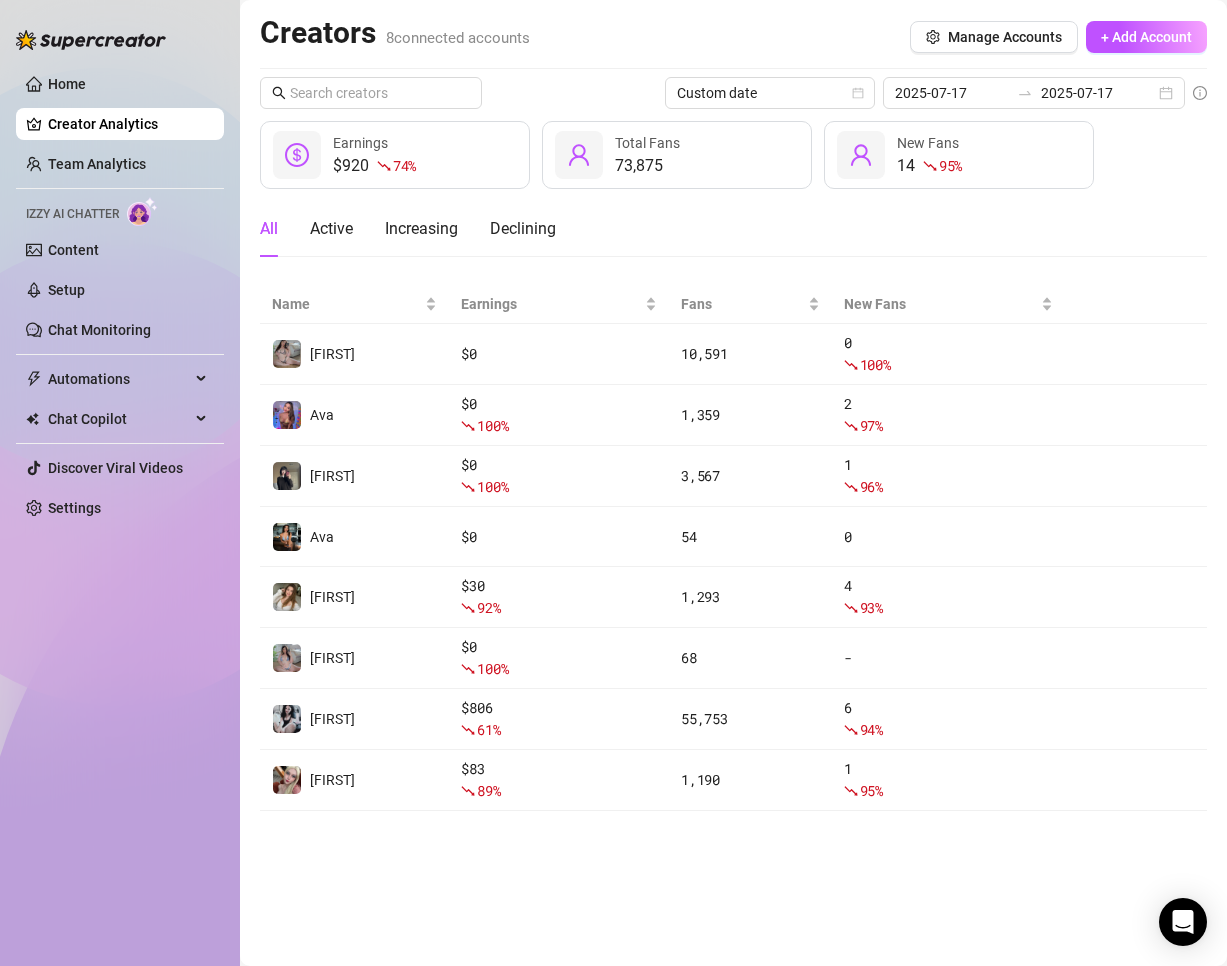scroll, scrollTop: 0, scrollLeft: 0, axis: both 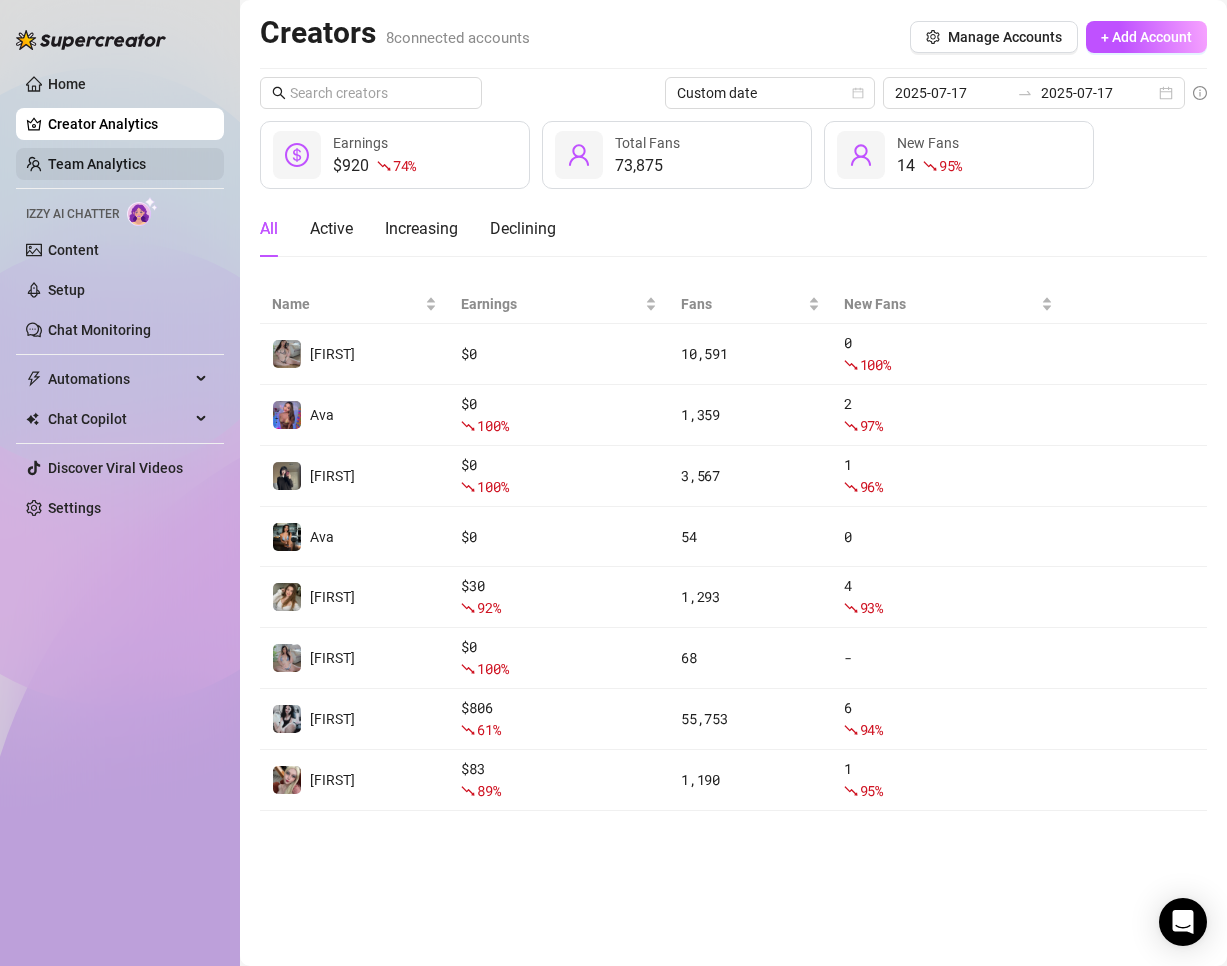 click on "Team Analytics" at bounding box center (97, 164) 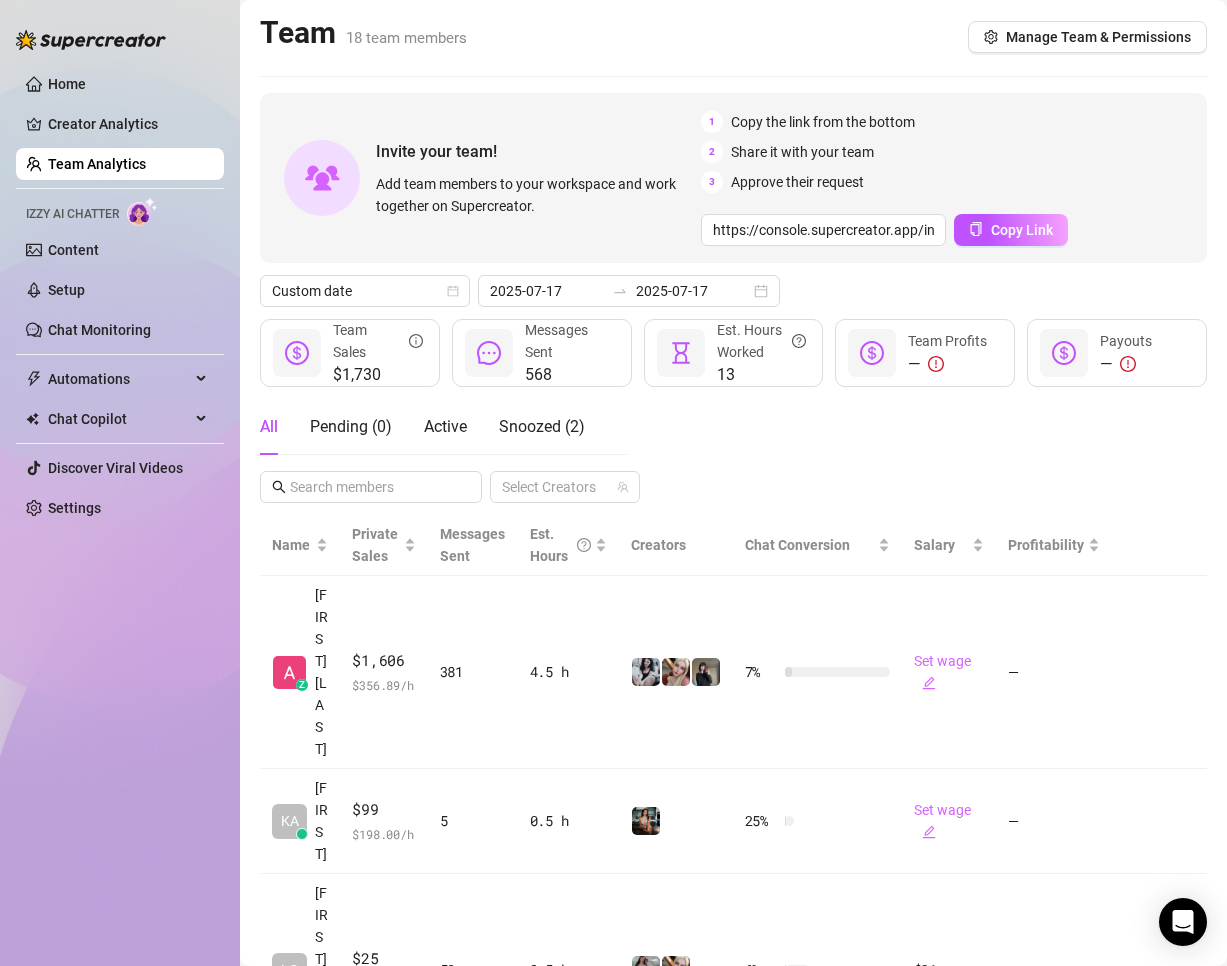 click on "Home Creator Analytics   Team Analytics Izzy AI Chatter Content Setup Chat Monitoring Automations Chat Copilot Discover Viral Videos Settings" at bounding box center [120, 296] 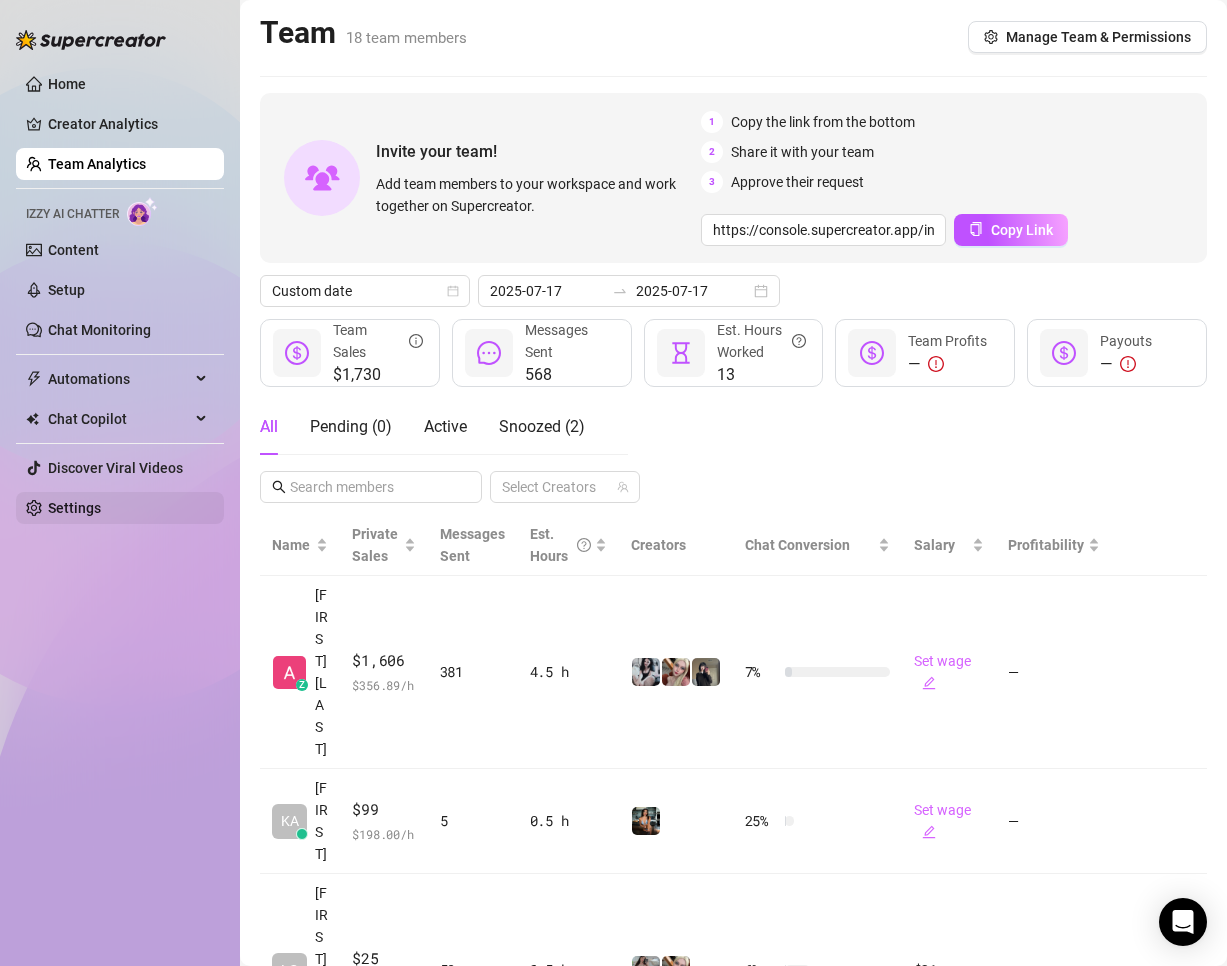click on "Settings" at bounding box center [74, 508] 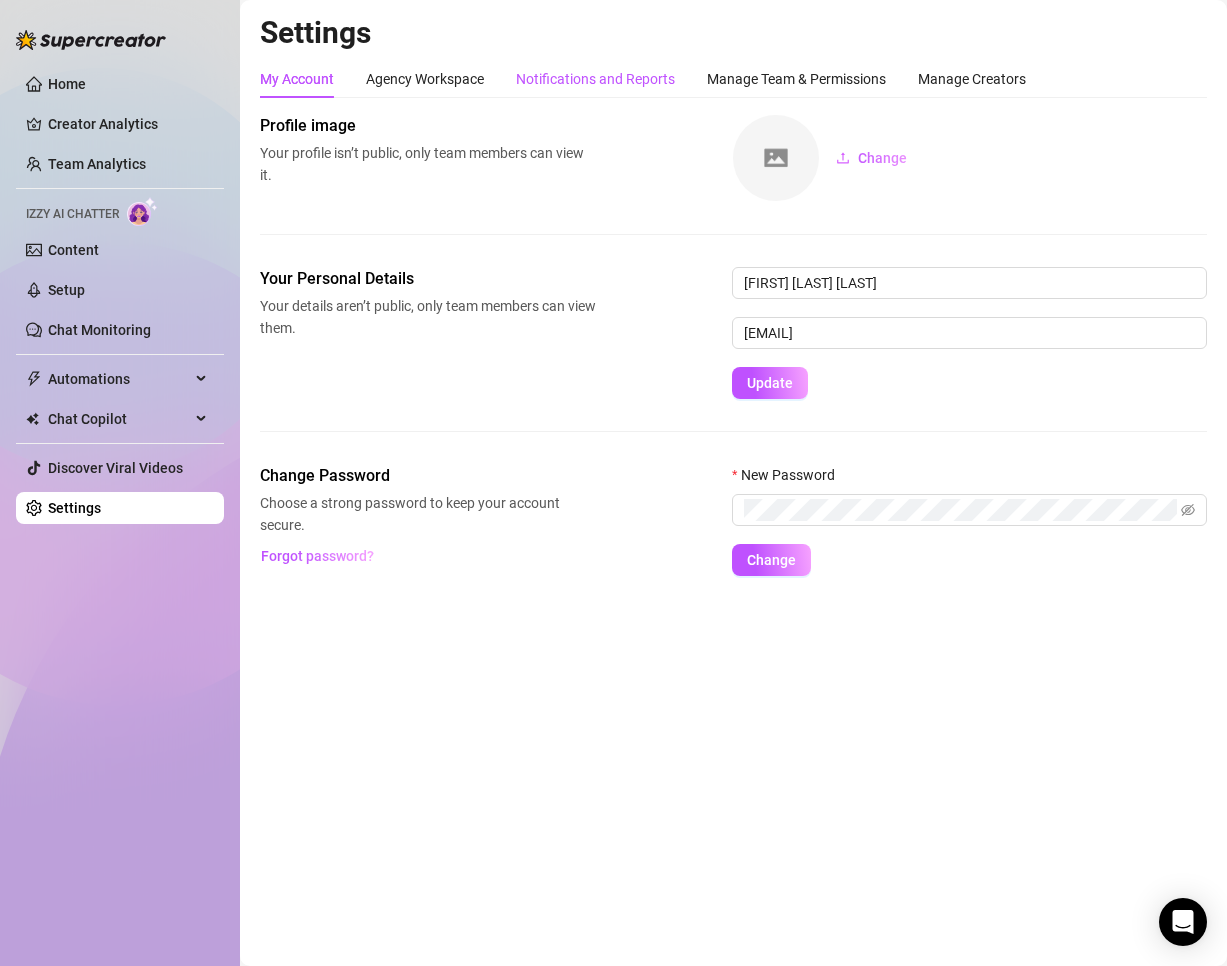 click on "Notifications and Reports" at bounding box center (595, 79) 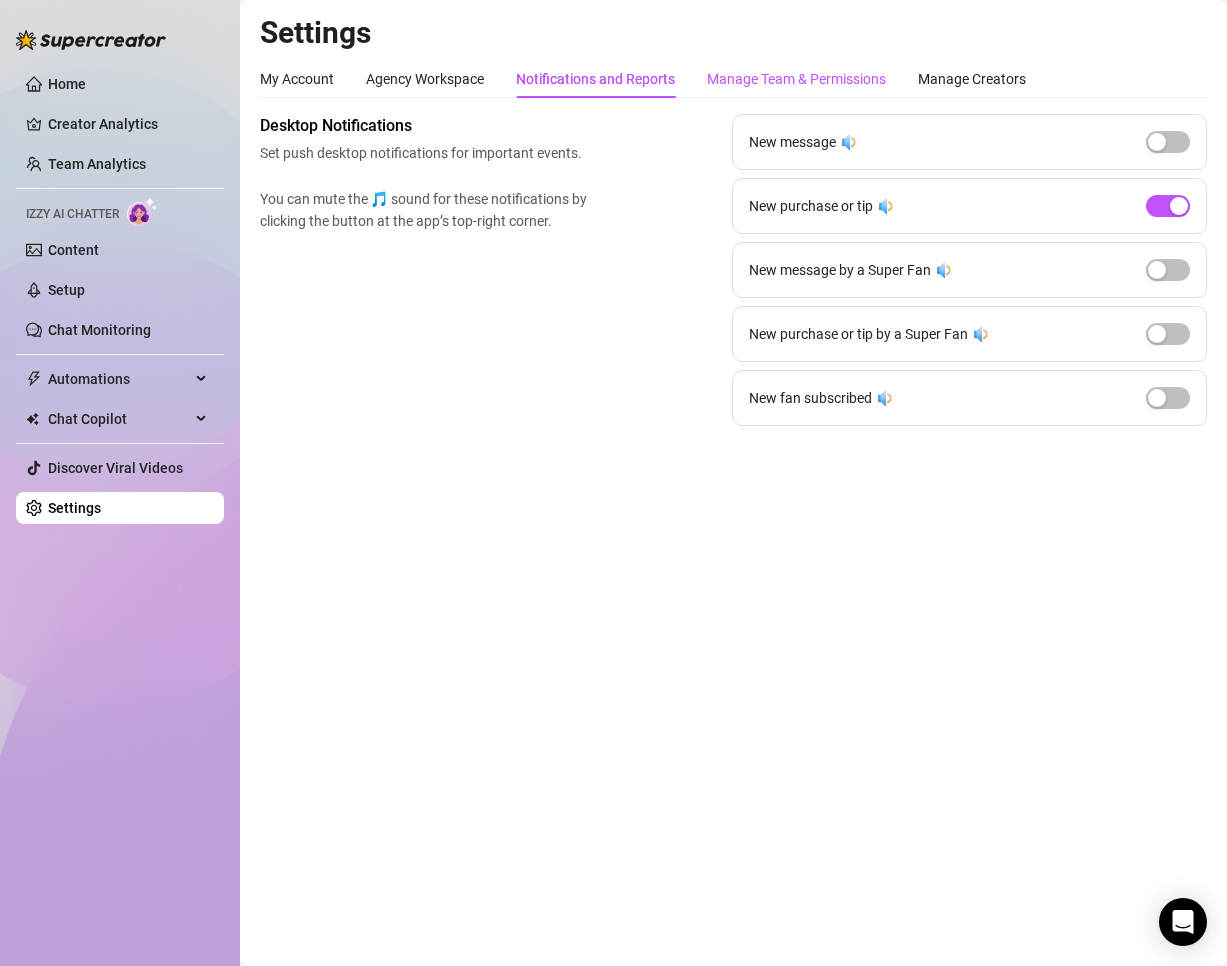 click on "Manage Team & Permissions" at bounding box center (796, 79) 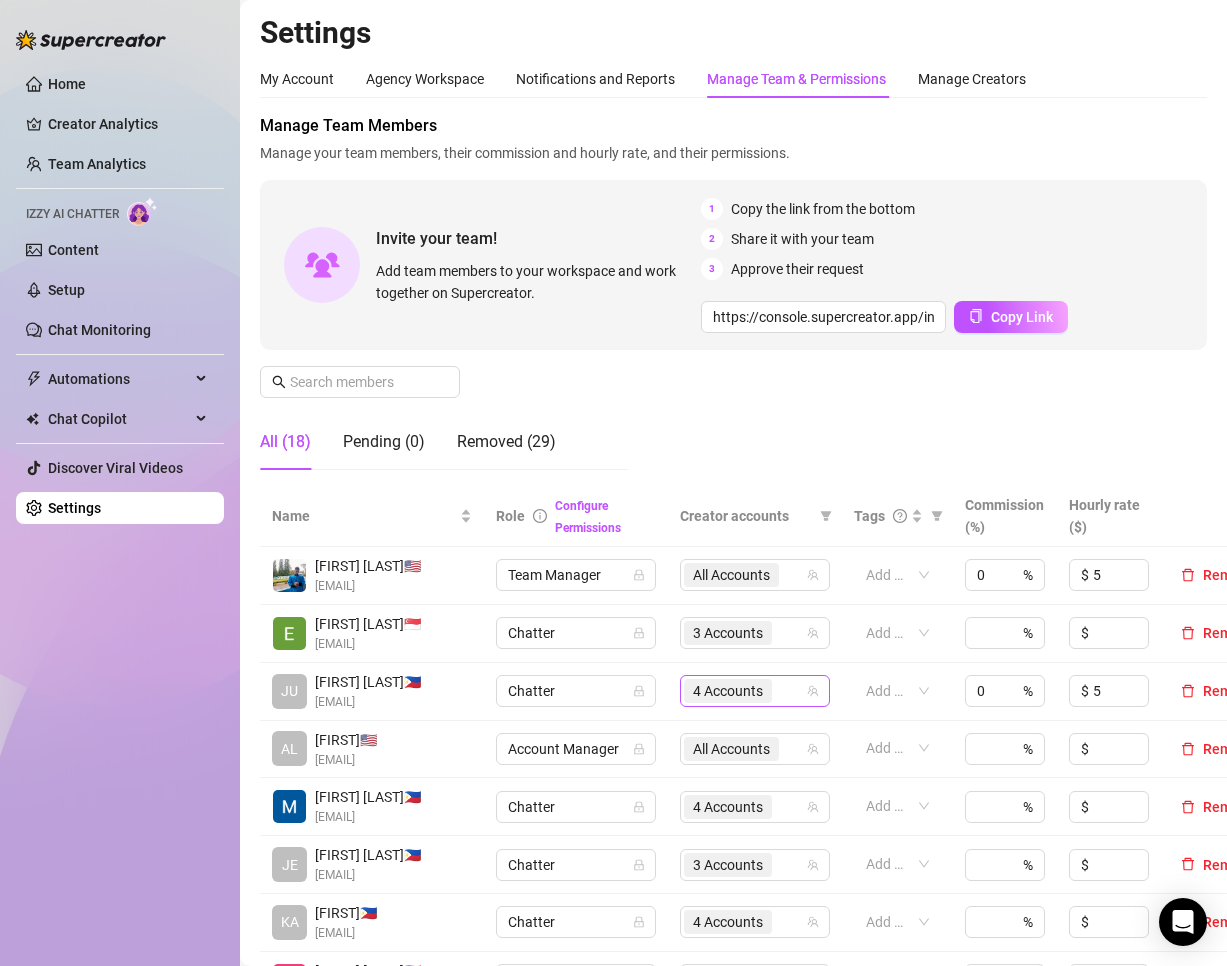 click on "4 Accounts" at bounding box center [730, 691] 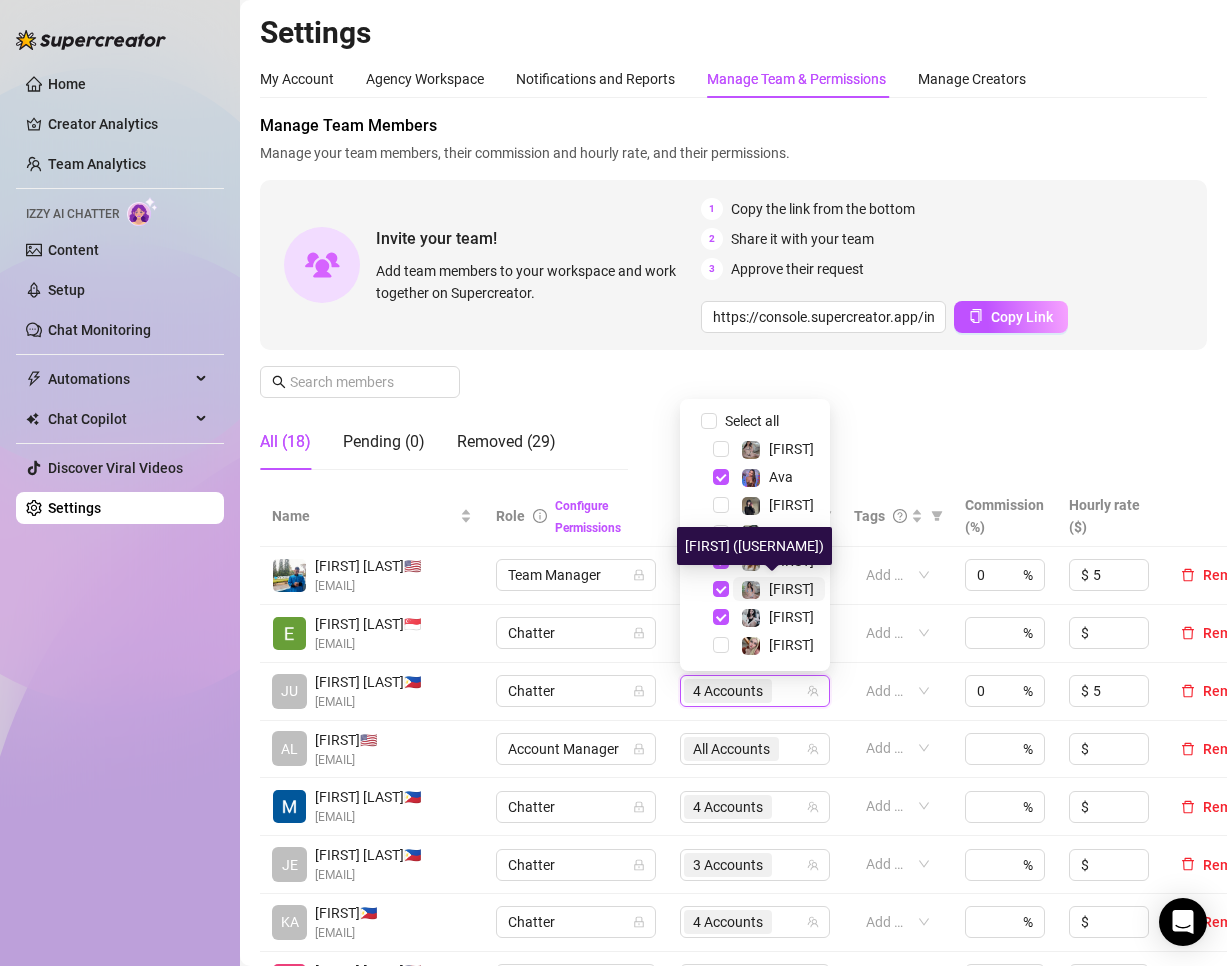 click on "[FIRST]" at bounding box center (791, 589) 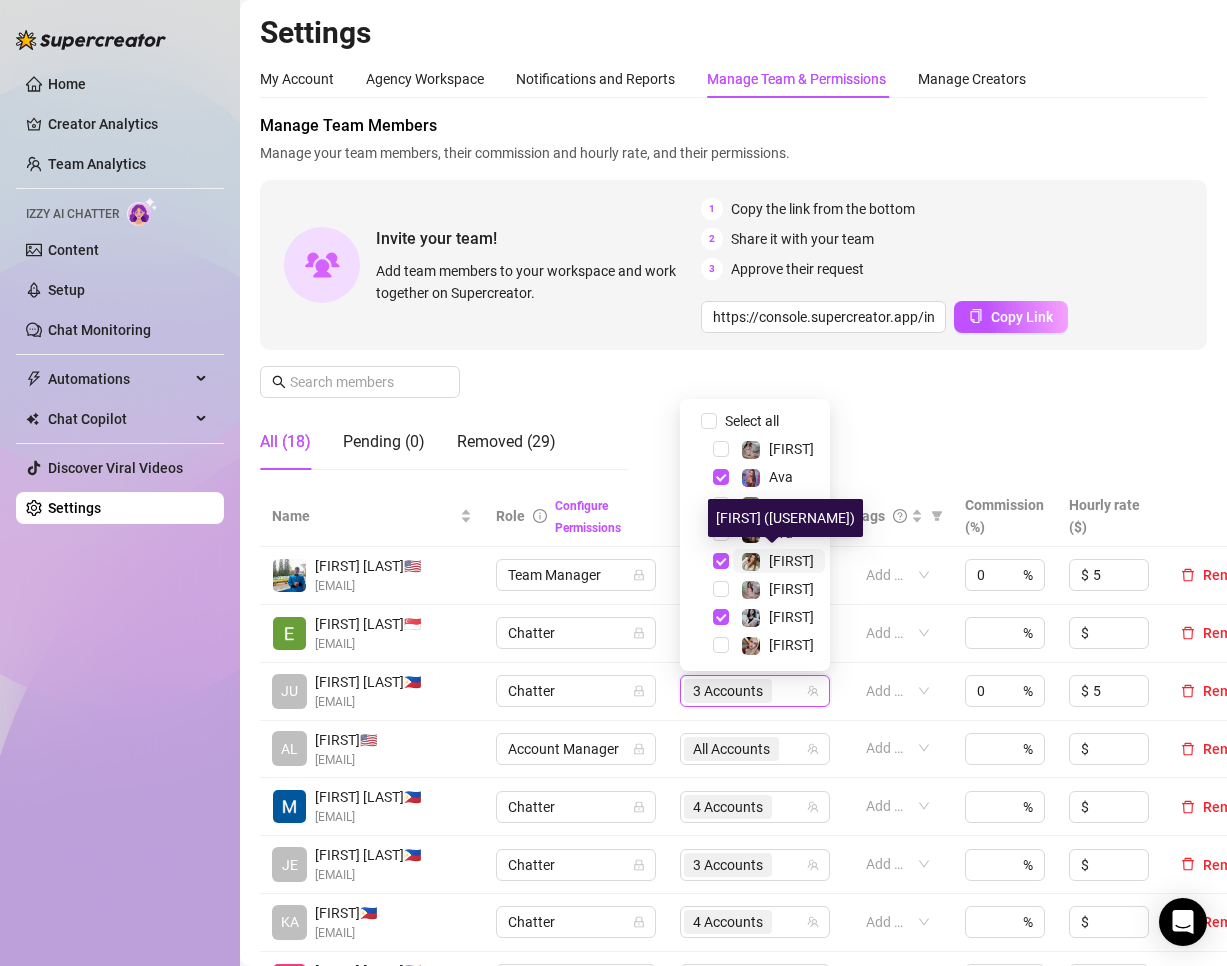 click on "[FIRST]" at bounding box center (791, 561) 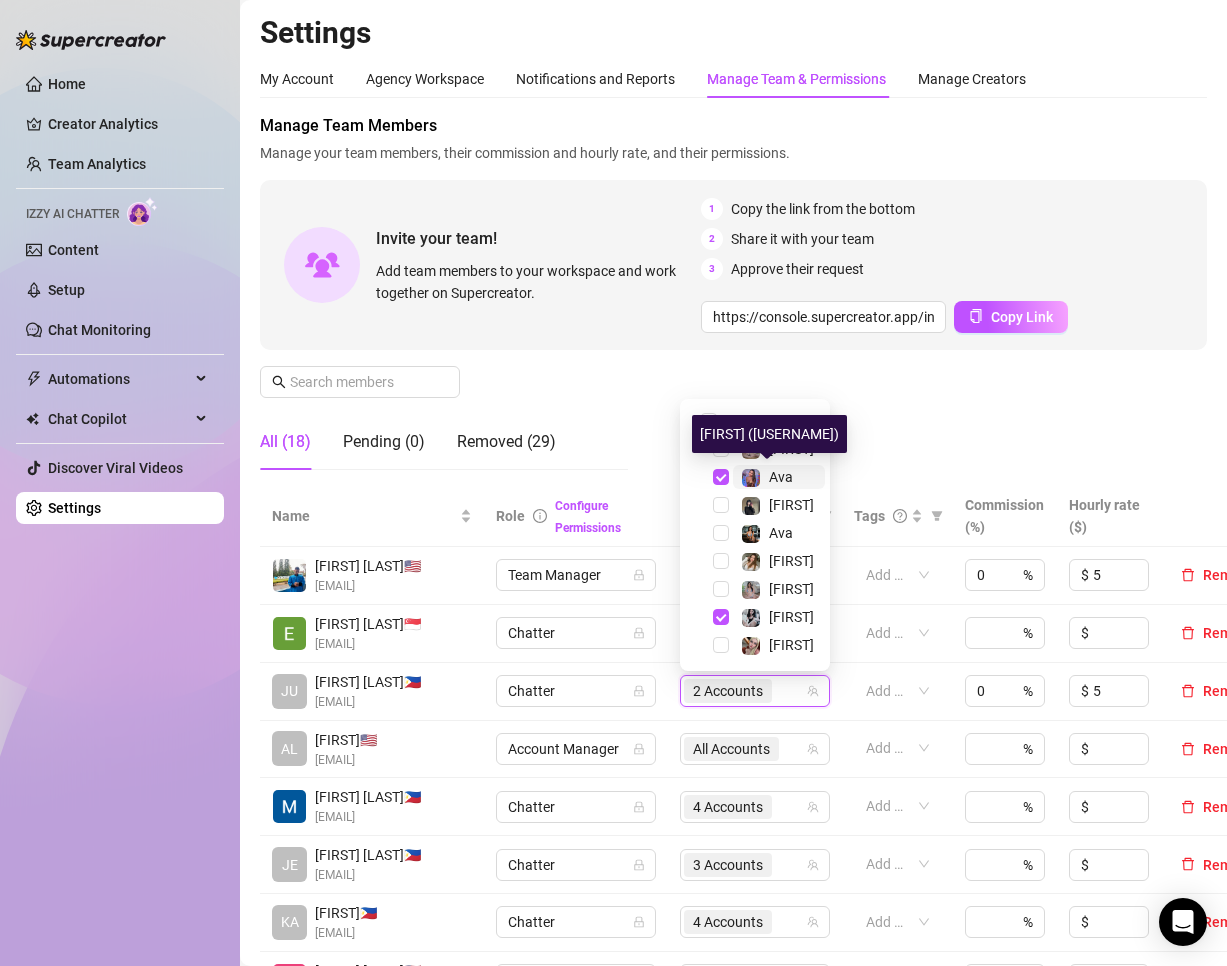 click on "Ava" at bounding box center (781, 477) 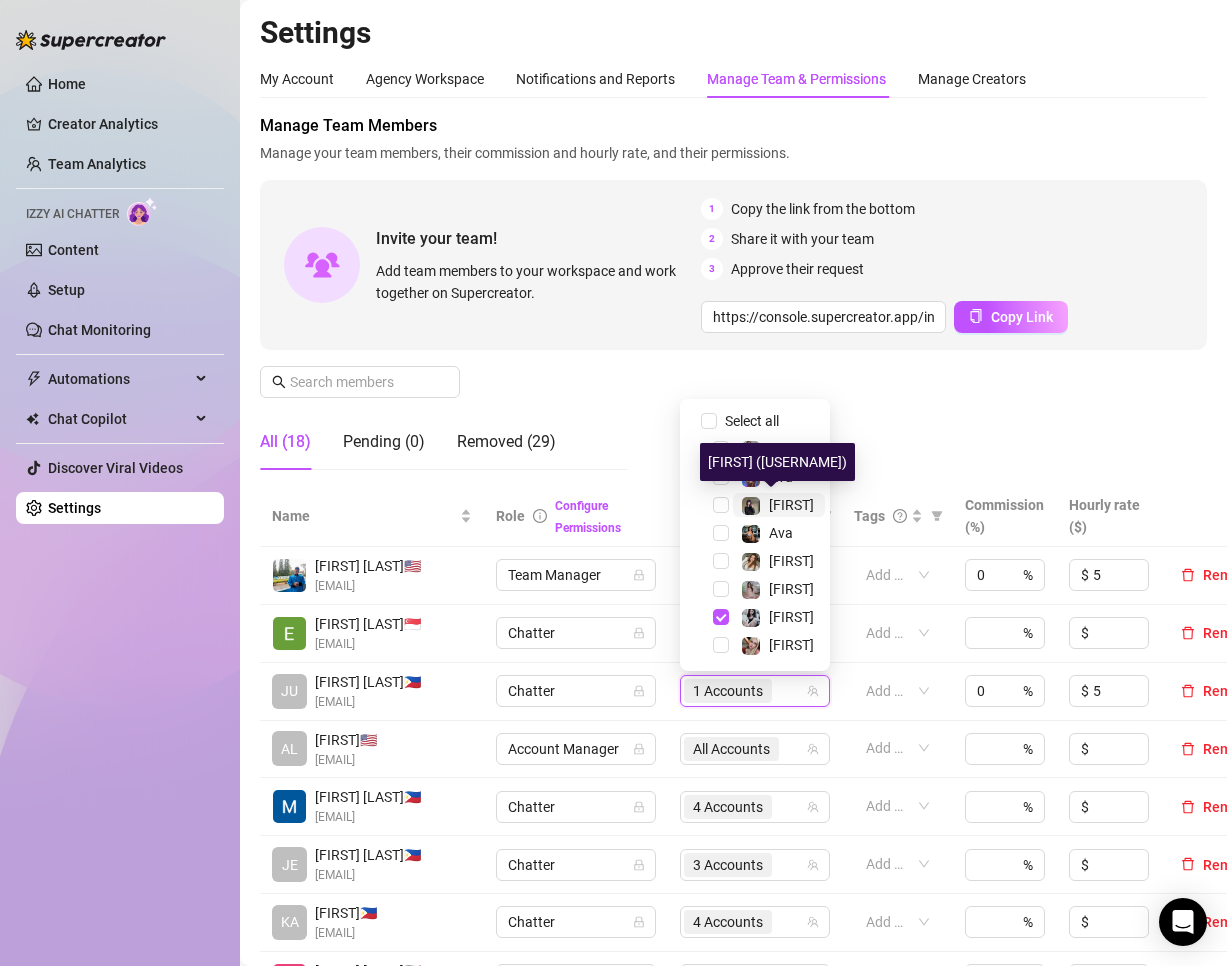 click on "[FIRST]" at bounding box center [791, 505] 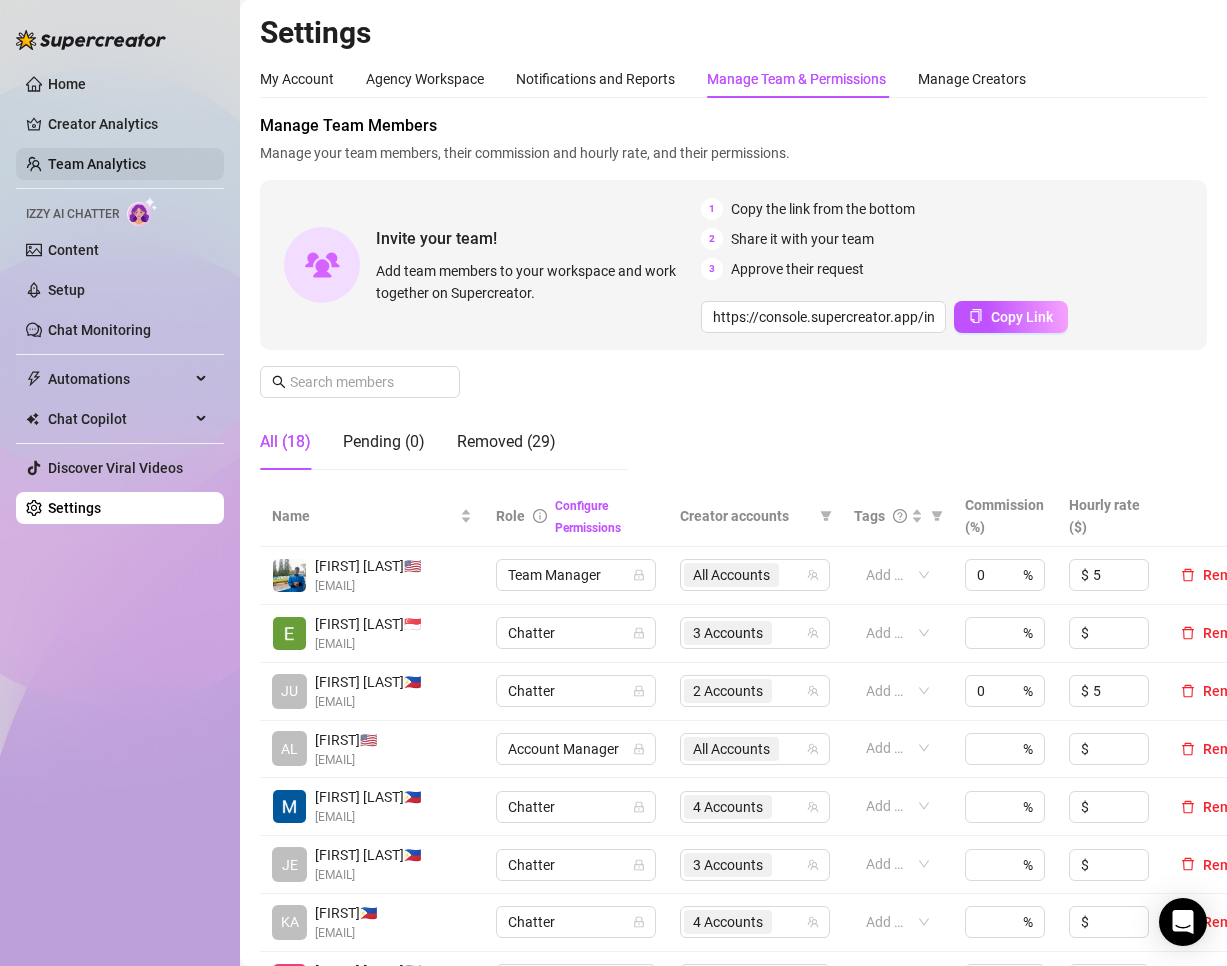 click on "Team Analytics" at bounding box center (97, 164) 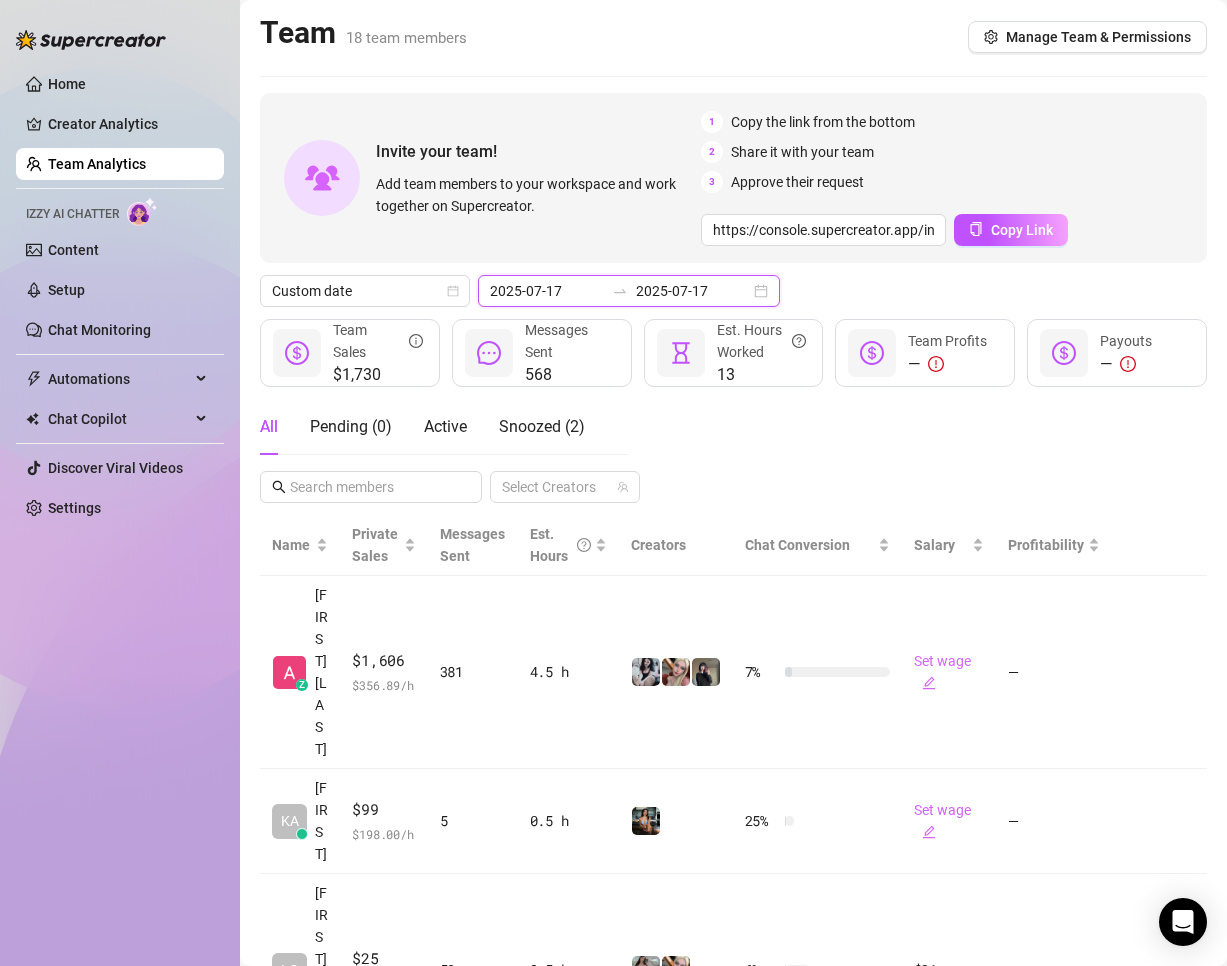 click on "2025-07-17" at bounding box center (693, 291) 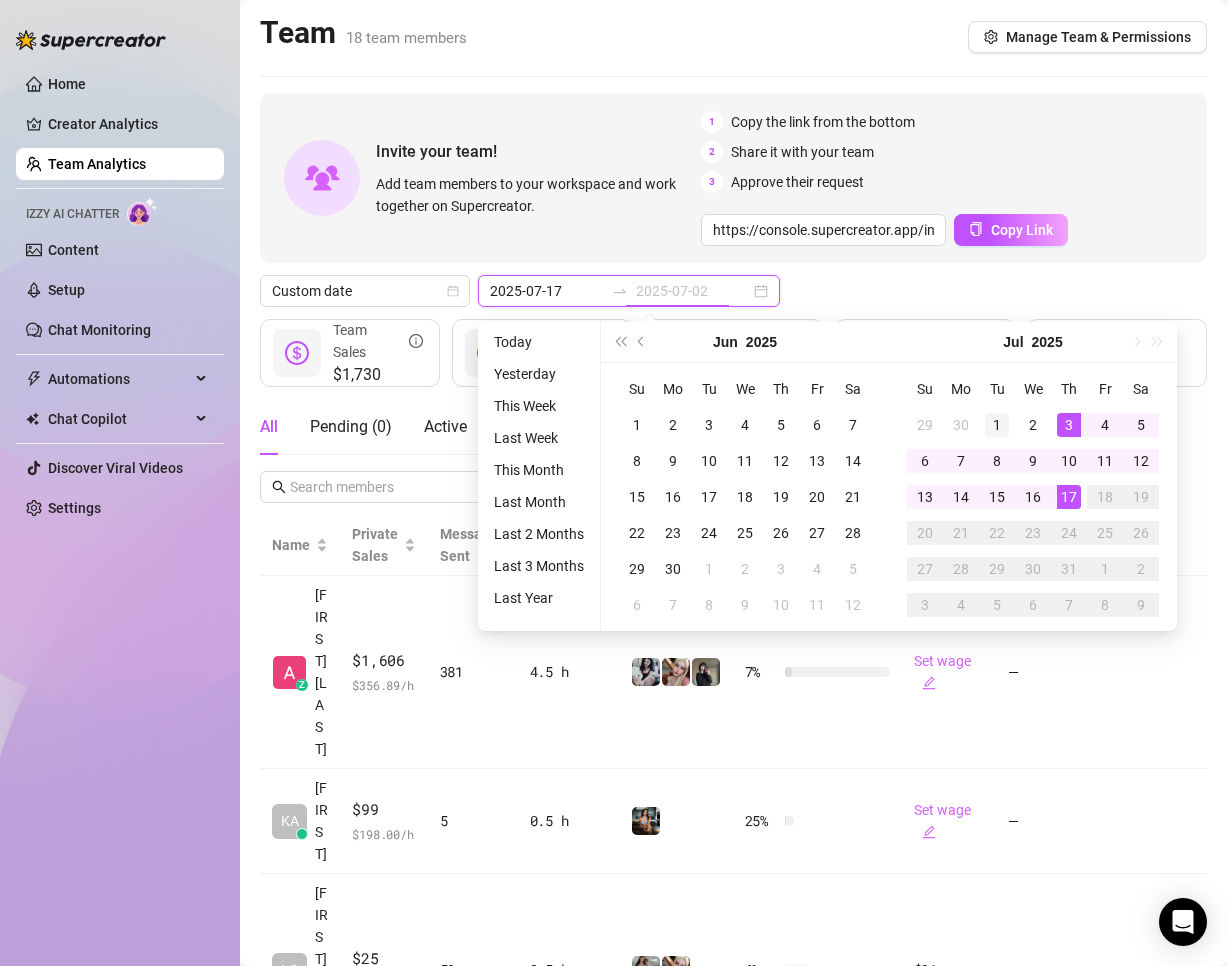 type on "2025-07-01" 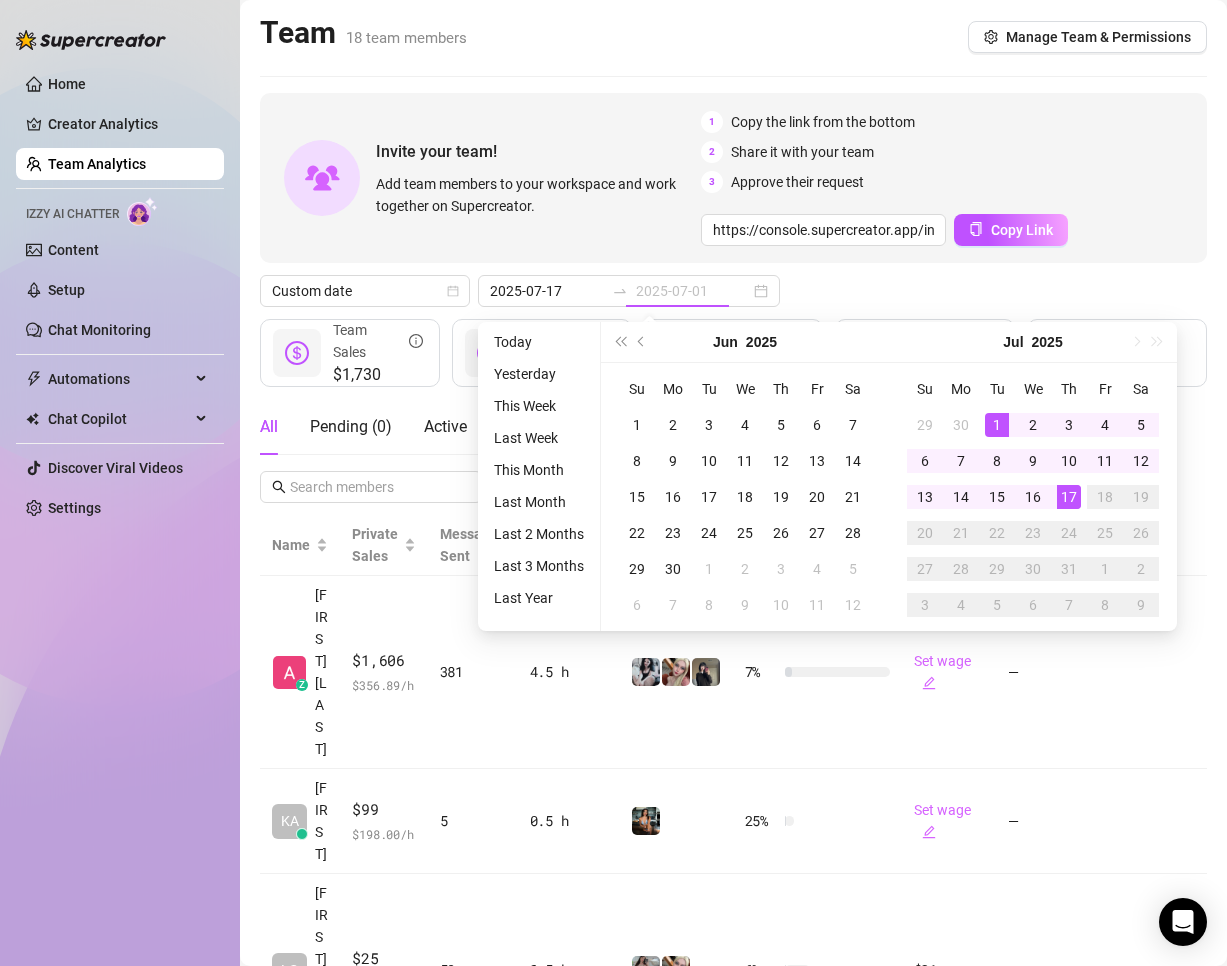 click on "1" at bounding box center [997, 425] 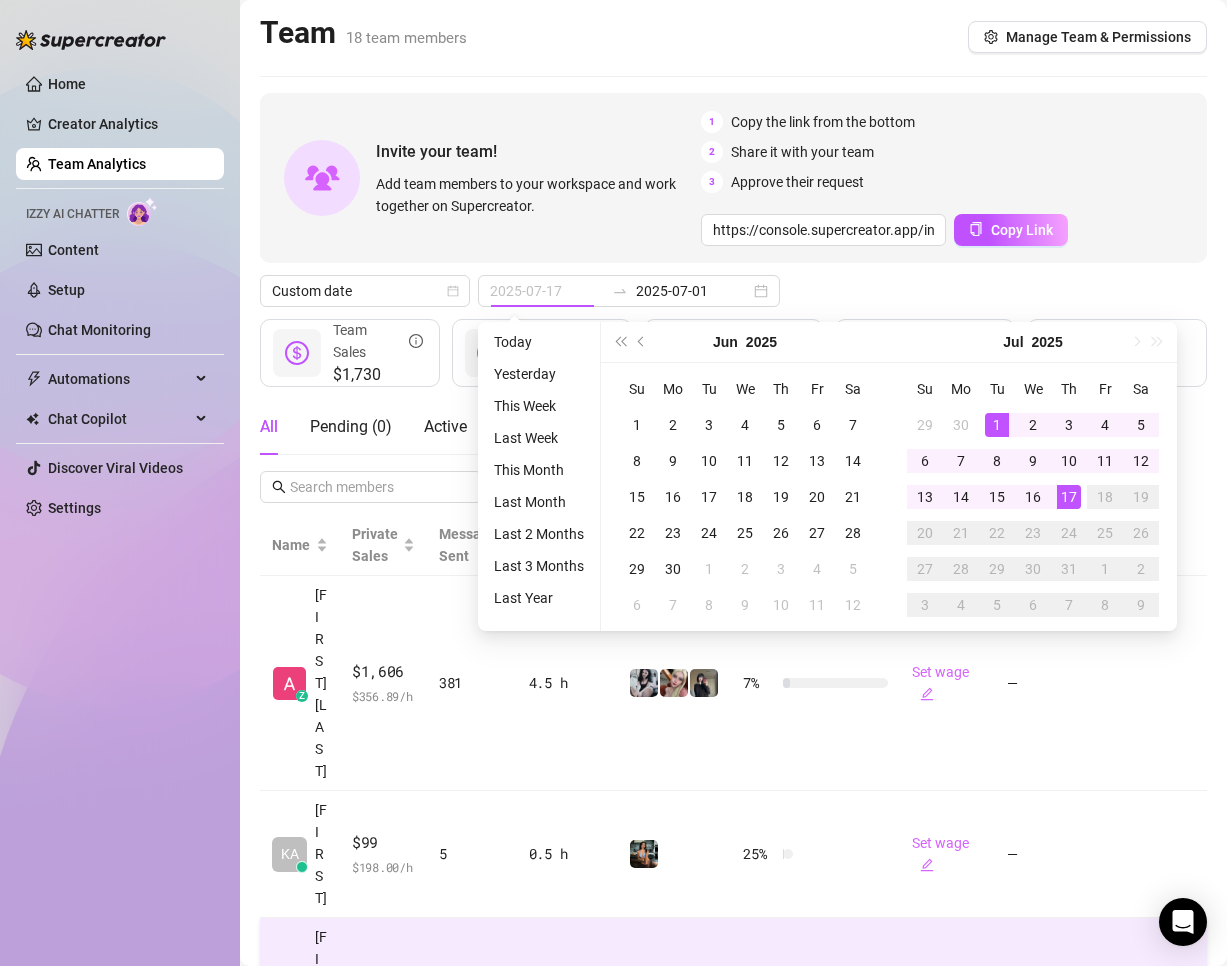 click on "17" at bounding box center [1069, 497] 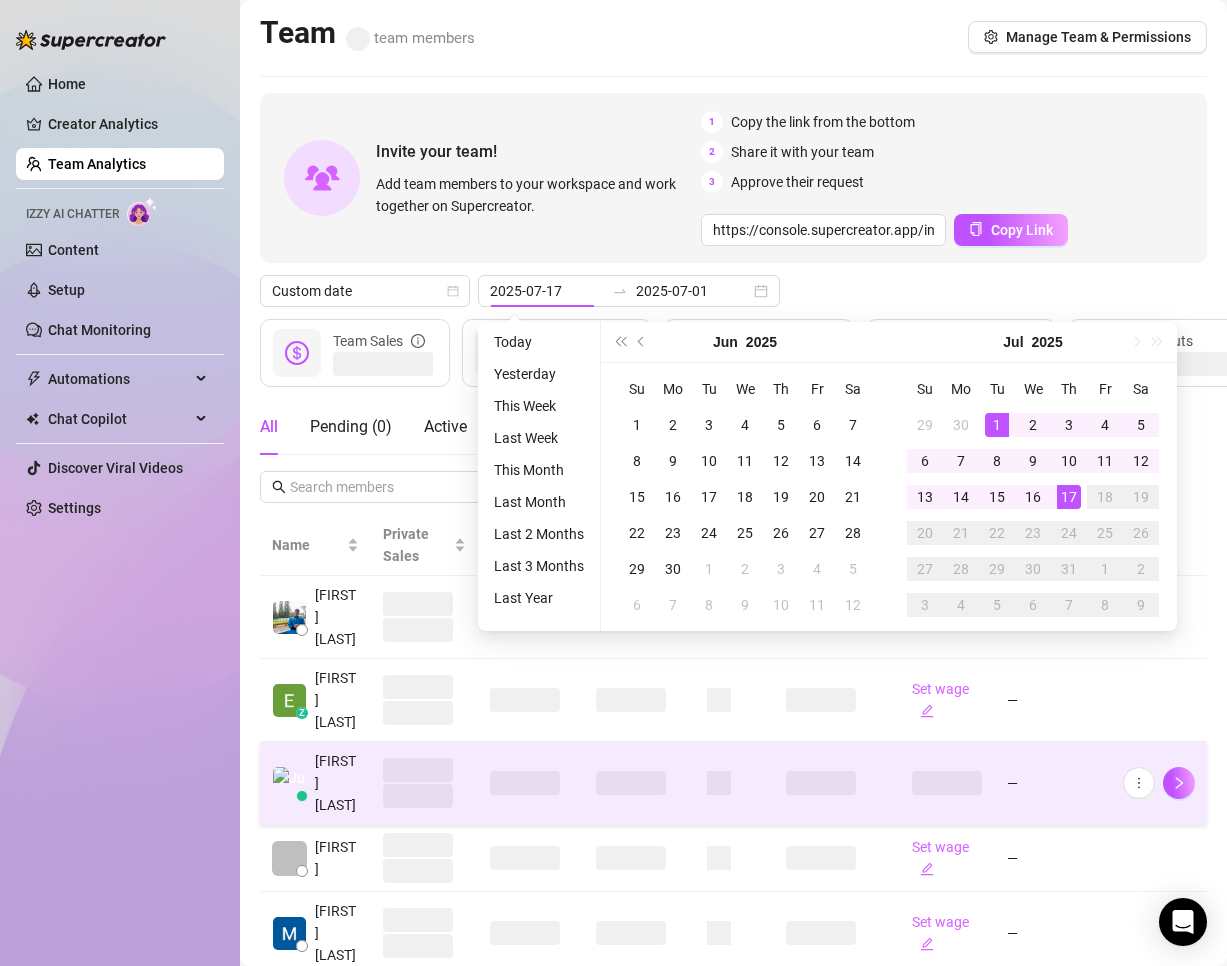 type on "2025-07-01" 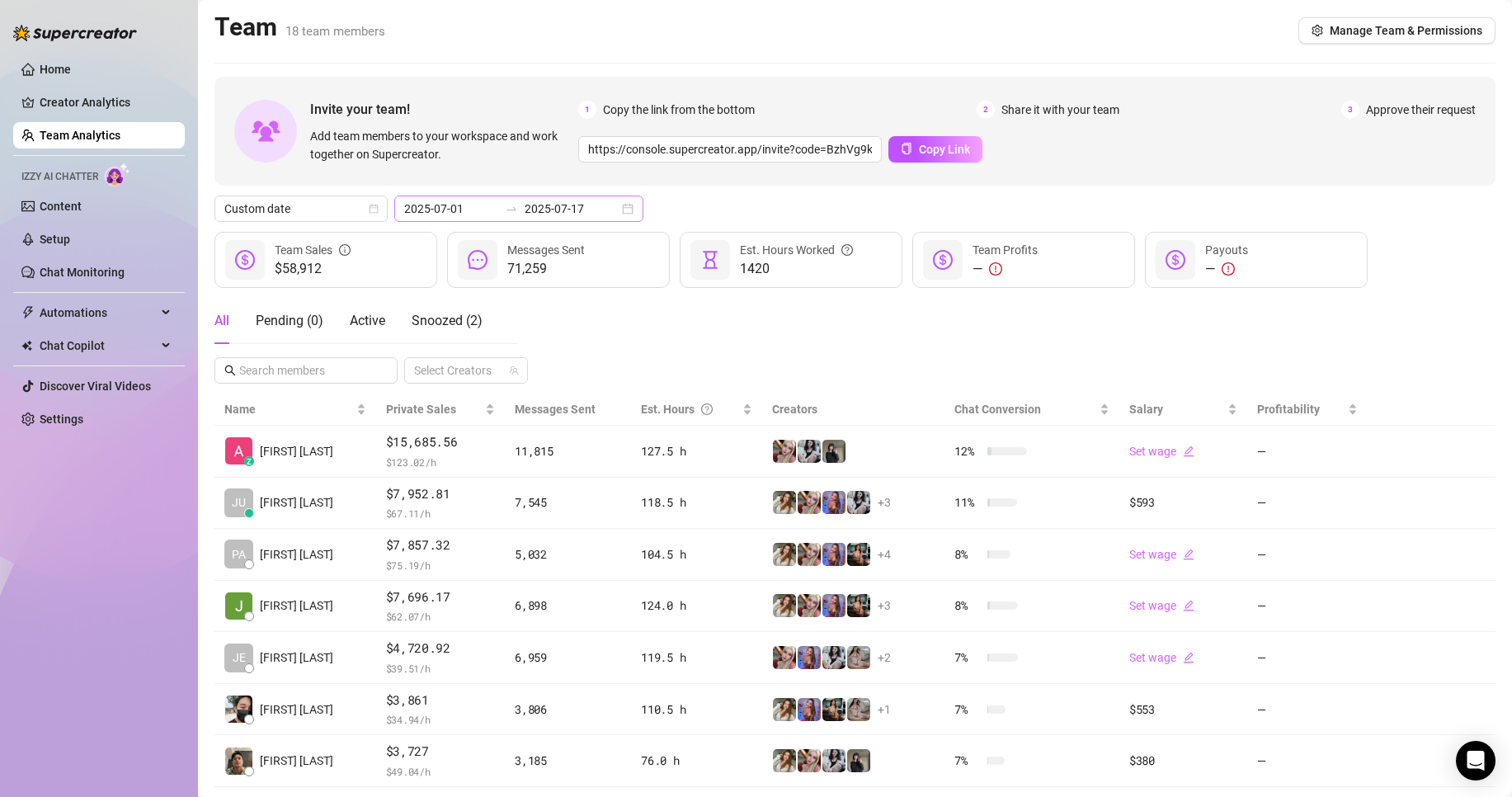 click on "[DATE]-[DATE]" at bounding box center (519, 209) 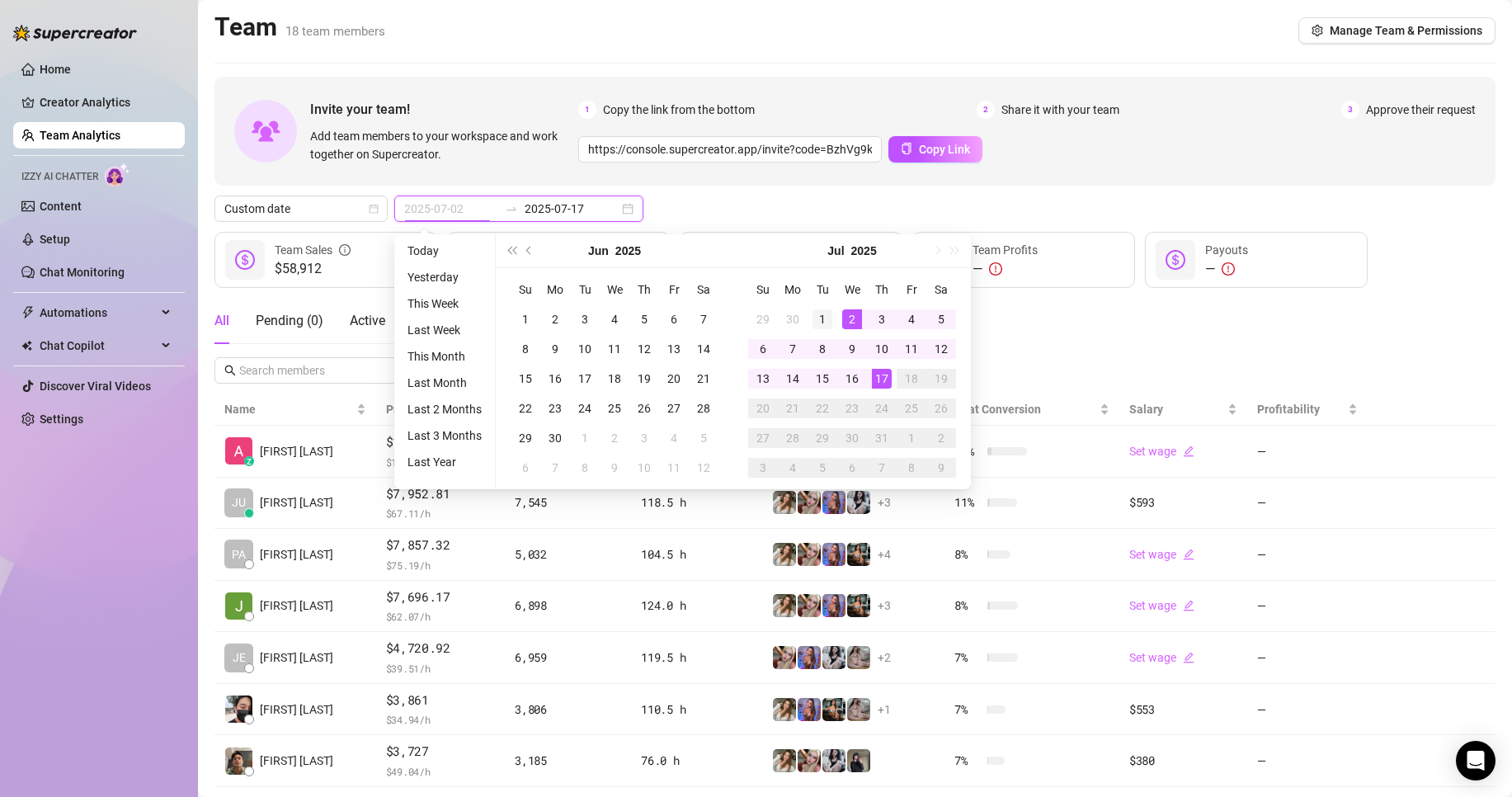 type on "2025-07-01" 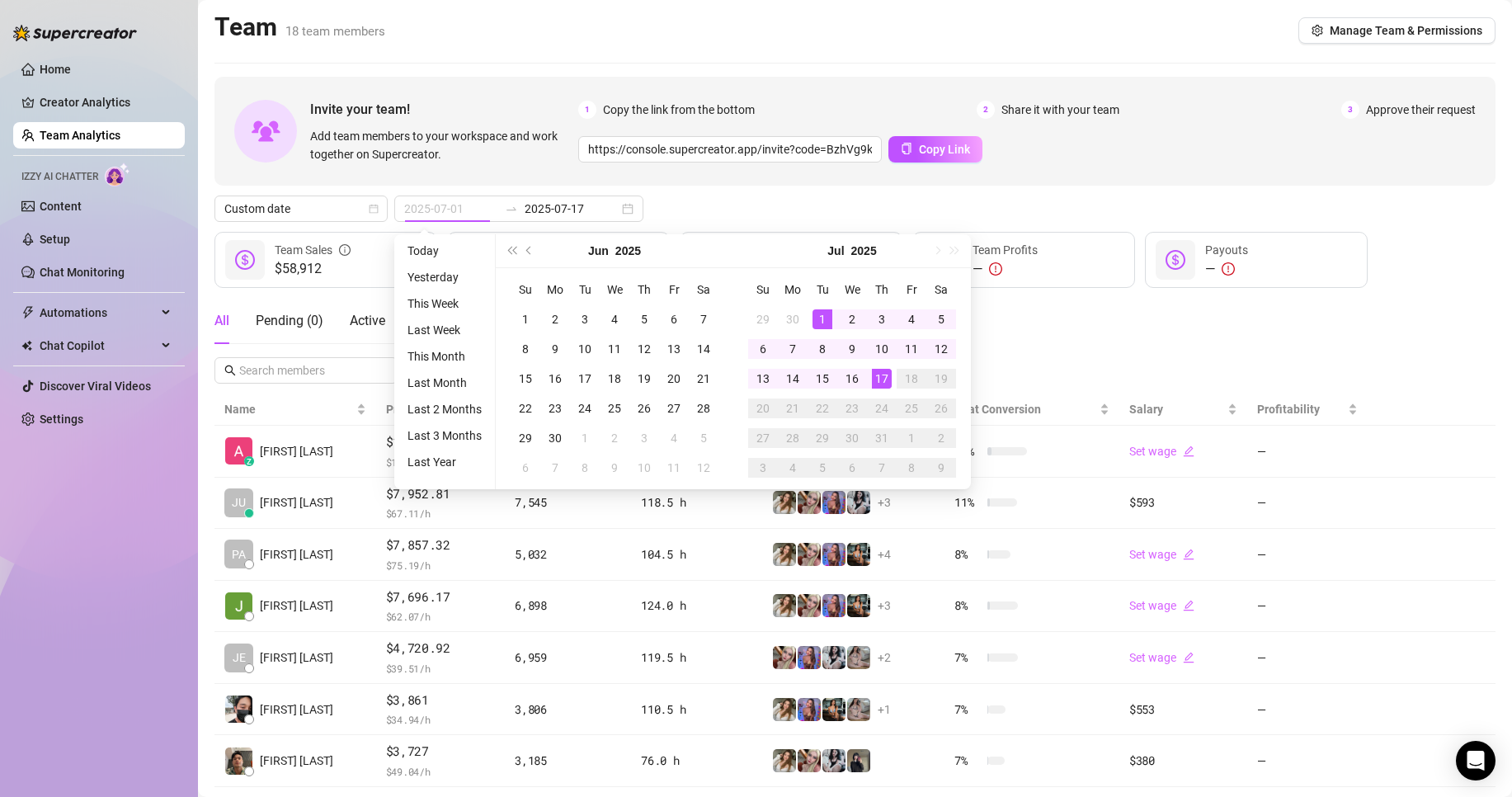 click on "1" at bounding box center (822, 319) 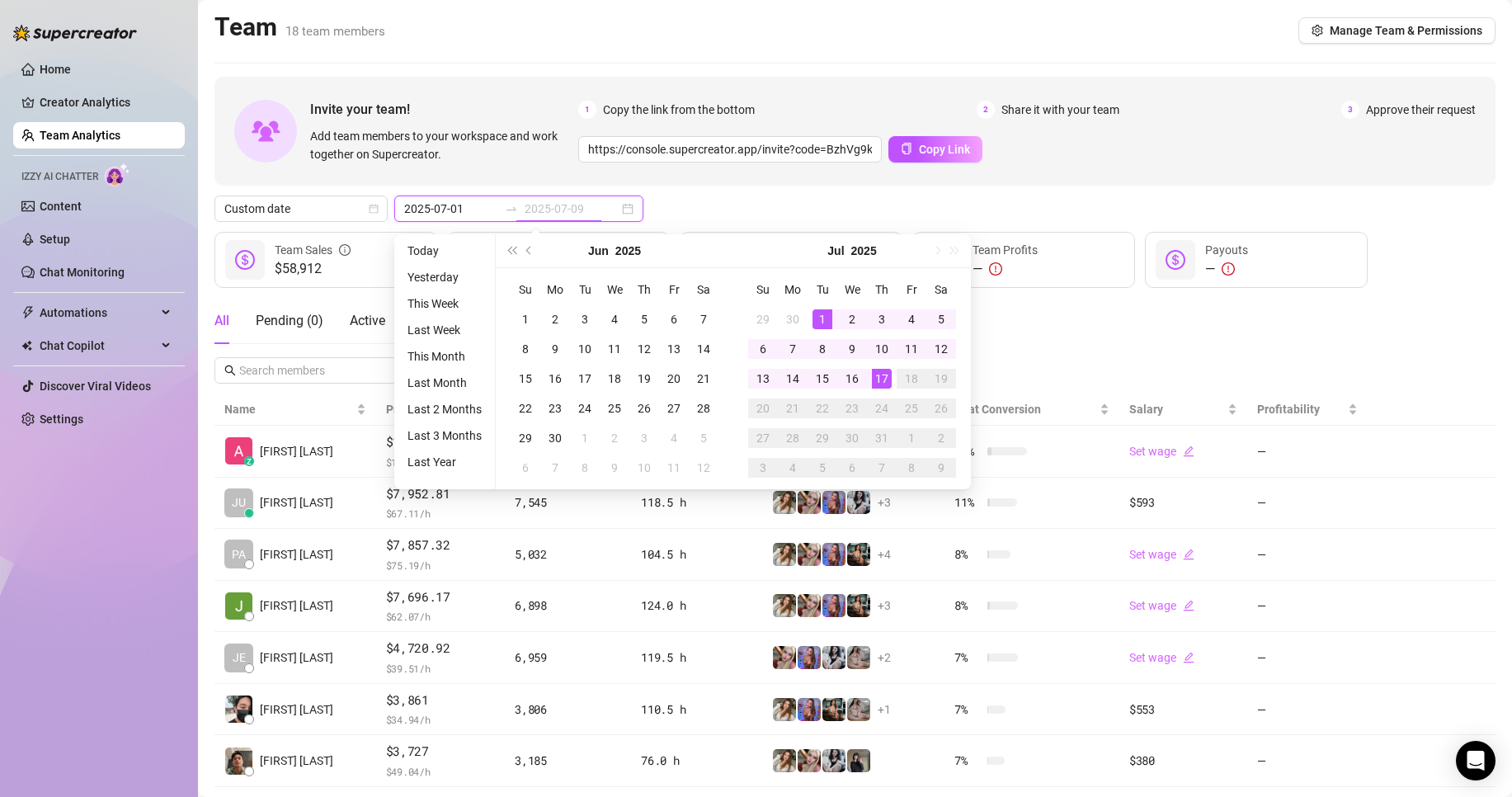 type on "2025-07-17" 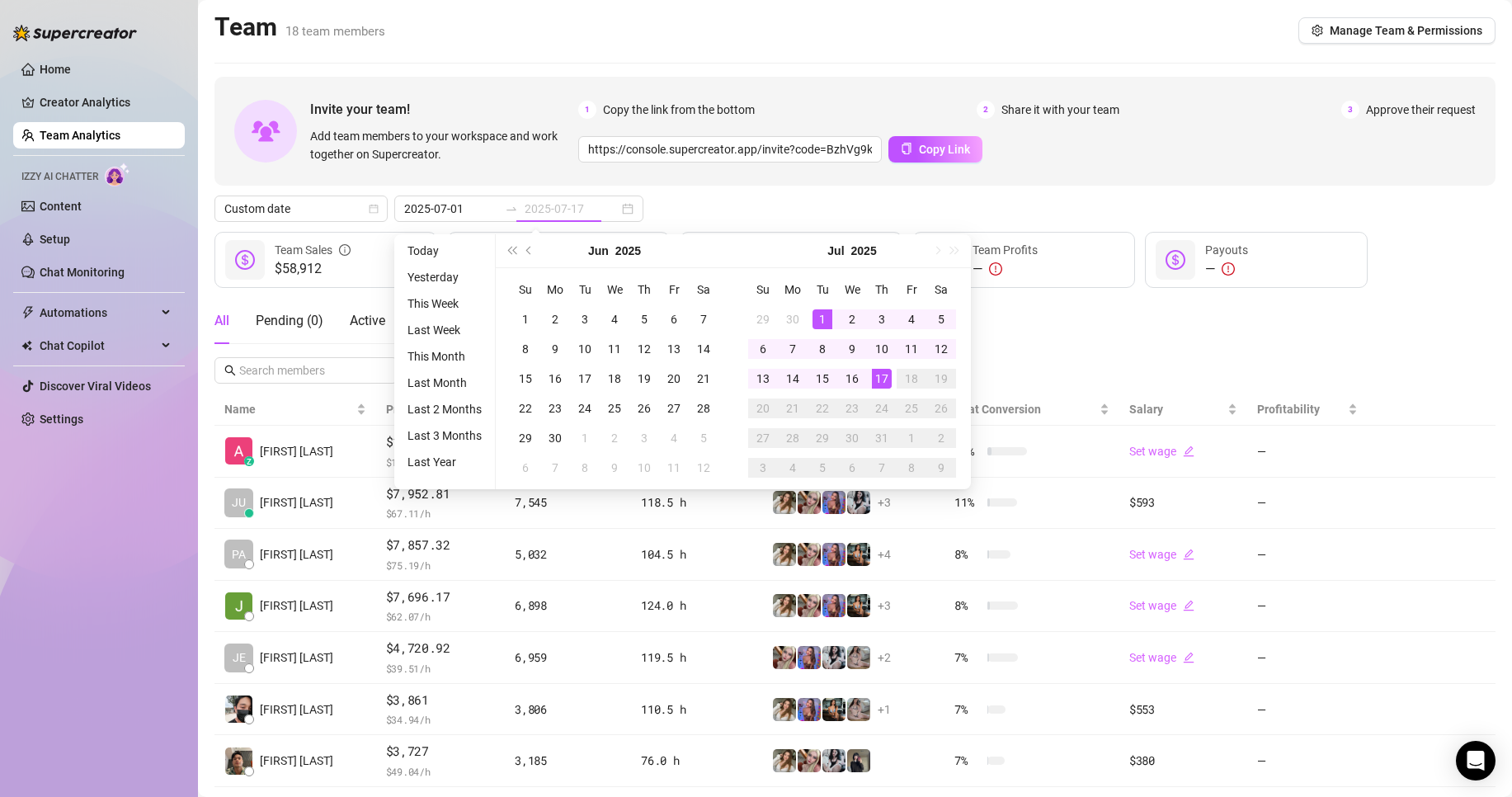 click on "17" at bounding box center [882, 379] 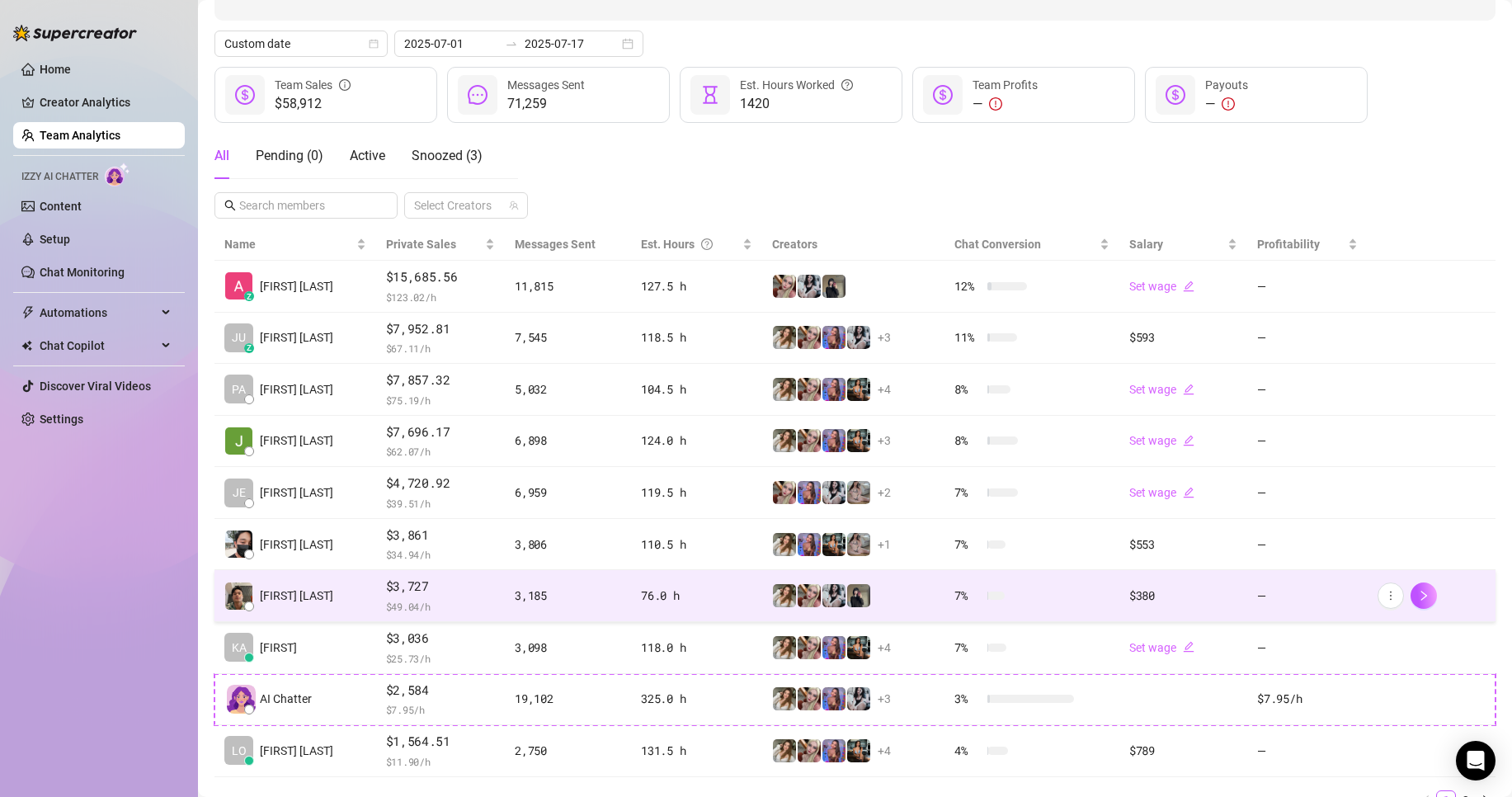 scroll, scrollTop: 158, scrollLeft: 0, axis: vertical 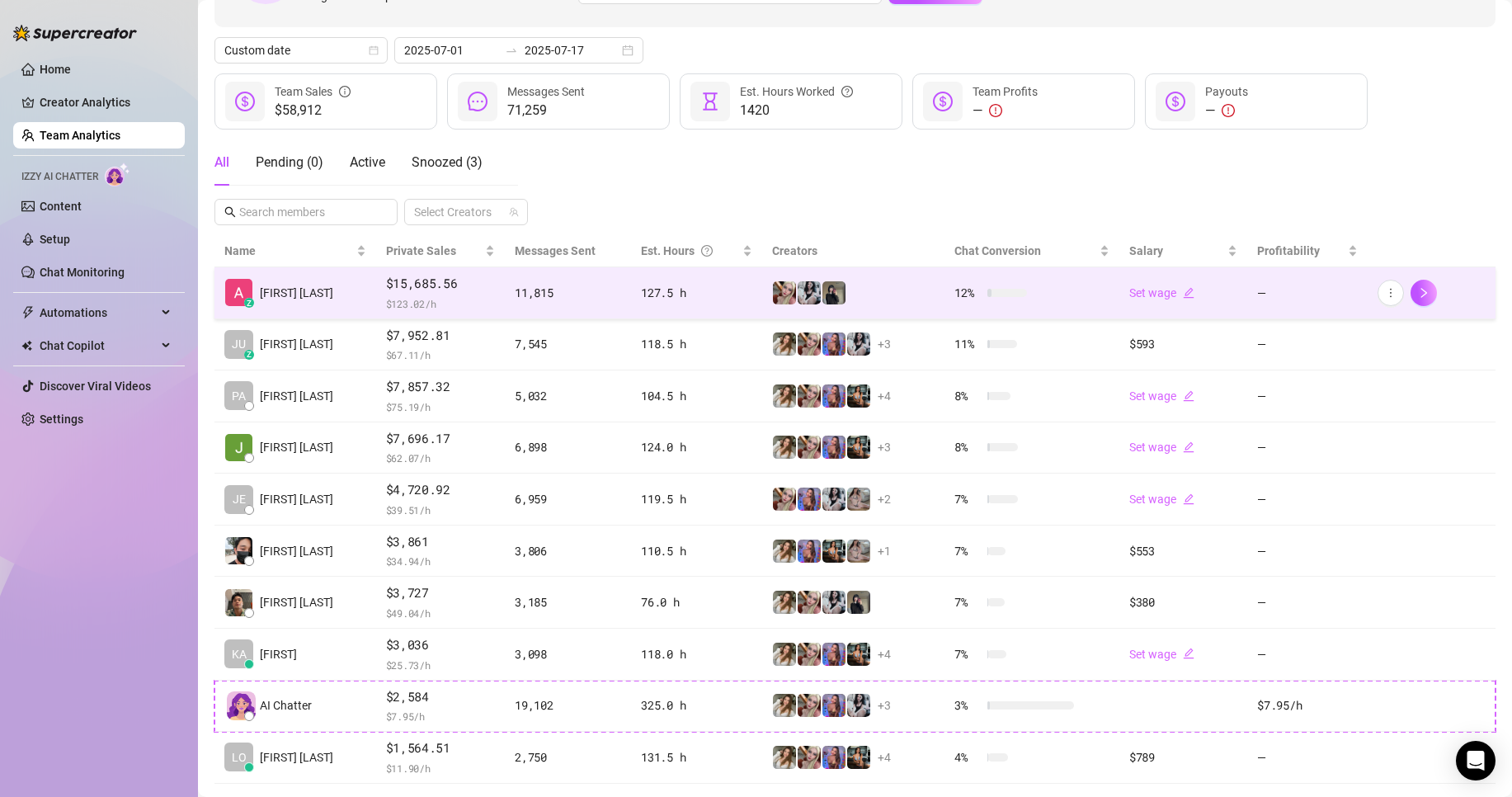 click on "$15,685.56" at bounding box center [440, 284] 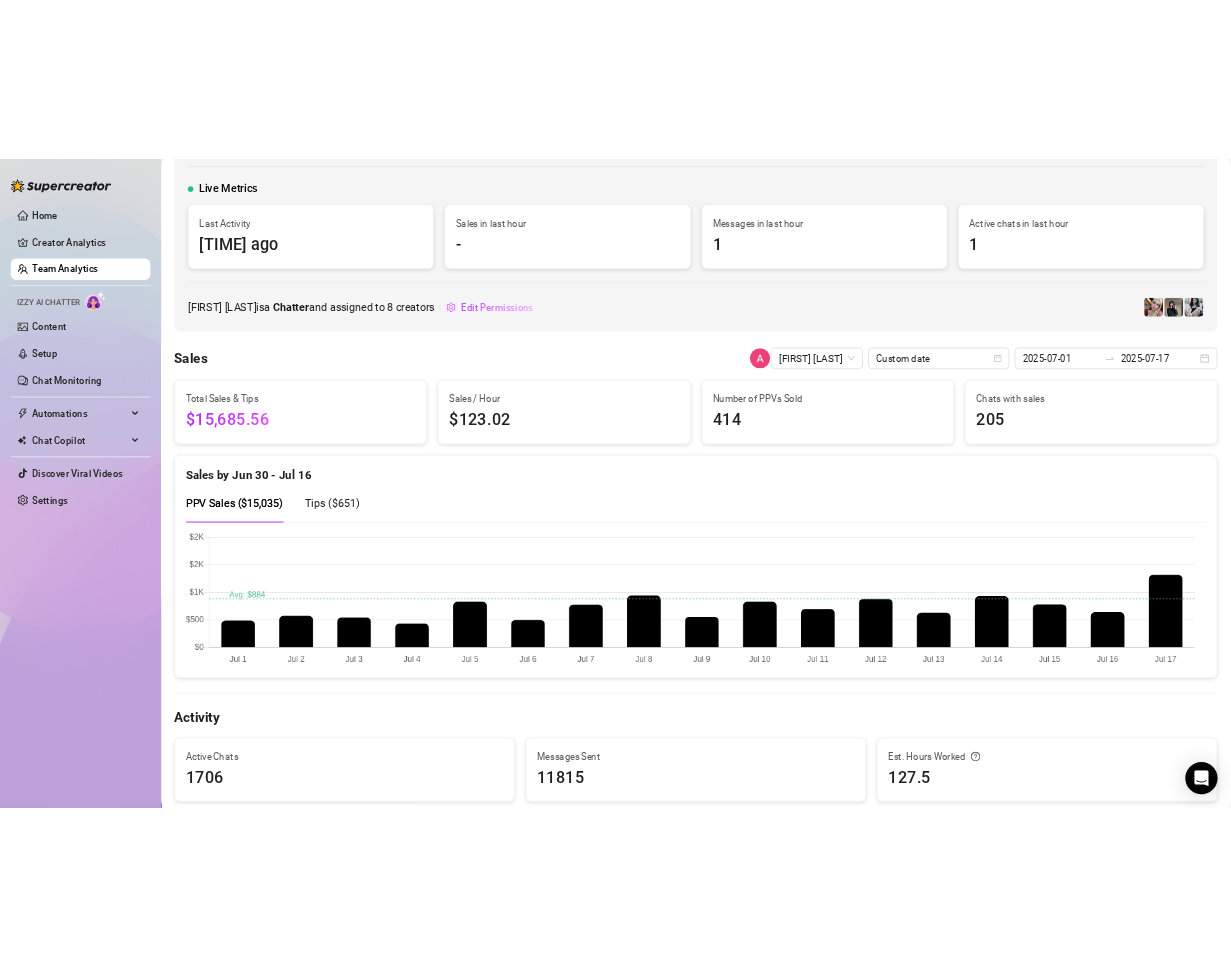 scroll, scrollTop: 0, scrollLeft: 0, axis: both 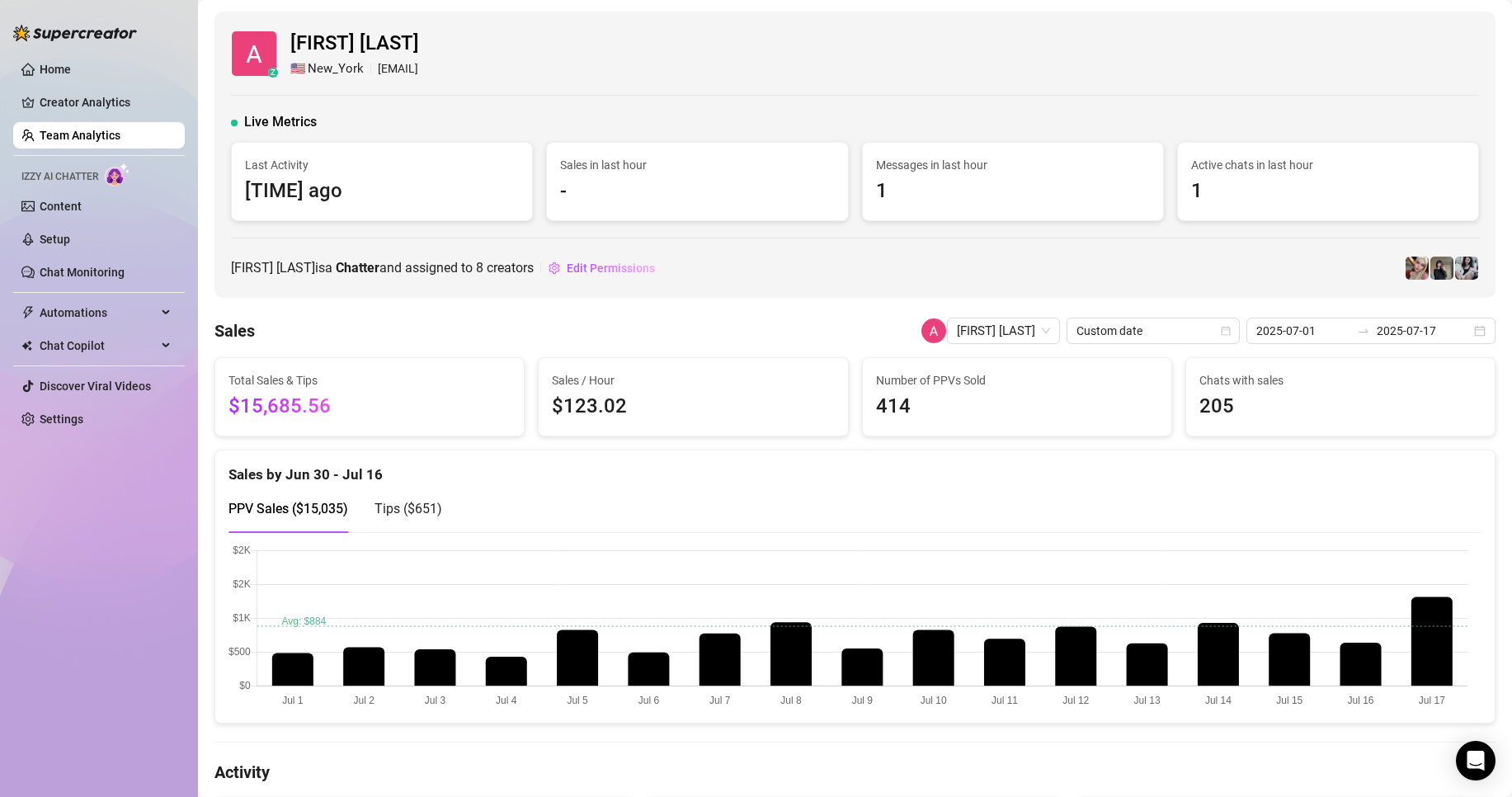 click at bounding box center (848, 627) 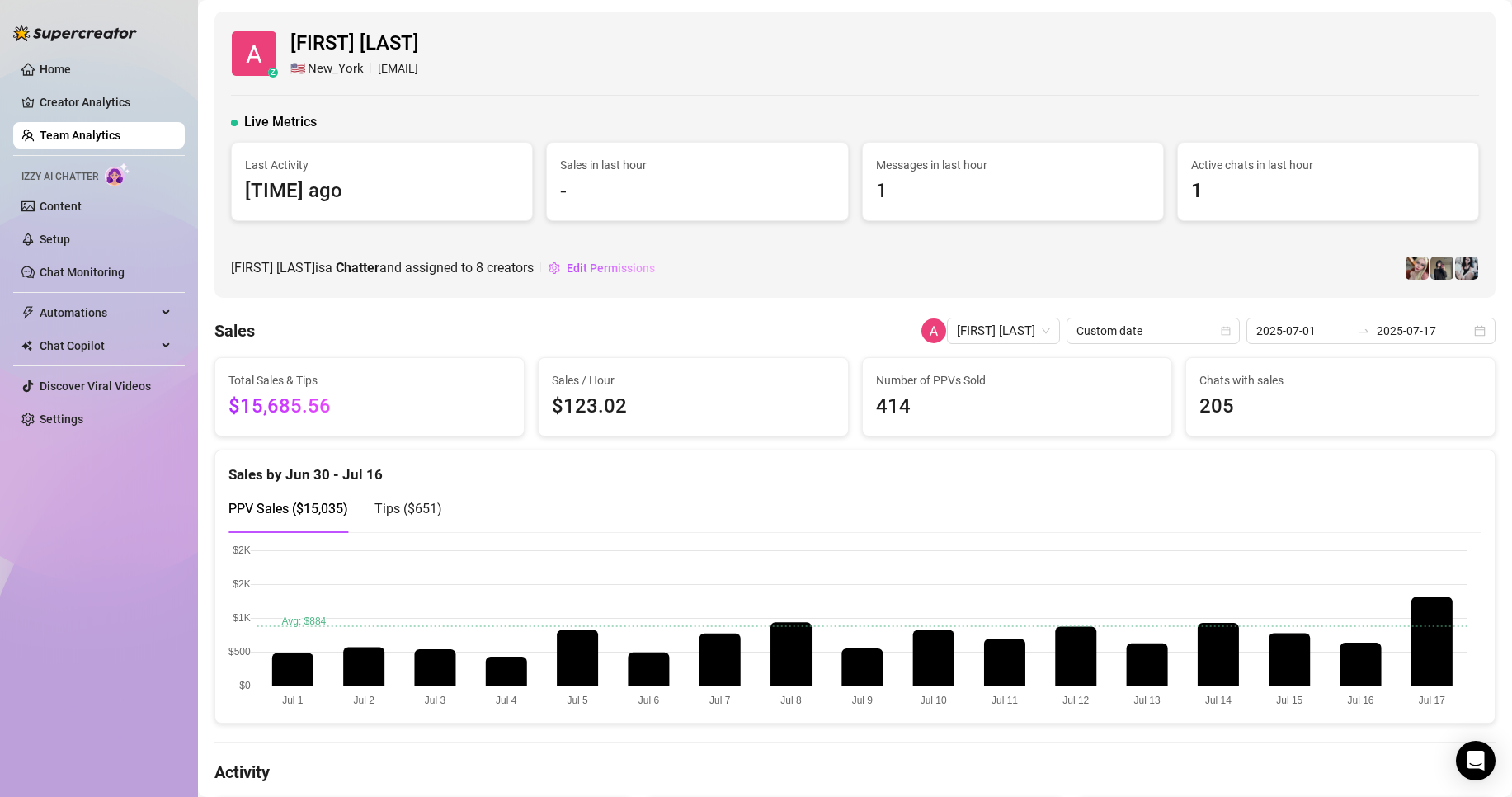 click on "PPV Sales ( $15,035 )" at bounding box center [288, 508] 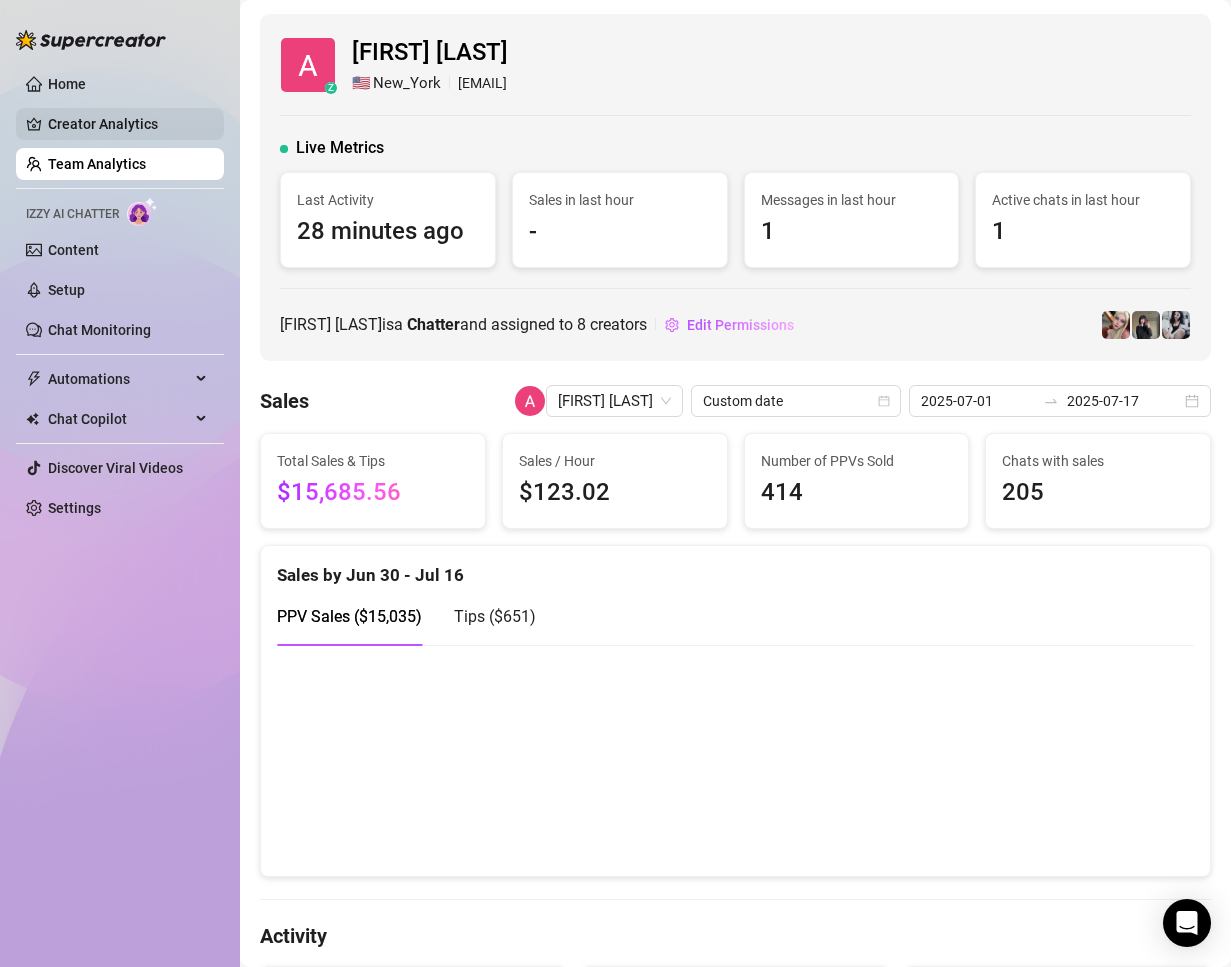 click on "Creator Analytics" at bounding box center [128, 124] 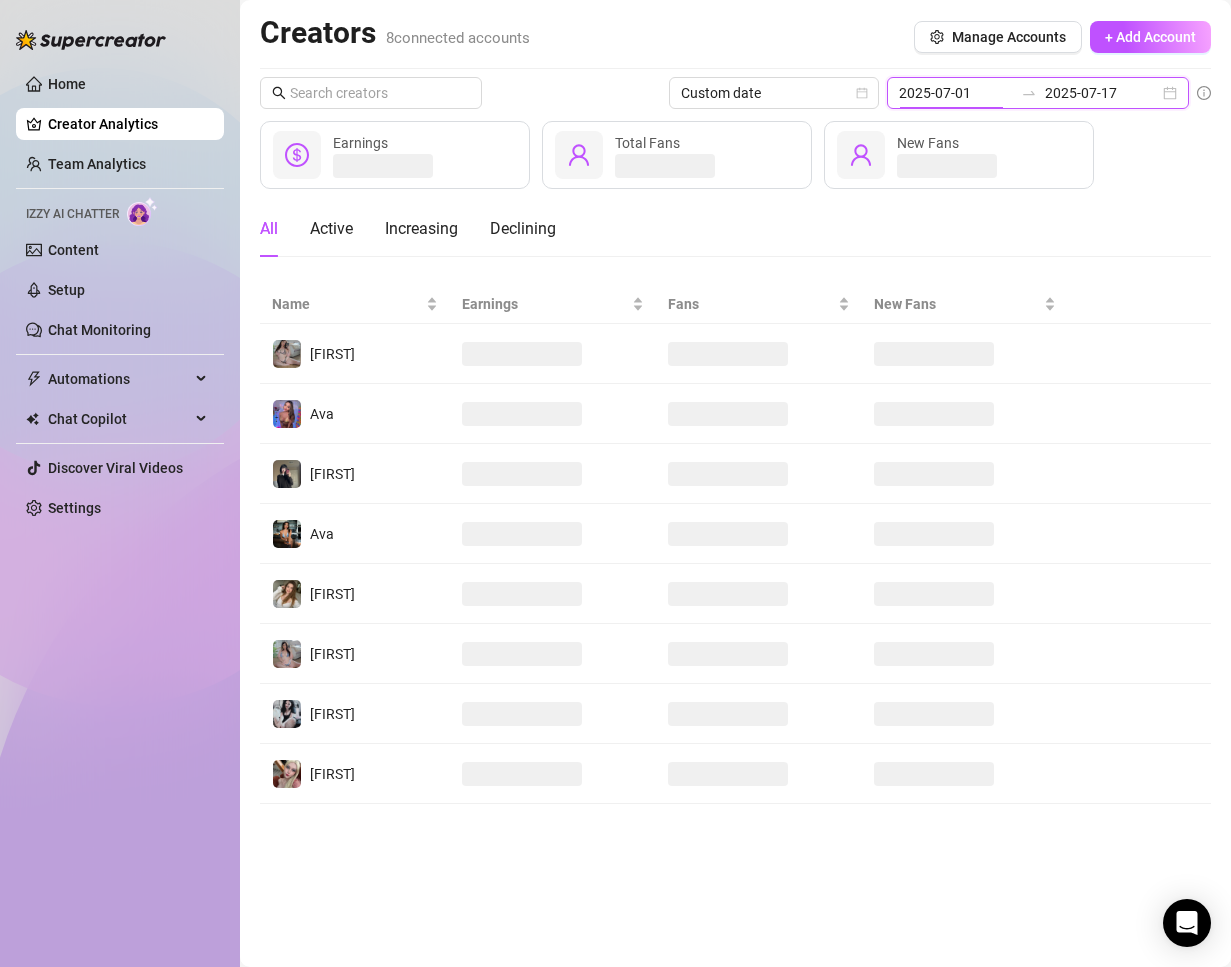click on "2025-07-01" at bounding box center (956, 93) 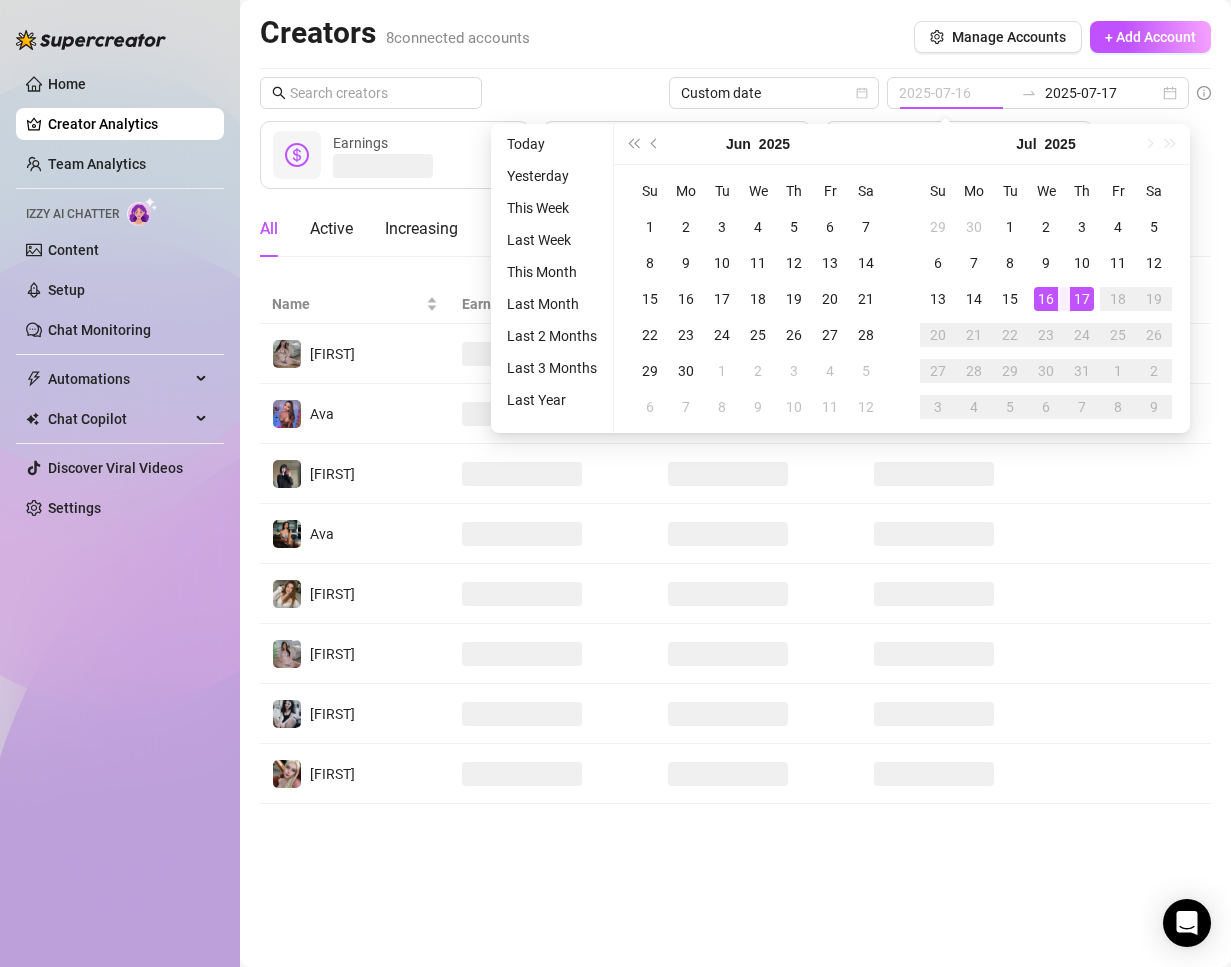 click on "16" at bounding box center (1046, 299) 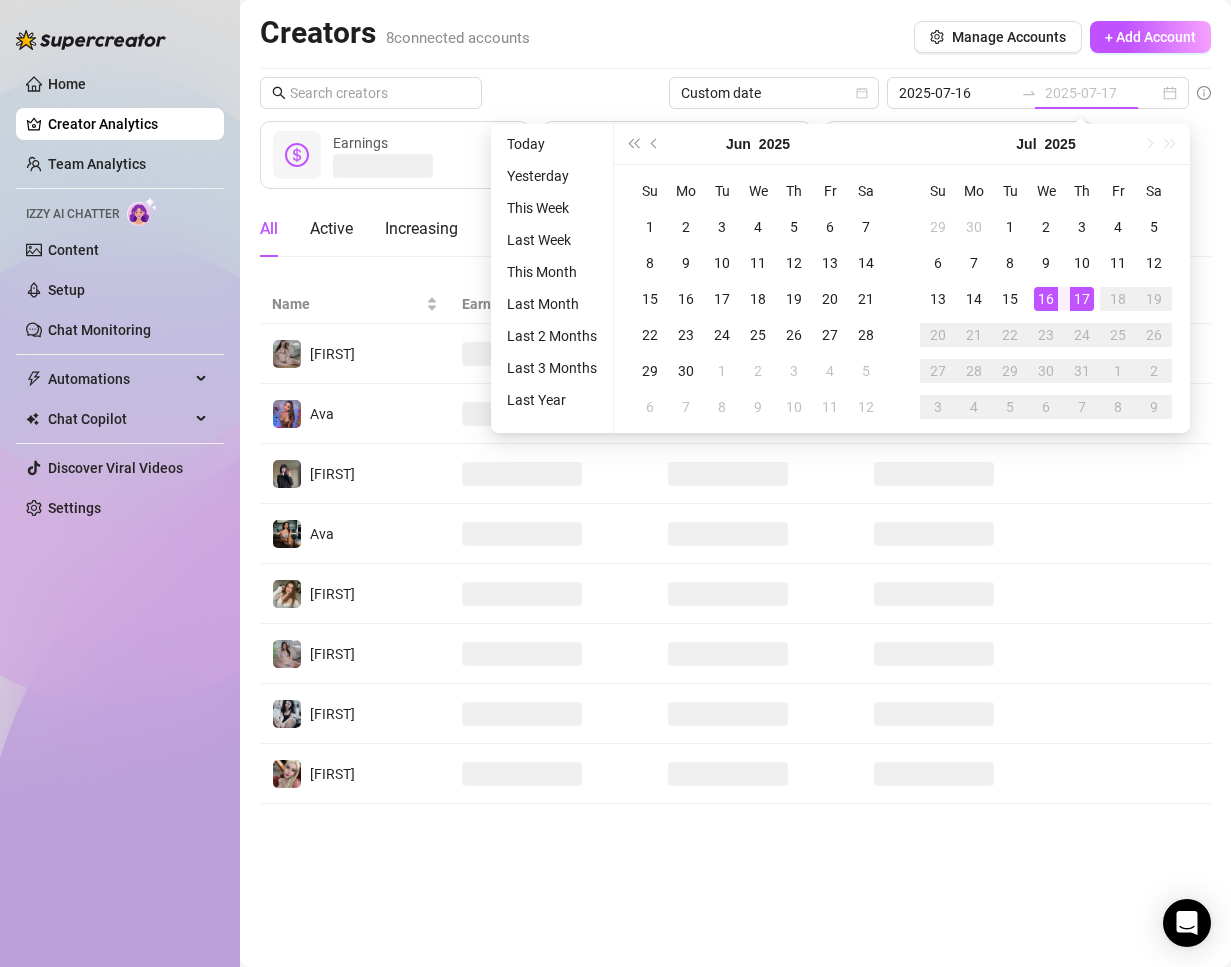 click on "17" at bounding box center (1082, 299) 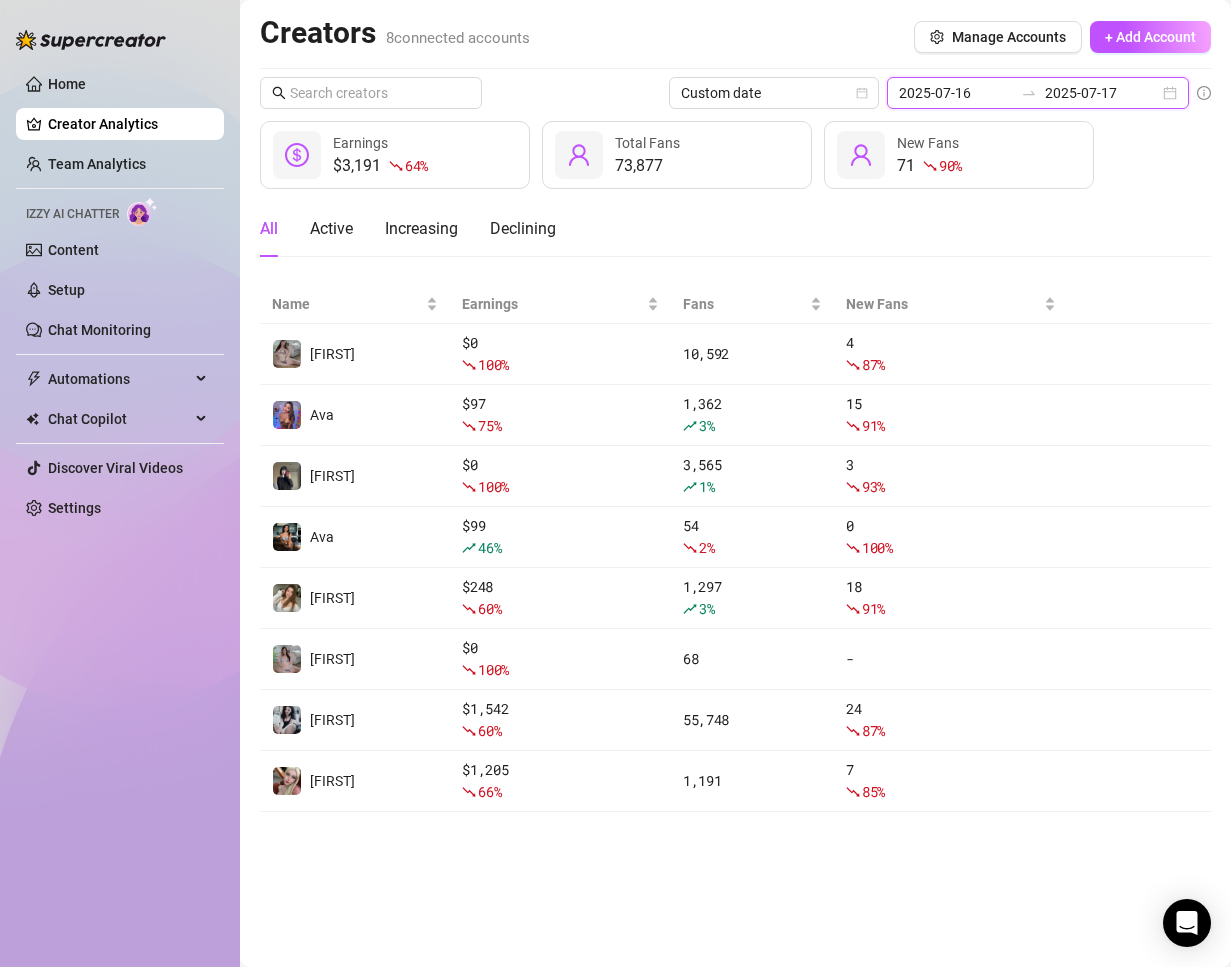 click on "2025-07-16" at bounding box center (956, 93) 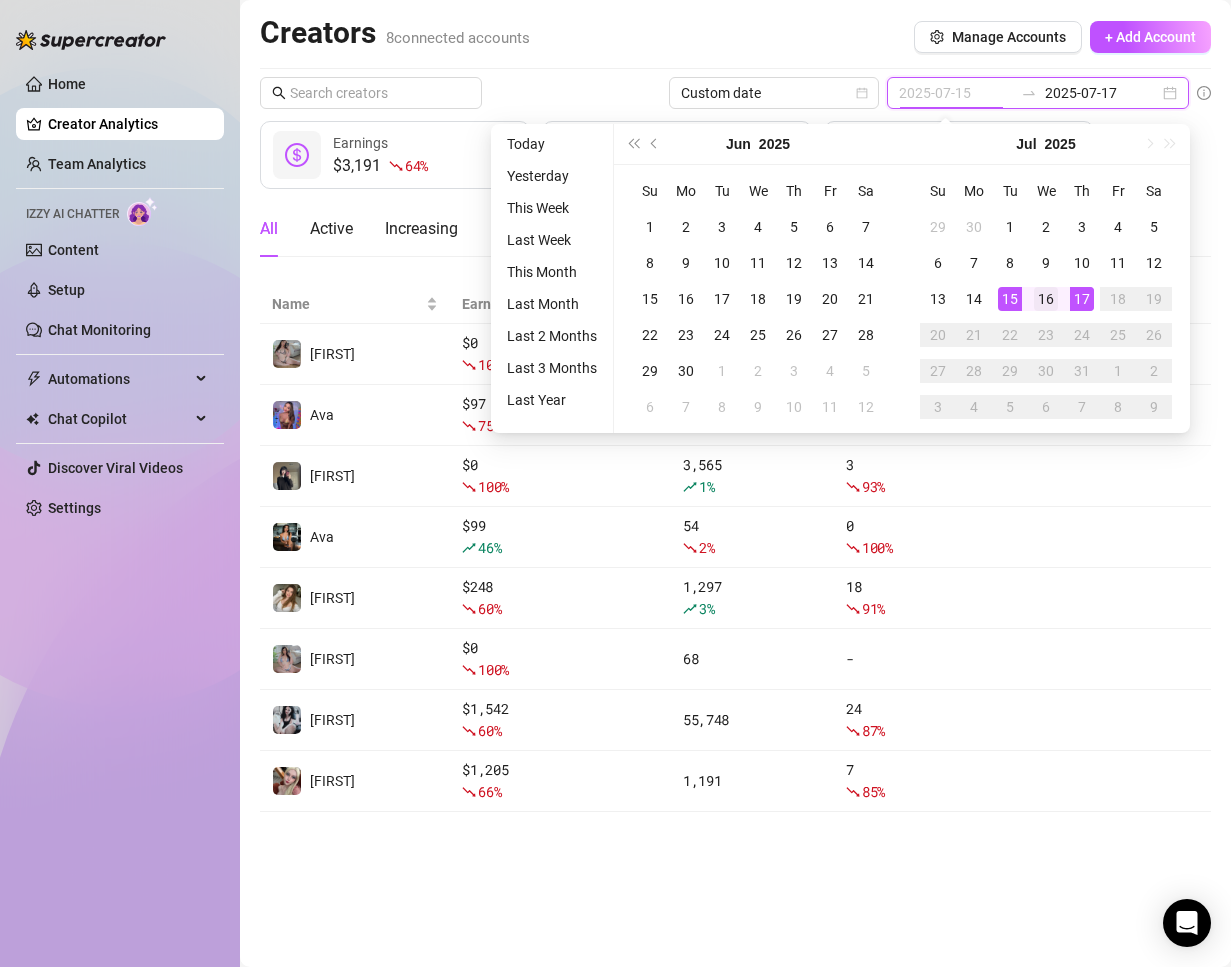 type on "2025-07-16" 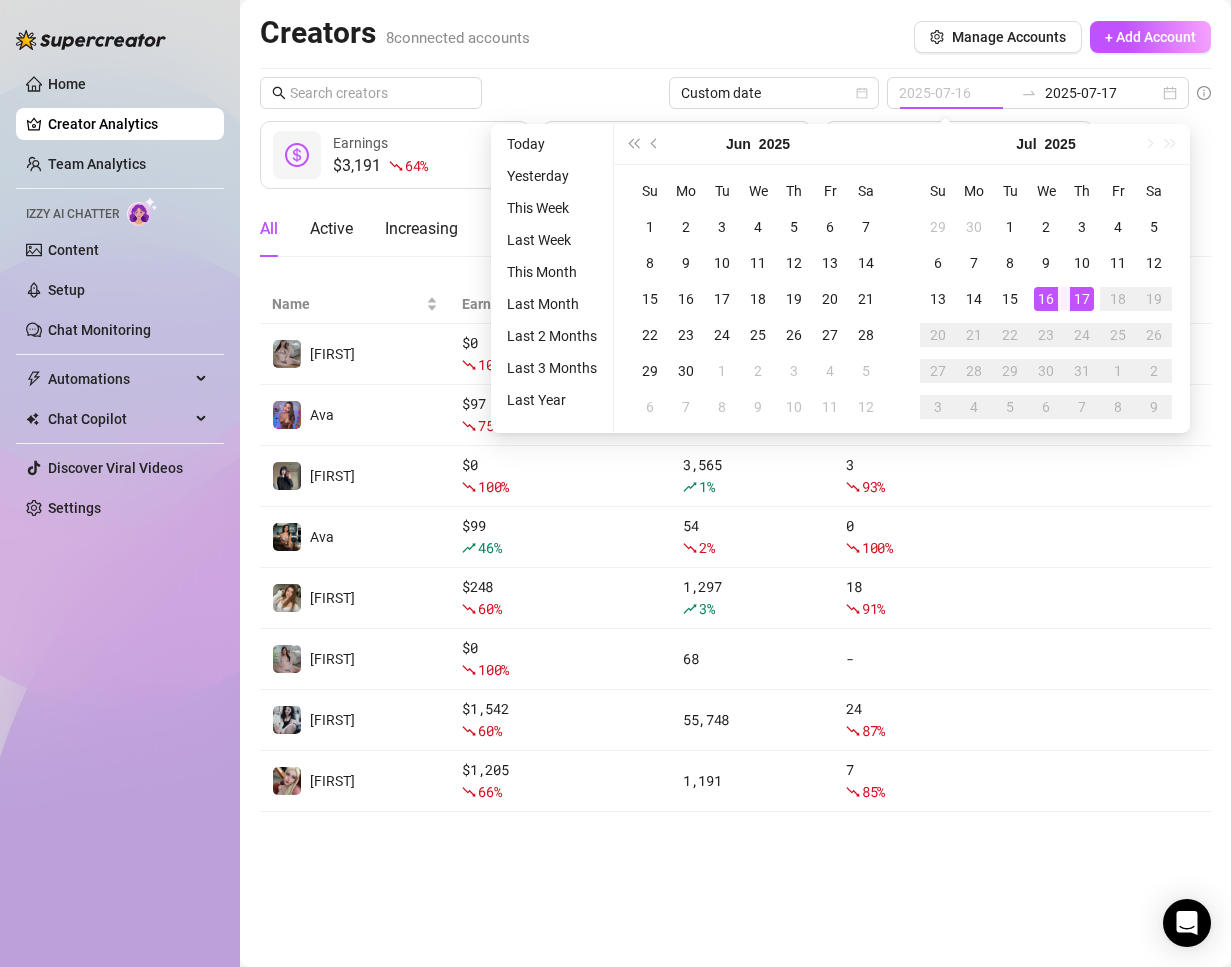 click on "16" at bounding box center [1046, 299] 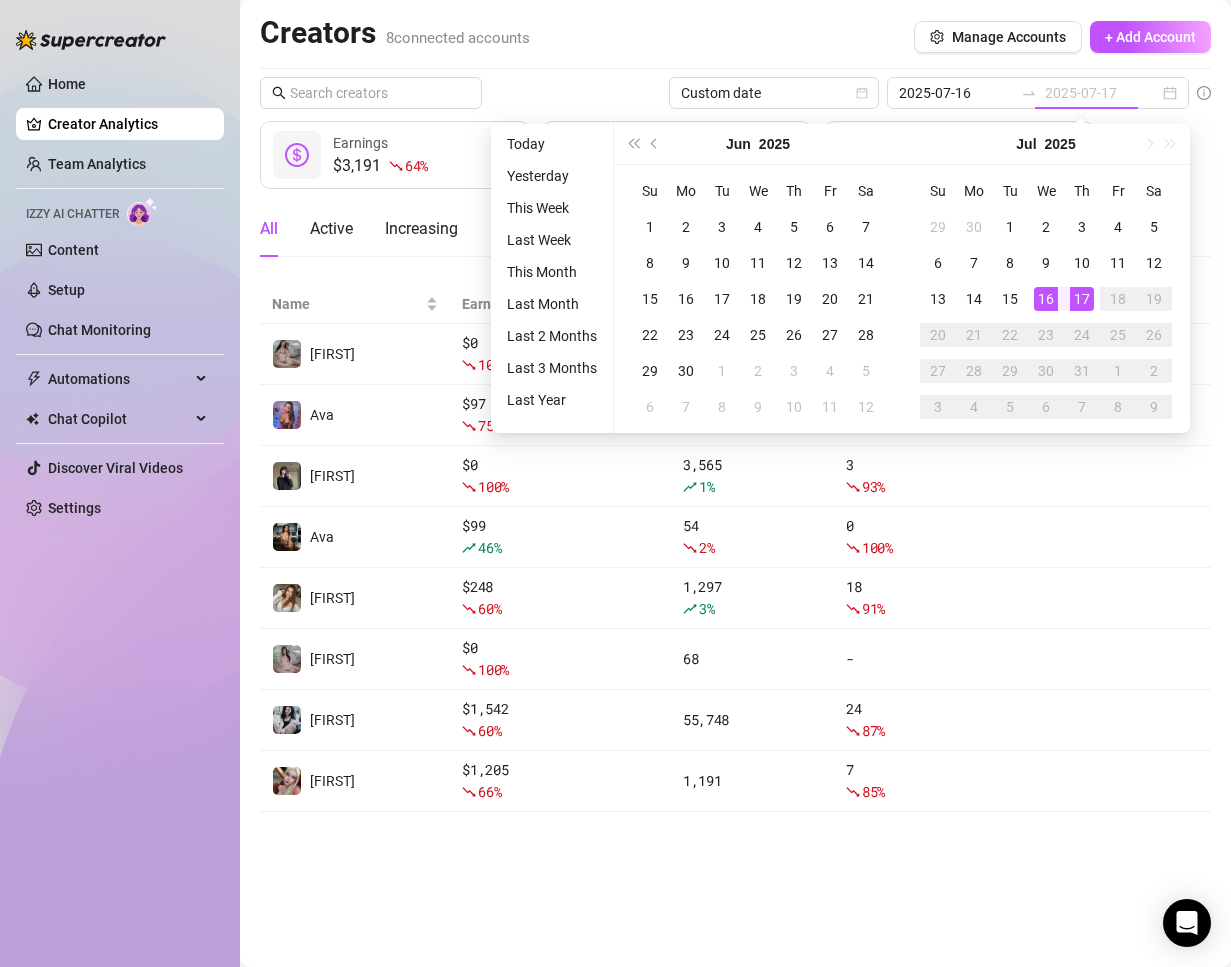 click on "17" at bounding box center [1082, 299] 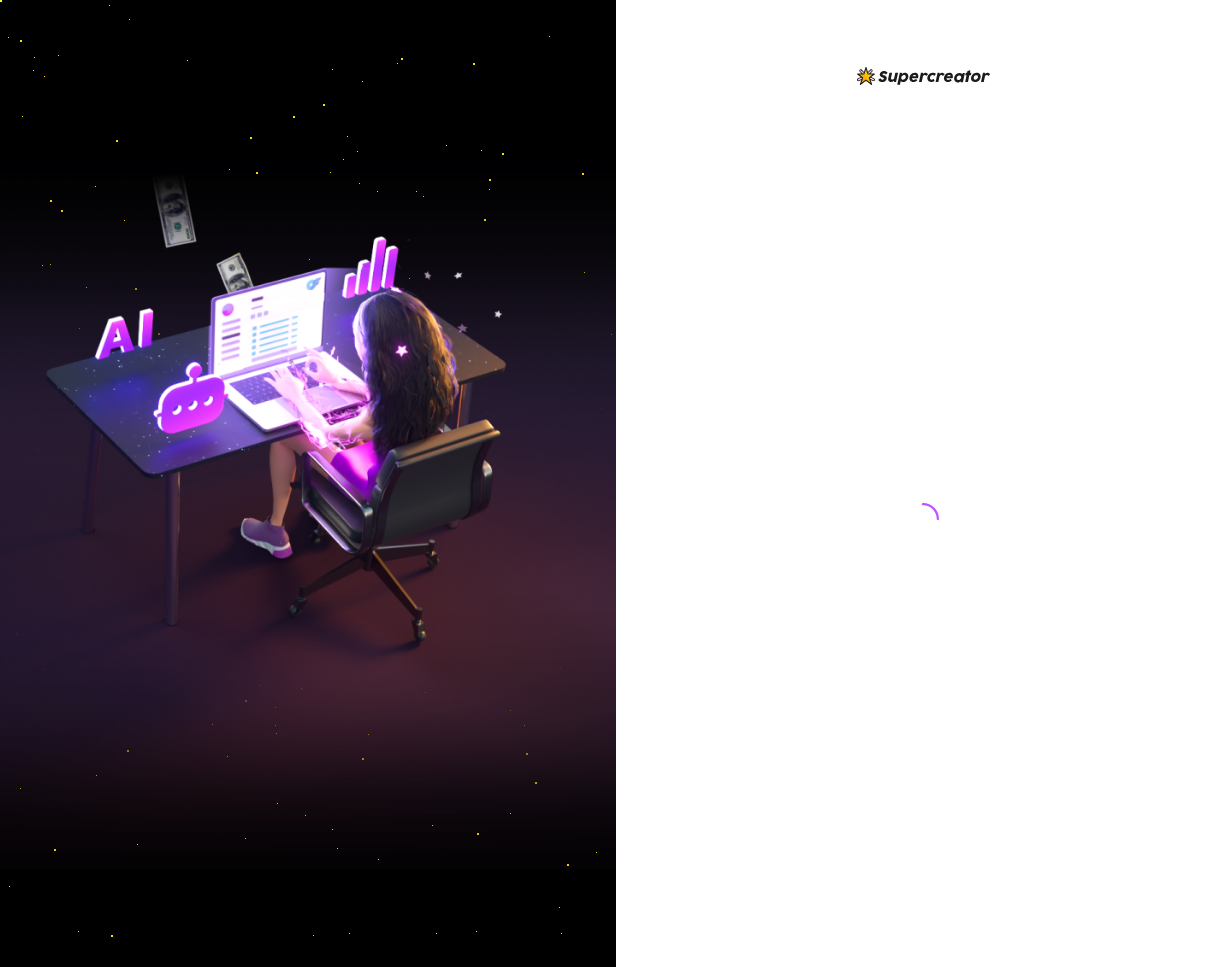 scroll, scrollTop: 0, scrollLeft: 0, axis: both 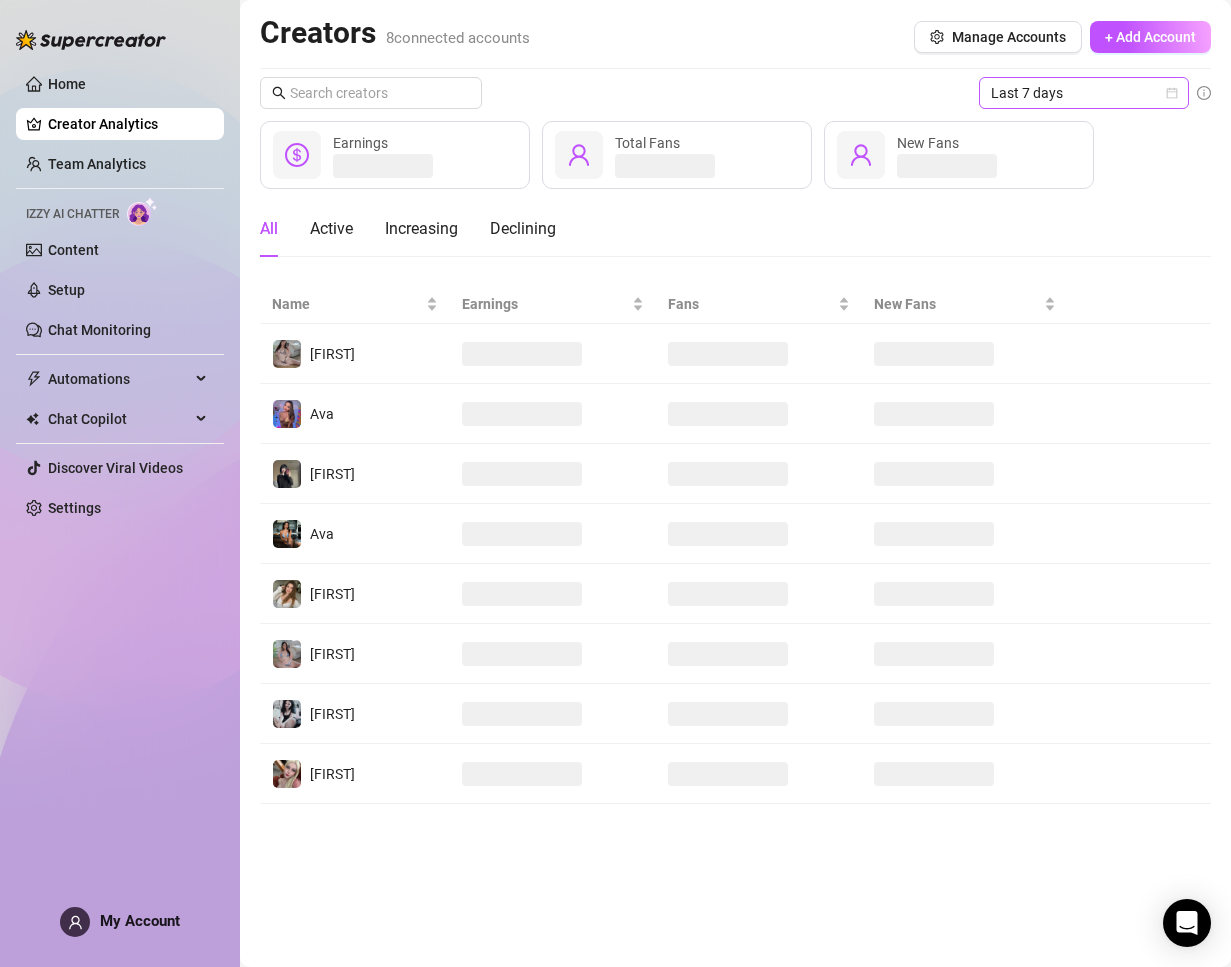 click on "Last 7 days" at bounding box center (1084, 93) 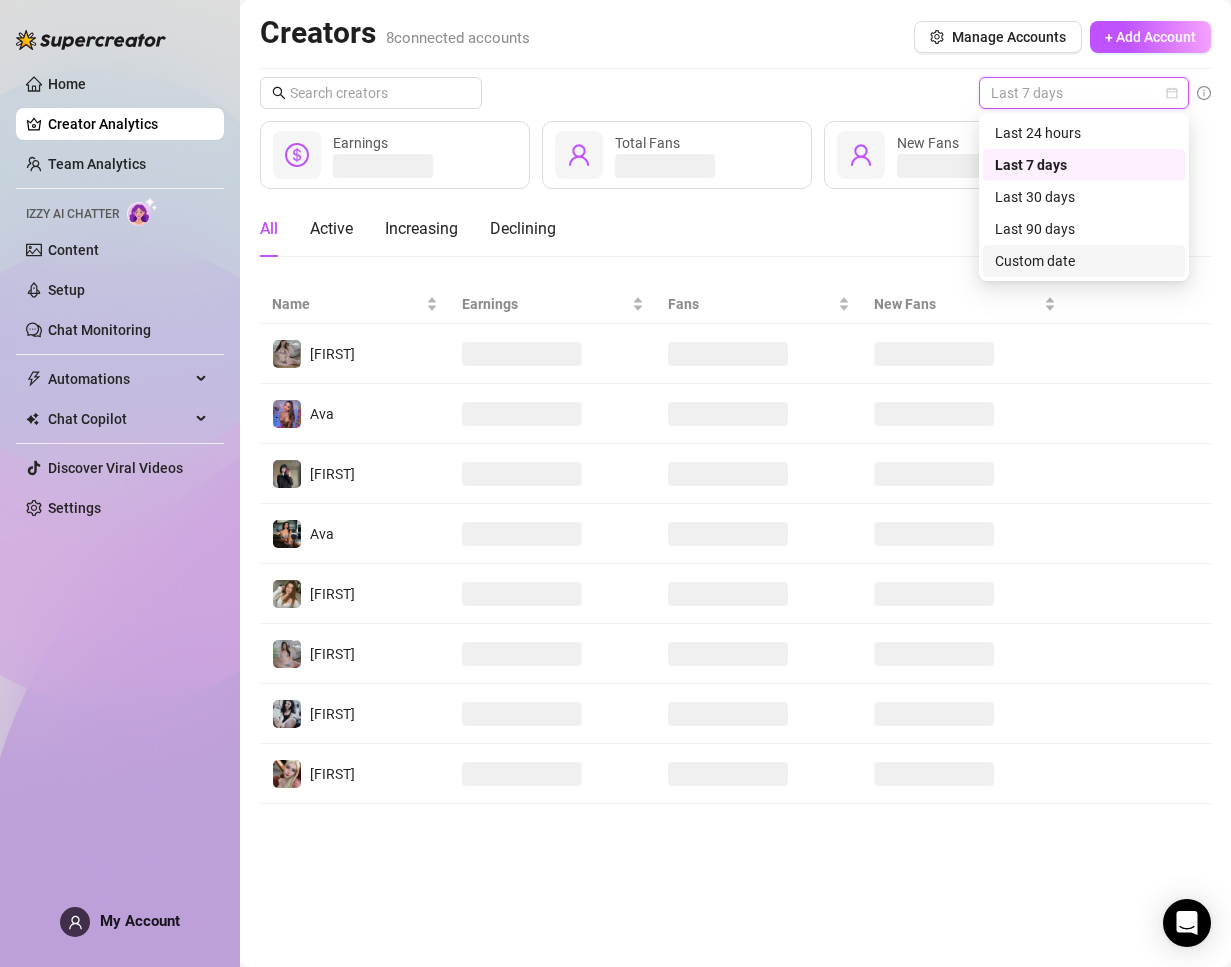 click on "Custom date" at bounding box center (1084, 261) 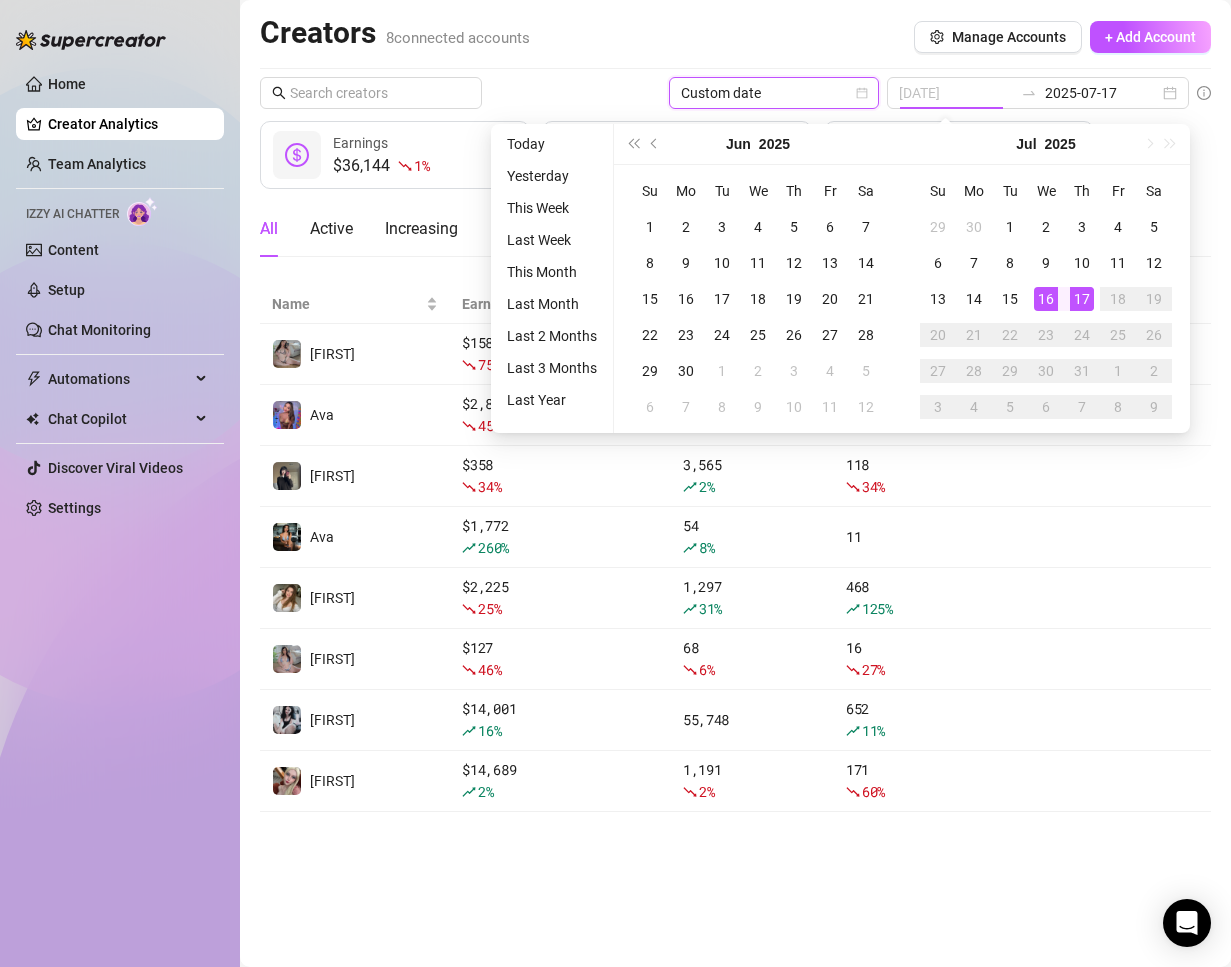 click on "16" at bounding box center (1046, 299) 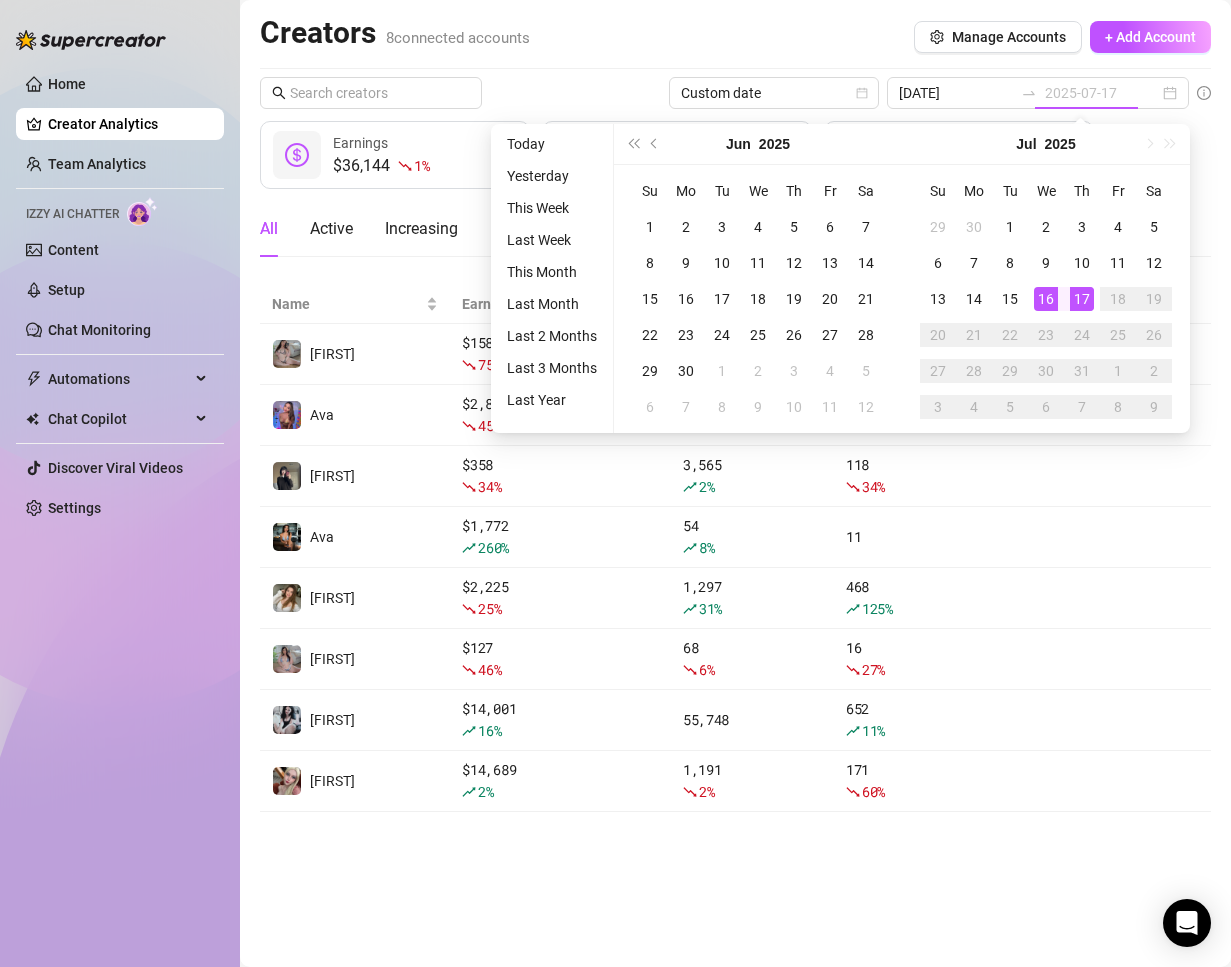 click on "17" at bounding box center [1082, 299] 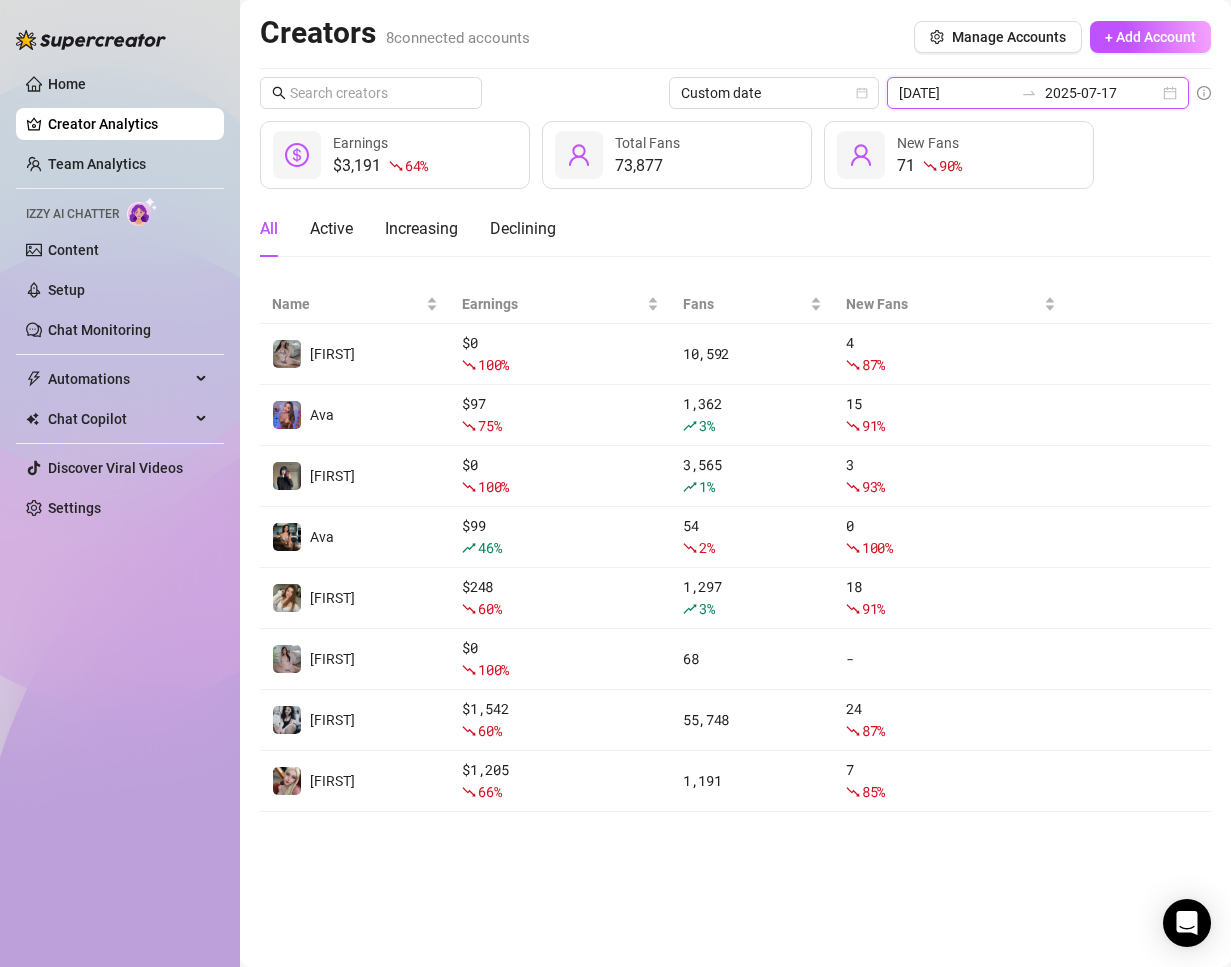 click on "2025-07-16" at bounding box center (956, 93) 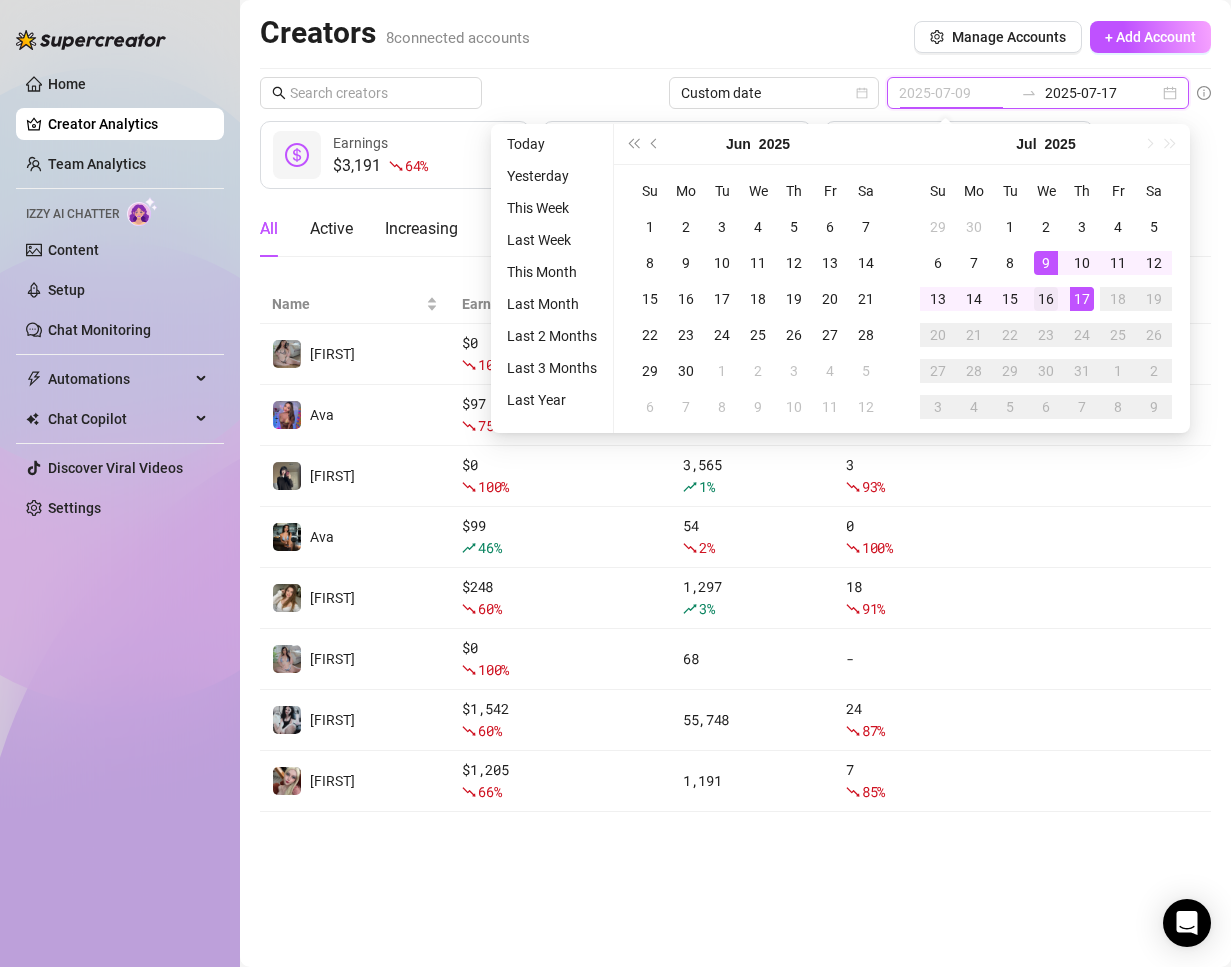 type on "2025-07-16" 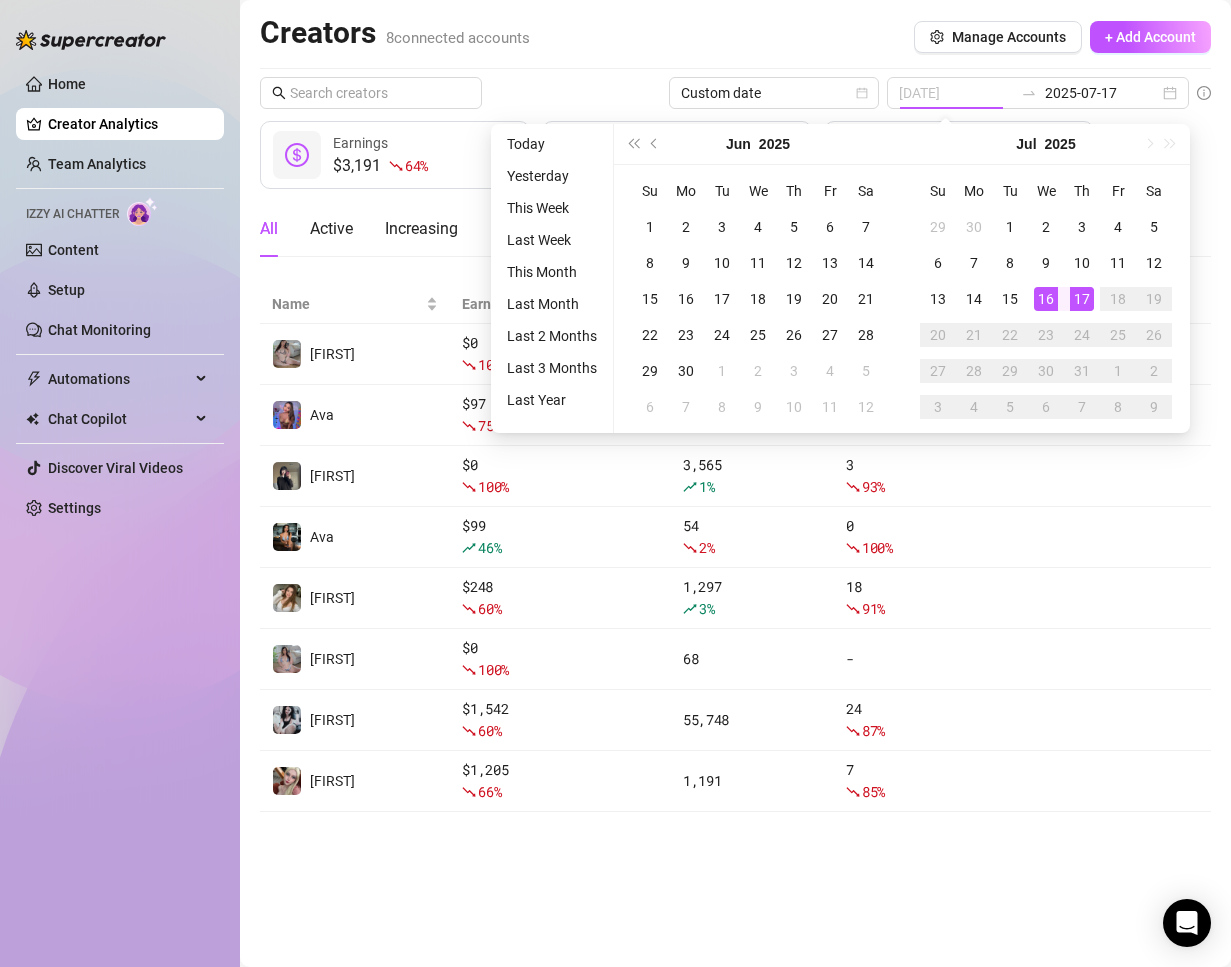 click on "16" at bounding box center [1046, 299] 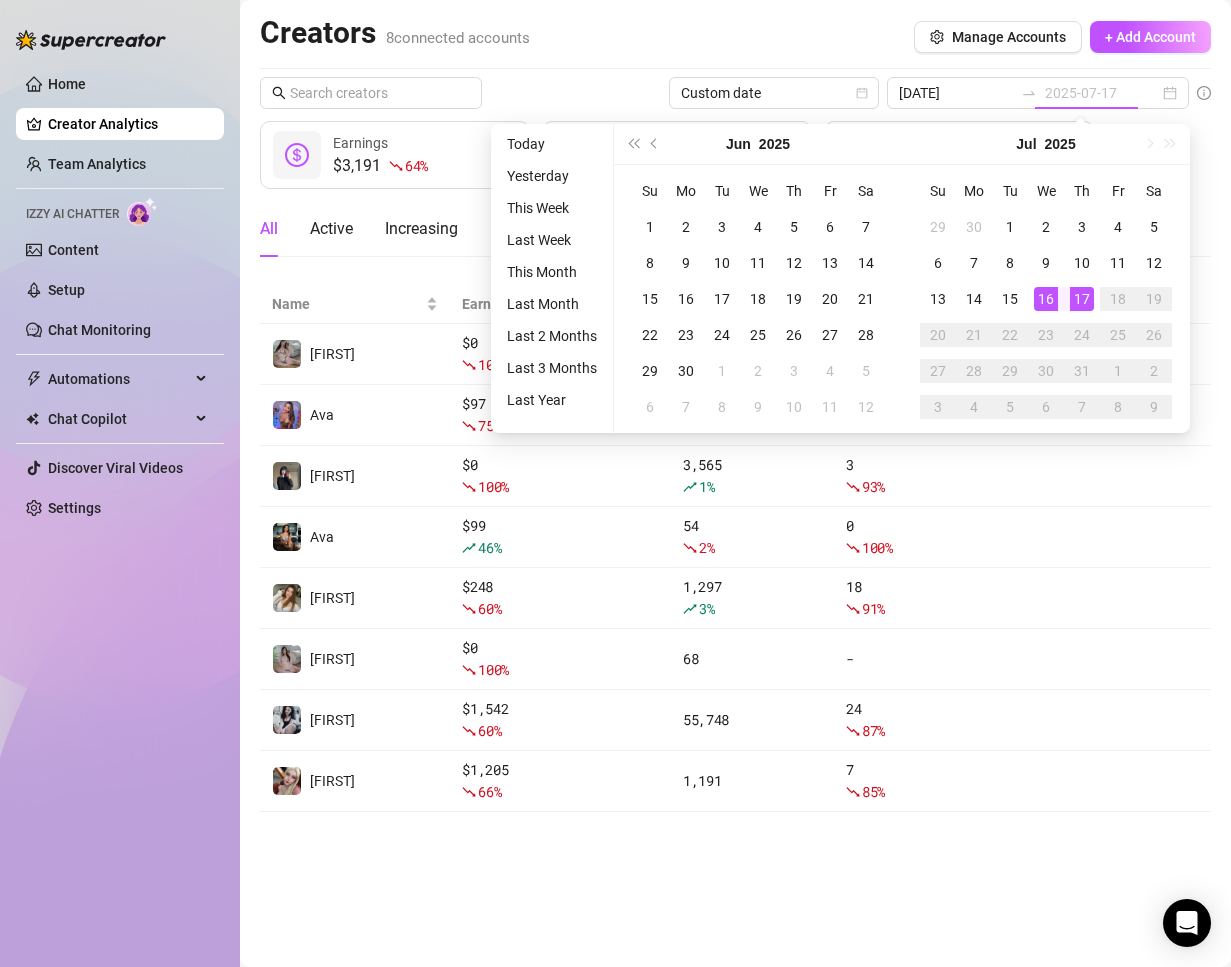 click on "16" at bounding box center (1046, 299) 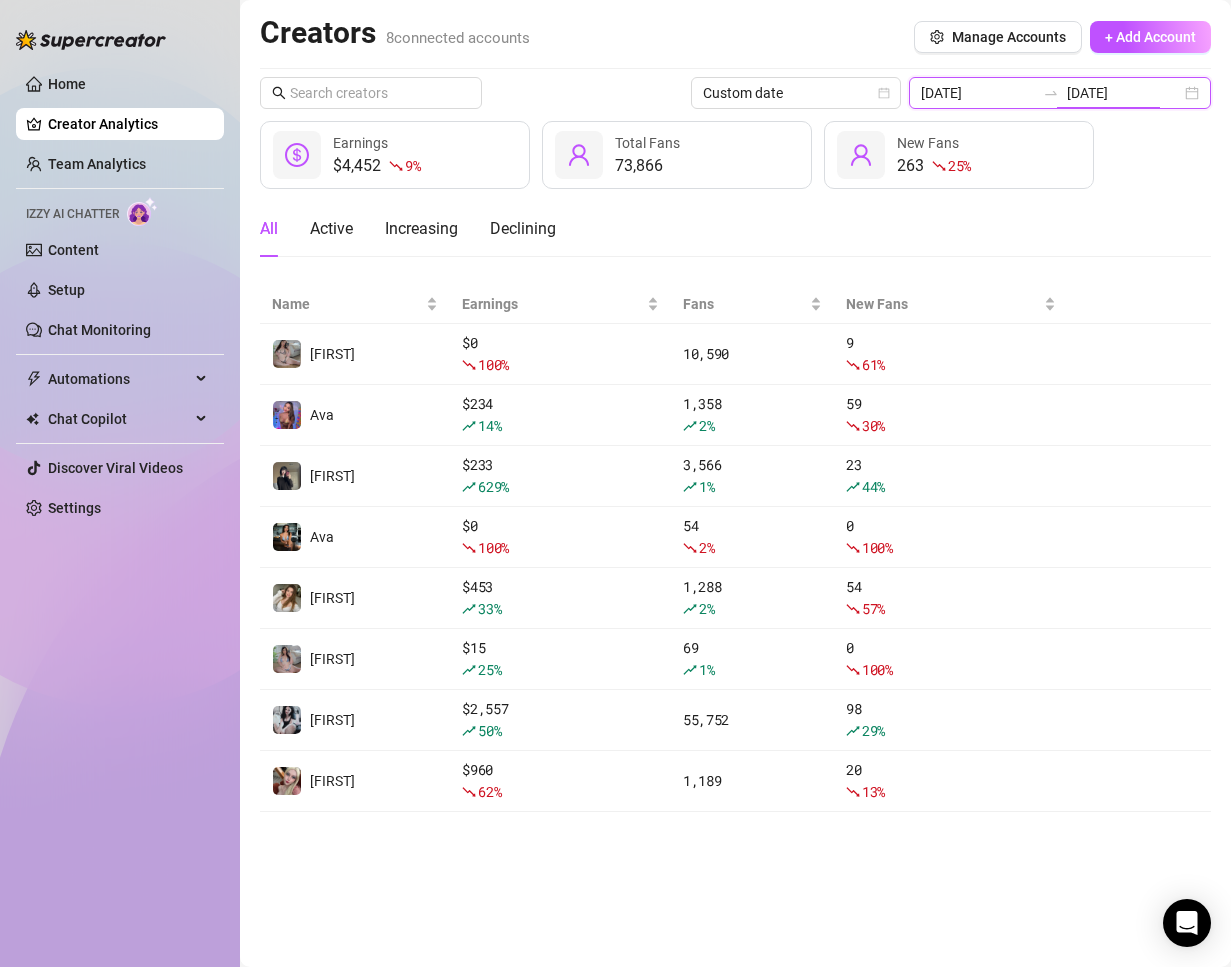 click on "2025-07-16" at bounding box center (1124, 93) 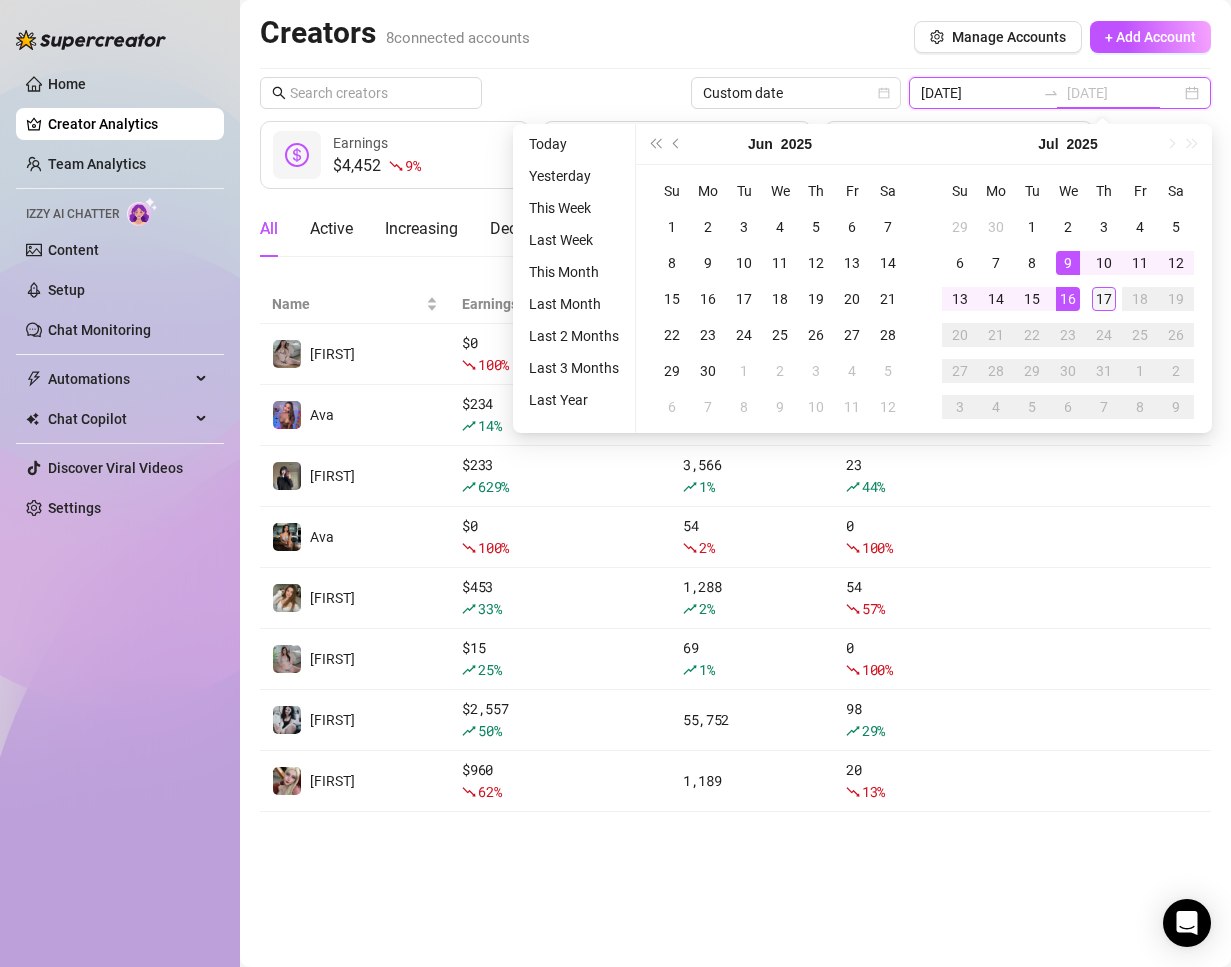 type on "2025-07-17" 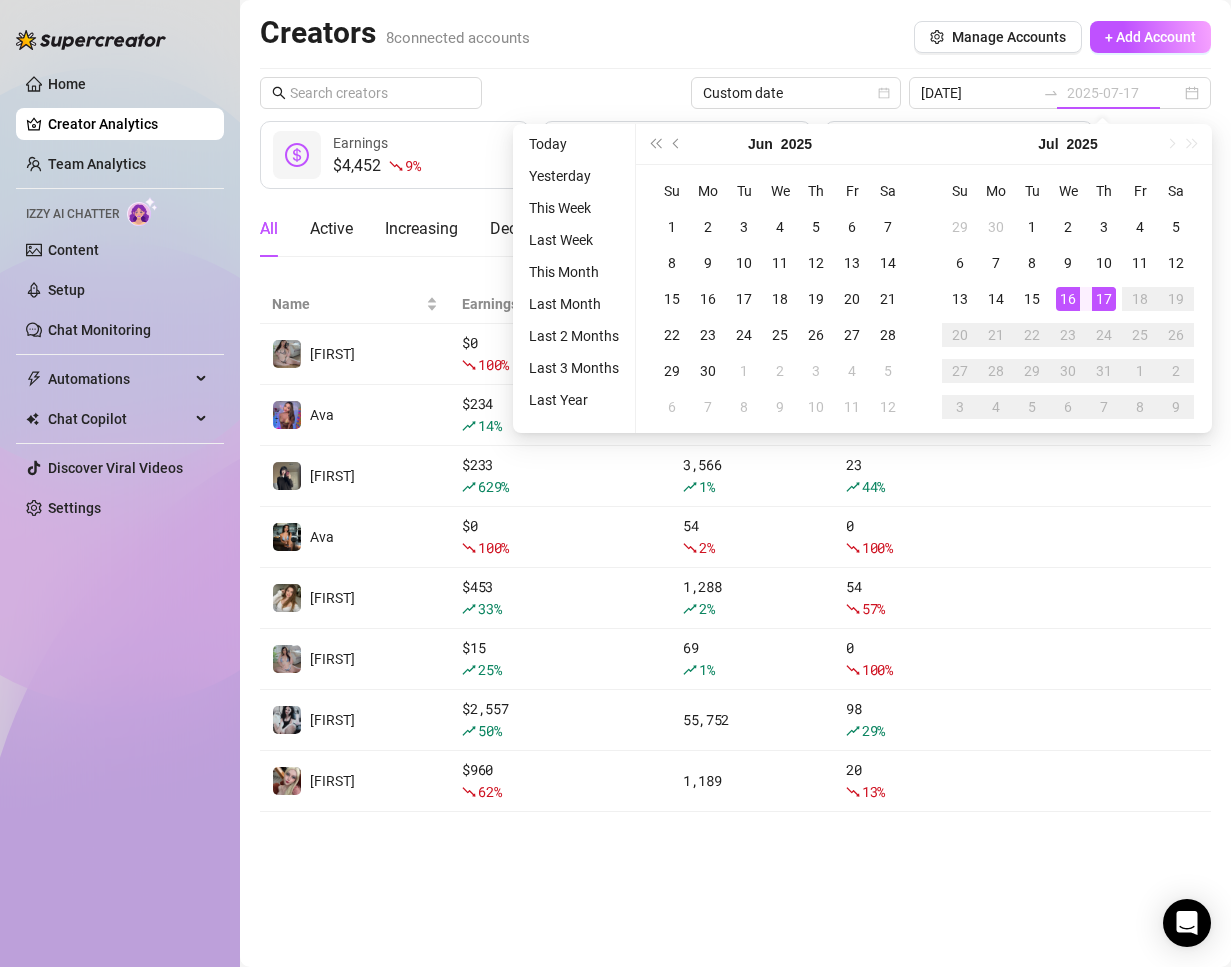click on "17" at bounding box center [1104, 299] 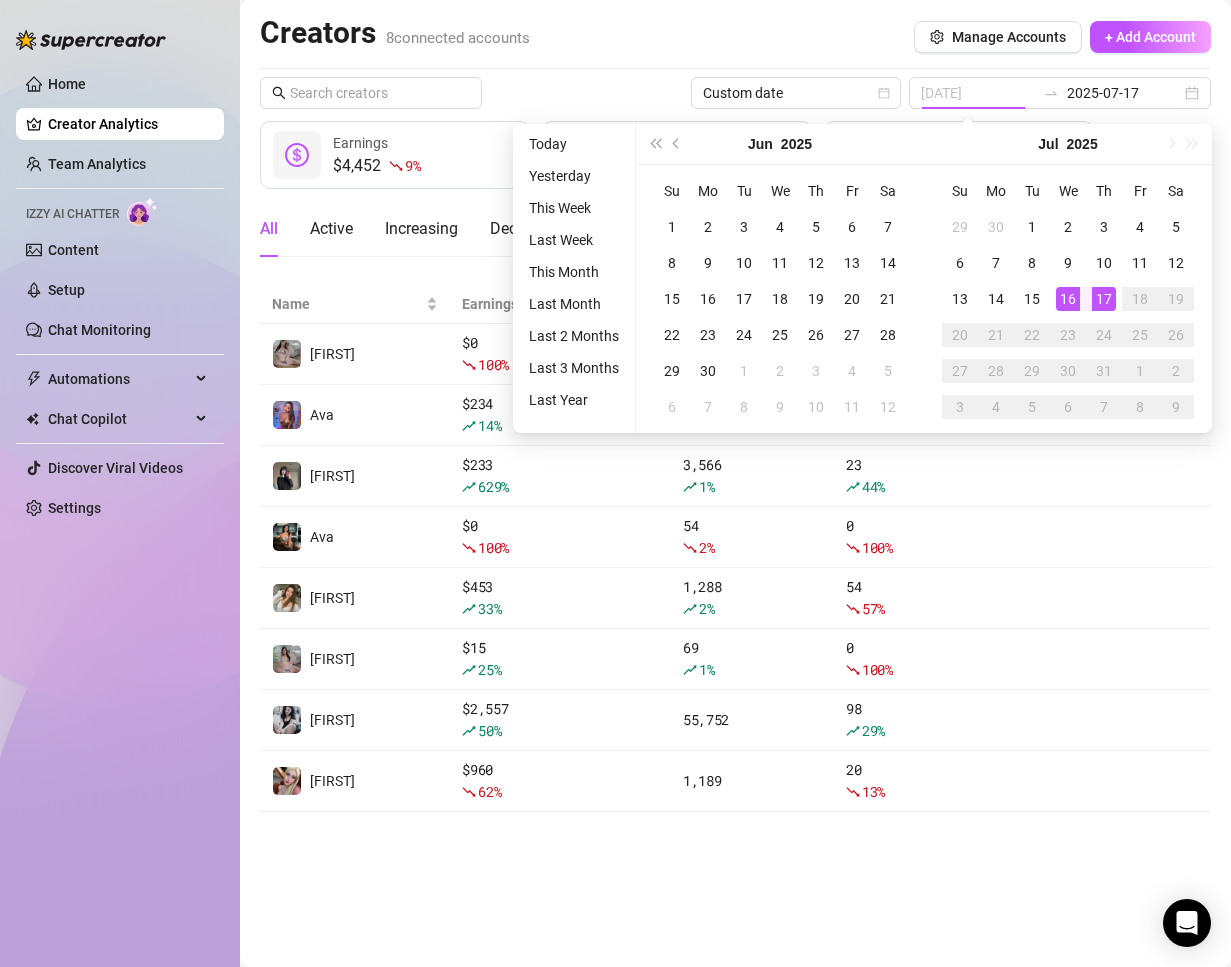 click on "16" at bounding box center (1068, 299) 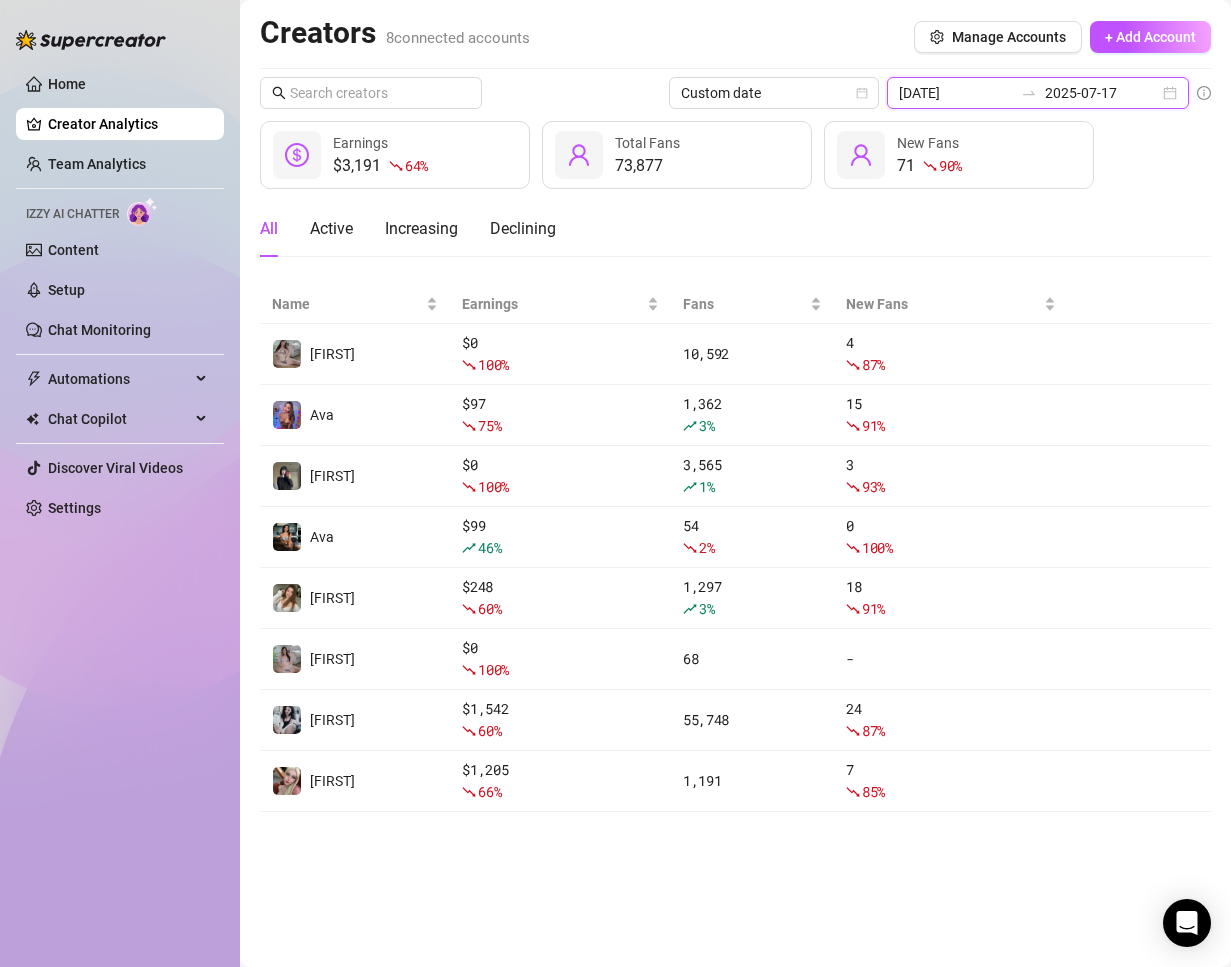 click on "2025-07-16" at bounding box center [956, 93] 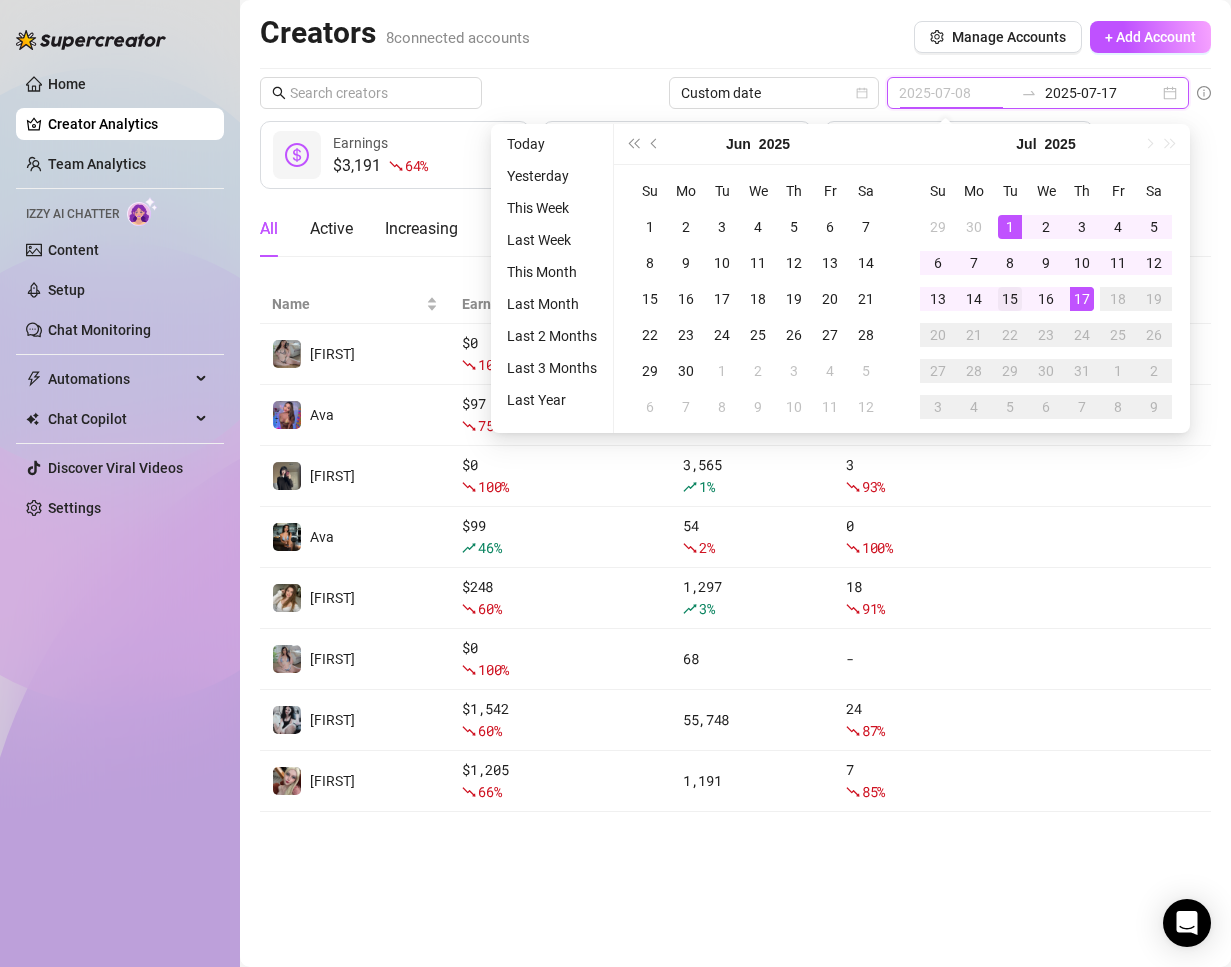 type on "2025-07-15" 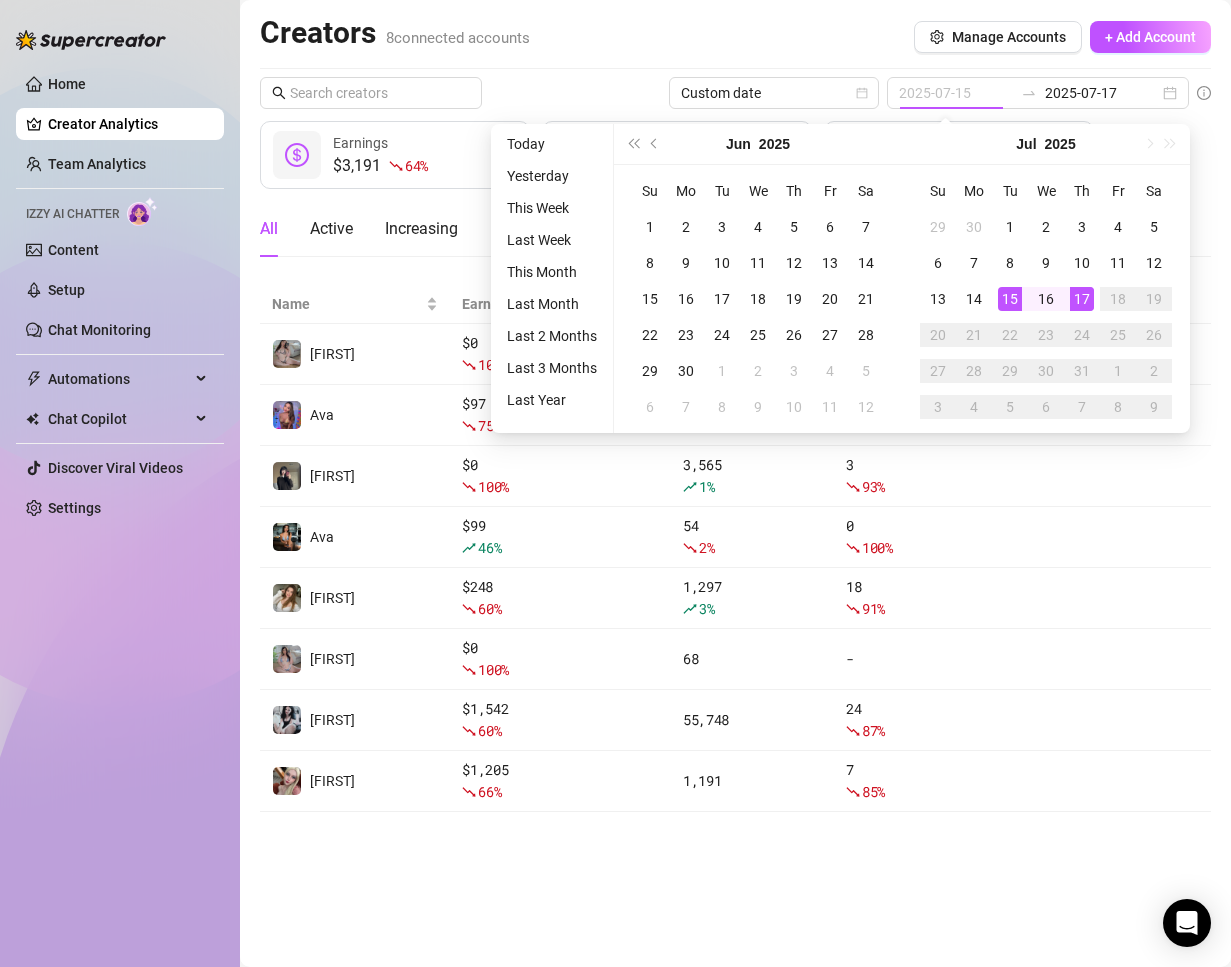 click on "15" at bounding box center (1010, 299) 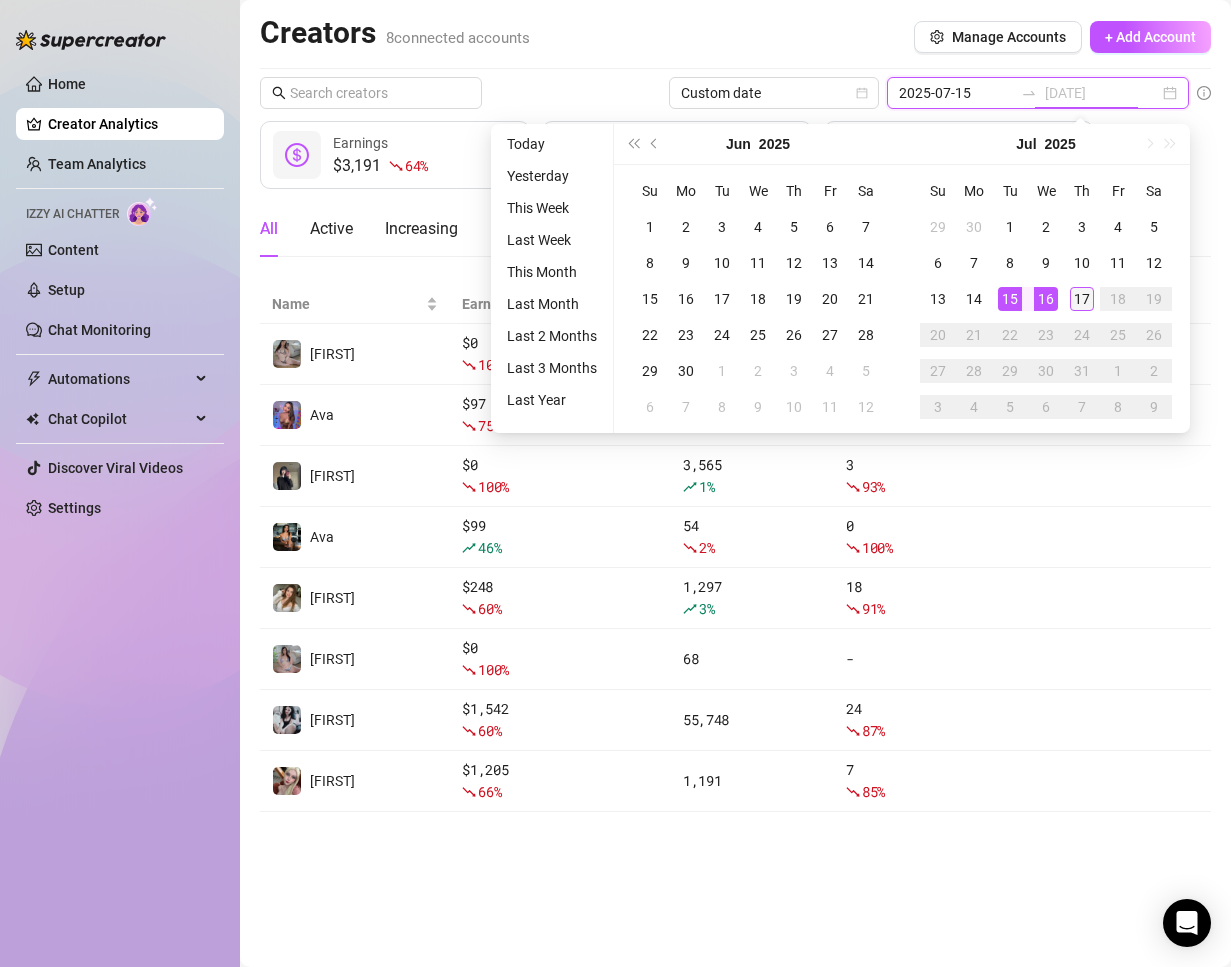 type on "2025-07-17" 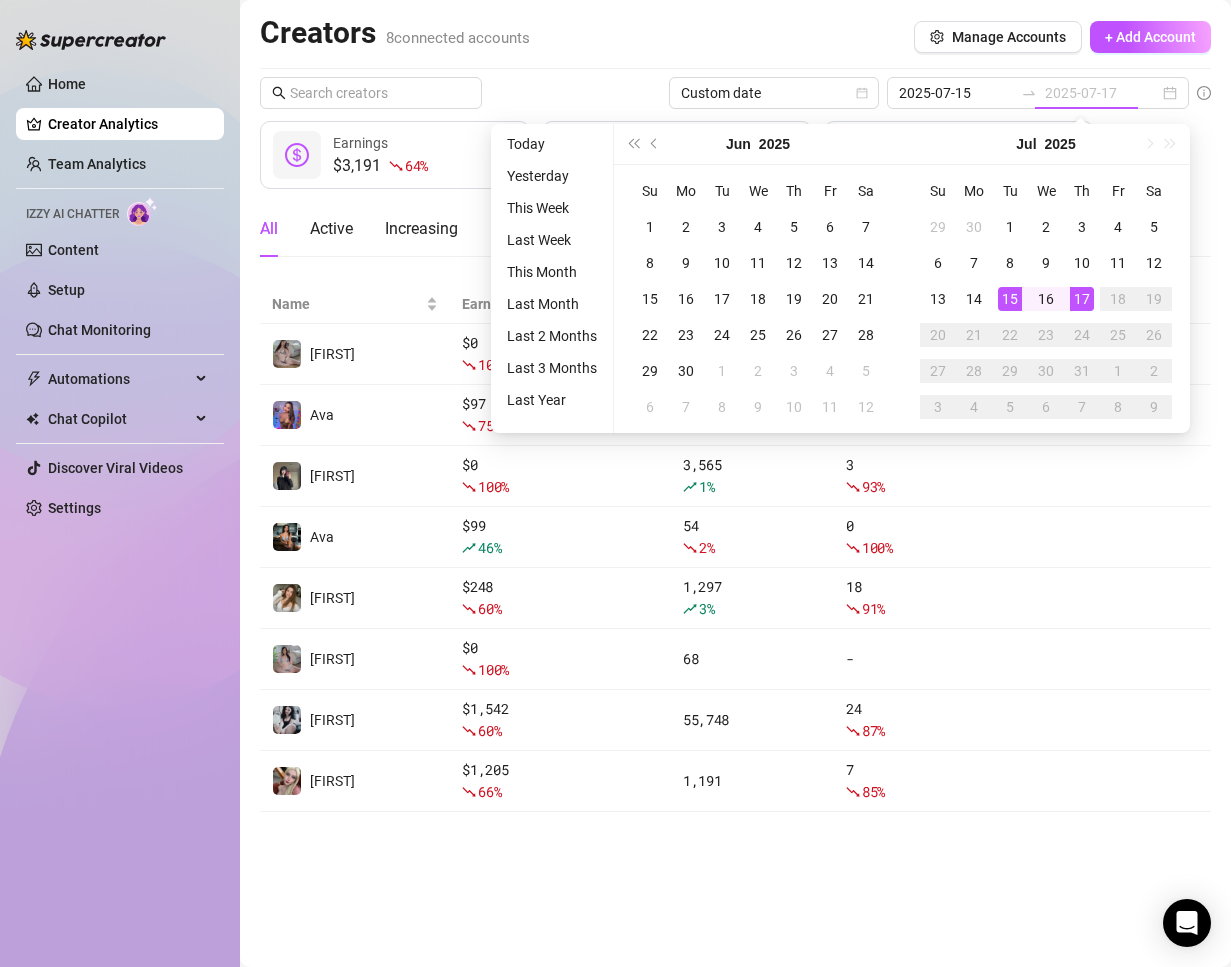 click on "17" at bounding box center (1082, 299) 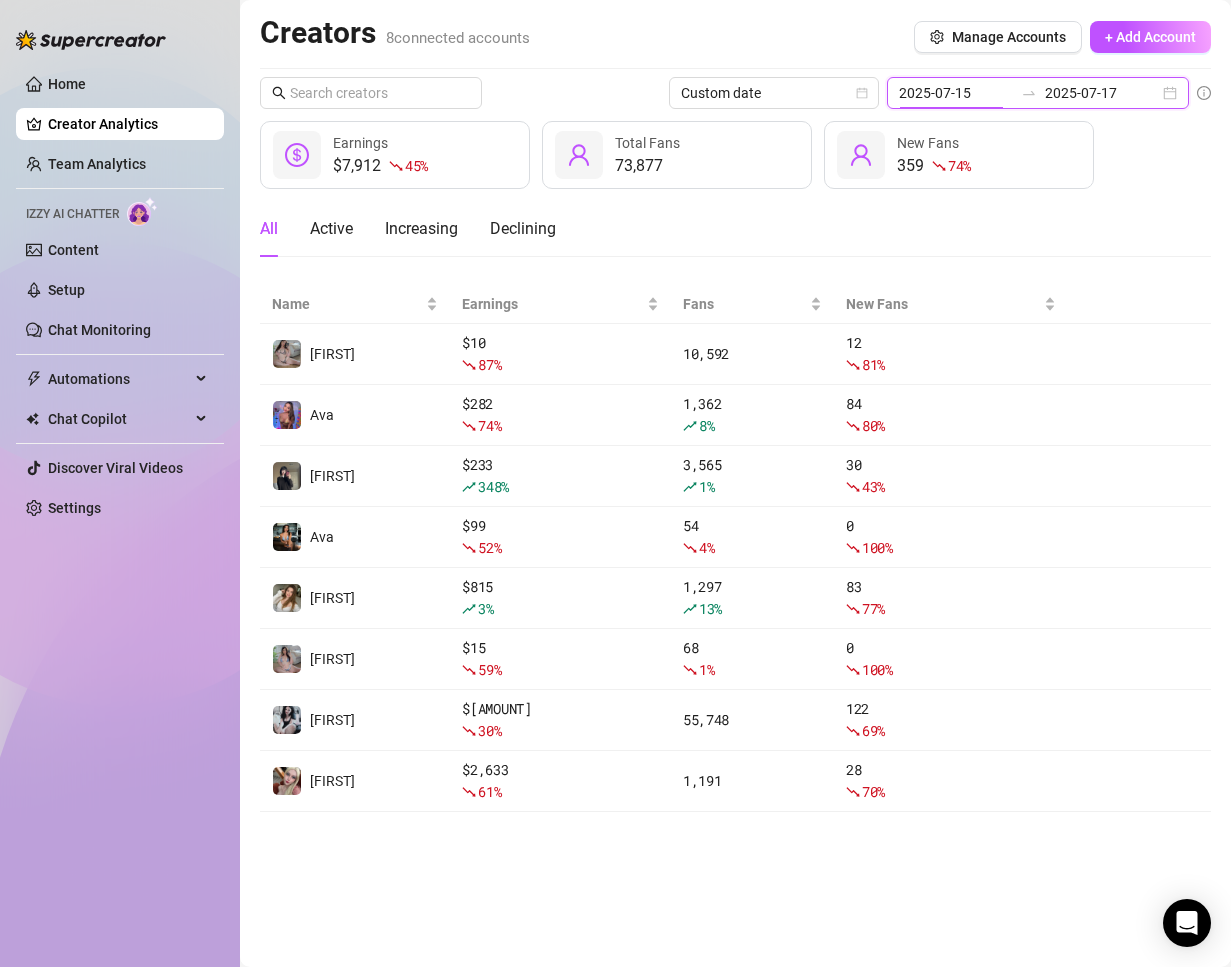 click on "2025-07-15" at bounding box center [956, 93] 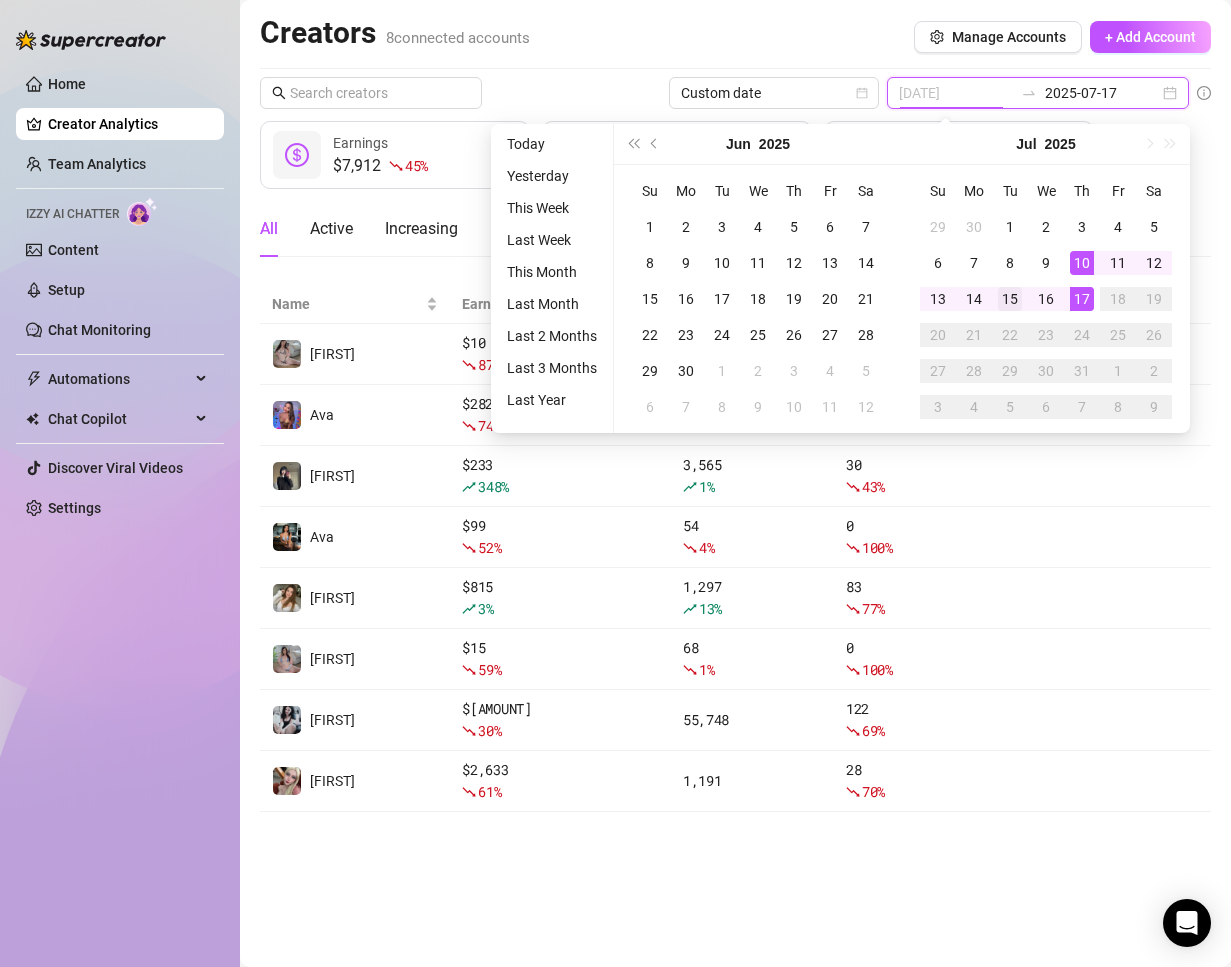 type on "2025-07-15" 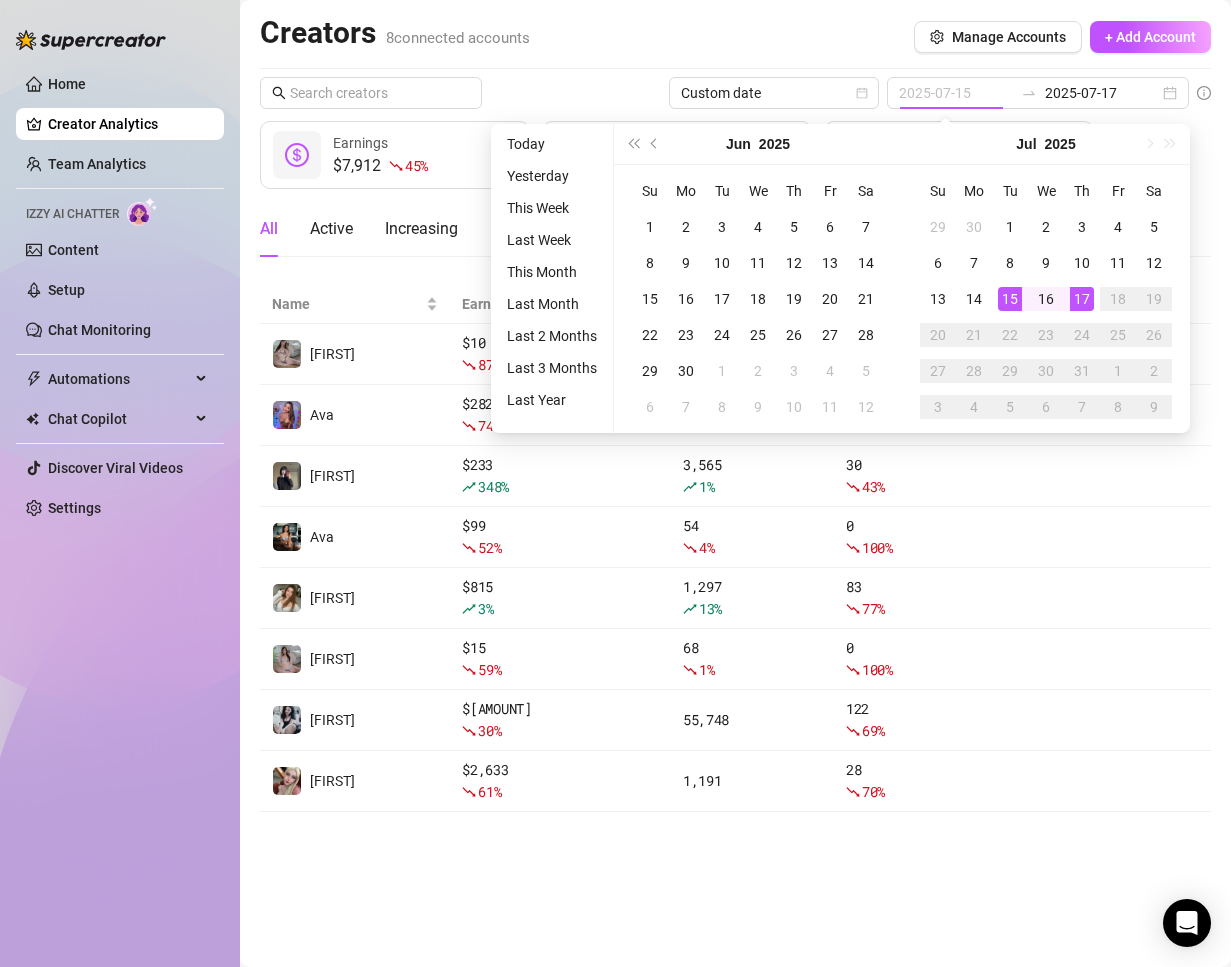click on "15" at bounding box center [1010, 299] 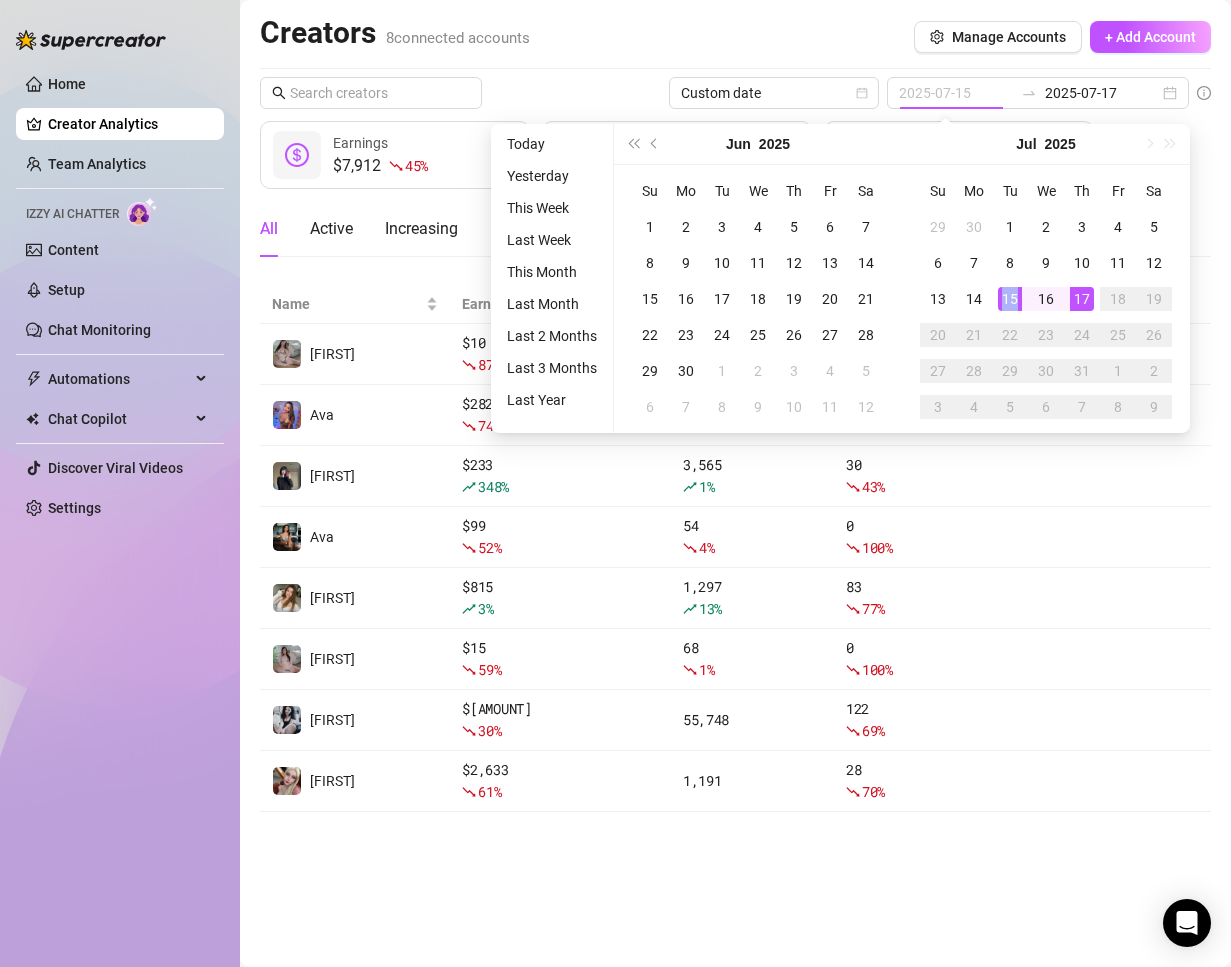 click on "15" at bounding box center [1010, 299] 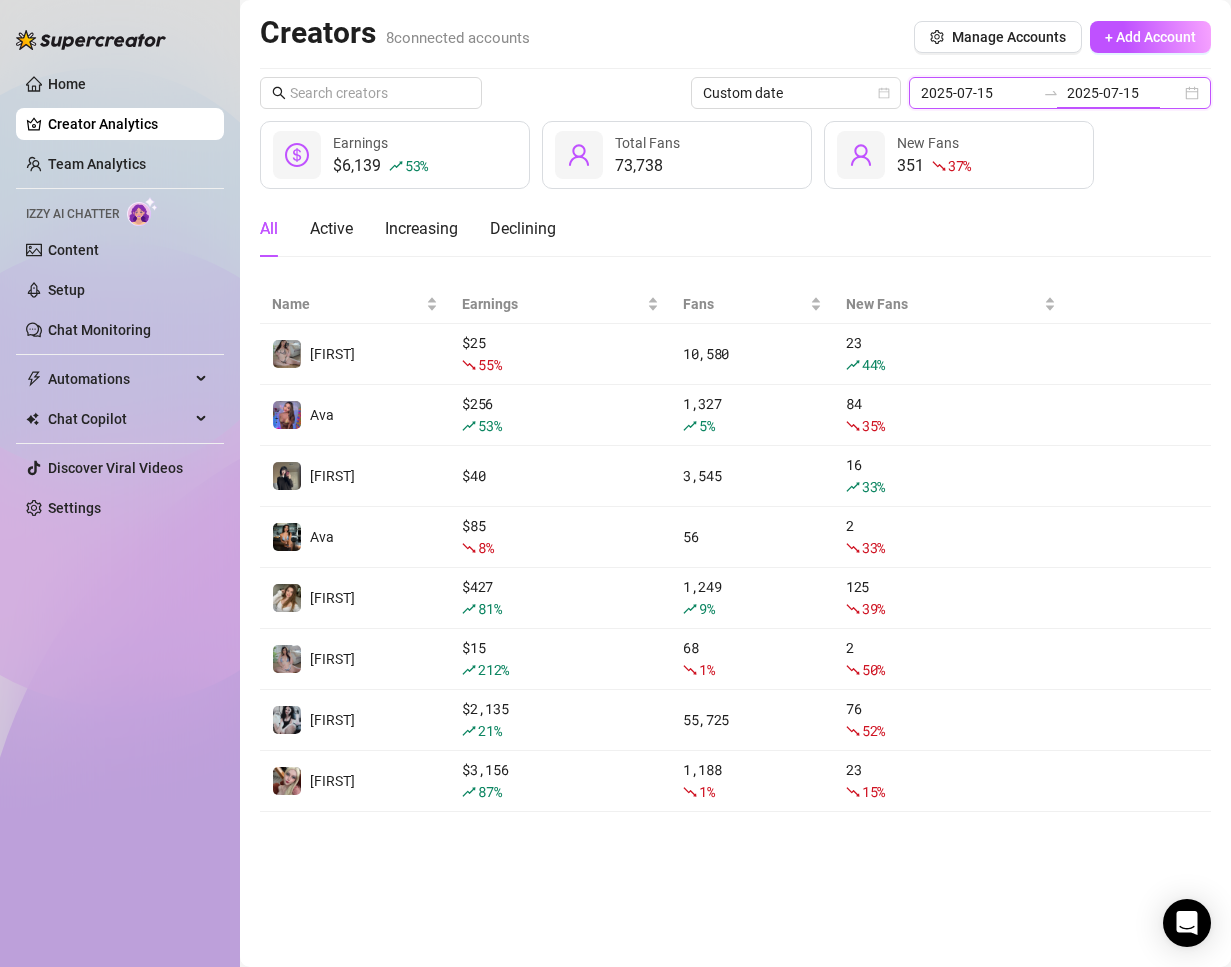 click on "2025-07-15" at bounding box center [1124, 93] 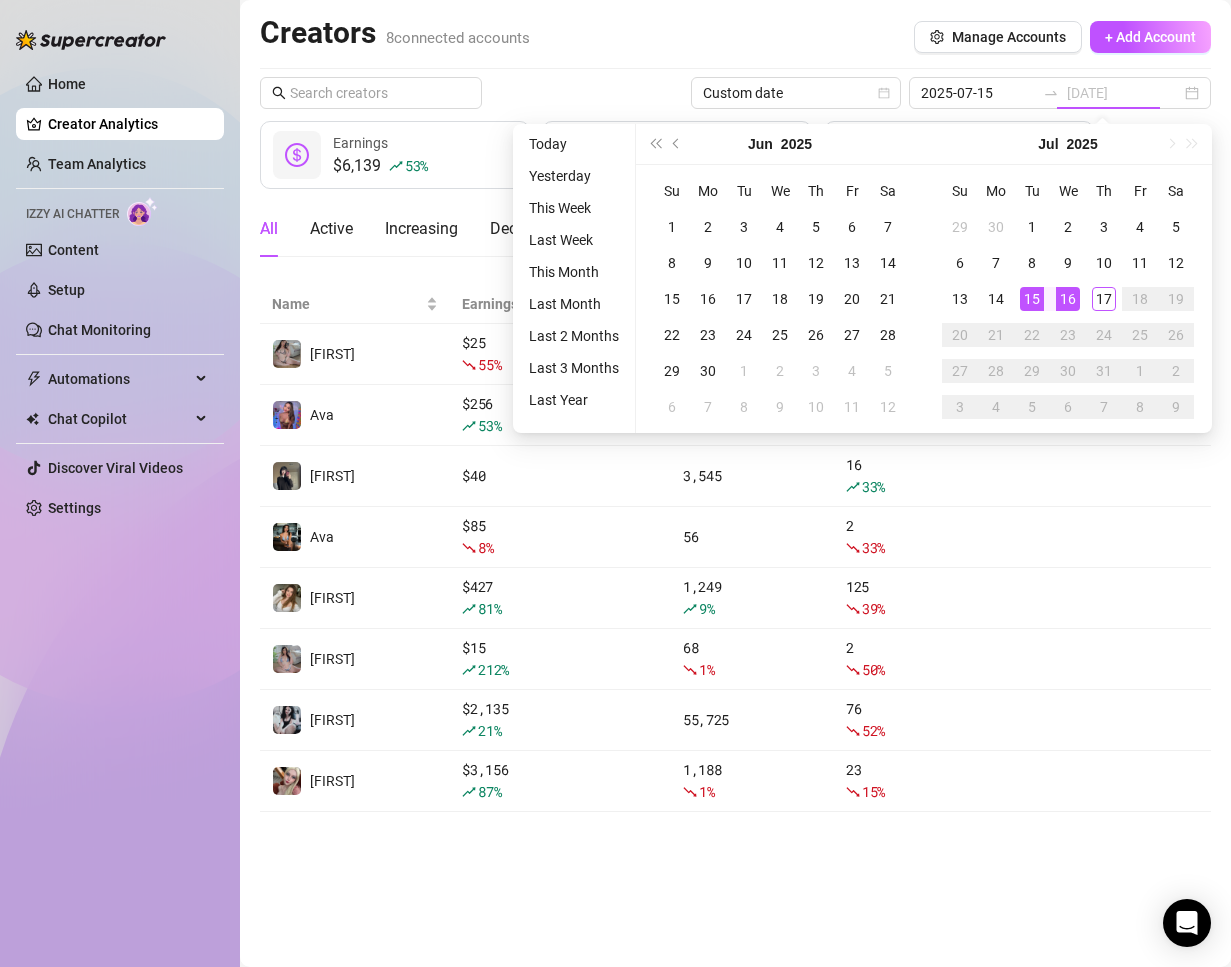 click on "16" at bounding box center (1068, 299) 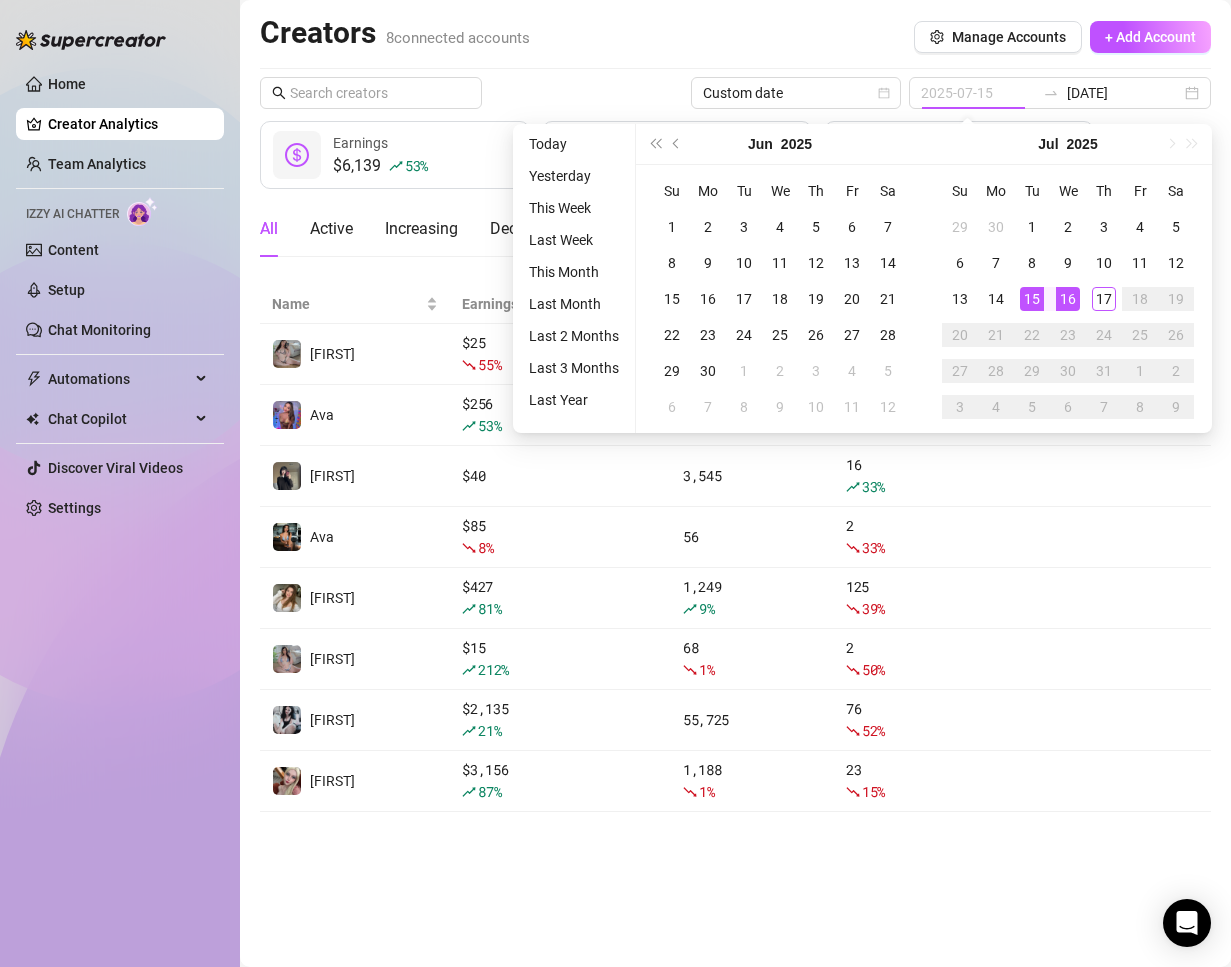 click on "15" at bounding box center [1032, 299] 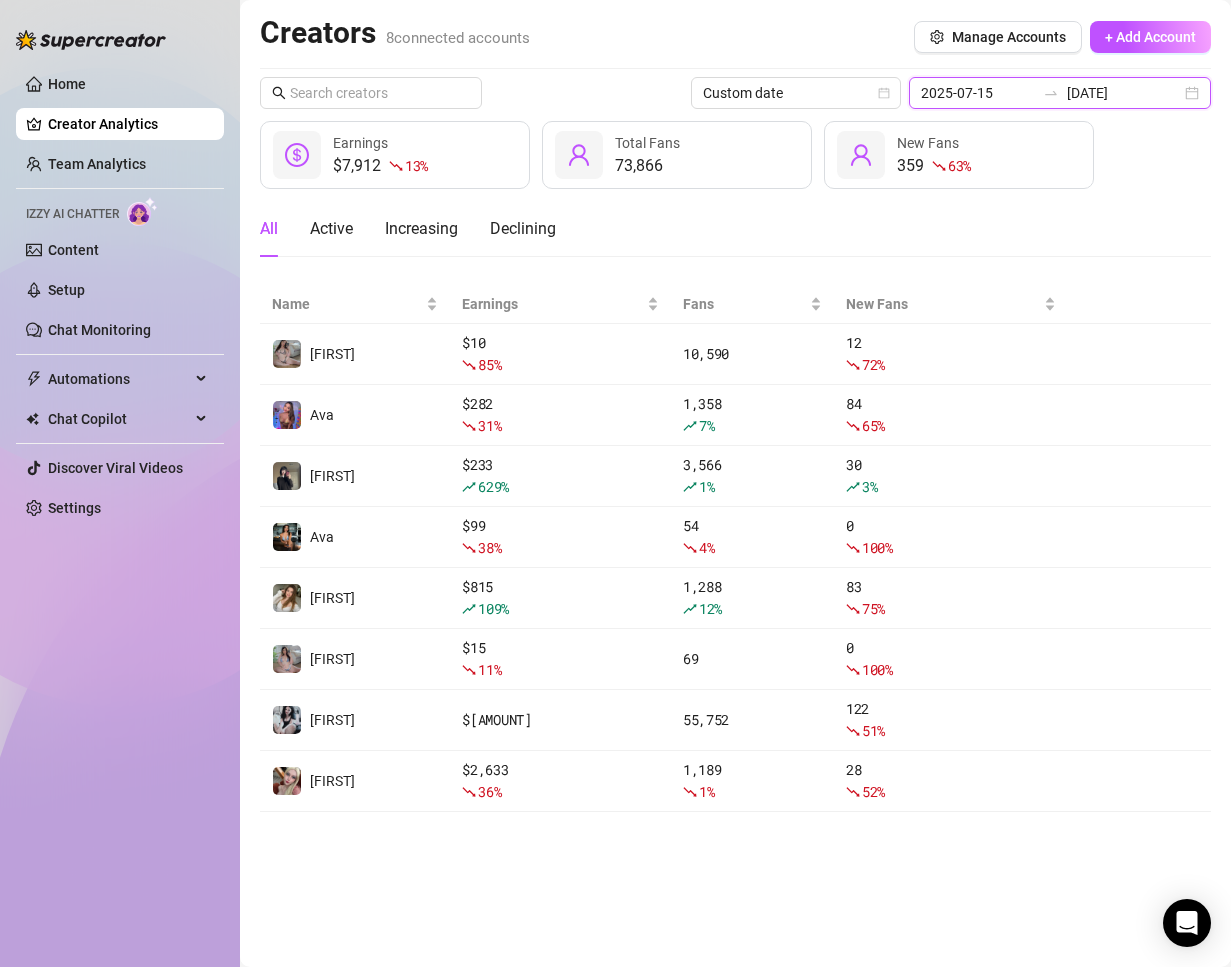 click on "2025-07-16" at bounding box center (1124, 93) 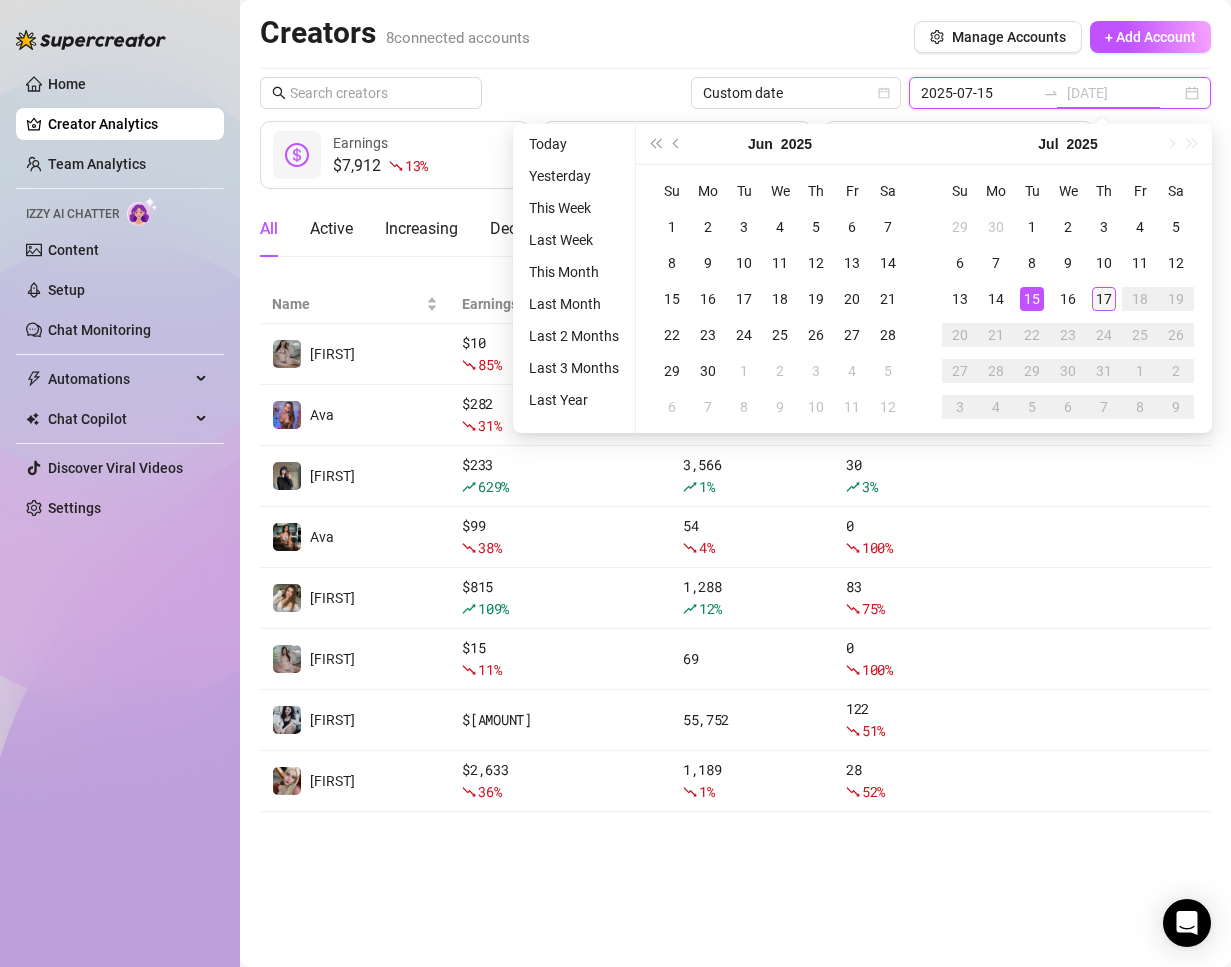 type on "2025-07-17" 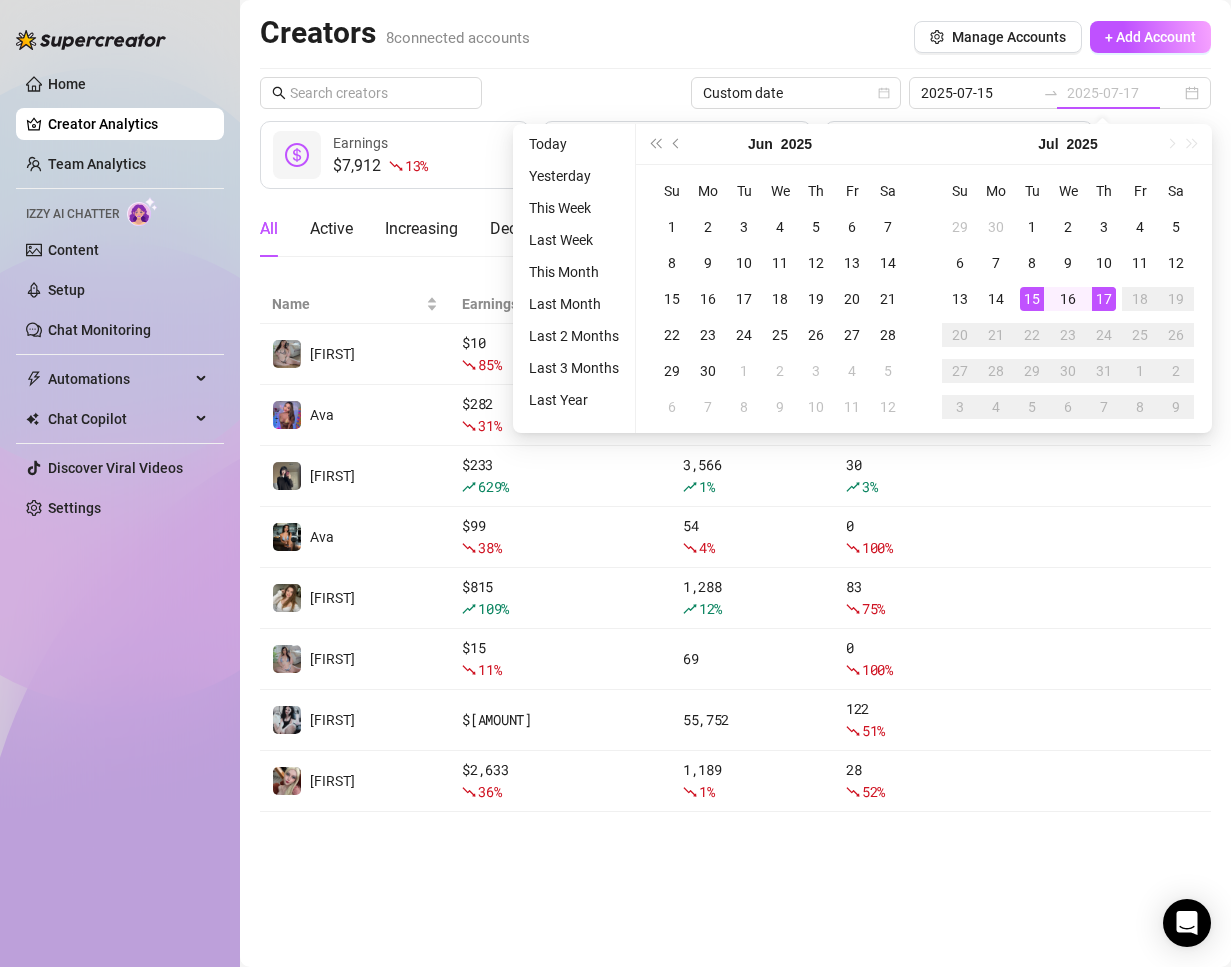 click on "17" at bounding box center (1104, 299) 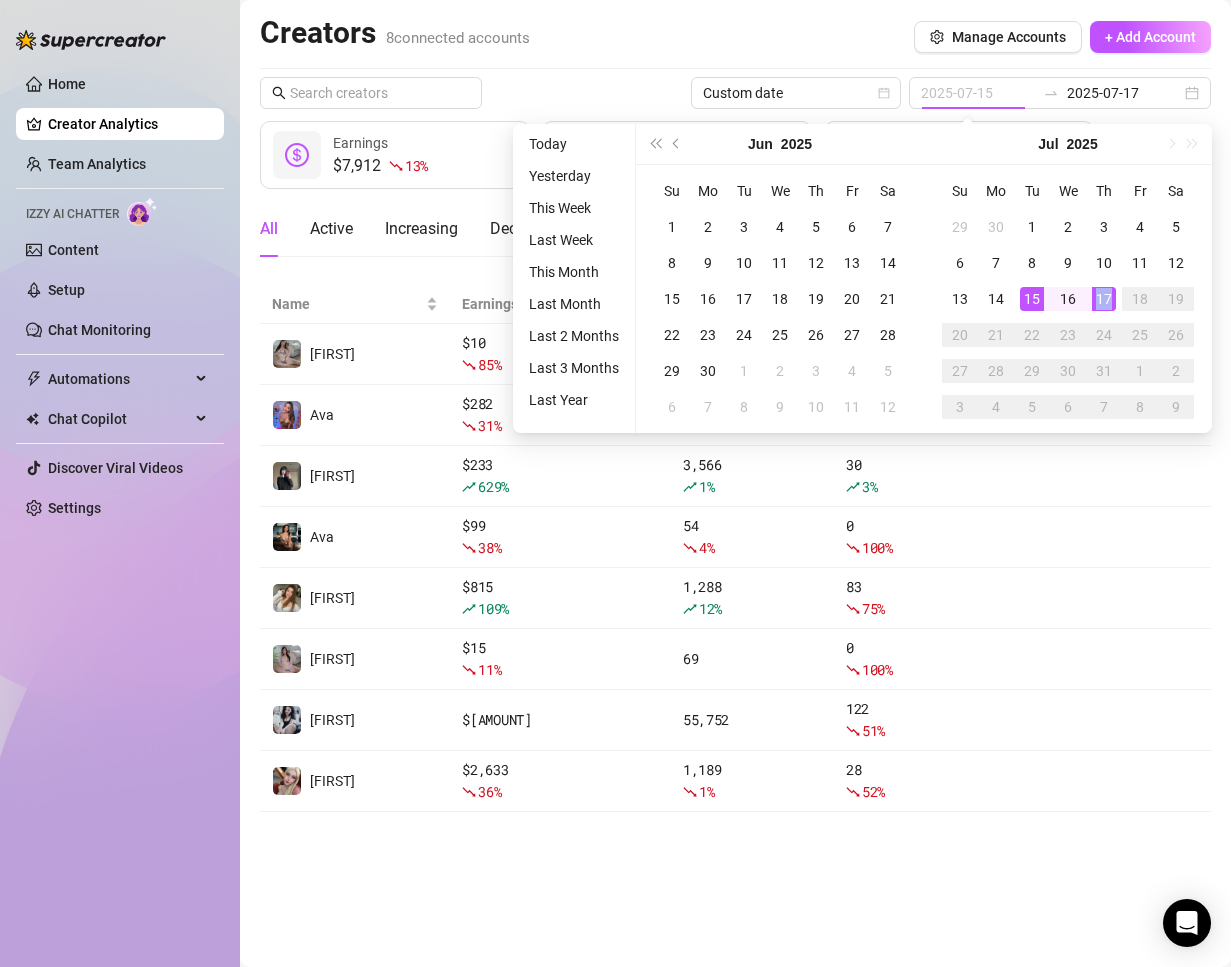 click on "17" at bounding box center [1104, 299] 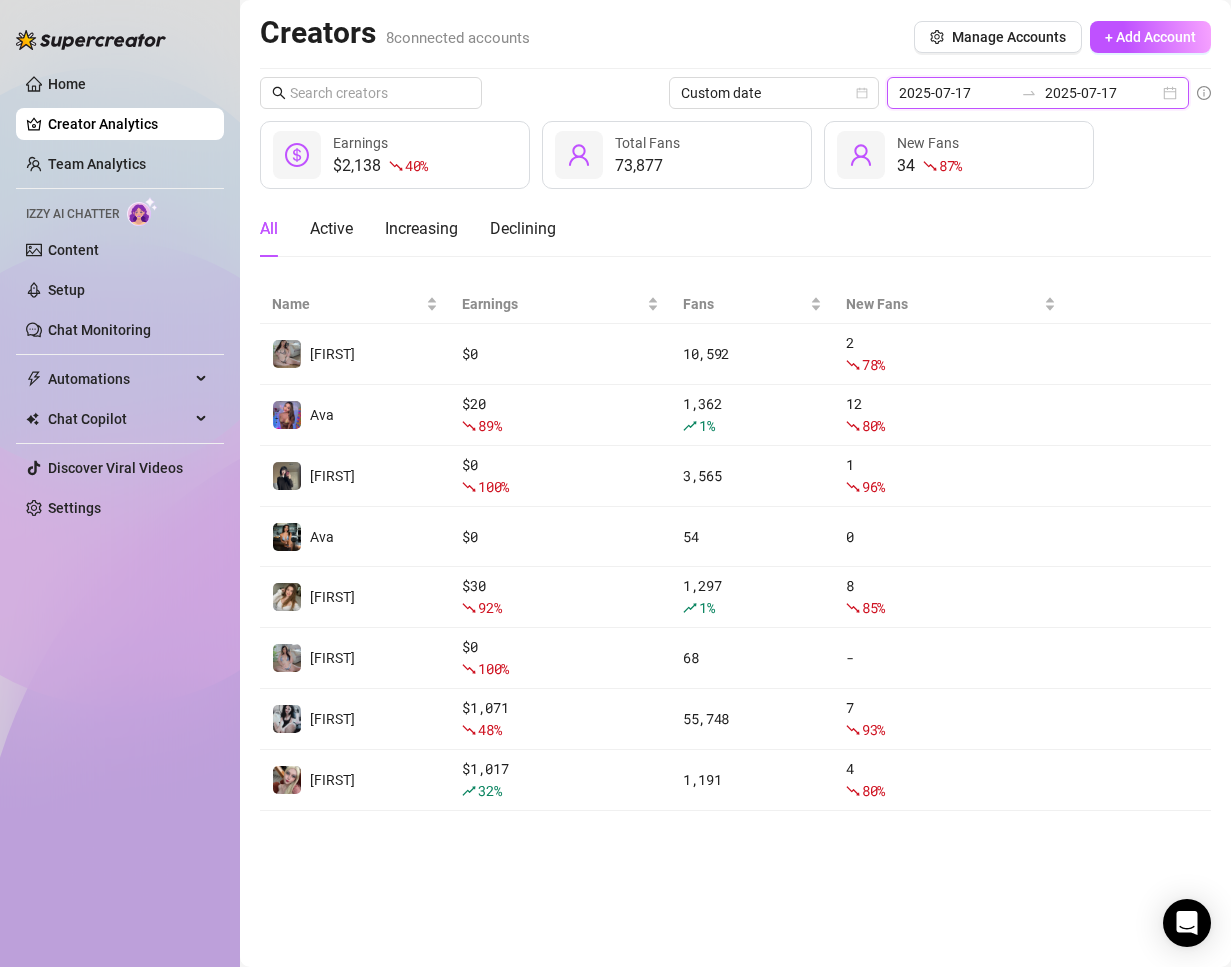 click on "2025-07-17" at bounding box center [1102, 93] 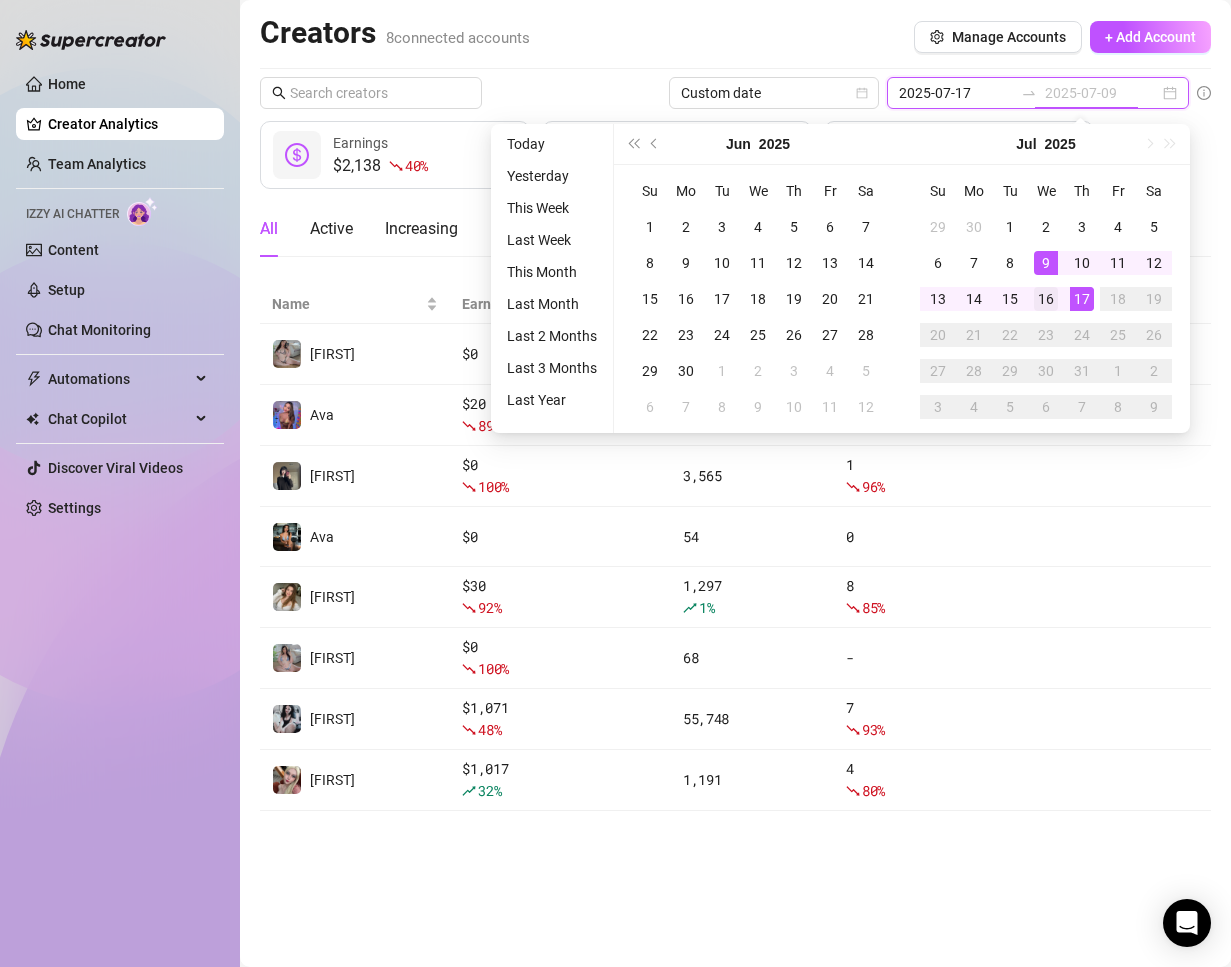 type on "2025-07-16" 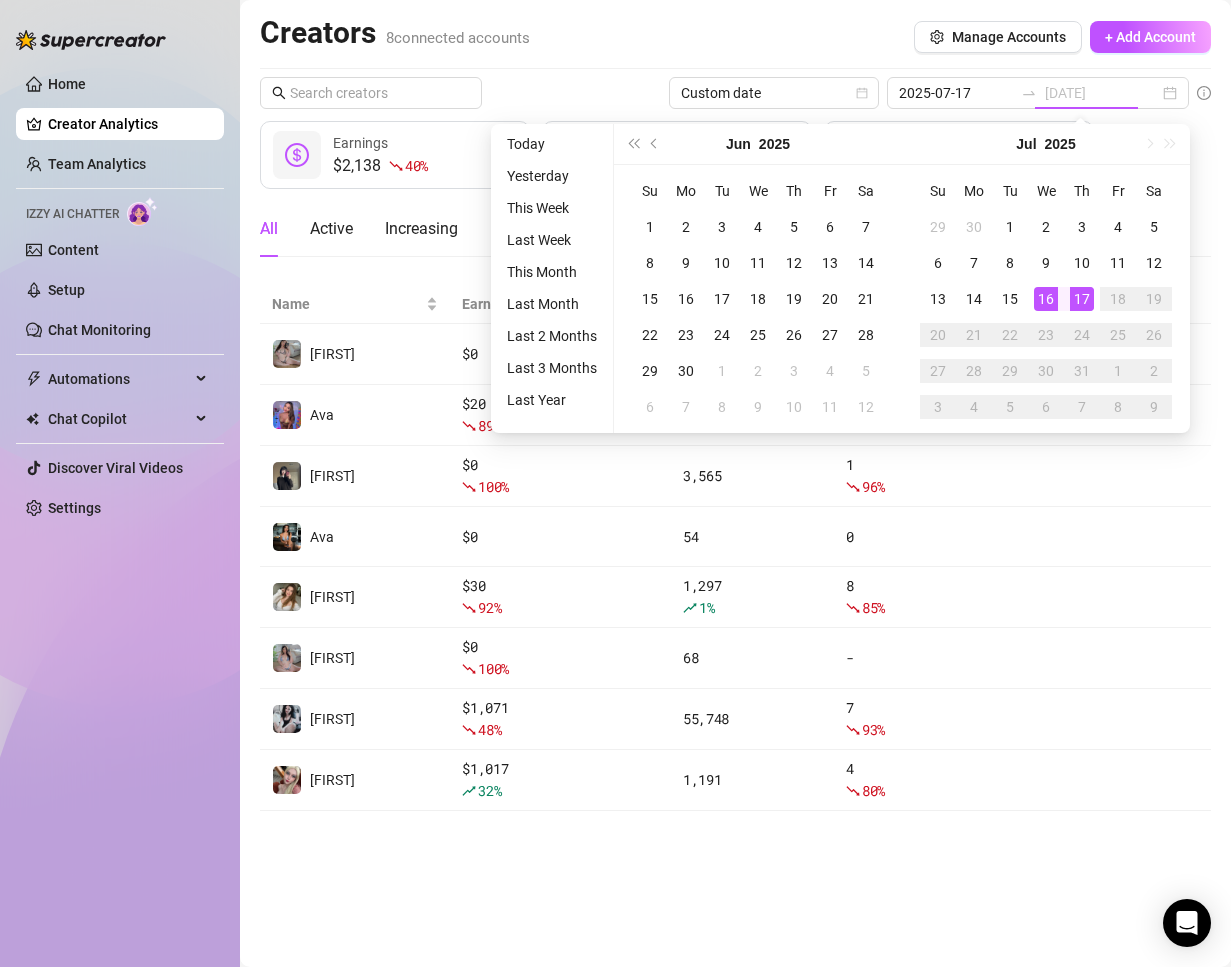 click on "16" at bounding box center [1046, 299] 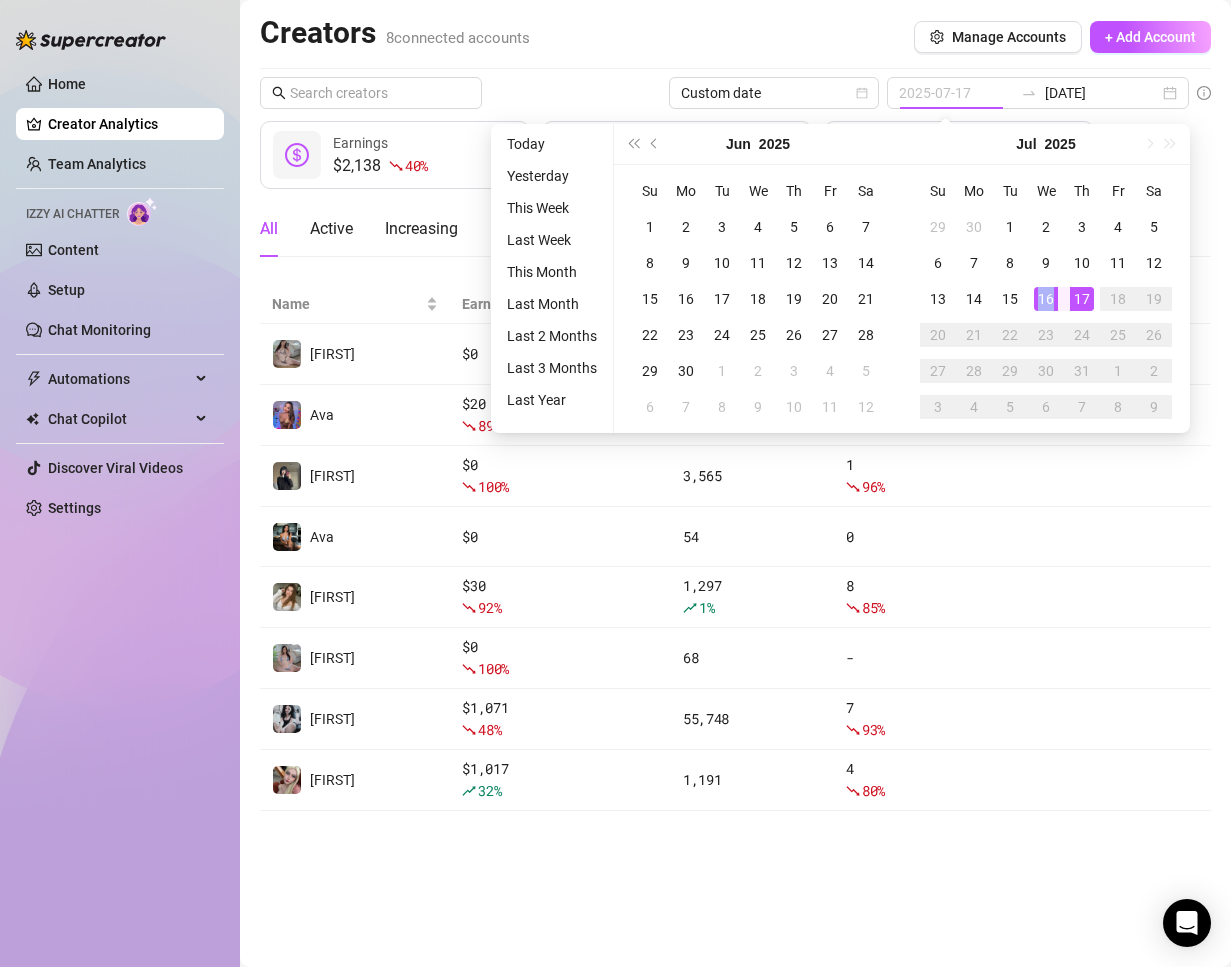 click on "16" at bounding box center (1046, 299) 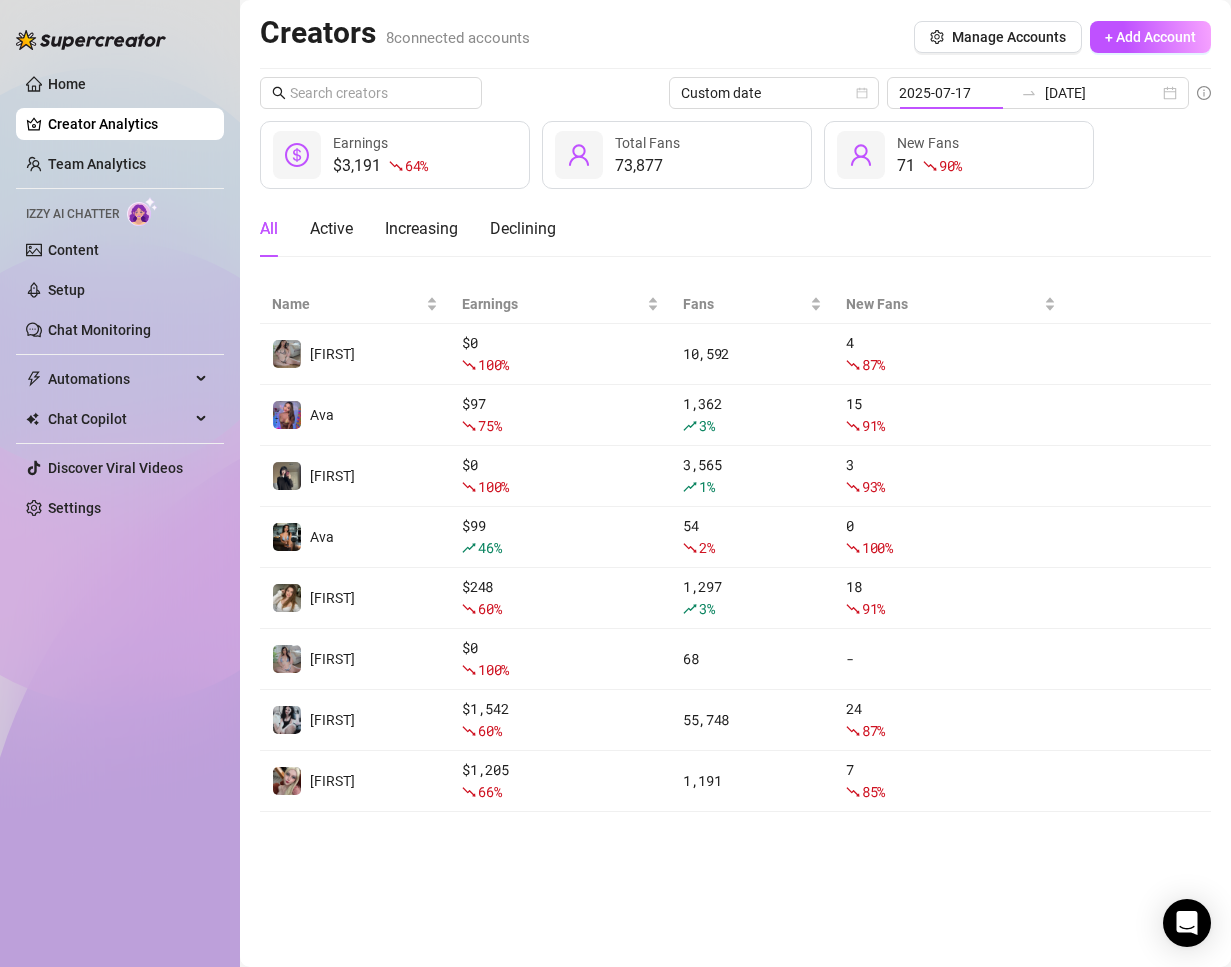 type on "2025-07-16" 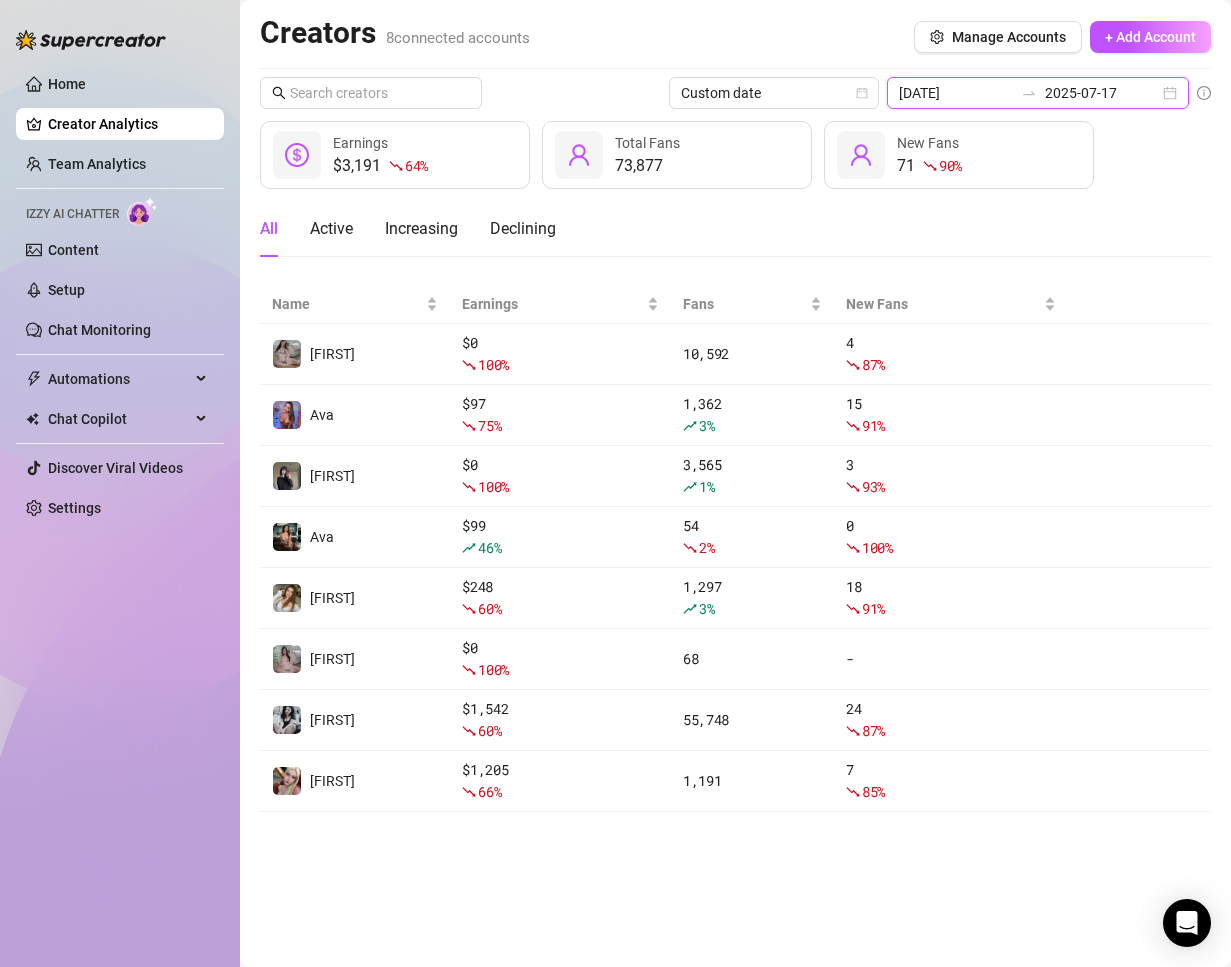 click on "2025-07-16" at bounding box center [956, 93] 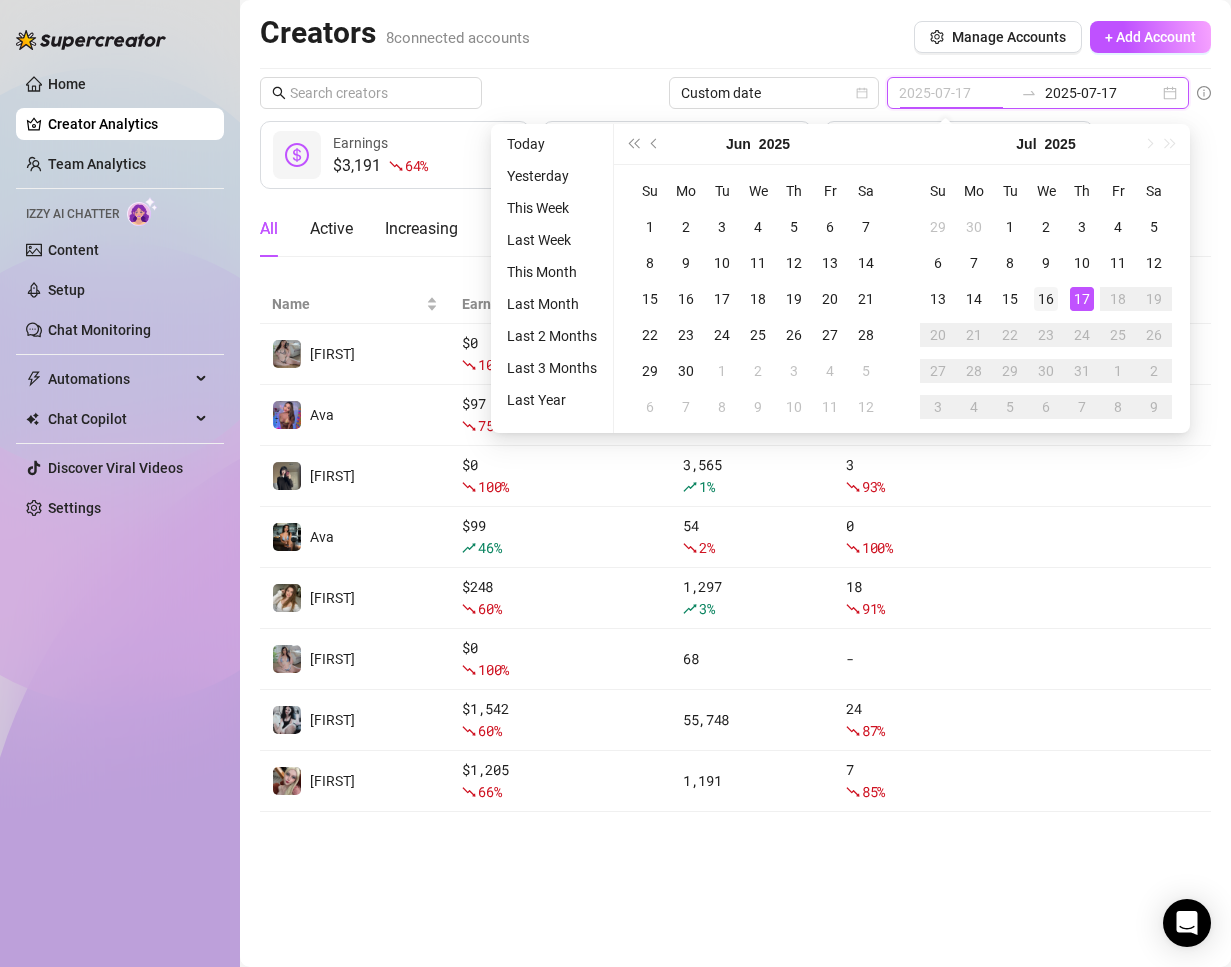 type on "2025-07-16" 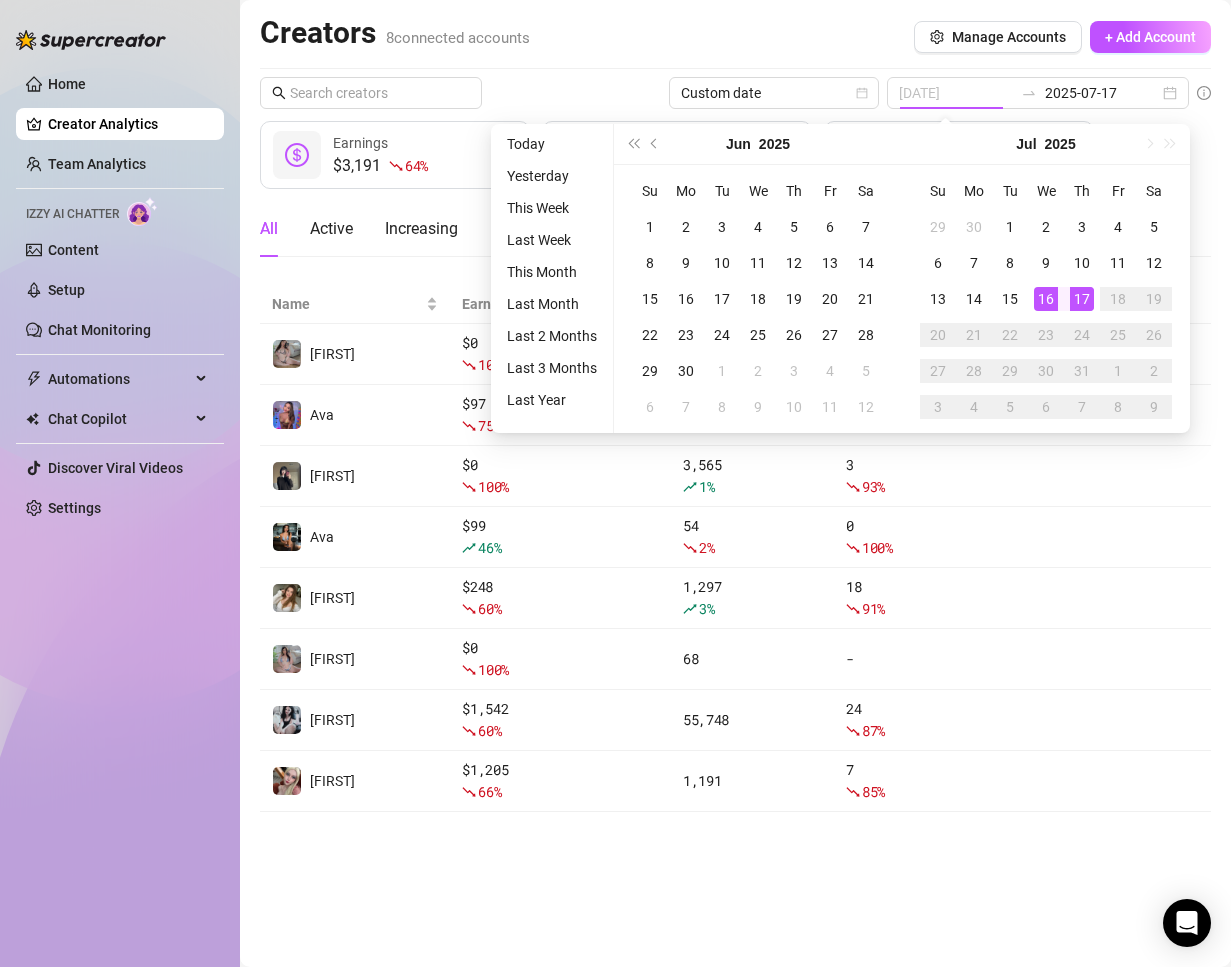 click on "16" at bounding box center [1046, 299] 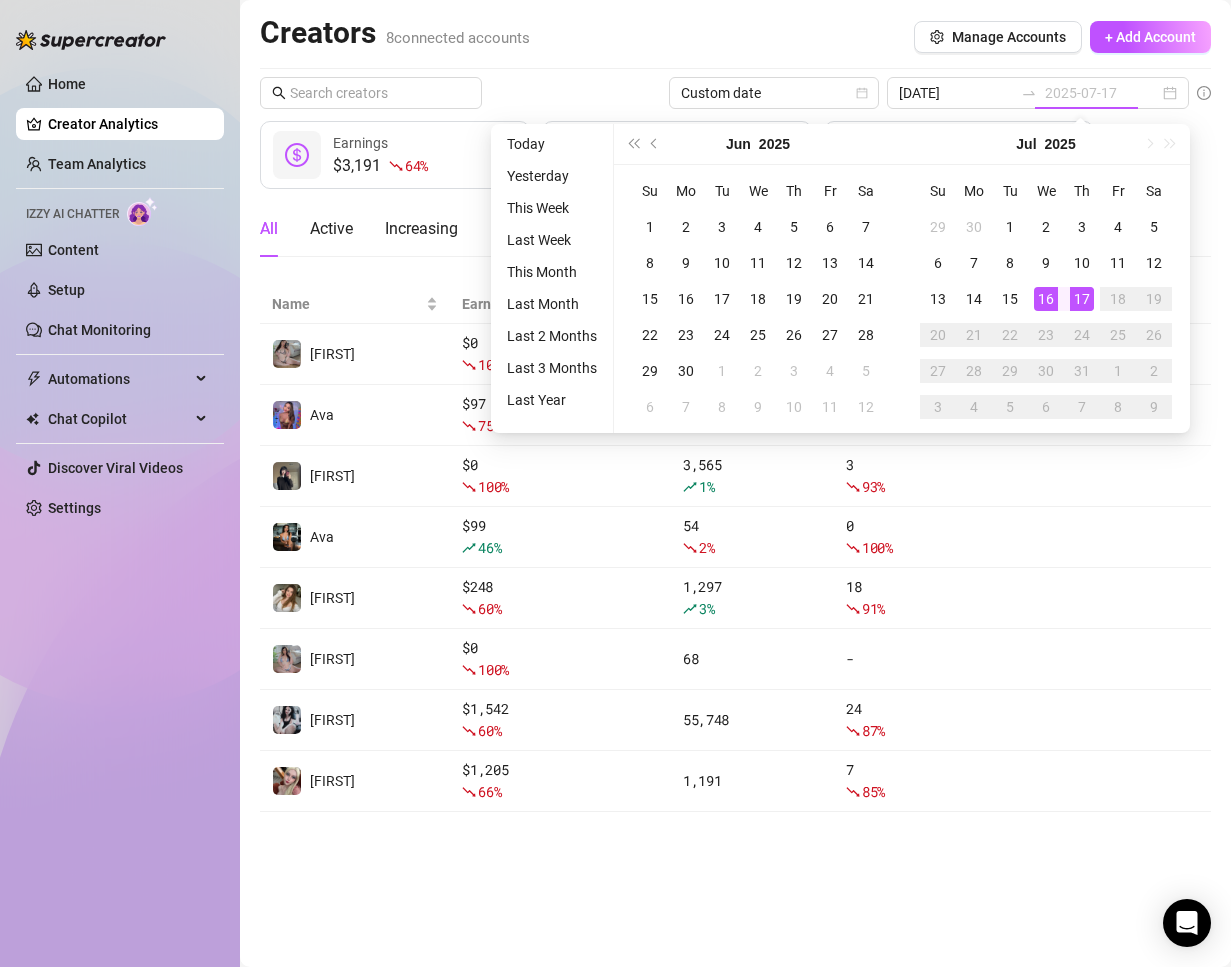 click on "16" at bounding box center [1046, 299] 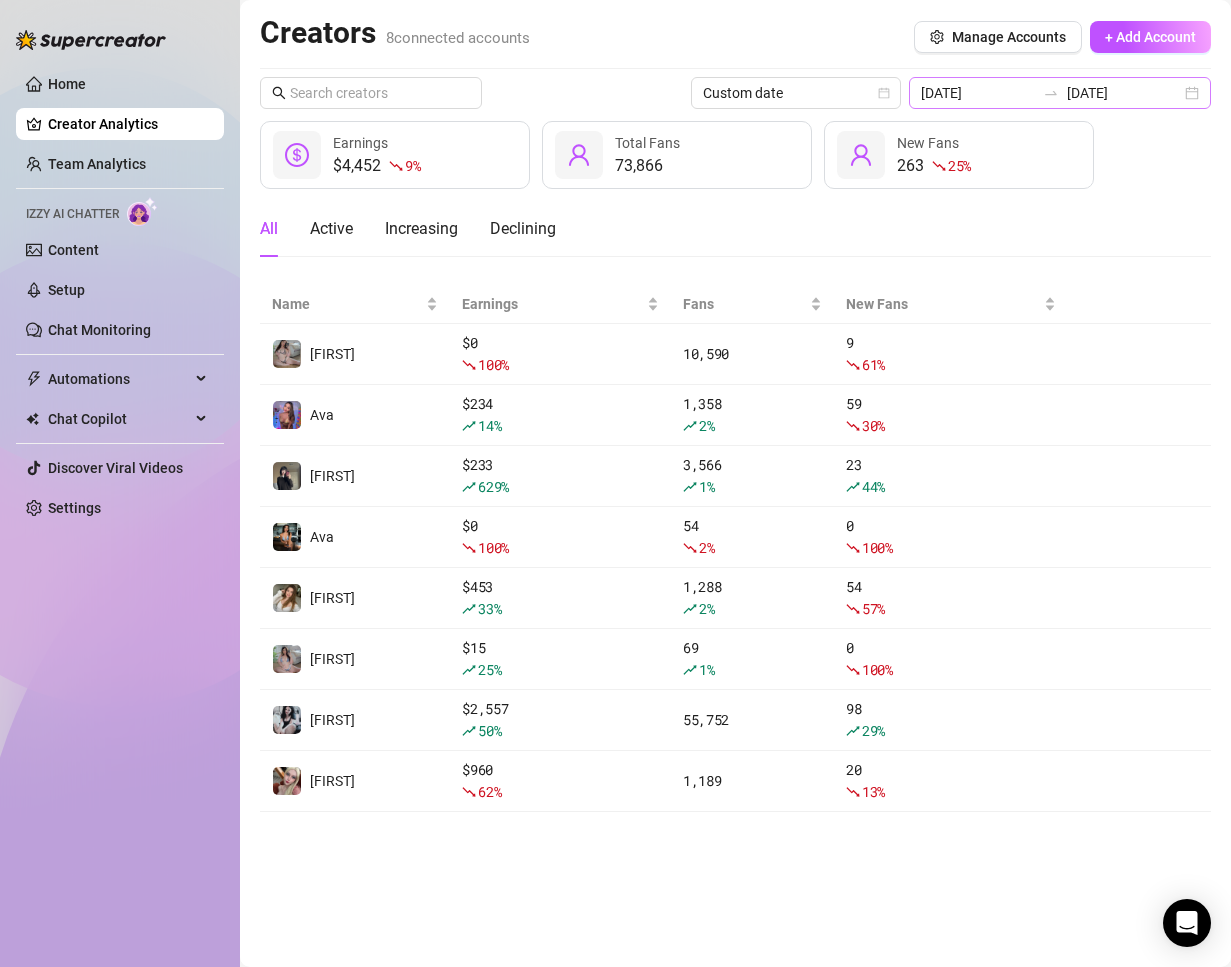 click on "2025-07-16 2025-07-16" at bounding box center (1060, 93) 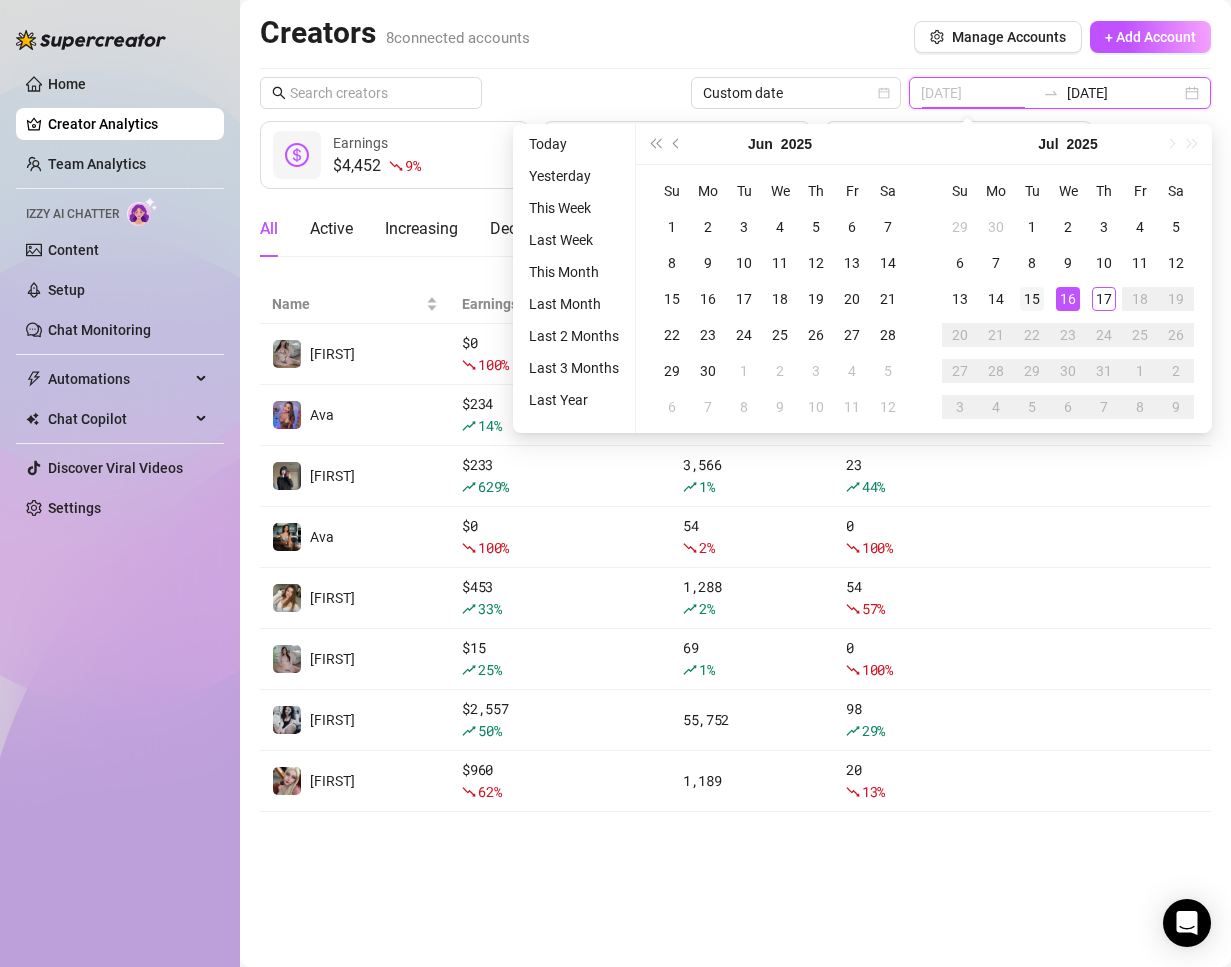 type on "2025-07-15" 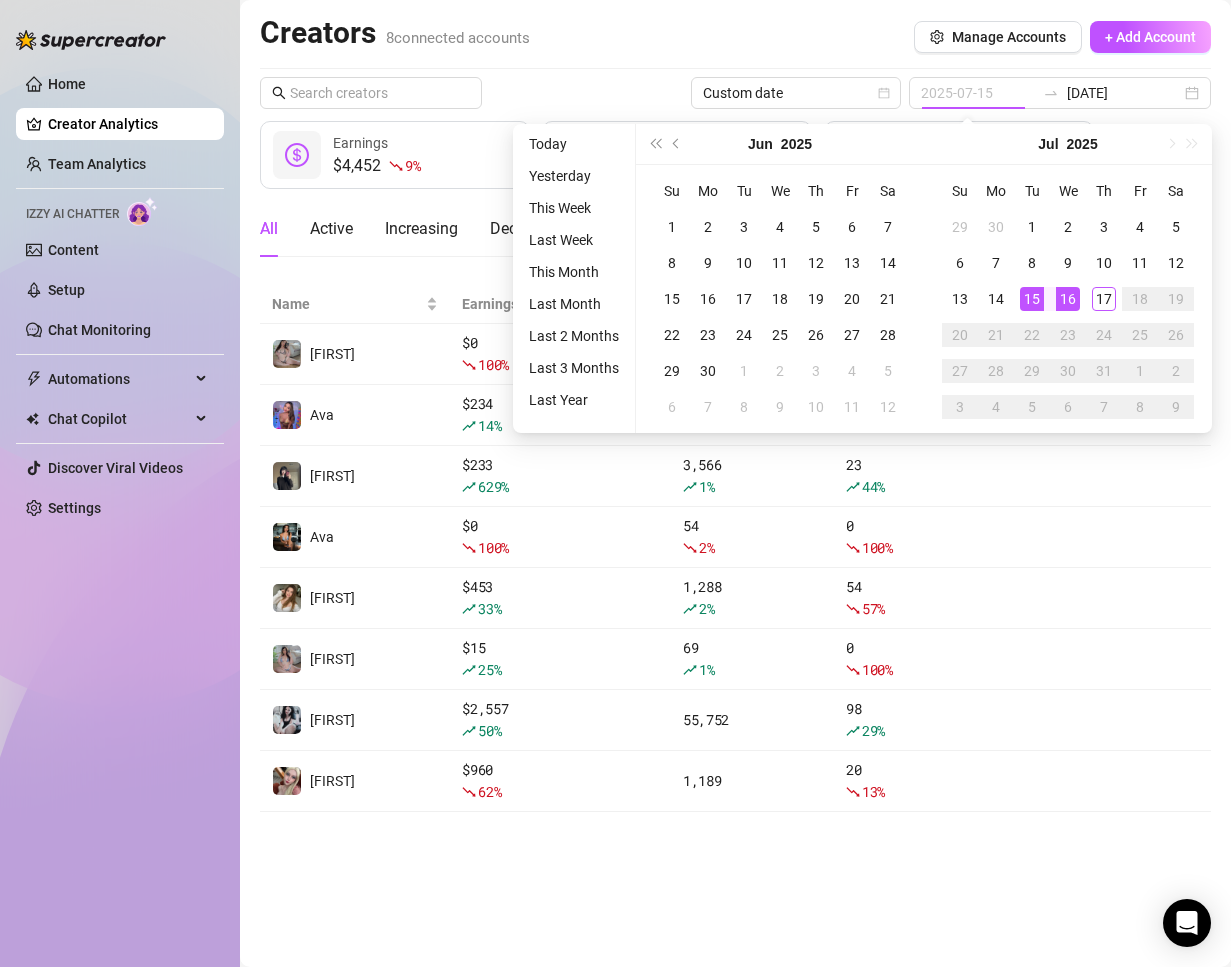 click on "15" at bounding box center [1032, 299] 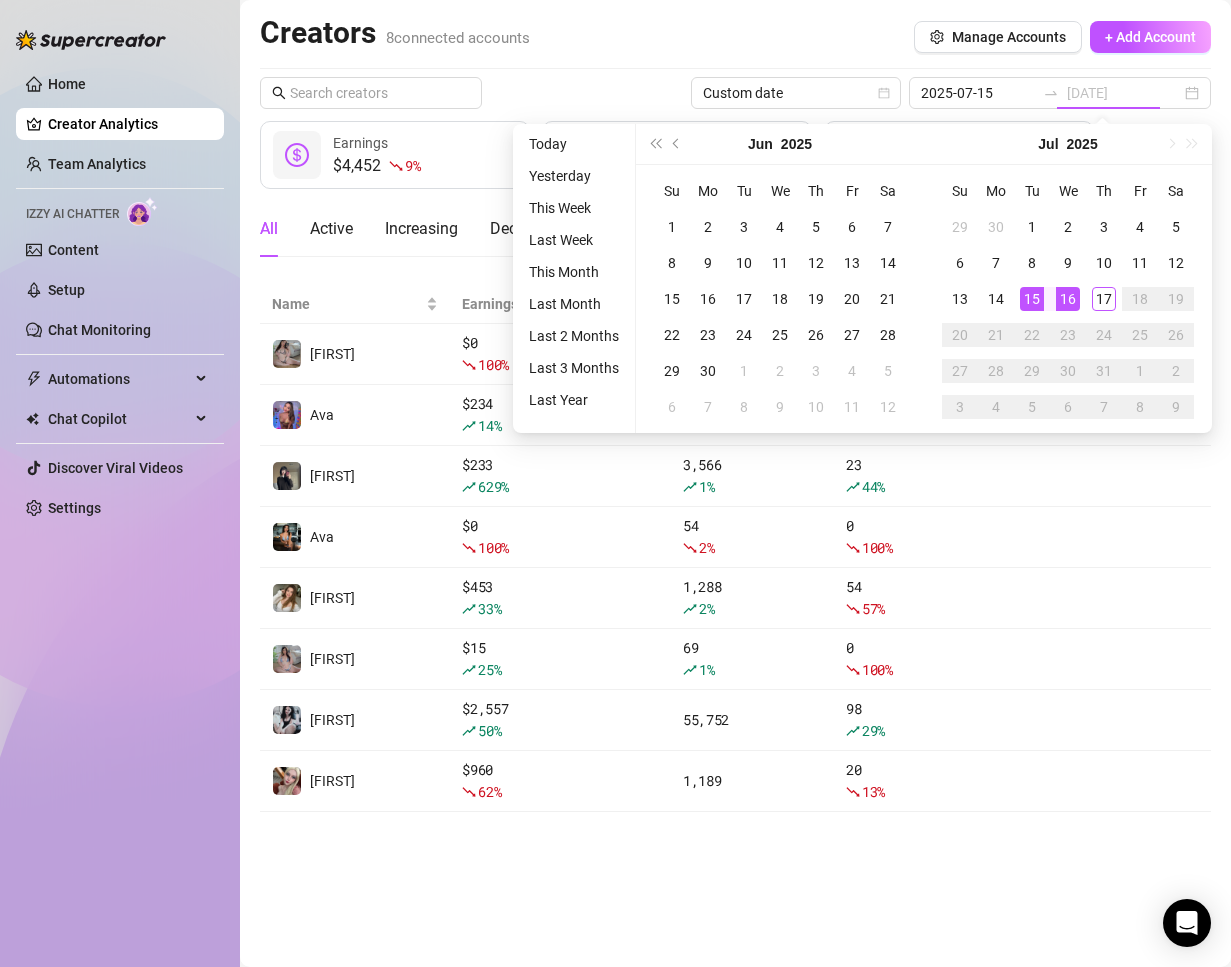 click on "15" at bounding box center [1032, 299] 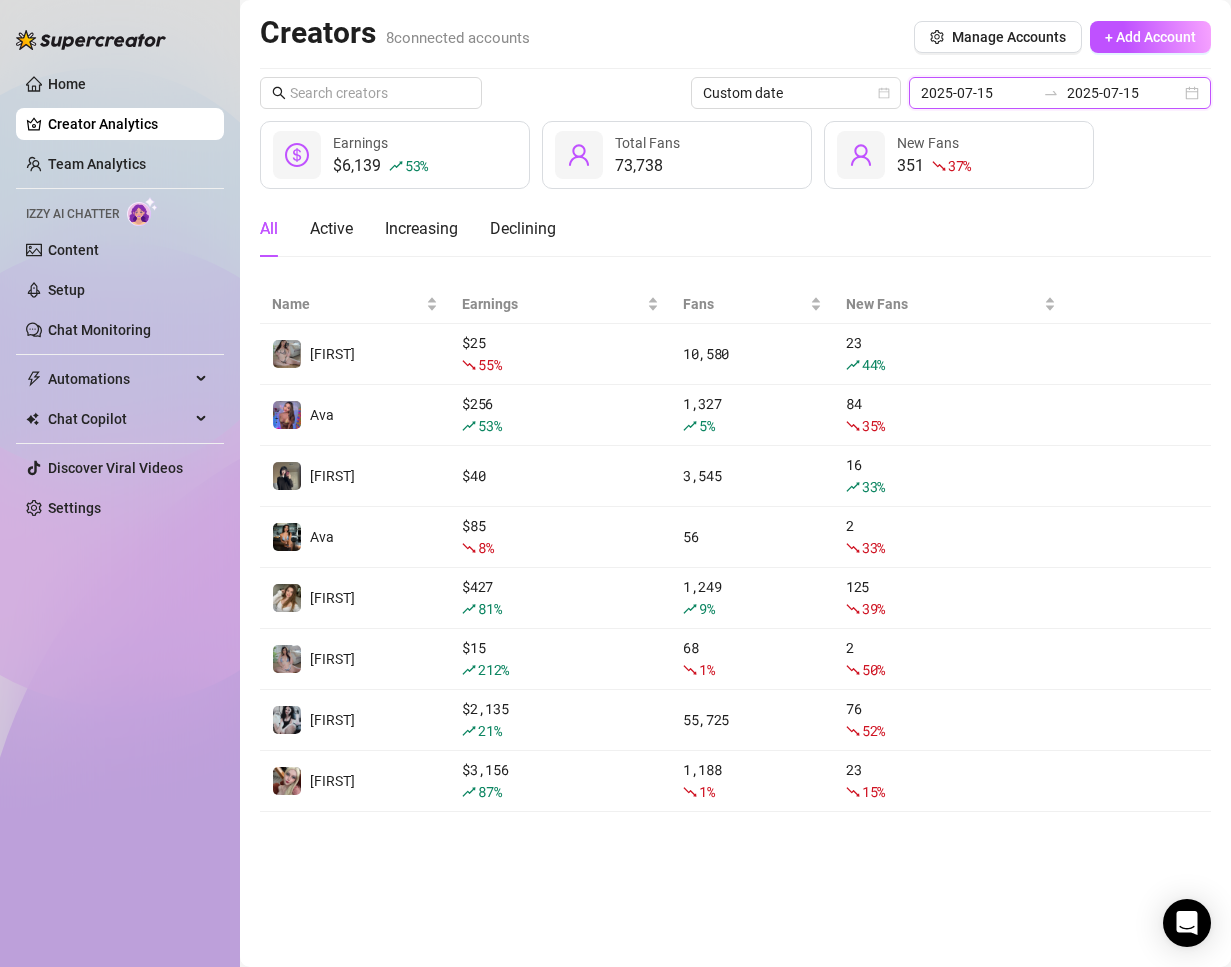 click on "2025-07-15" at bounding box center [978, 93] 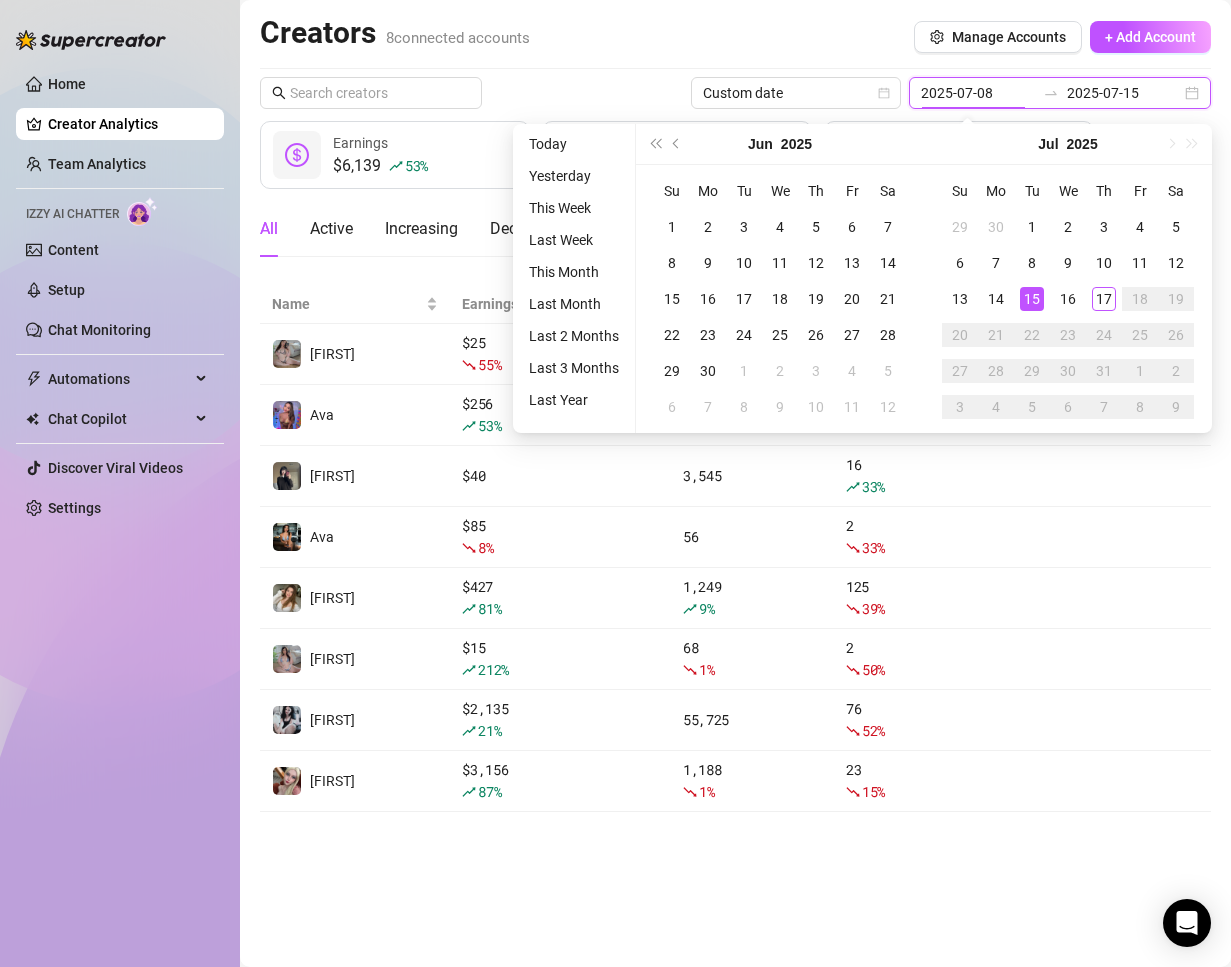 type on "2025-07-15" 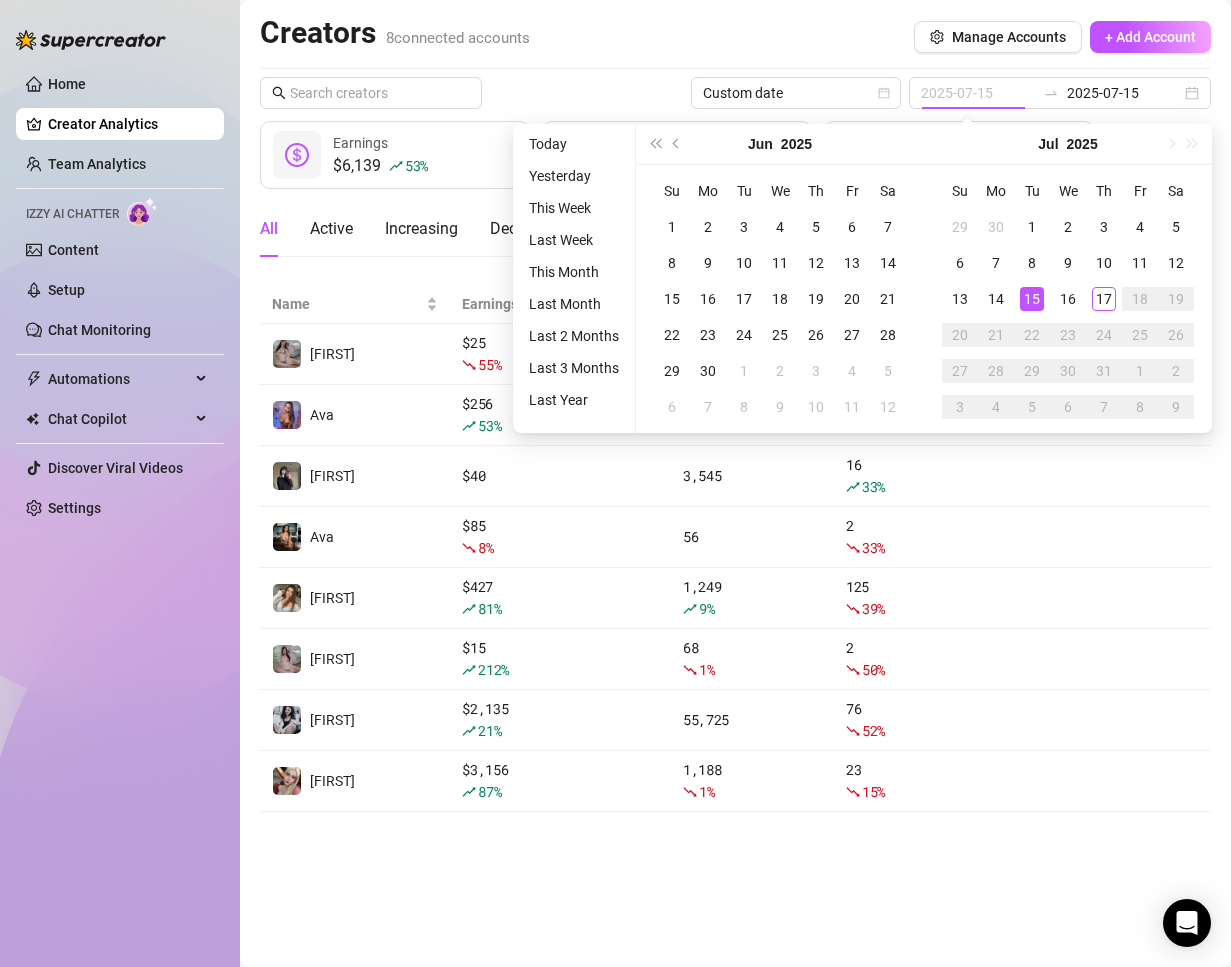 click on "15" at bounding box center (1032, 299) 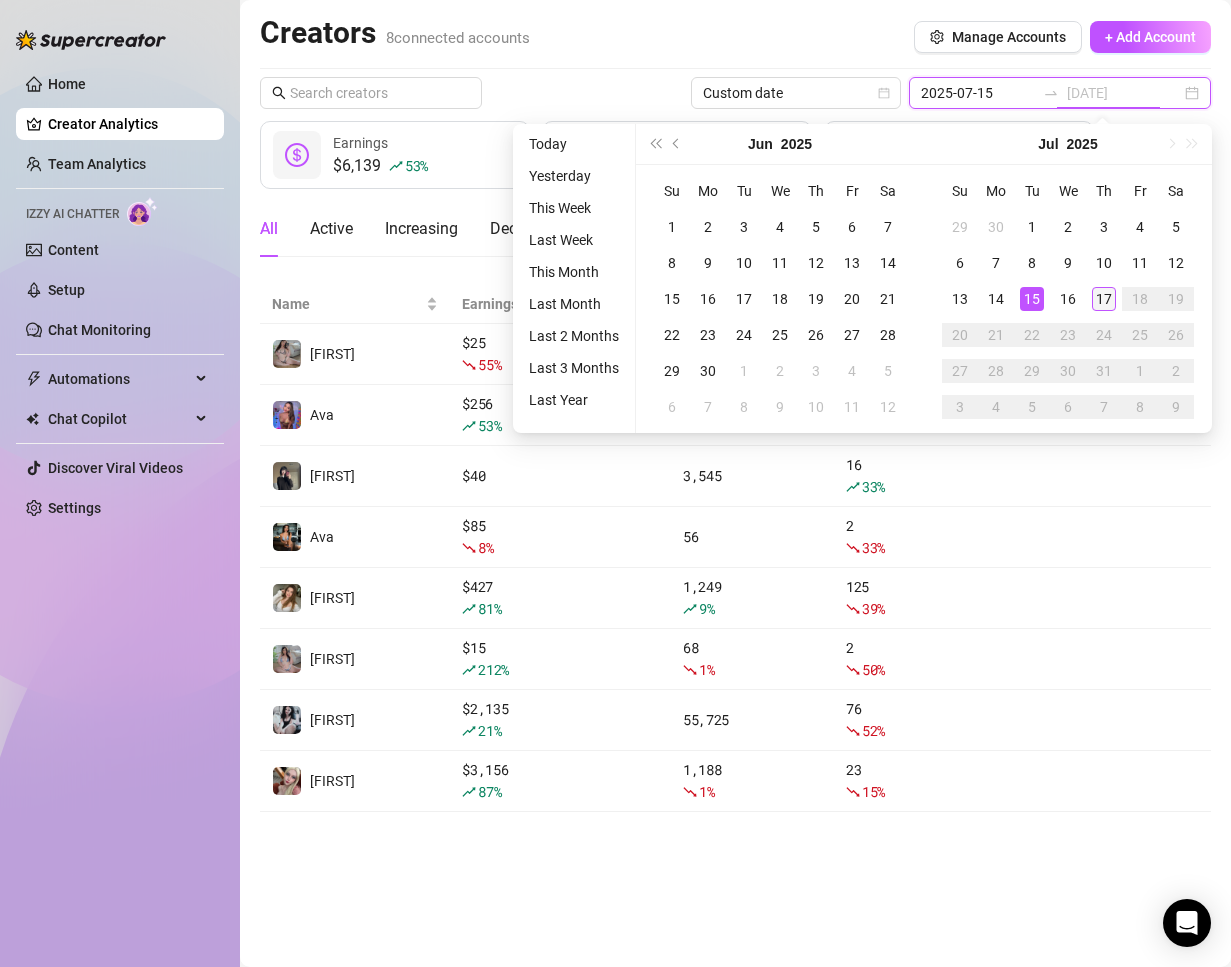 type on "2025-07-17" 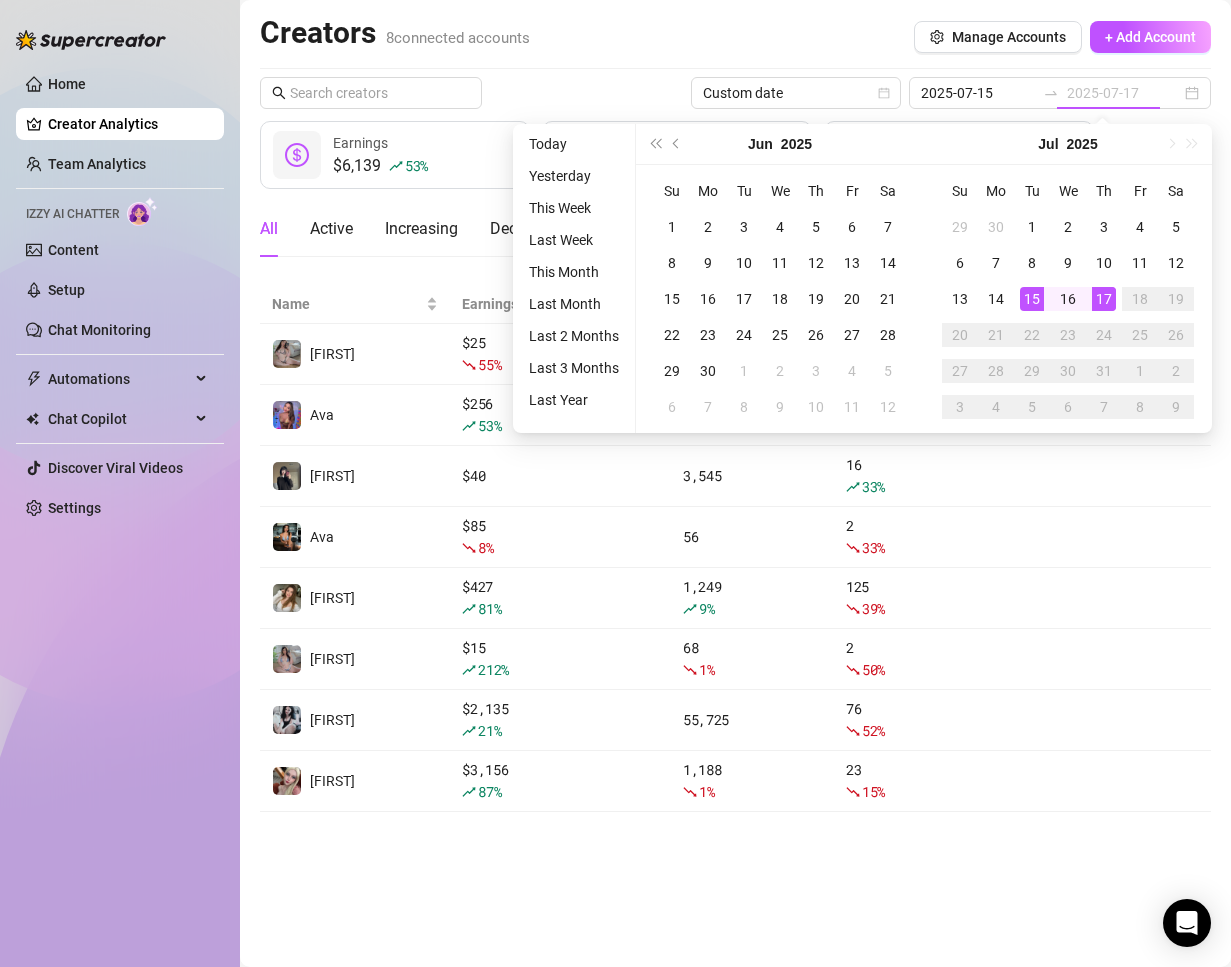 click on "17" at bounding box center (1104, 299) 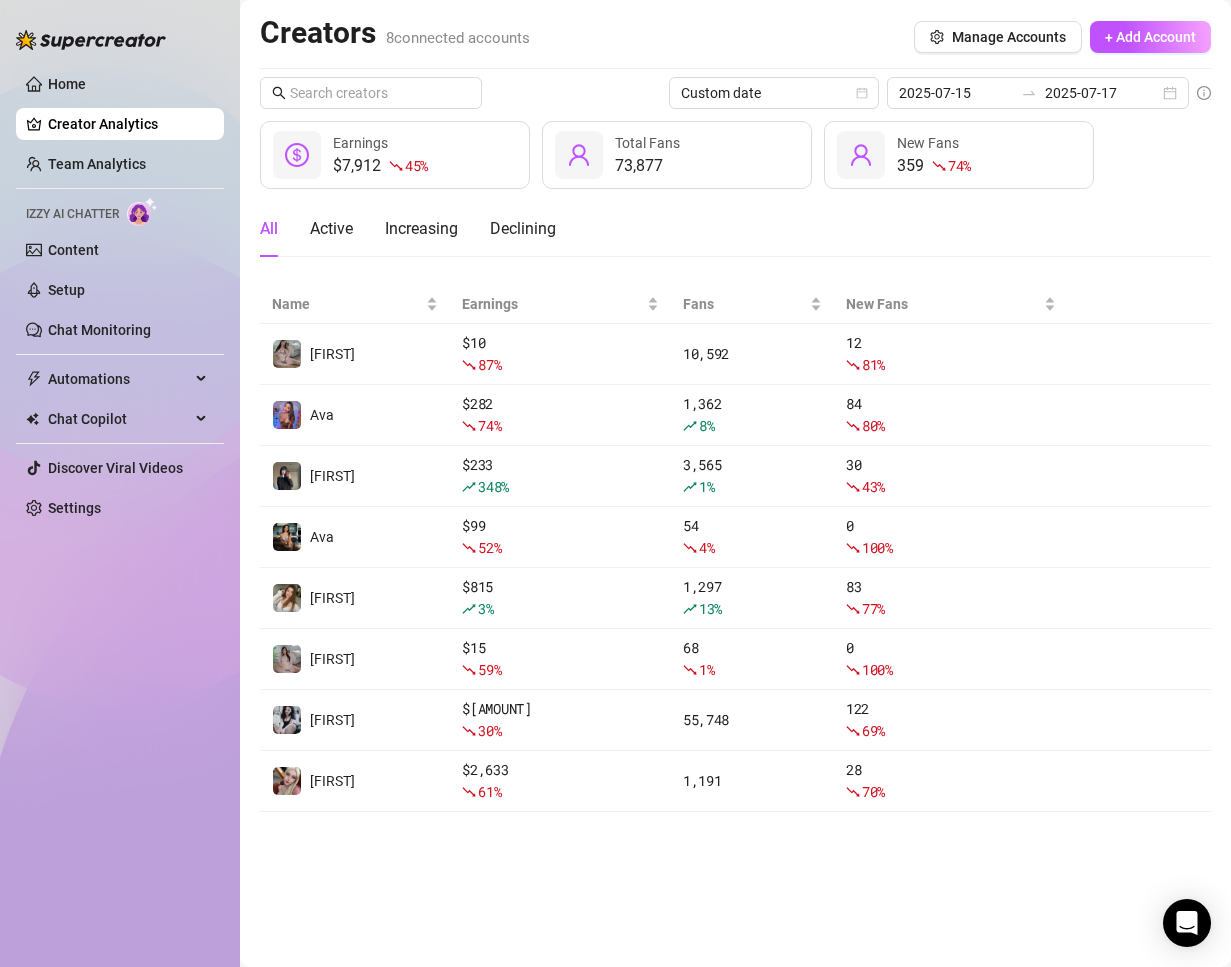 click on "Creators  8  connected accounts Manage Accounts + Add Account Custom date 2025-07-15 2025-07-17 $7,912 45 % Earnings 73,877 Total Fans 359 74 % New Fans All Active Increasing Declining Name Earnings Fans New Fans Daisy $ 10 87 % 10,592   12   81 % Ava $ 282 74 % 1,362   8 % 84   80 % Anna $ 233 348 % 3,565   1 % 30   43 % Ava $ 99 52 % 54   4 % 0   100 % Paige $ 815 3 % 1,297   13 % 83   77 % Daisy $ 15 59 % 68   1 % 0   100 % Sadie $ 3,825 30 % 55,748   122   69 % Anna $ 2,633 61 % 1,191   28   70 %" at bounding box center (735, 413) 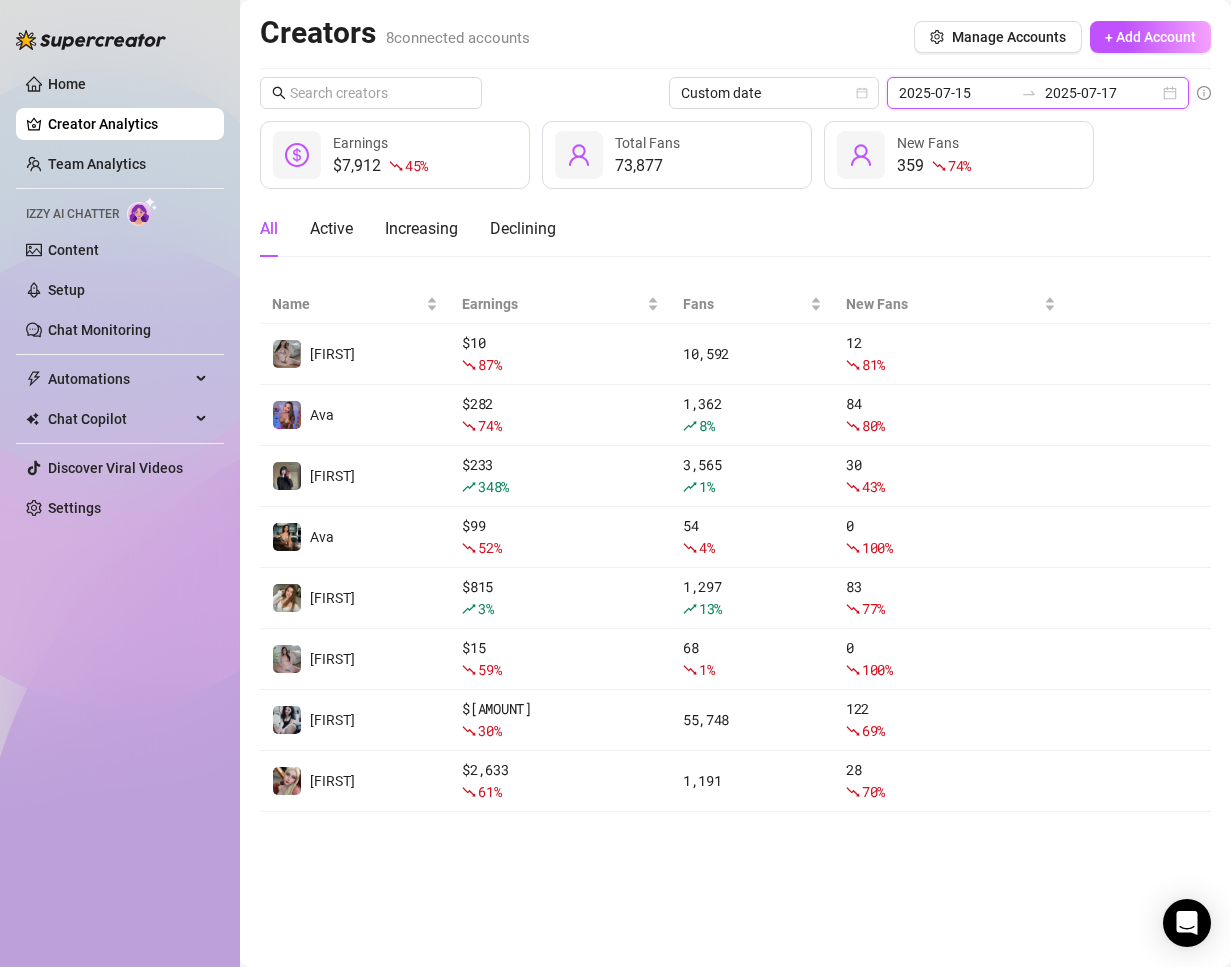 click on "2025-07-15" at bounding box center [956, 93] 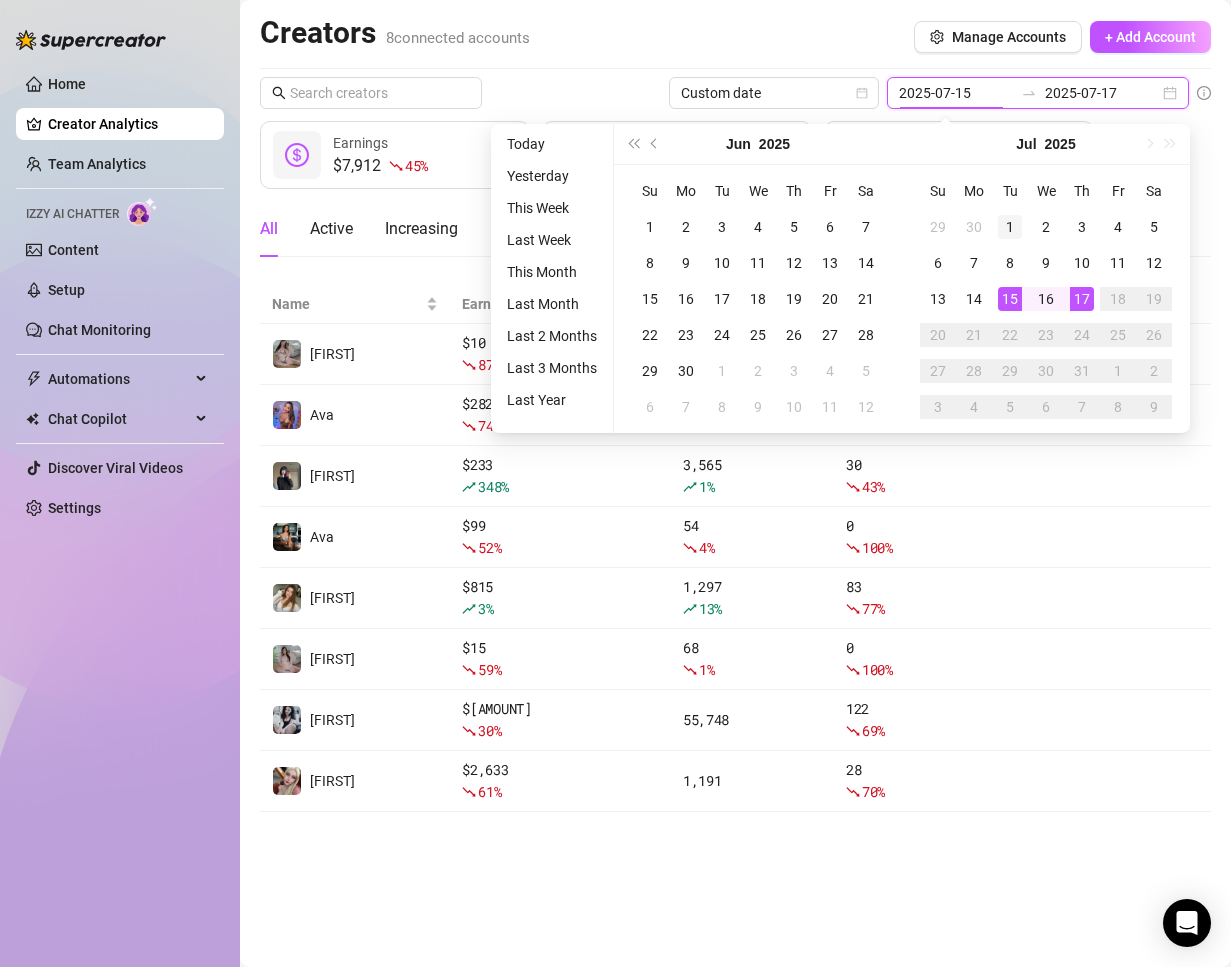 type on "2025-07-01" 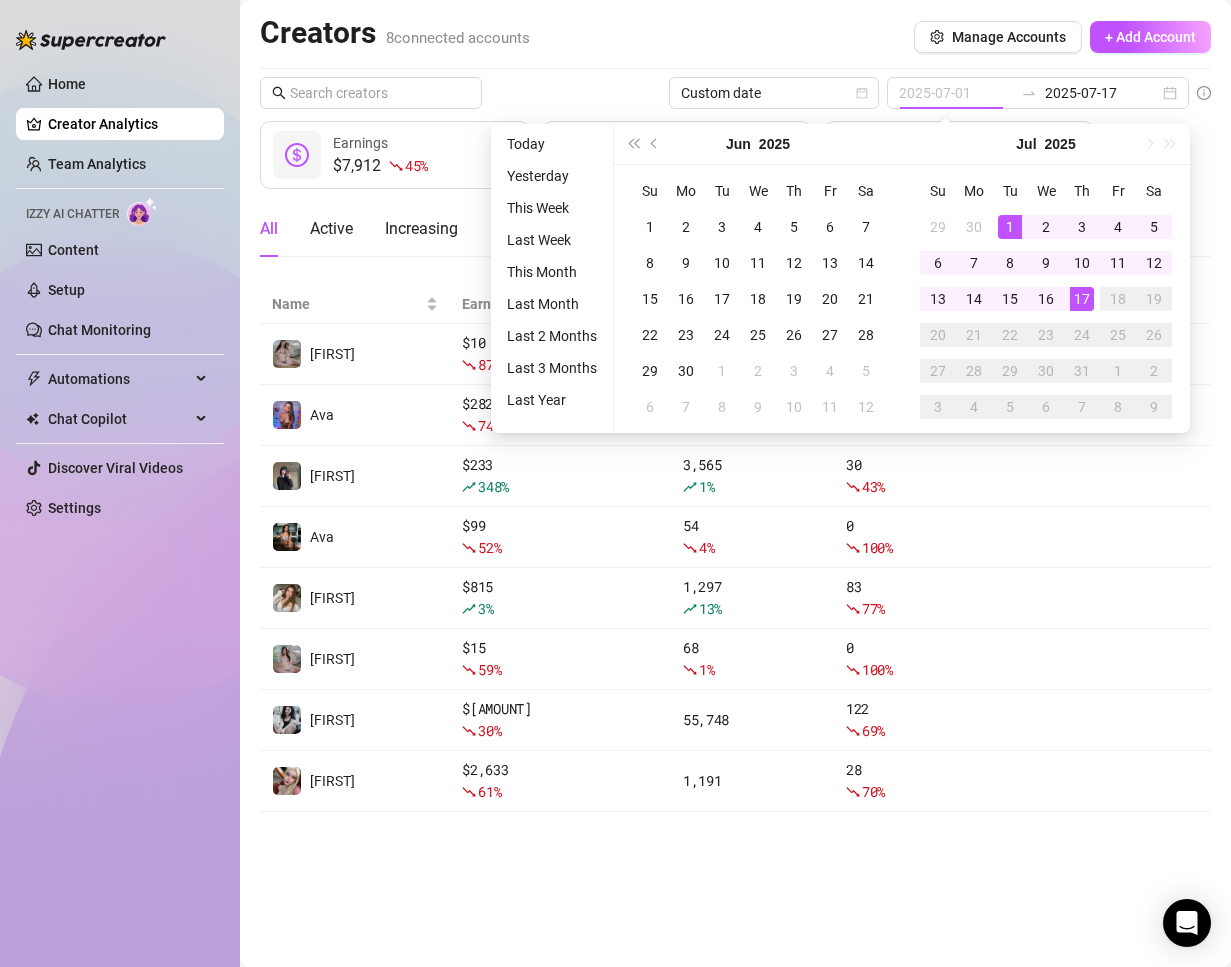 click on "1" at bounding box center (1010, 227) 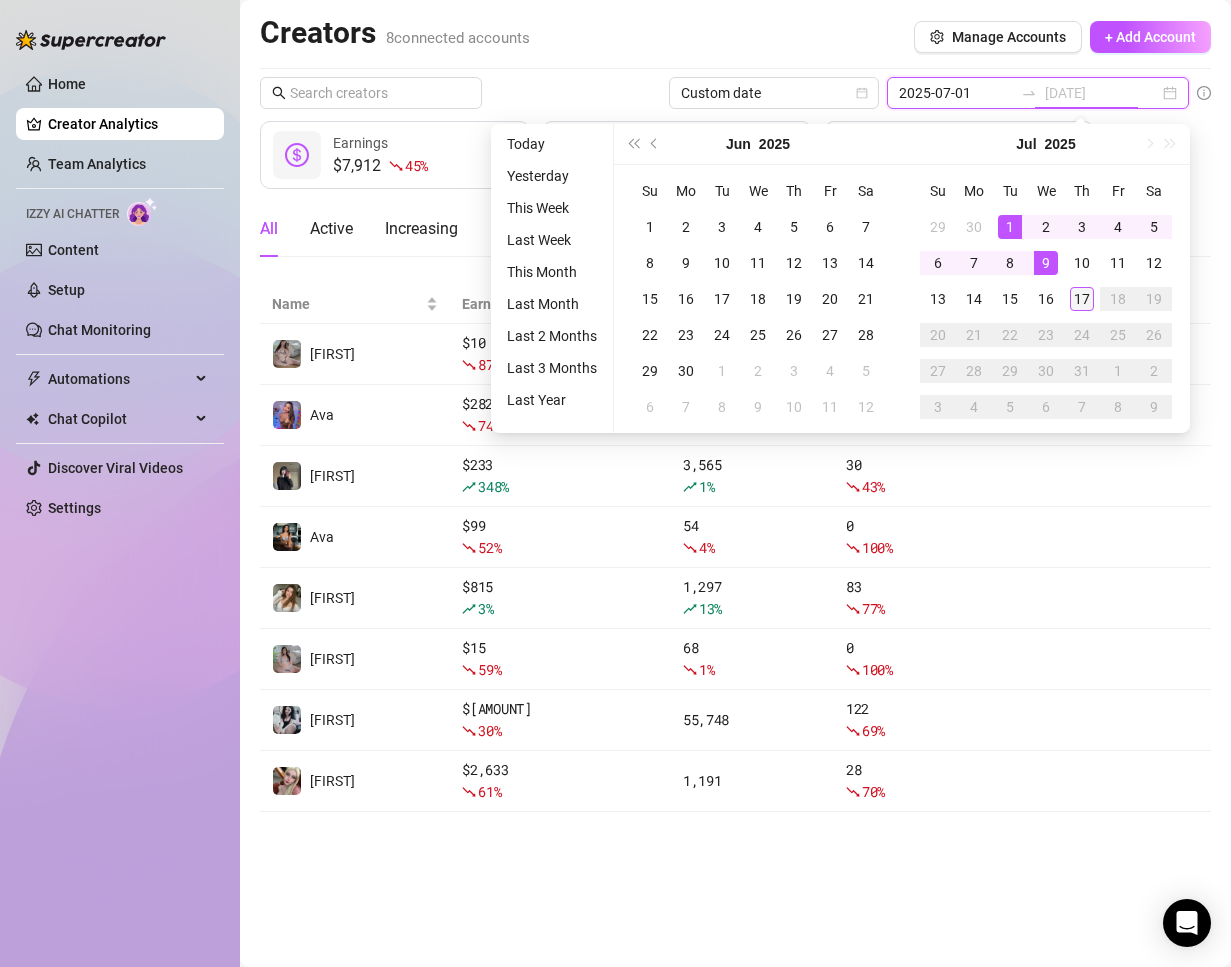 type on "2025-07-17" 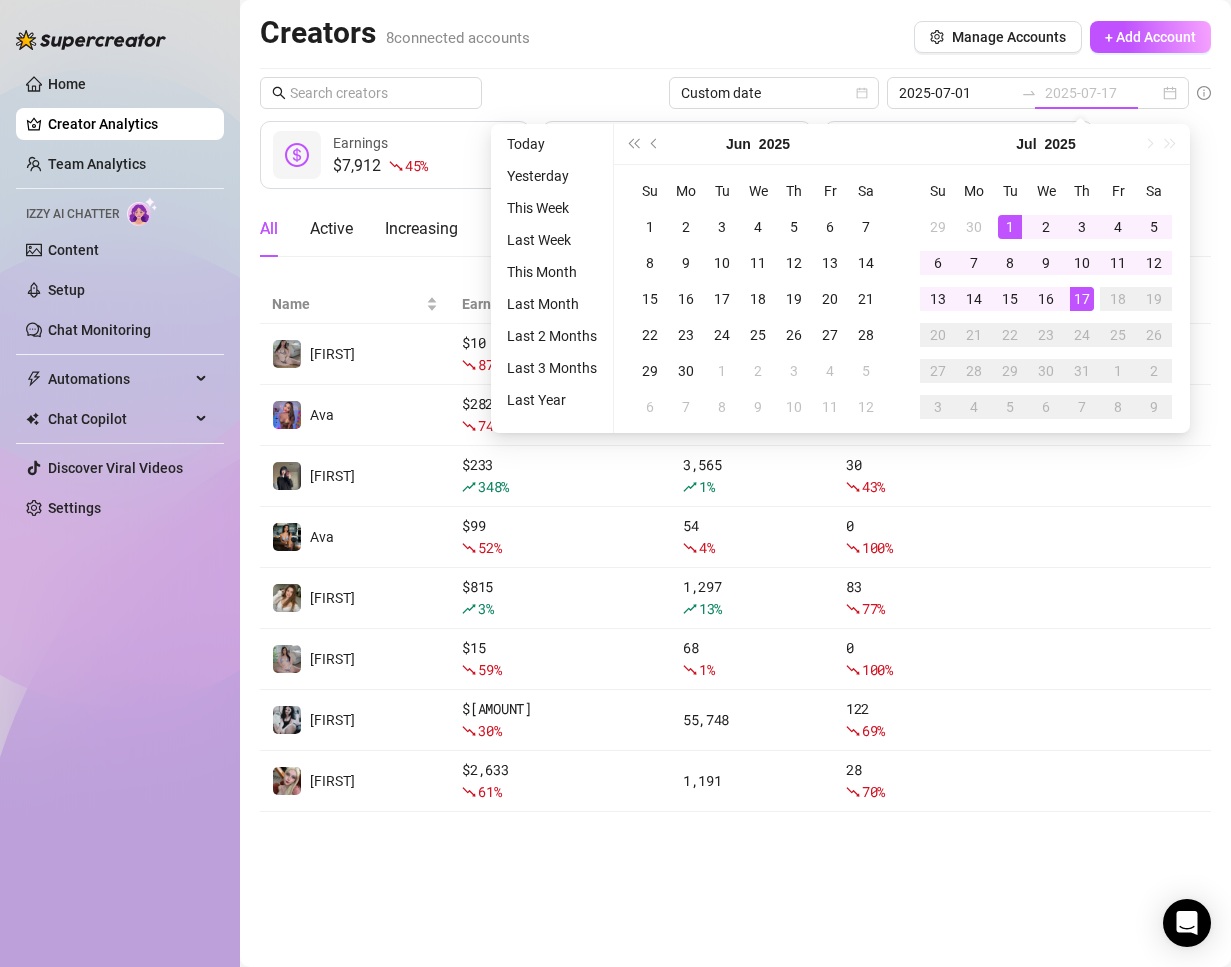 click on "17" at bounding box center (1082, 299) 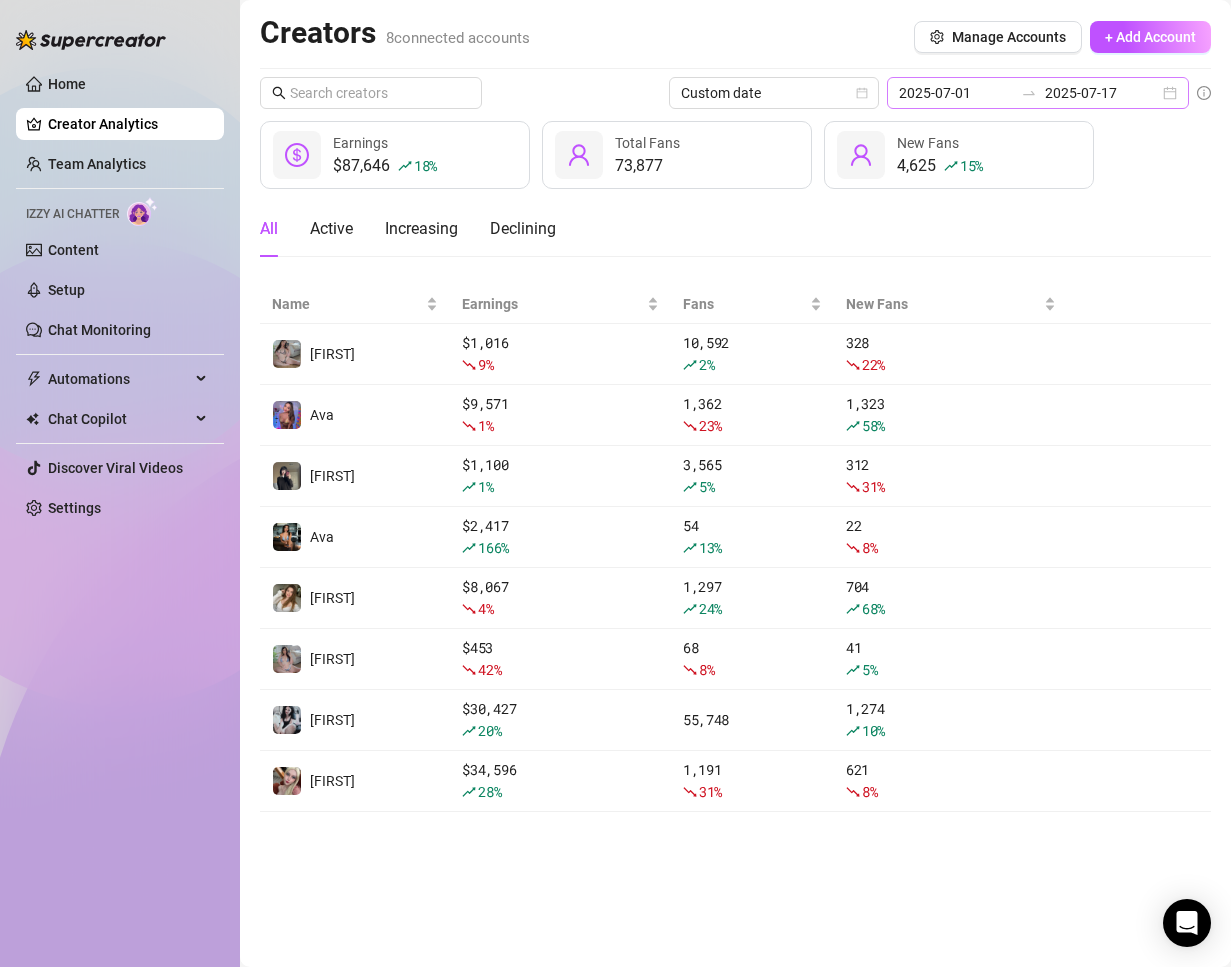 click 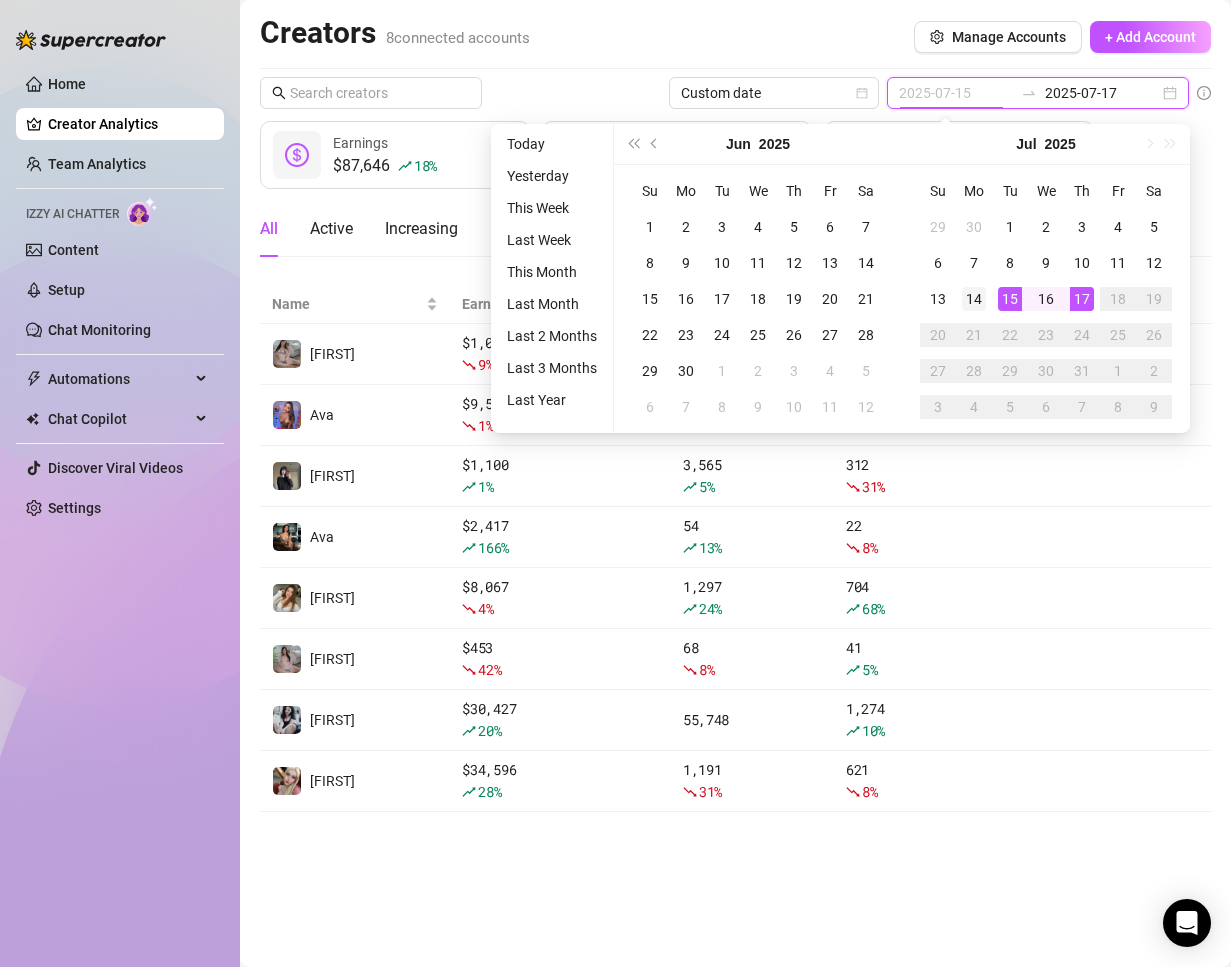 type on "2025-07-14" 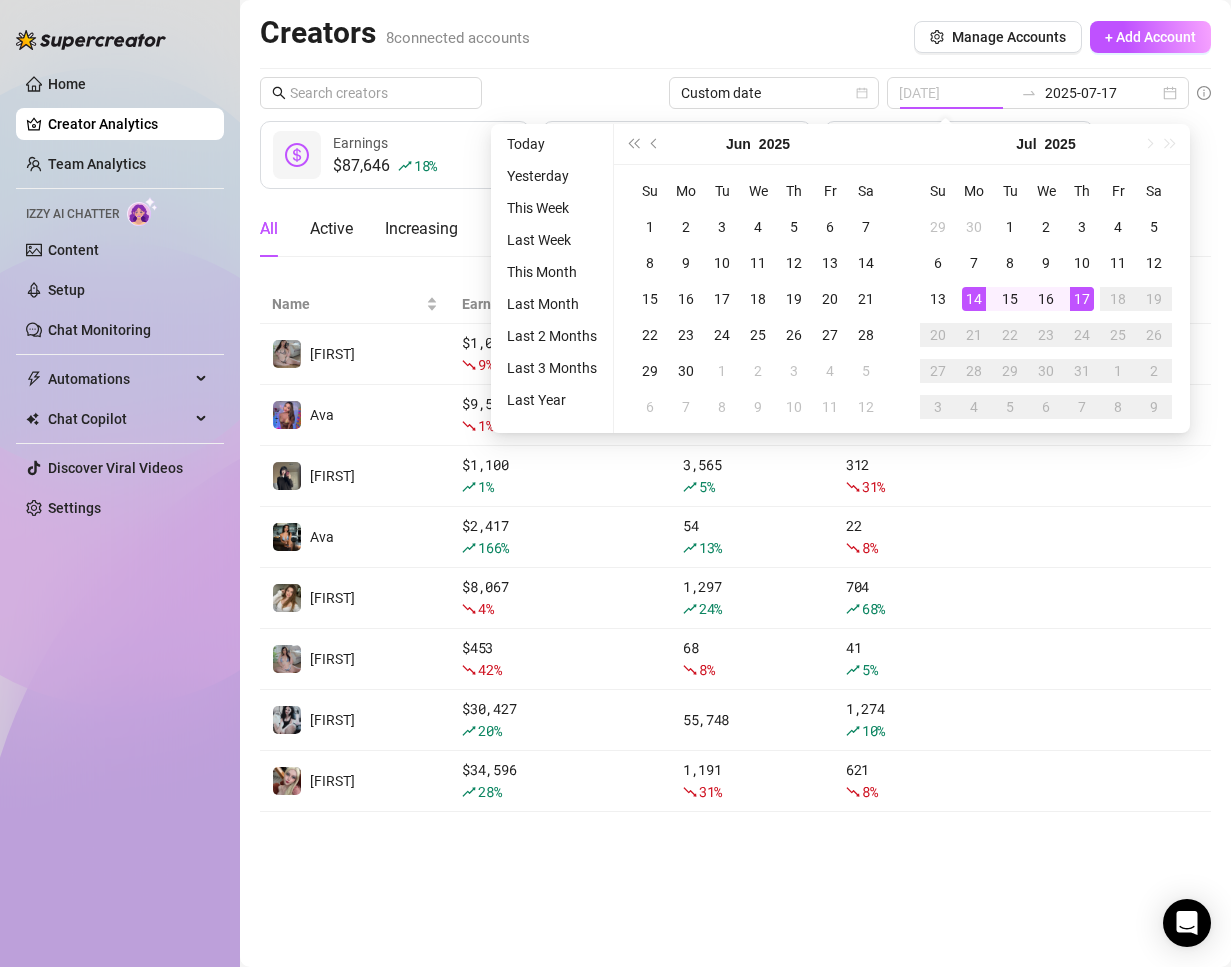 click on "14" at bounding box center (974, 299) 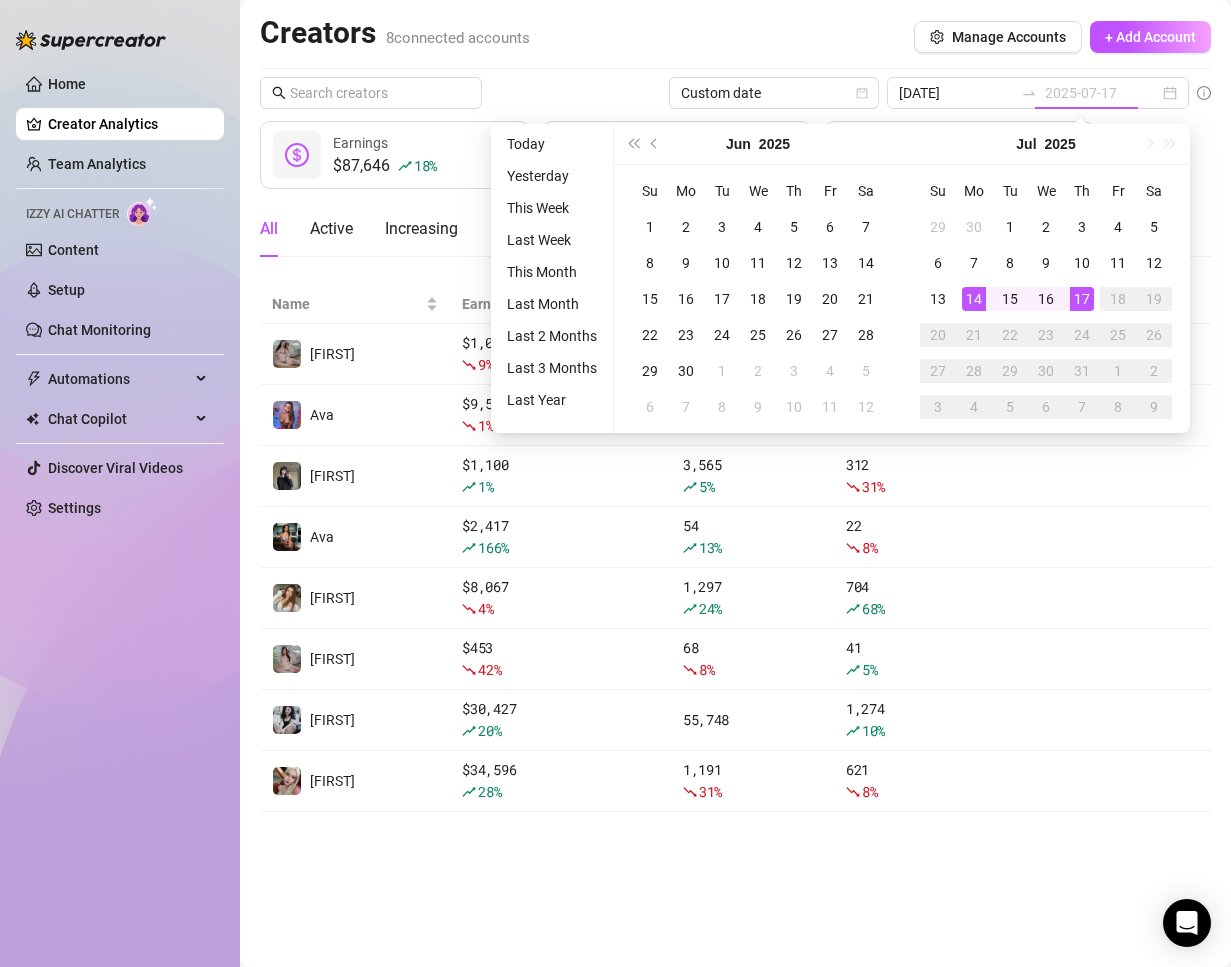 click on "14" at bounding box center (974, 299) 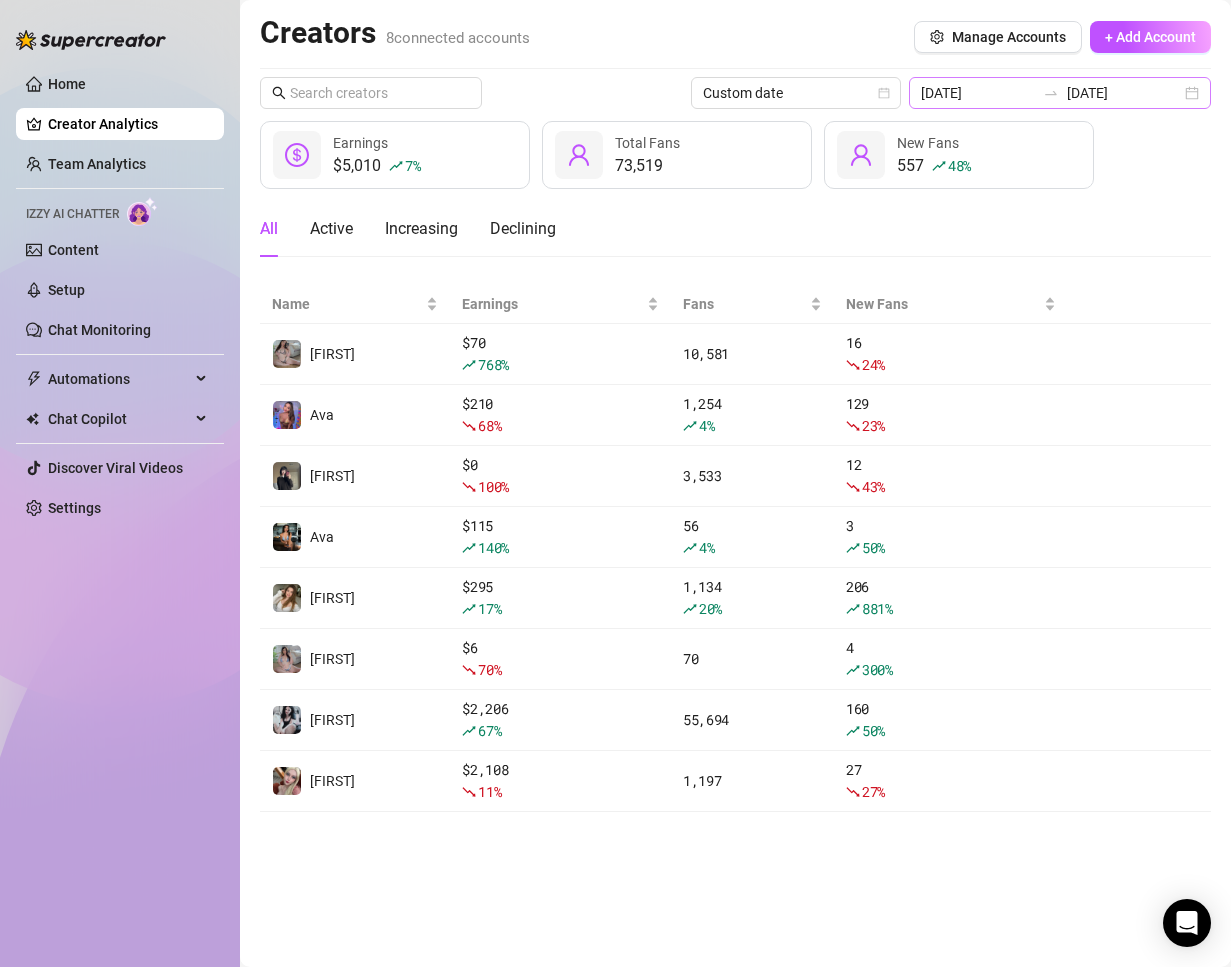 click at bounding box center (1051, 93) 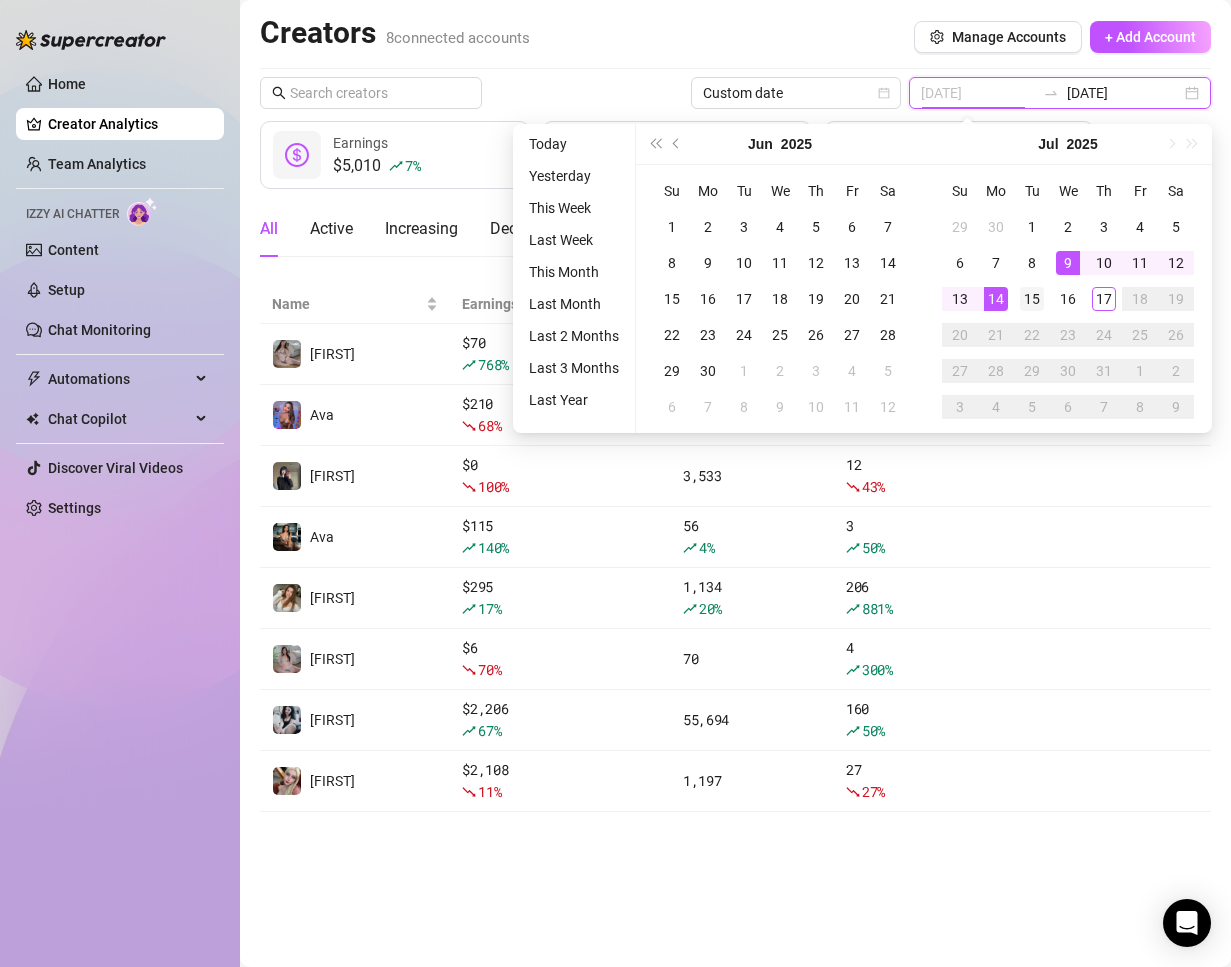 type on "2025-07-15" 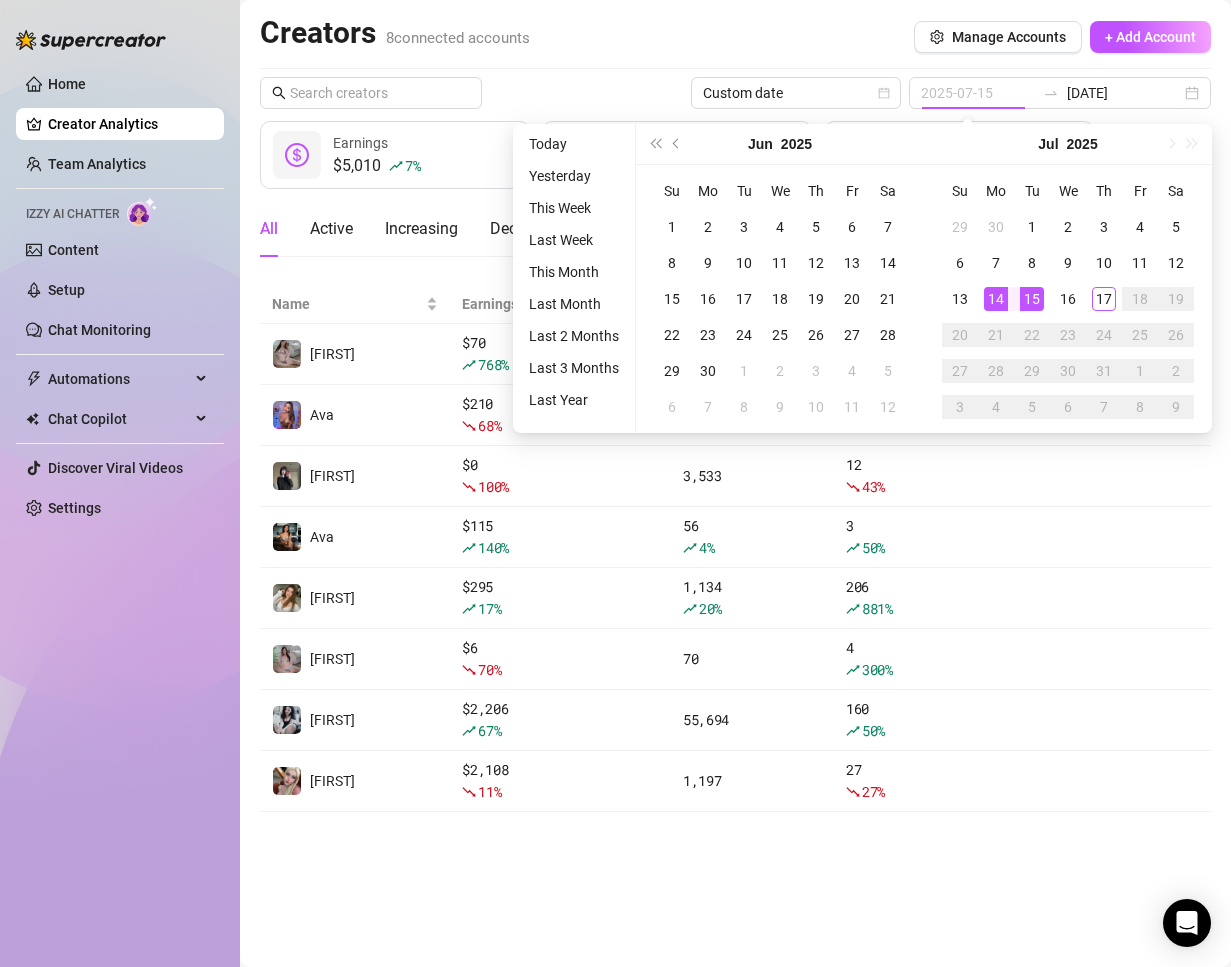 click on "15" at bounding box center (1032, 299) 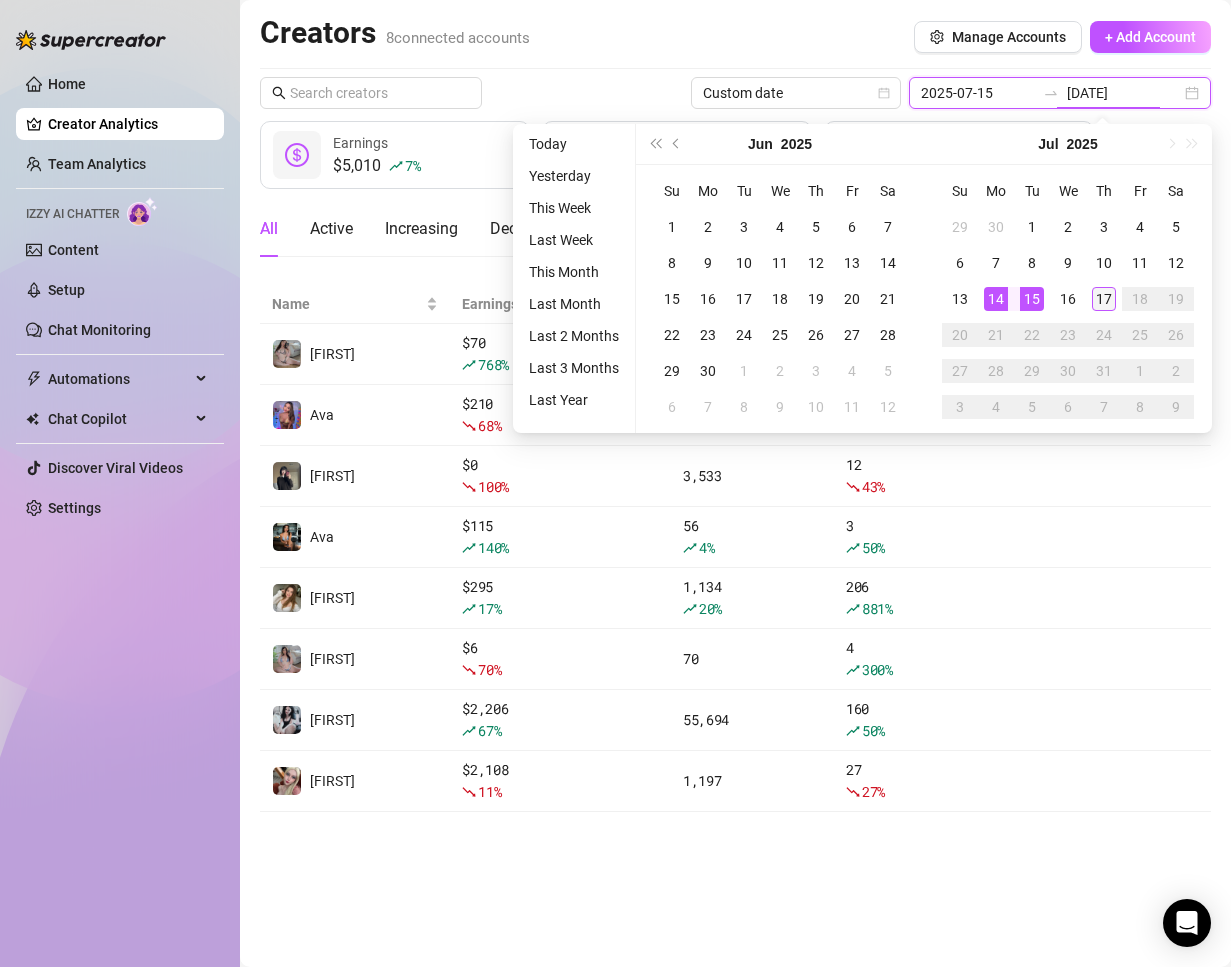 type on "2025-07-17" 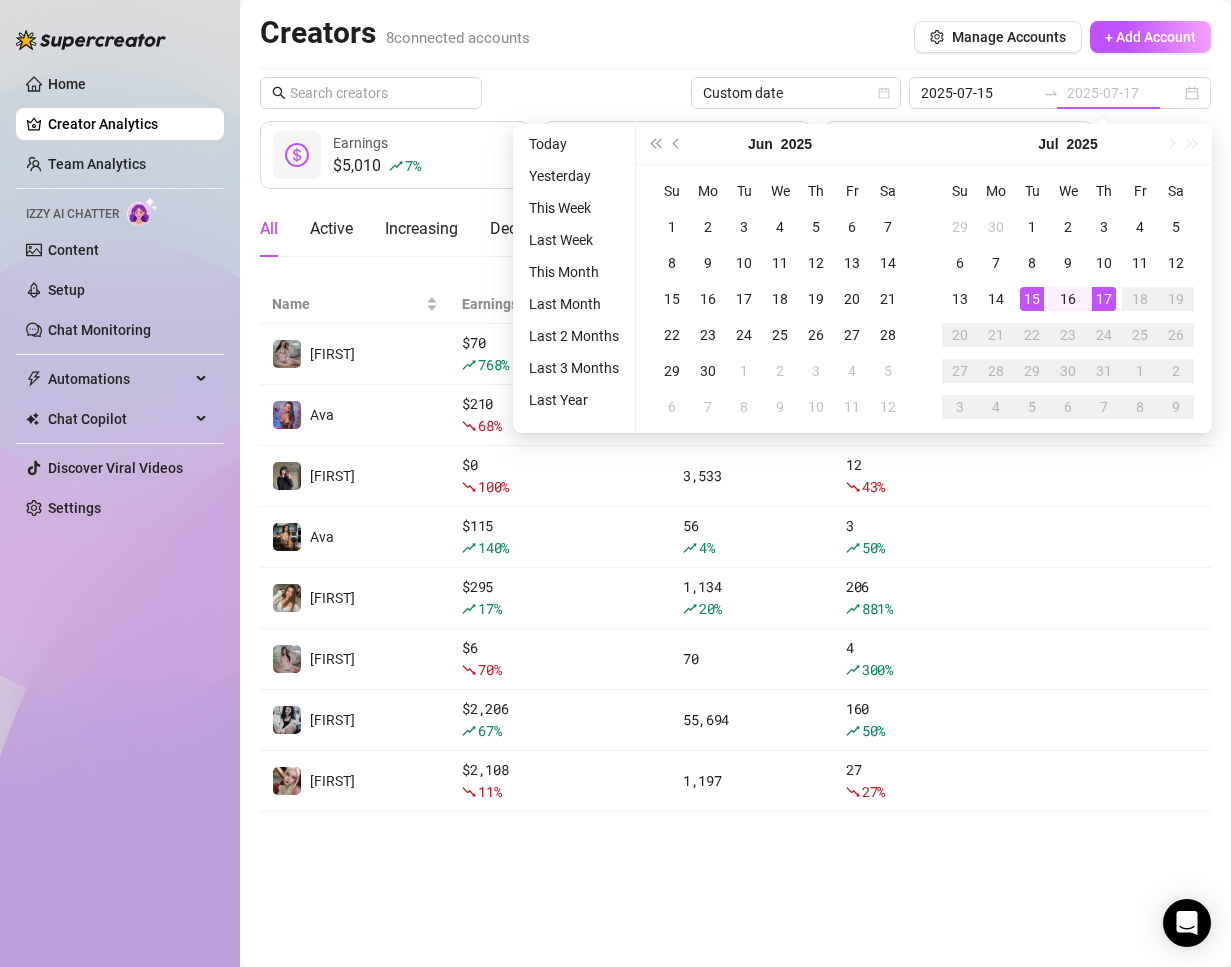 click on "17" at bounding box center (1104, 299) 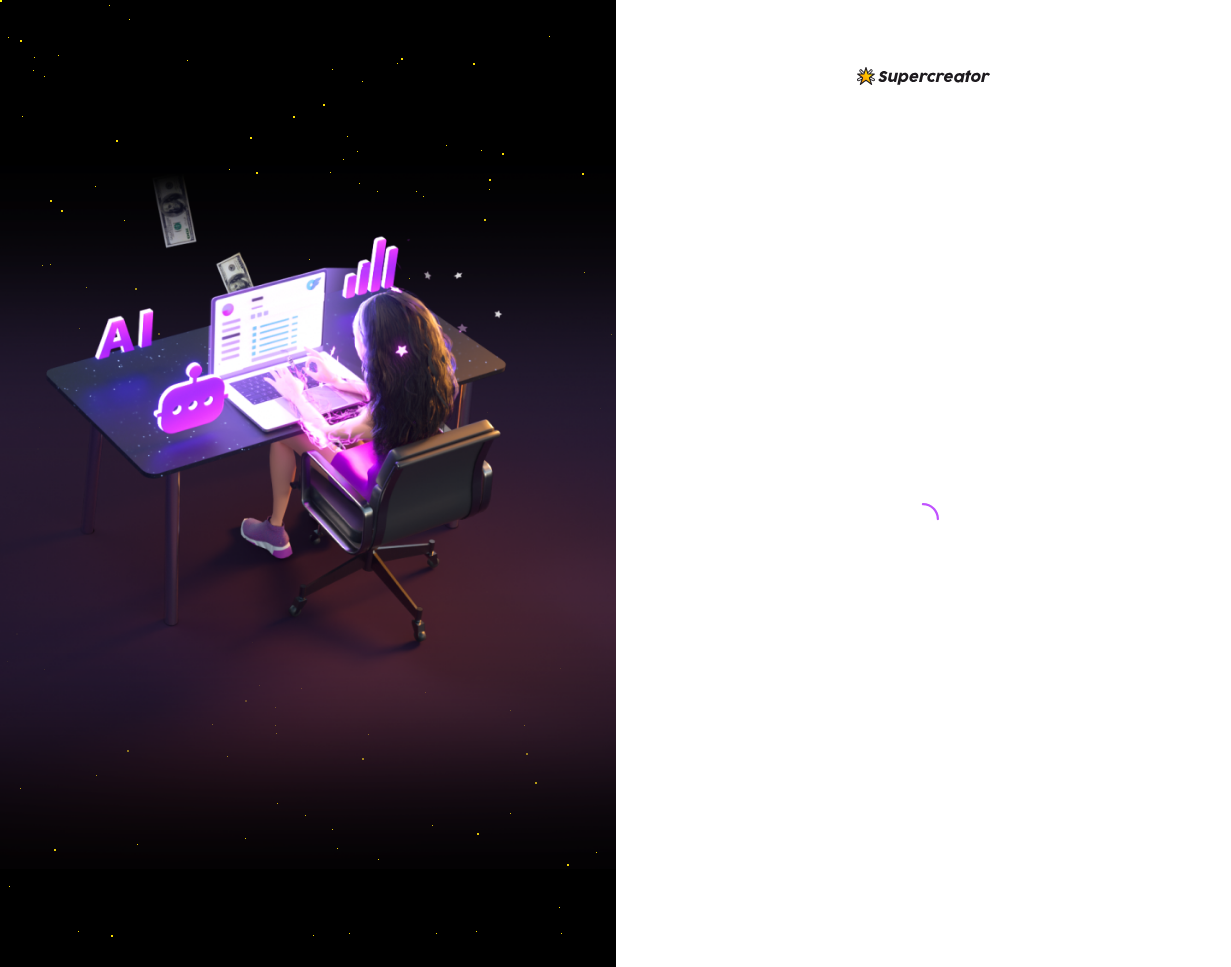 scroll, scrollTop: 0, scrollLeft: 0, axis: both 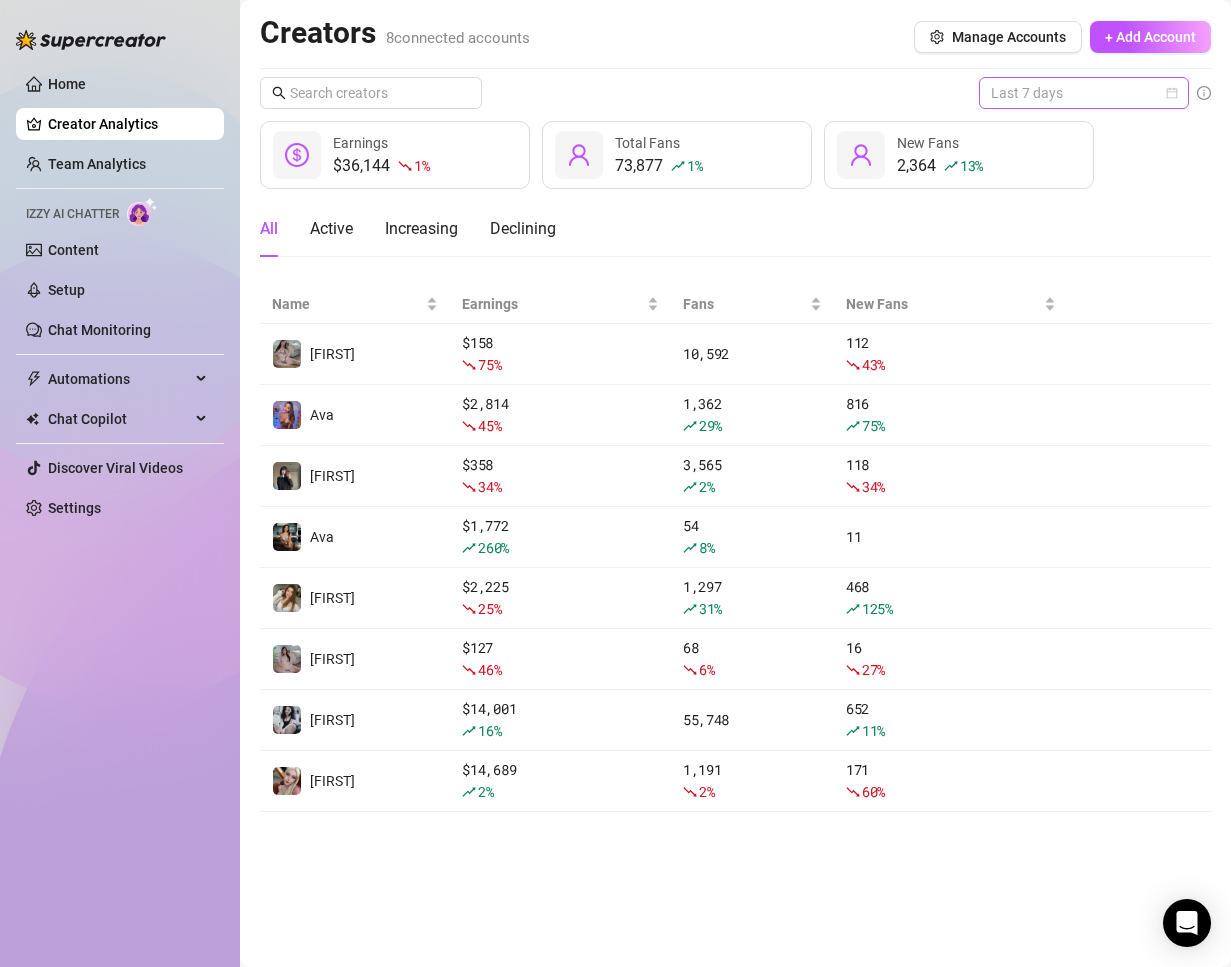 click on "Last 7 days" at bounding box center (1084, 93) 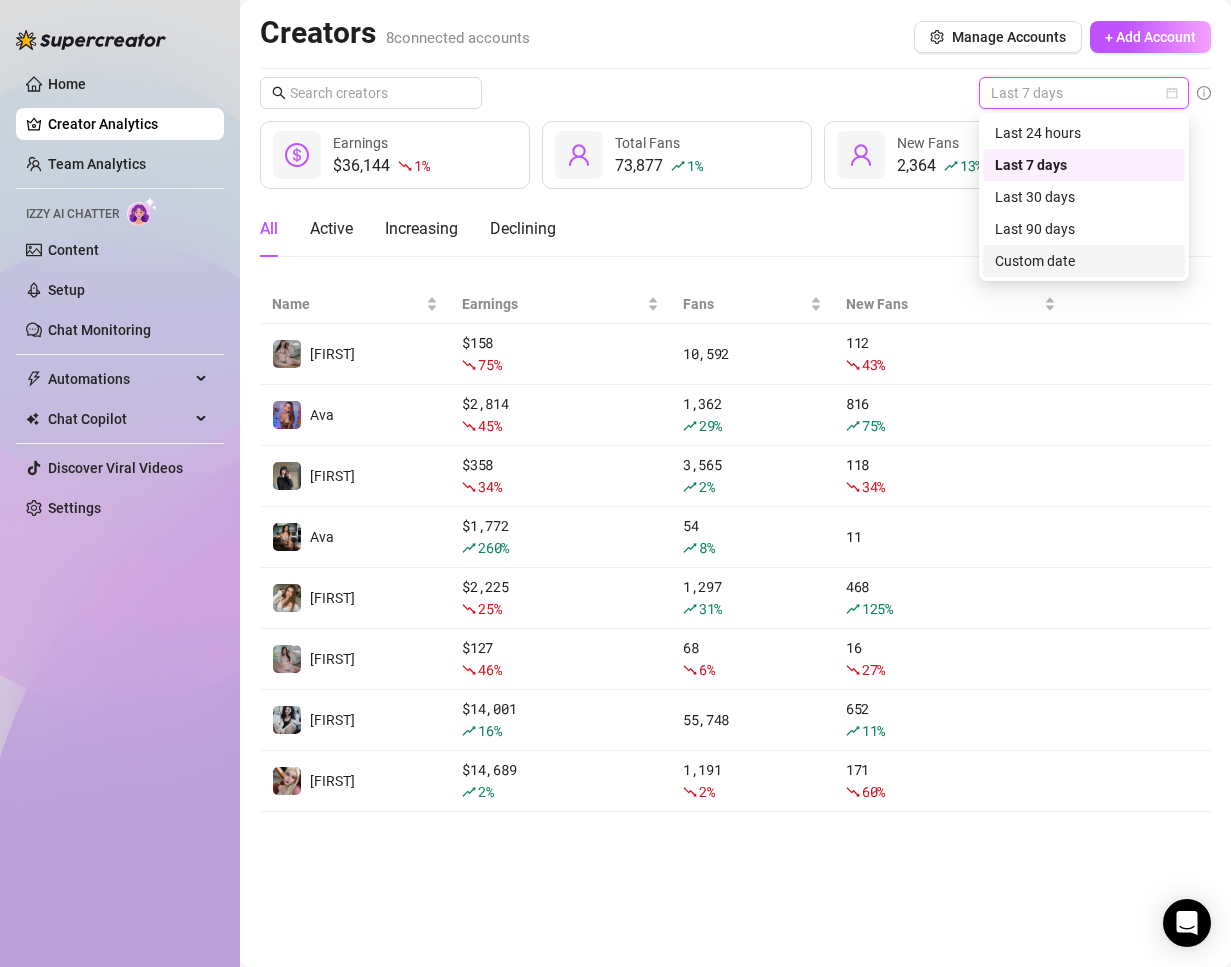 click on "Custom date" at bounding box center (1084, 261) 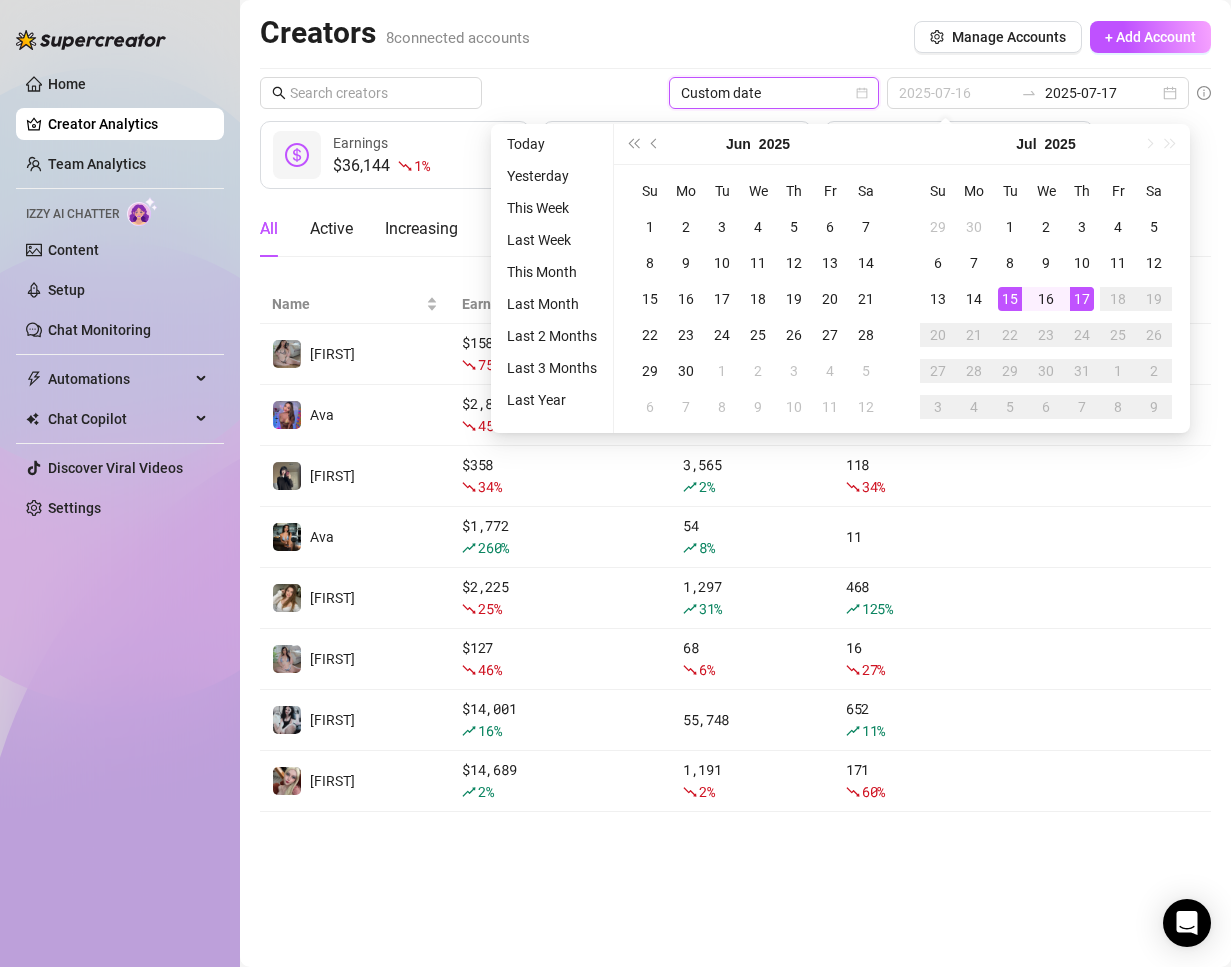 type on "2025-07-15" 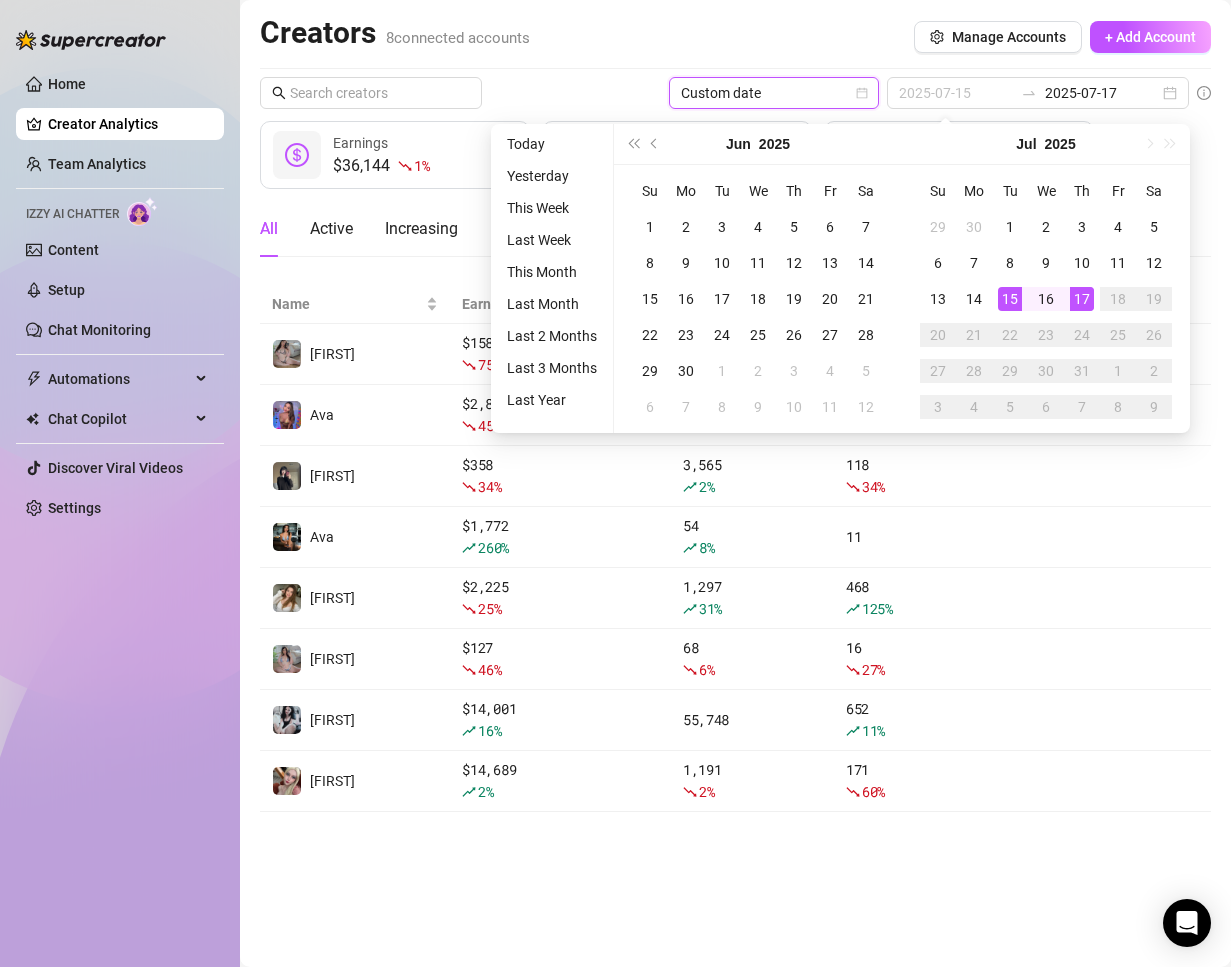 click on "15" at bounding box center (1010, 299) 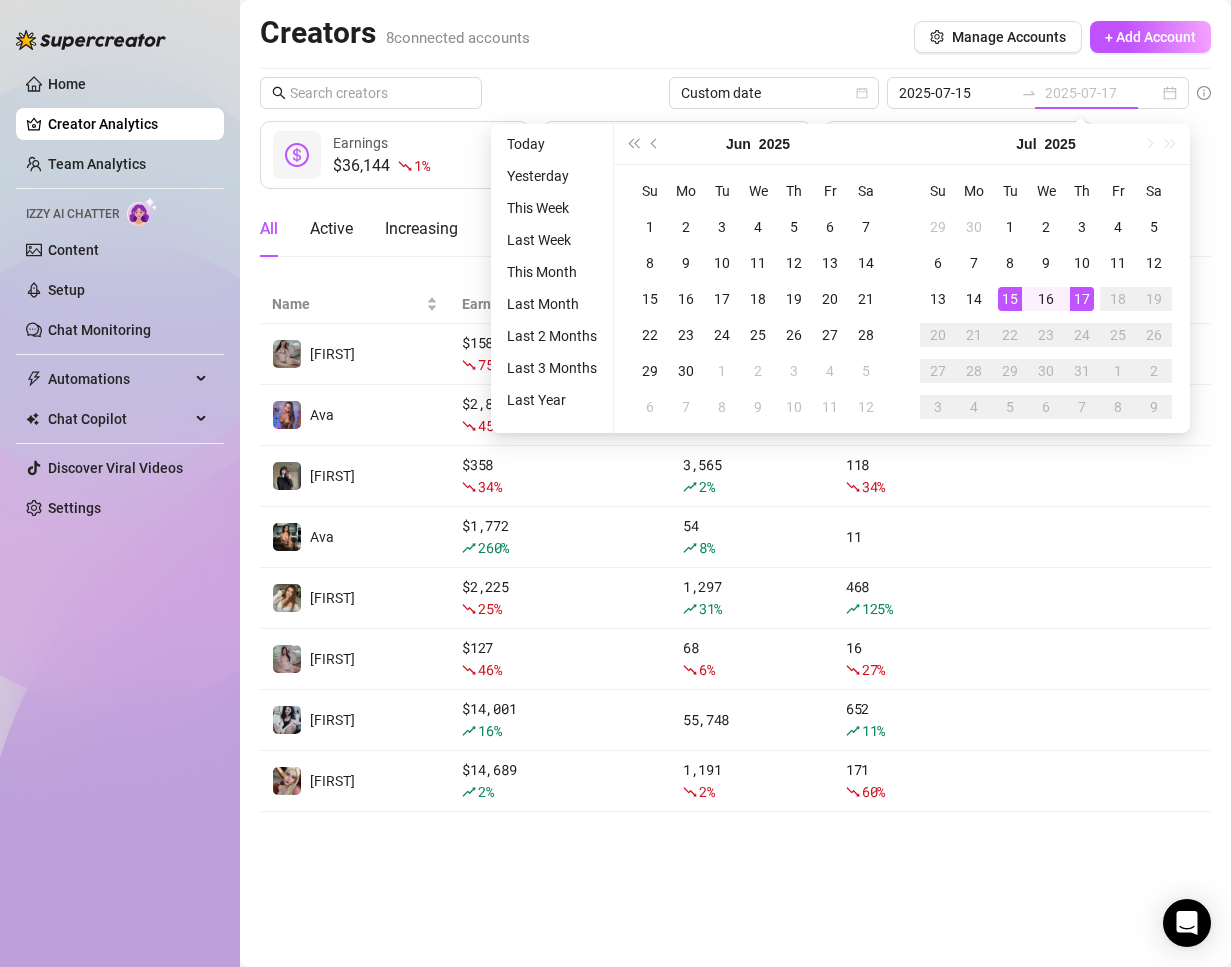 click on "17" at bounding box center [1082, 299] 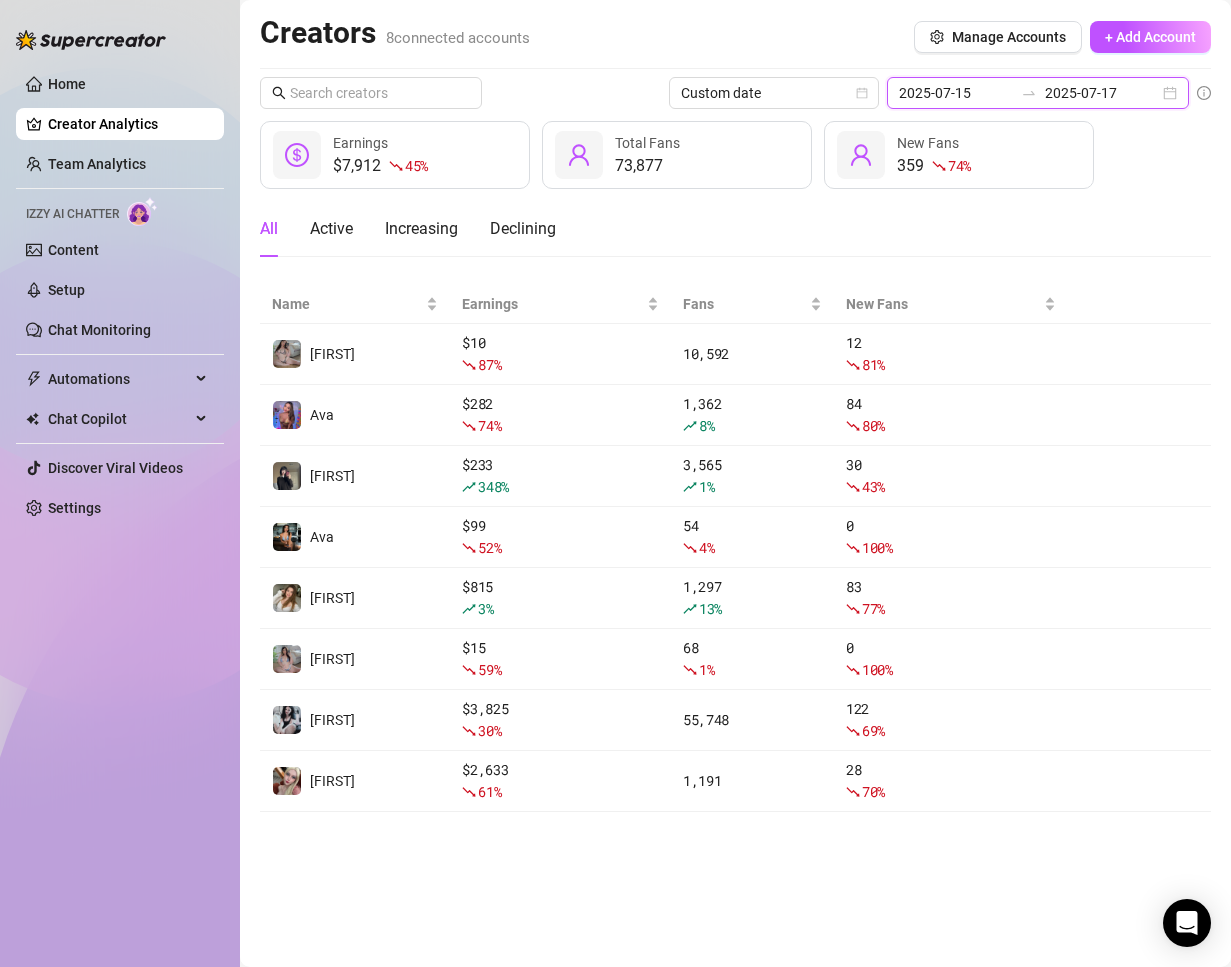 click on "2025-07-17" at bounding box center (1102, 93) 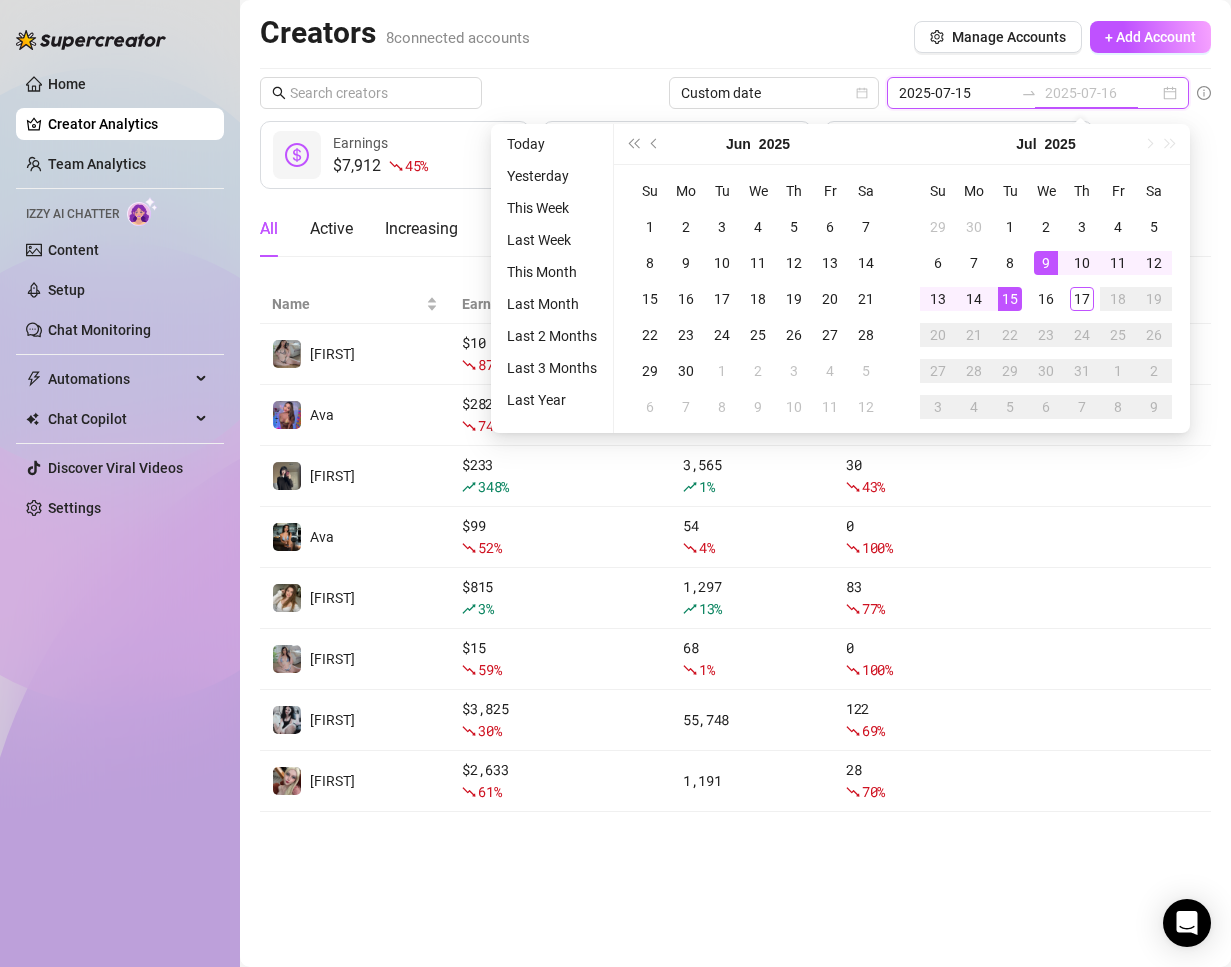 type on "2025-07-15" 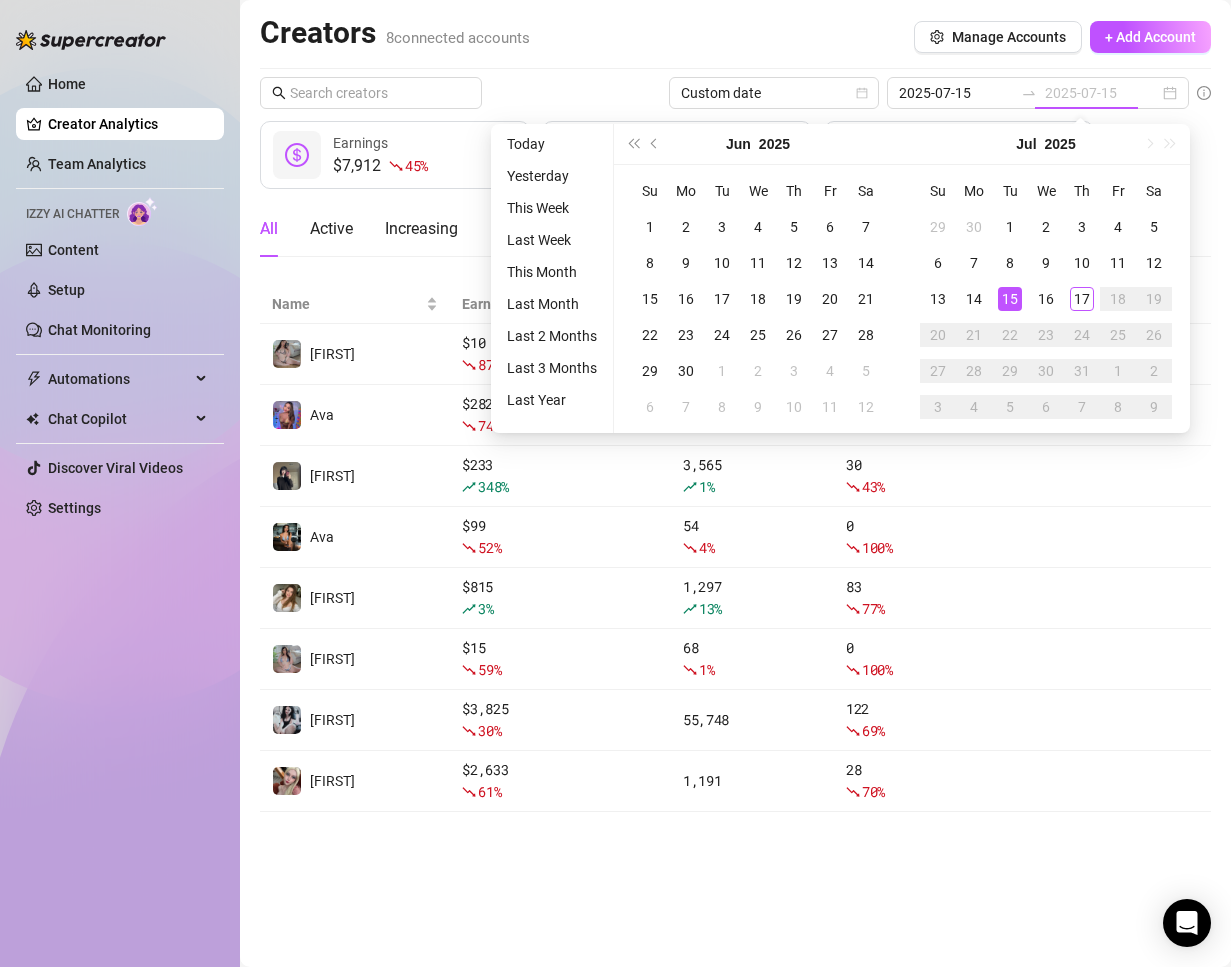 click on "15" at bounding box center [1010, 299] 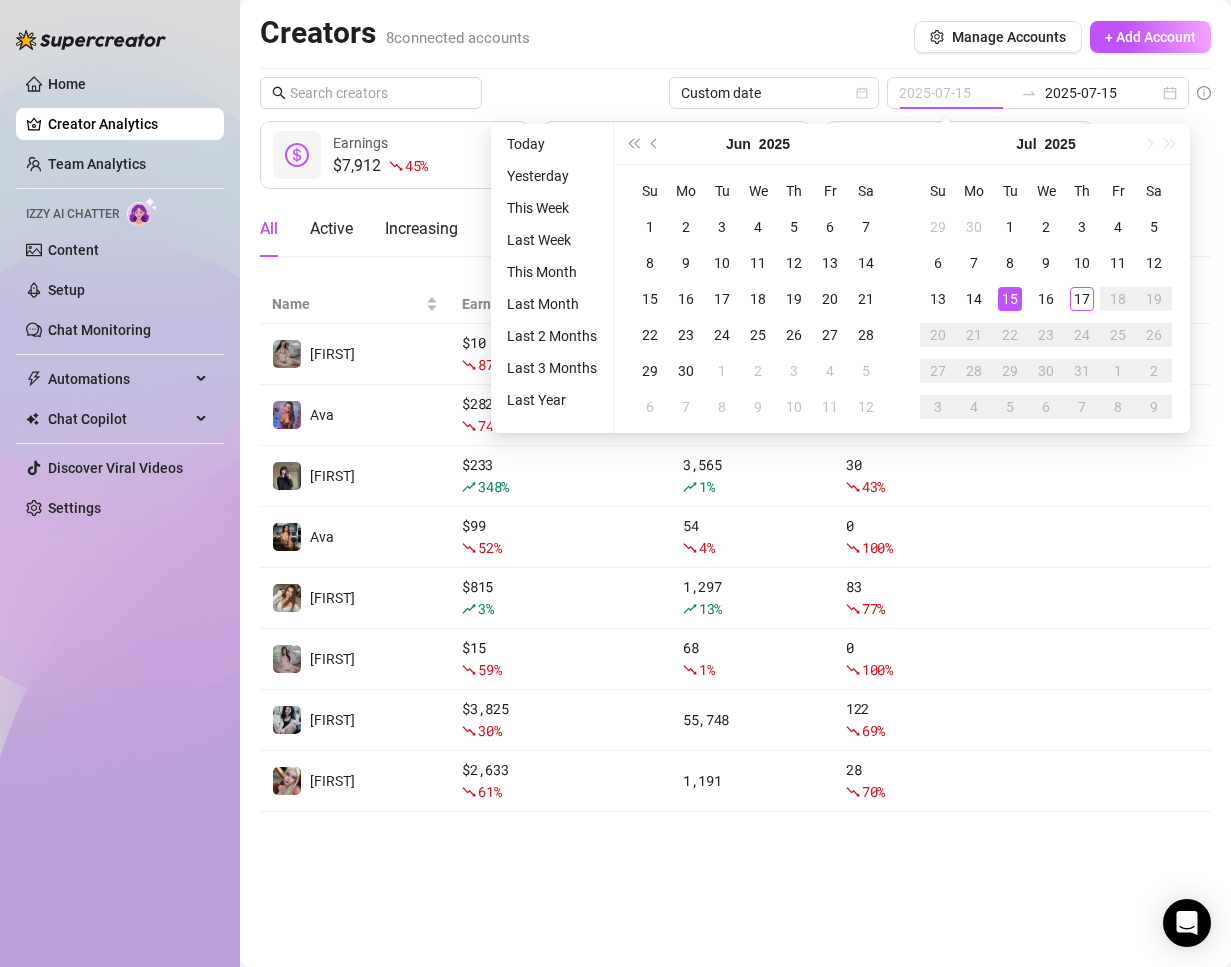 click on "15" at bounding box center [1010, 299] 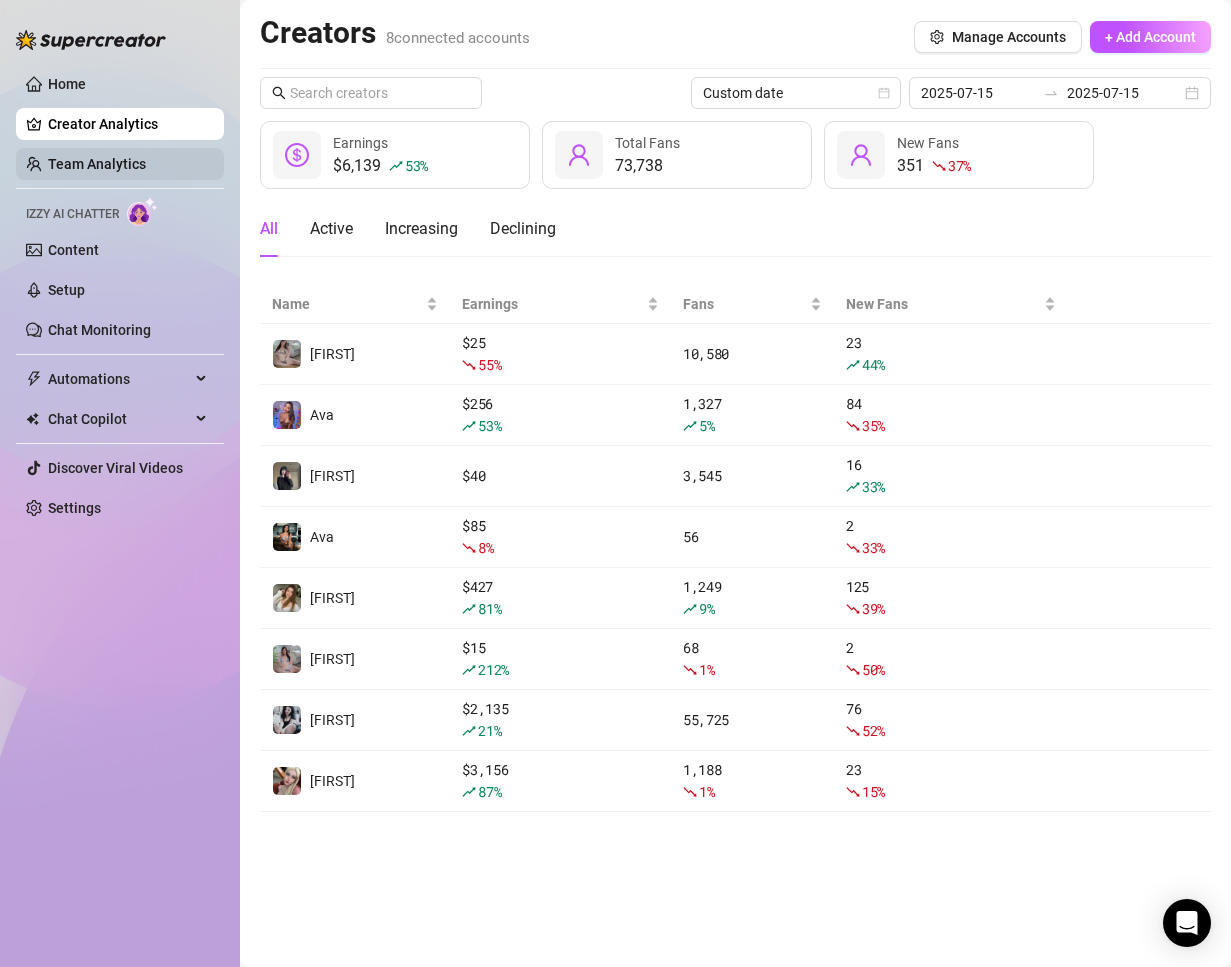 click on "Team Analytics" at bounding box center [97, 164] 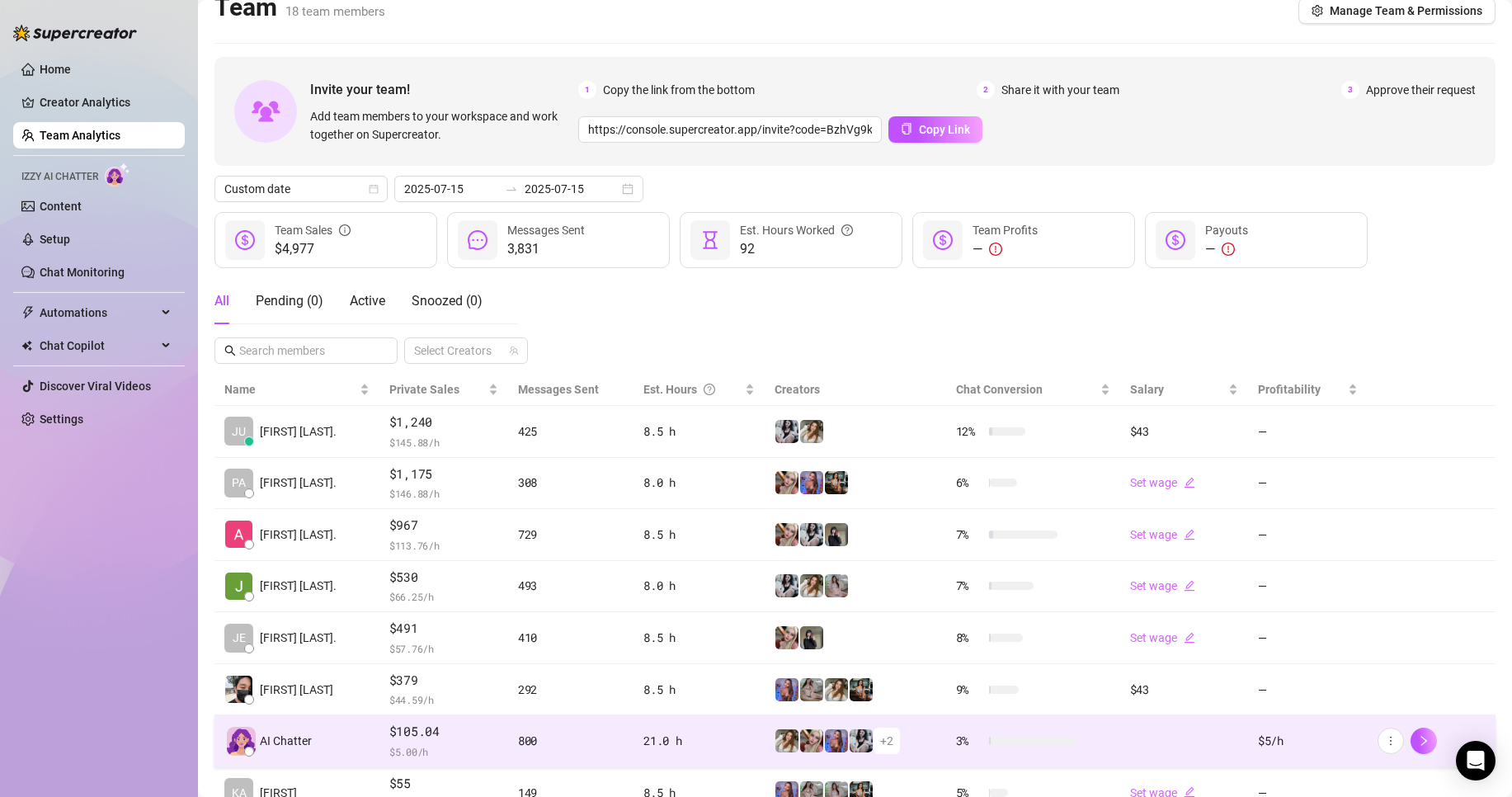 scroll, scrollTop: 0, scrollLeft: 0, axis: both 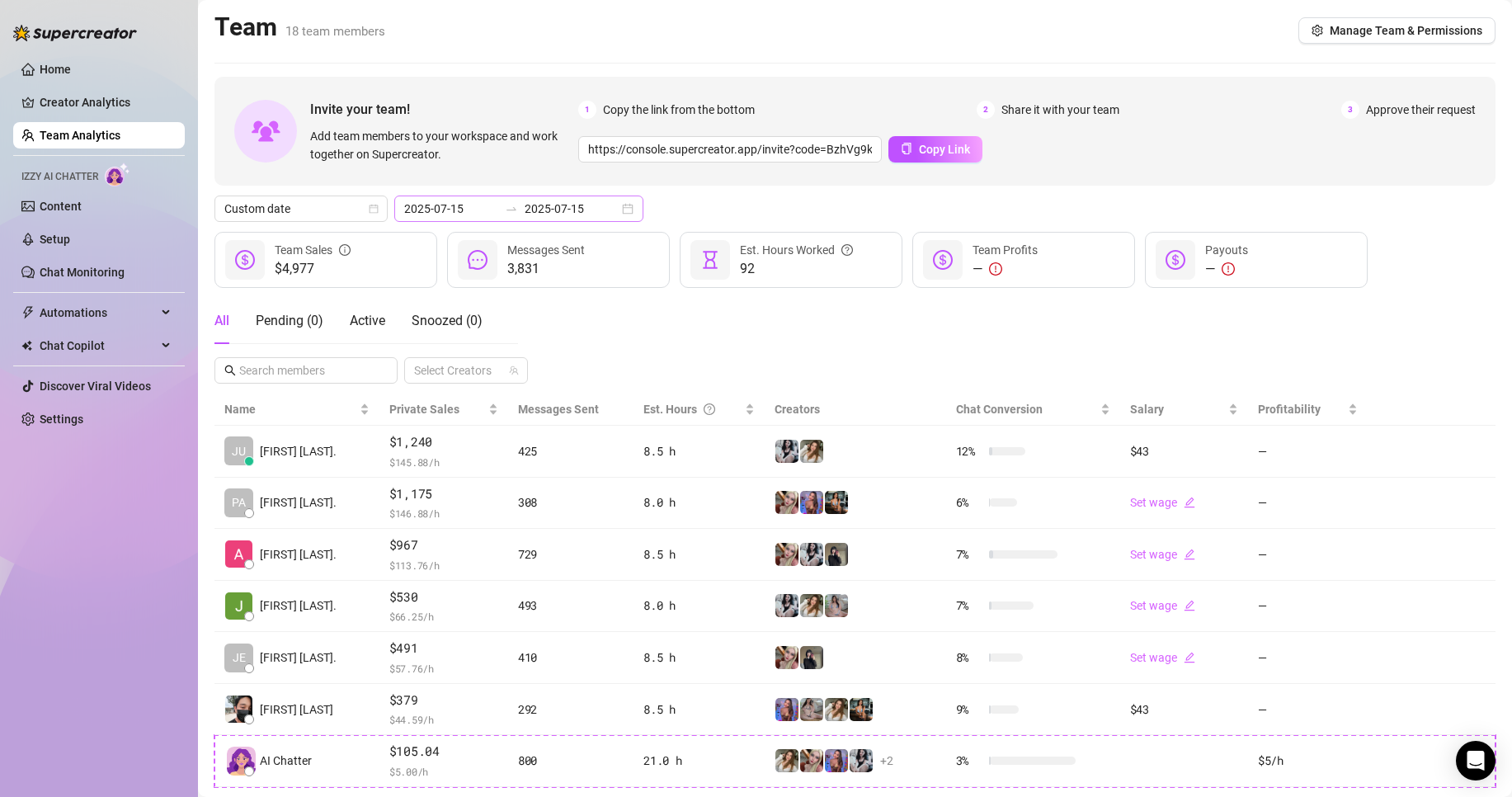 click on "2025-07-15 2025-07-15" at bounding box center (519, 209) 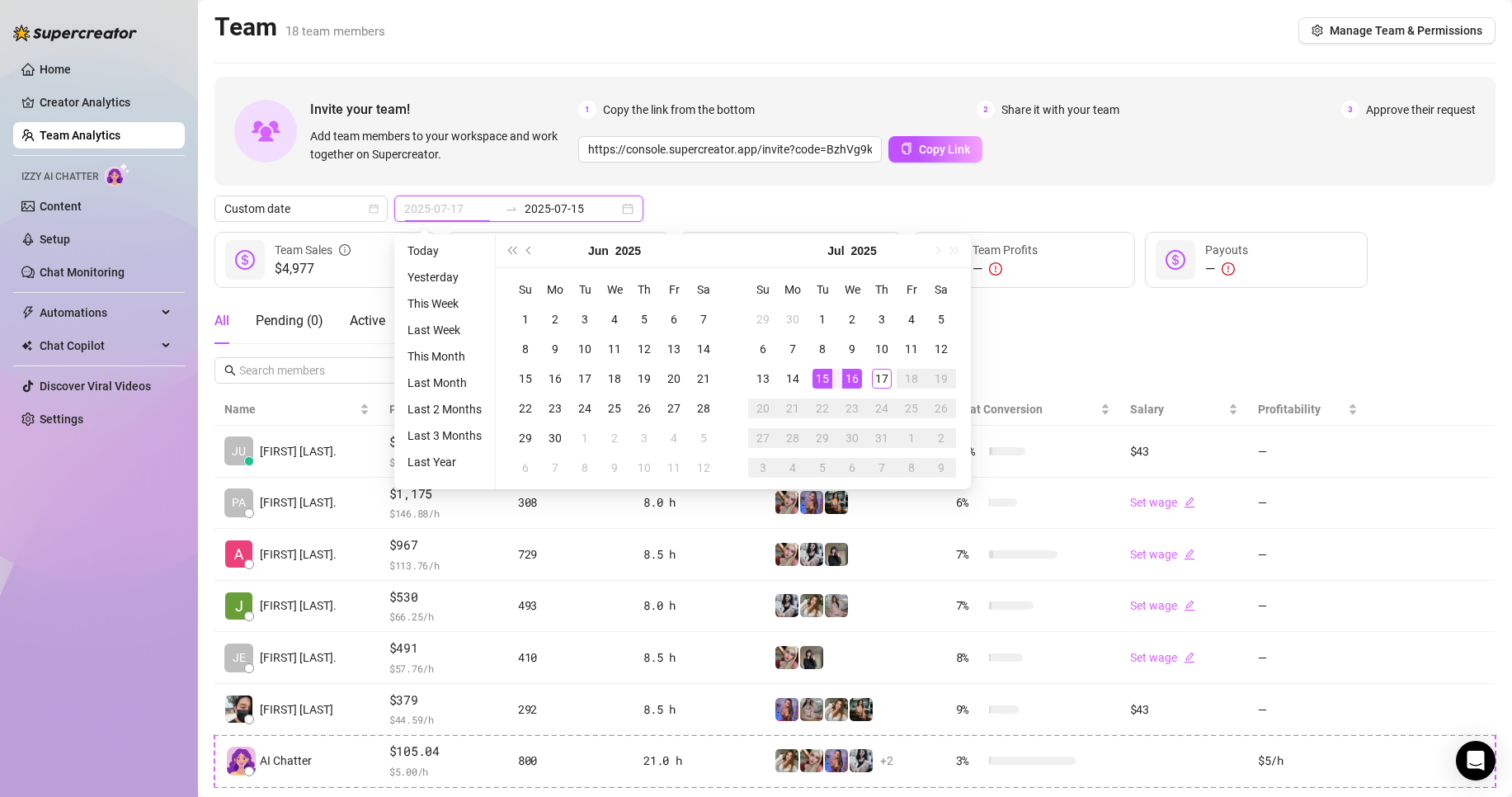type on "2025-07-16" 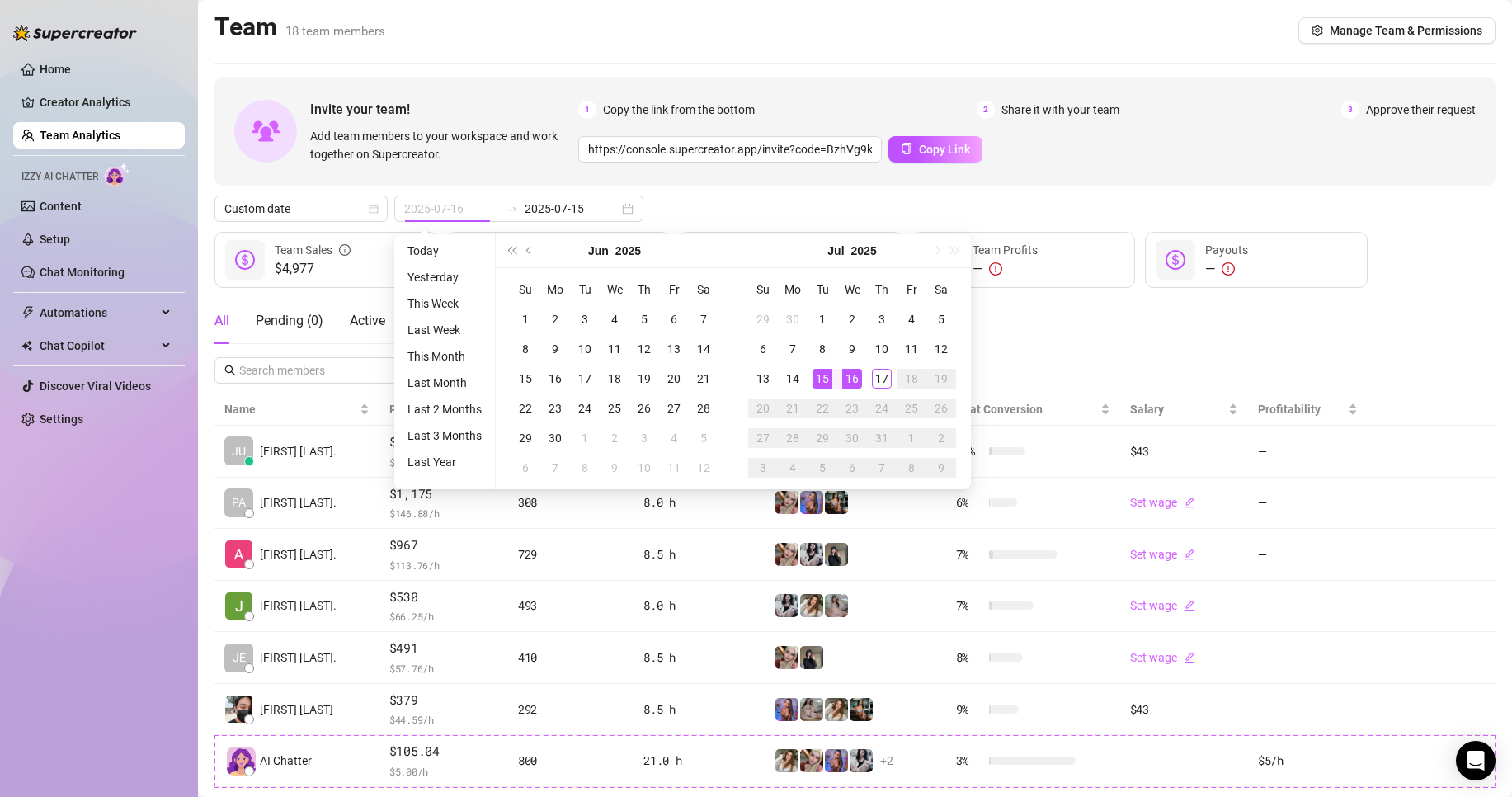 click on "16" at bounding box center [852, 379] 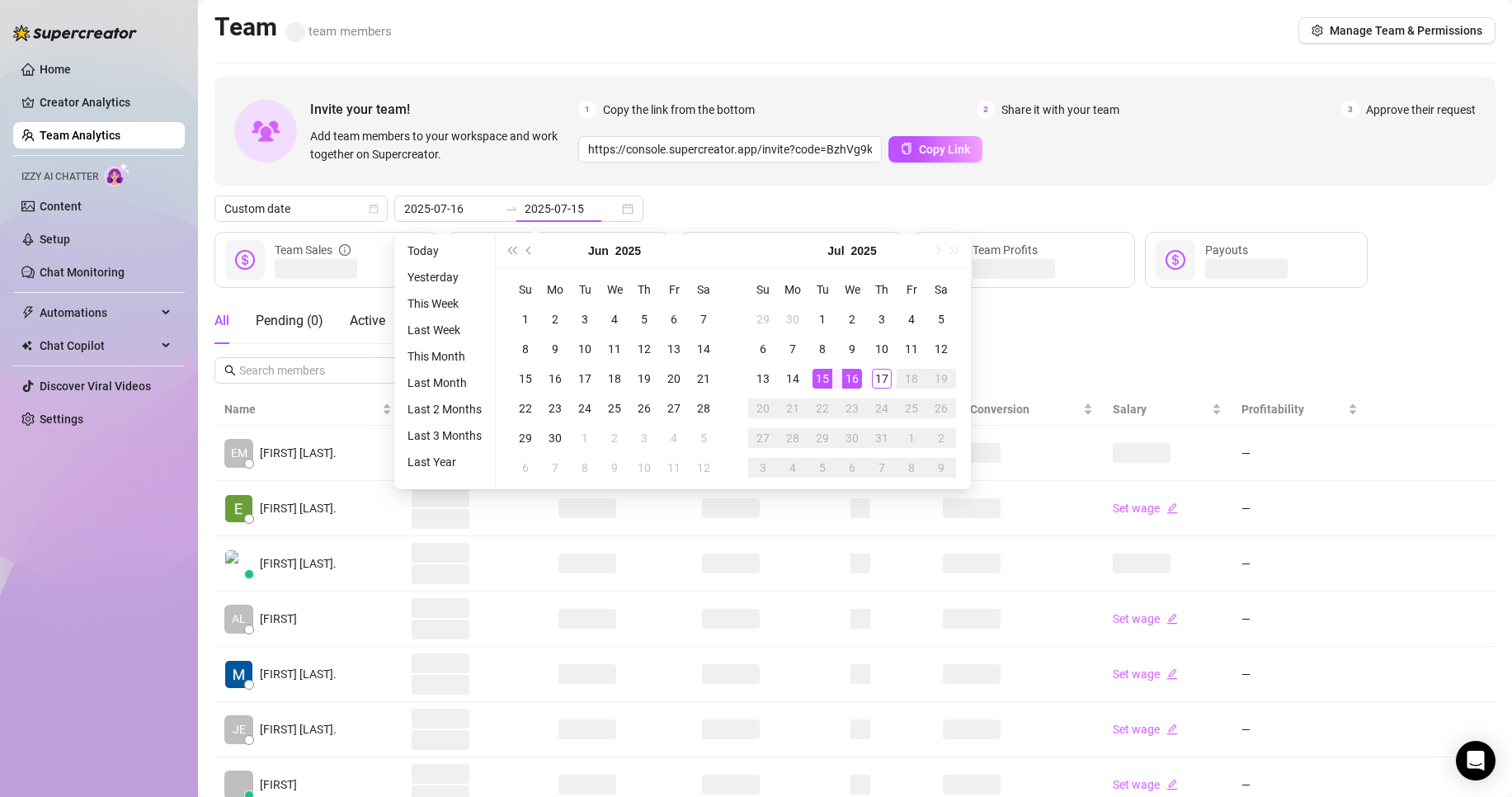 type on "2025-07-16" 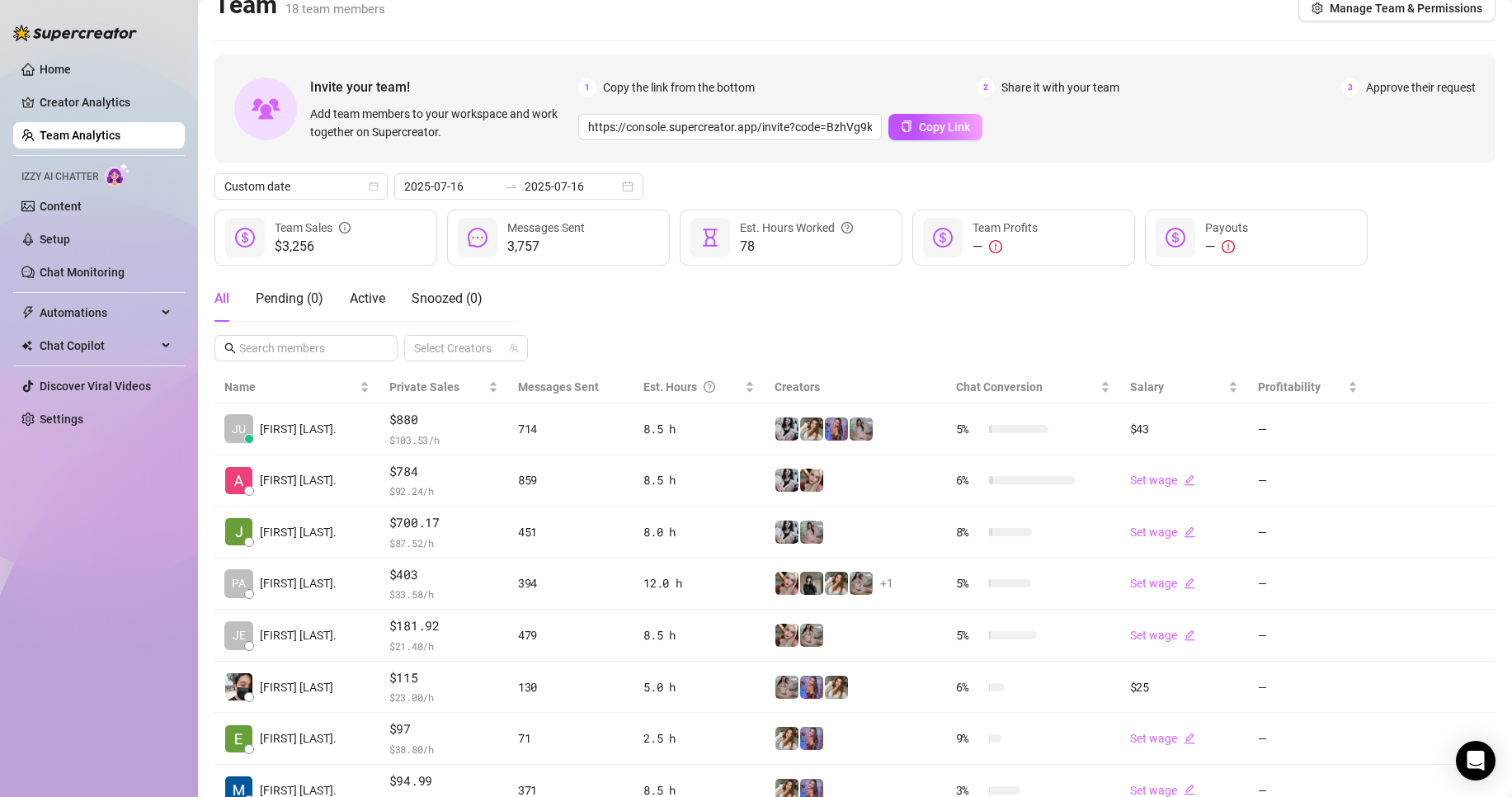 scroll, scrollTop: 0, scrollLeft: 0, axis: both 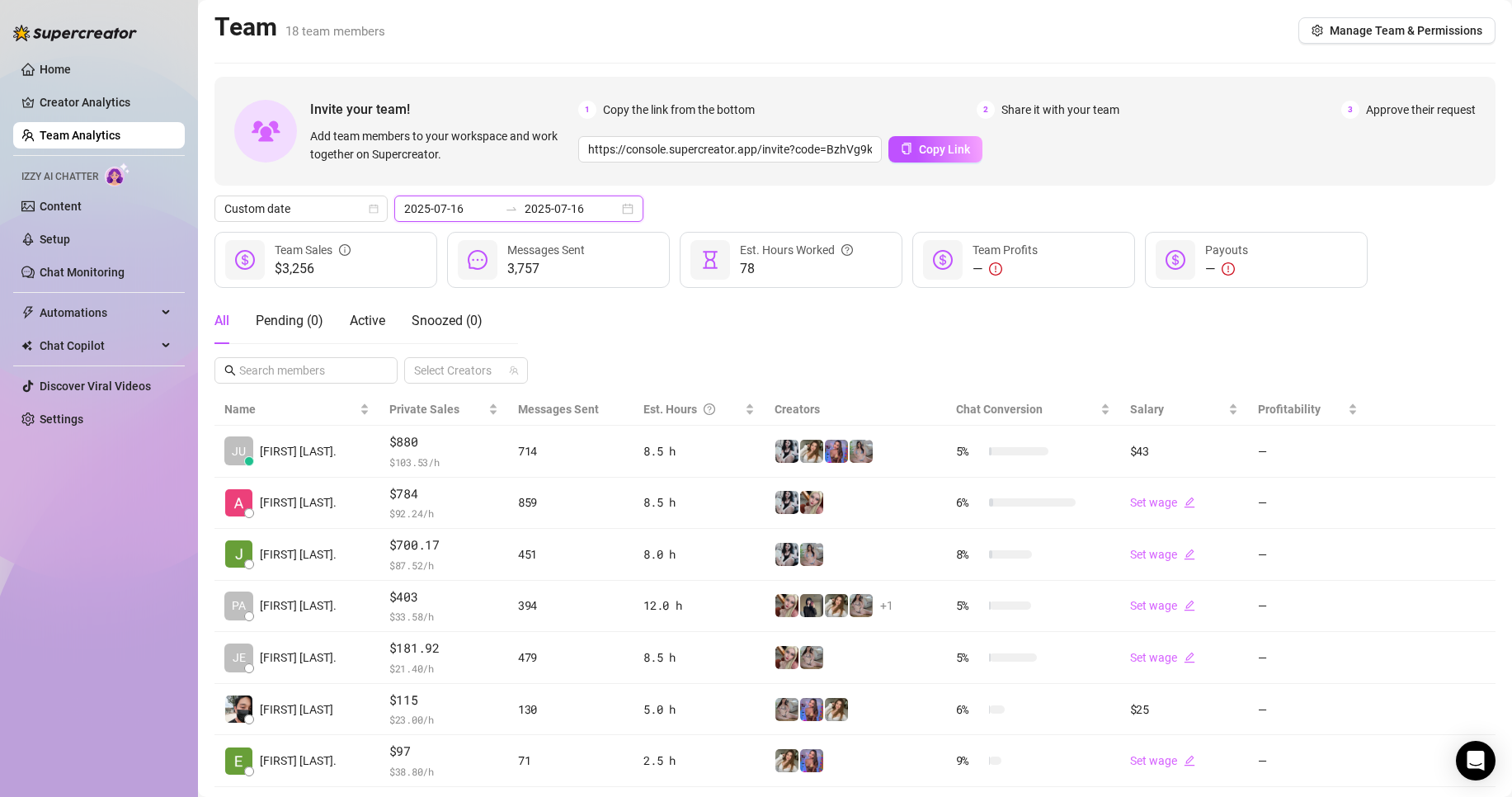 click on "2025-07-16" at bounding box center [451, 209] 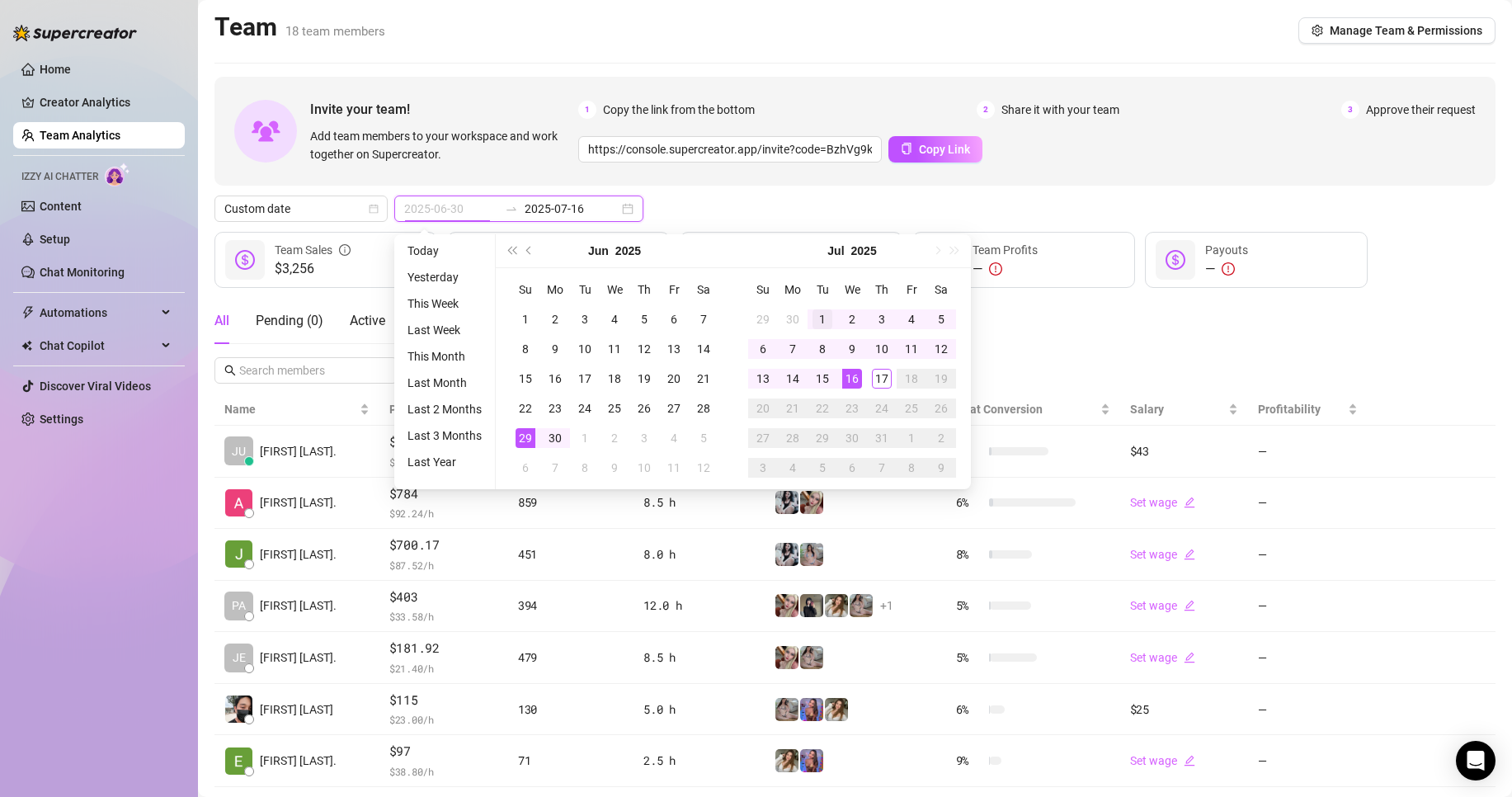 type on "2025-07-01" 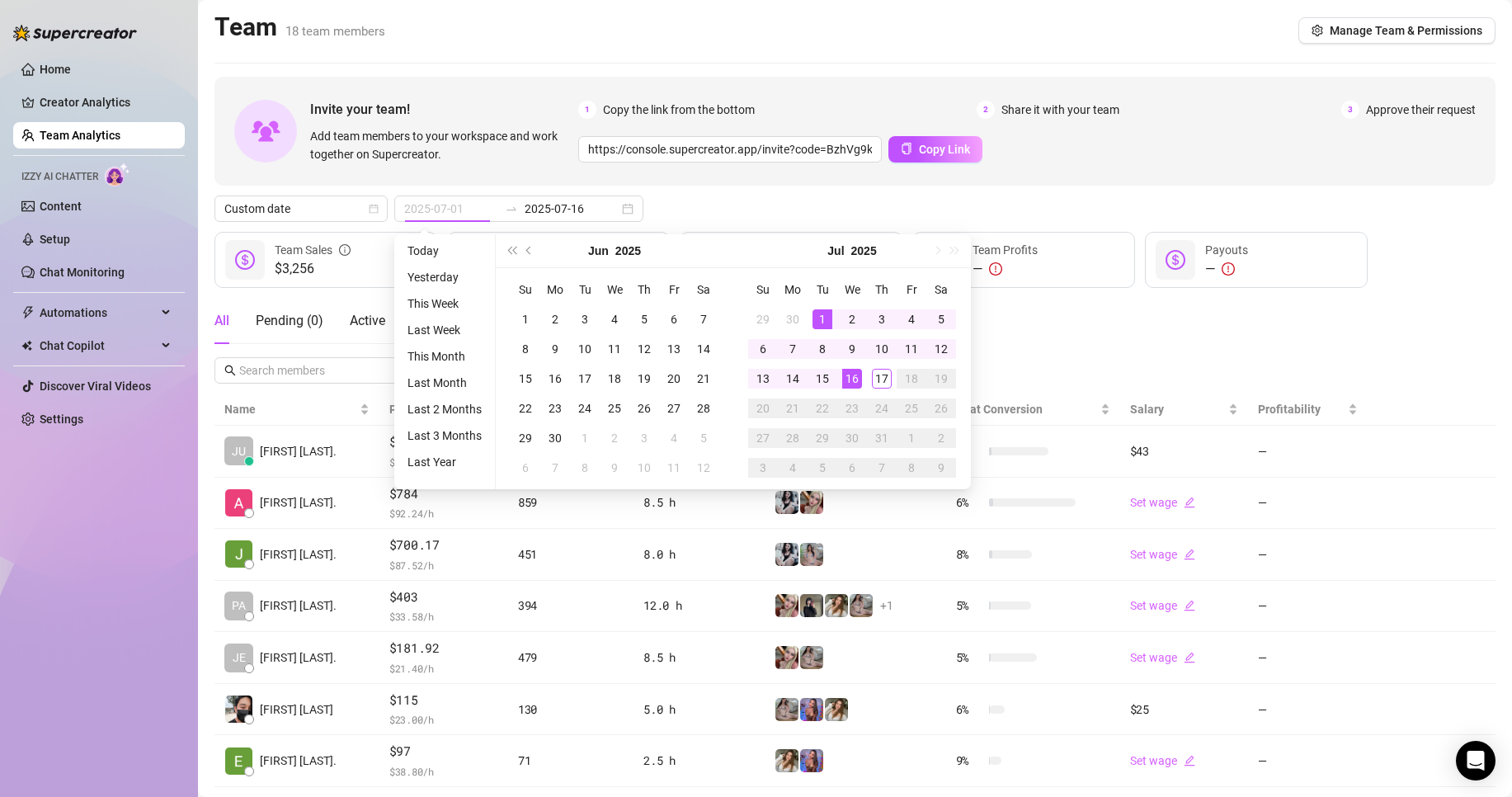 click on "1" at bounding box center [822, 319] 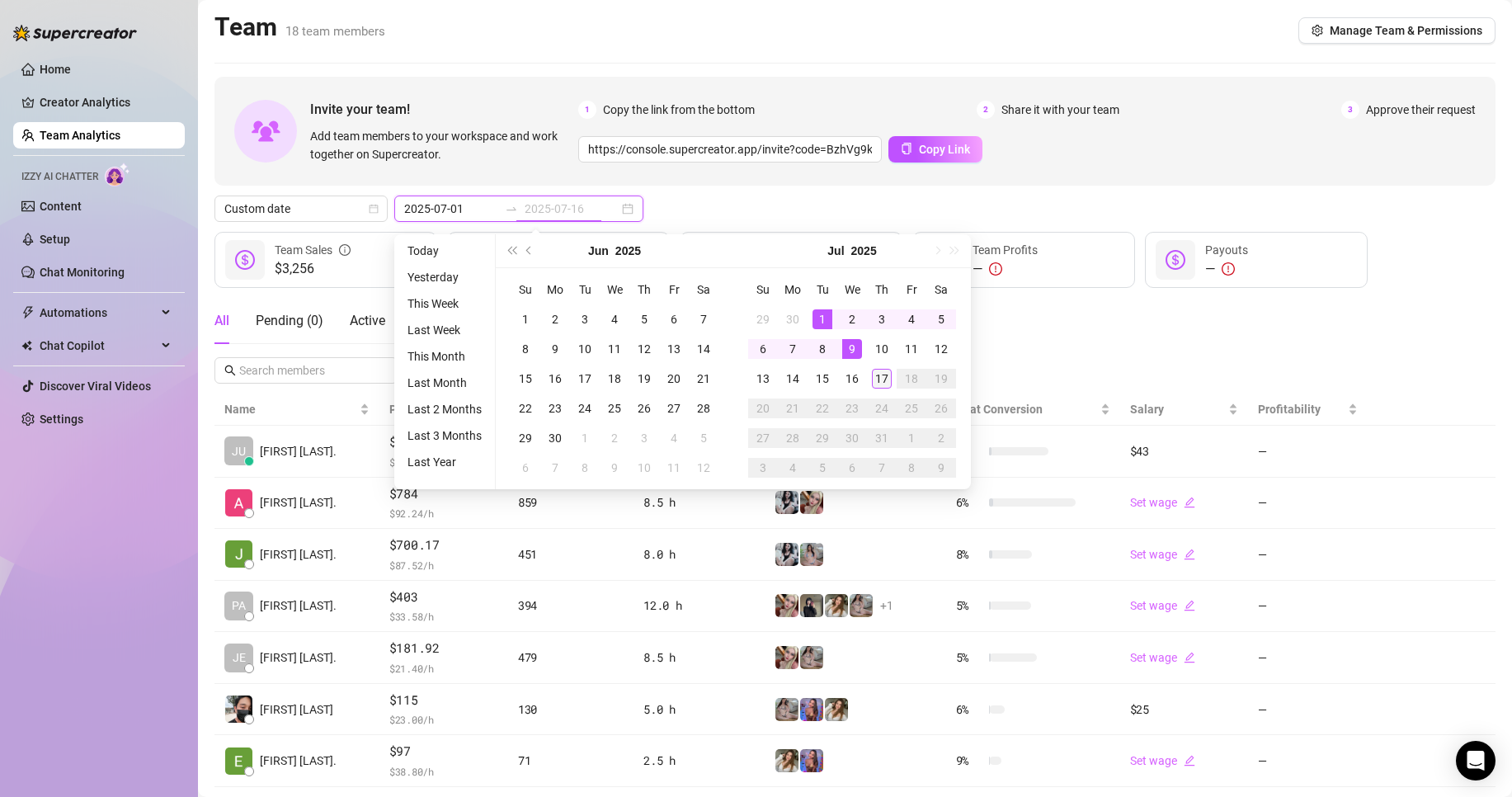 type on "2025-07-17" 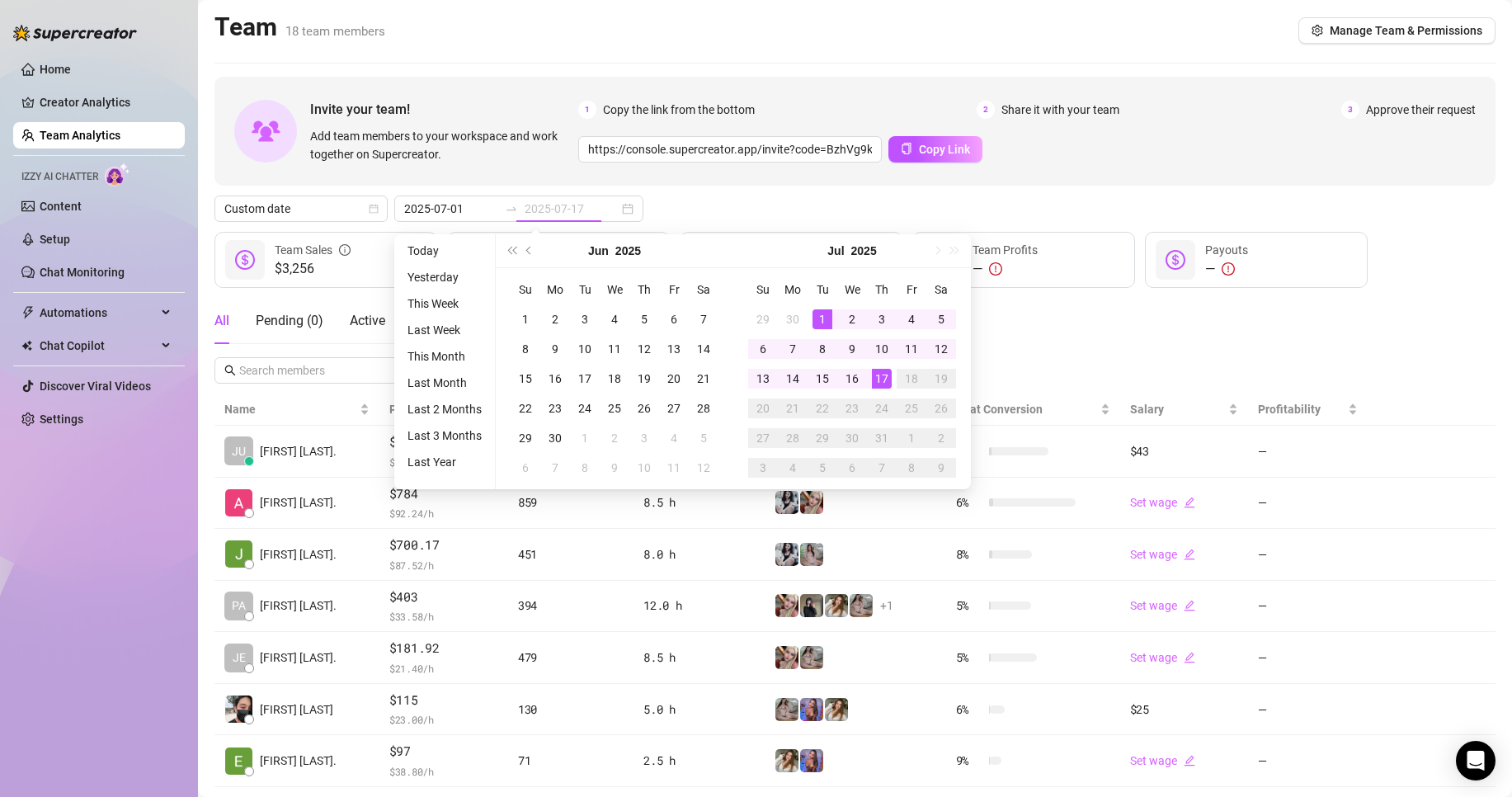 click on "17" at bounding box center [882, 379] 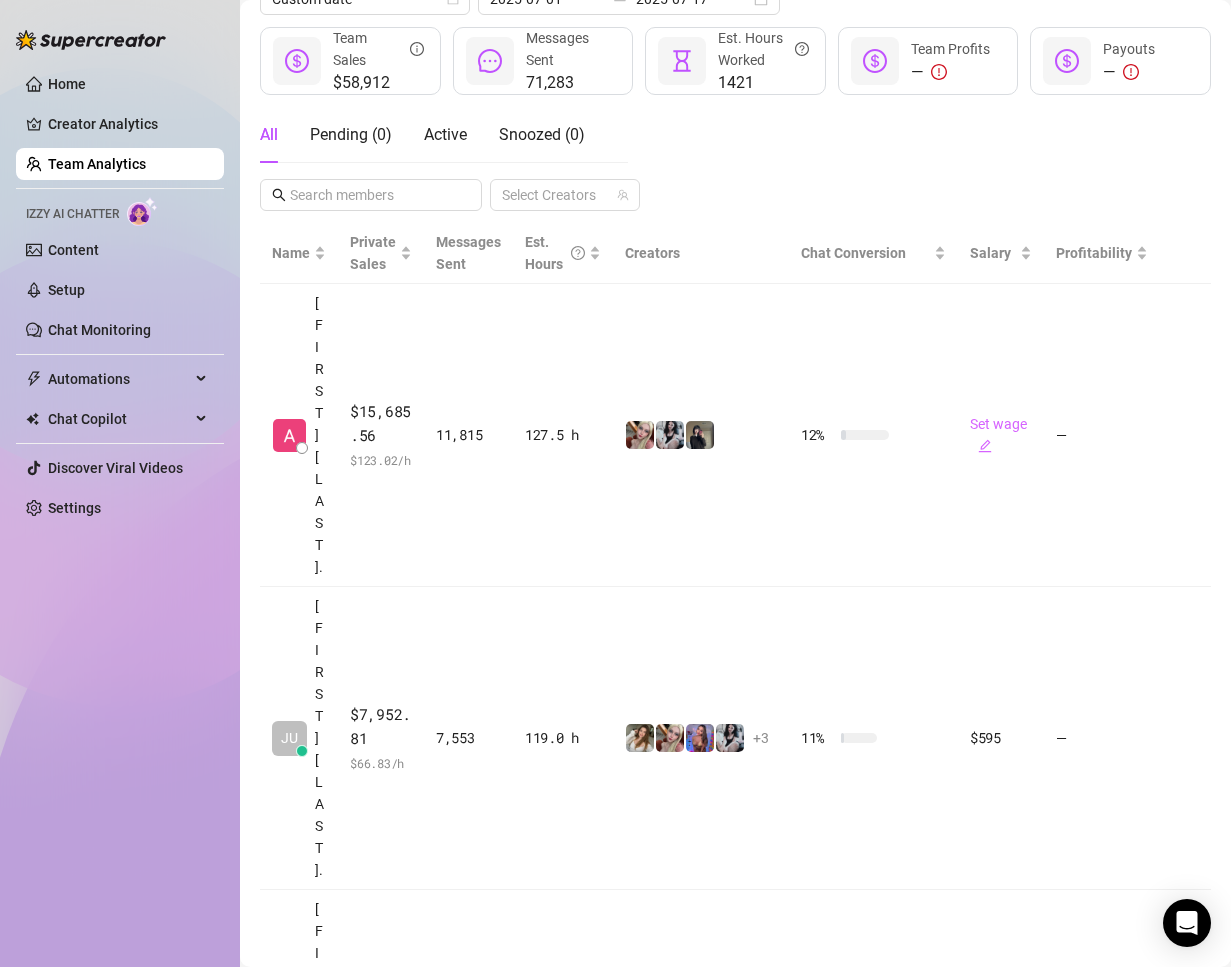 scroll, scrollTop: 330, scrollLeft: 0, axis: vertical 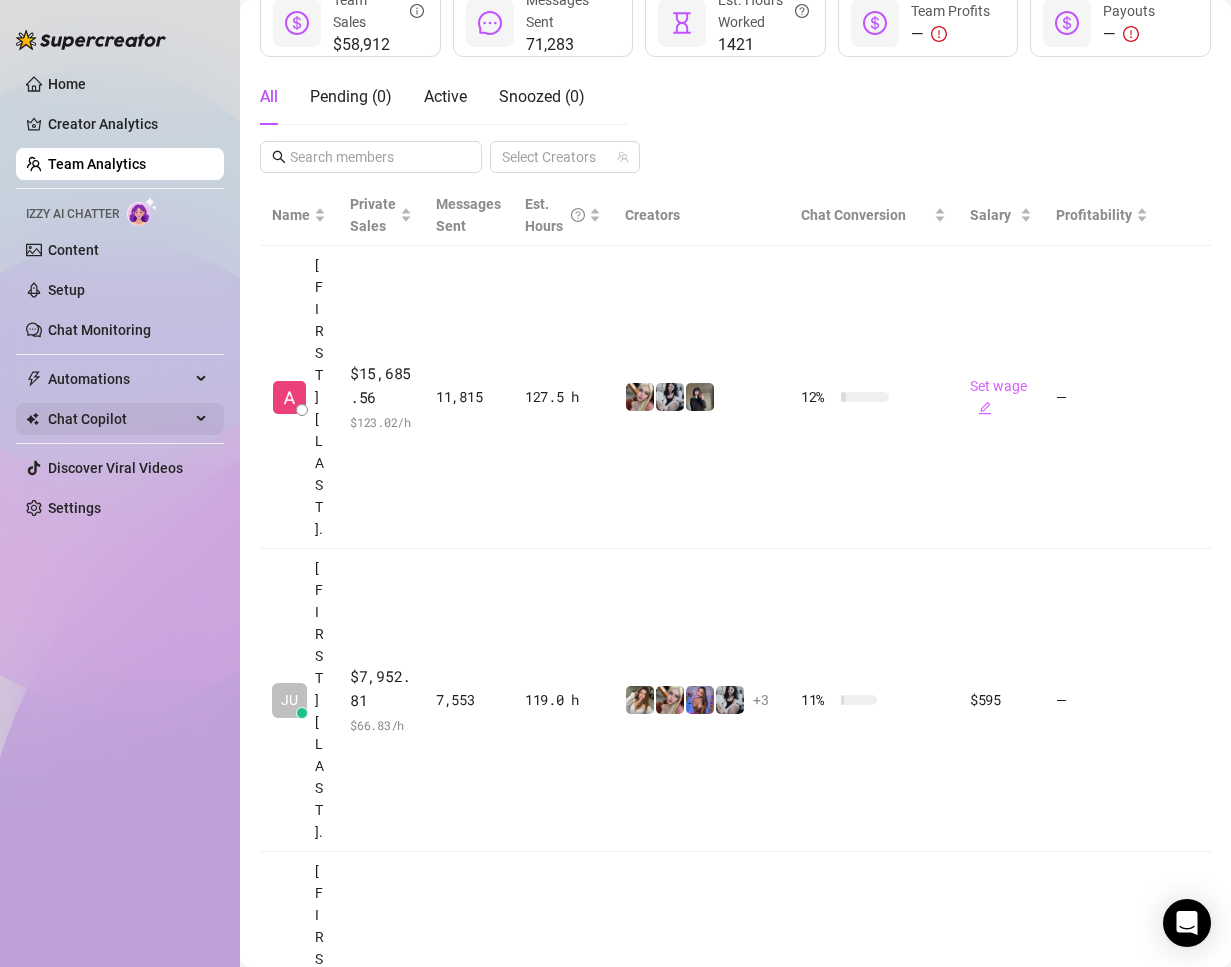 click on "Chat Copilot" at bounding box center [119, 419] 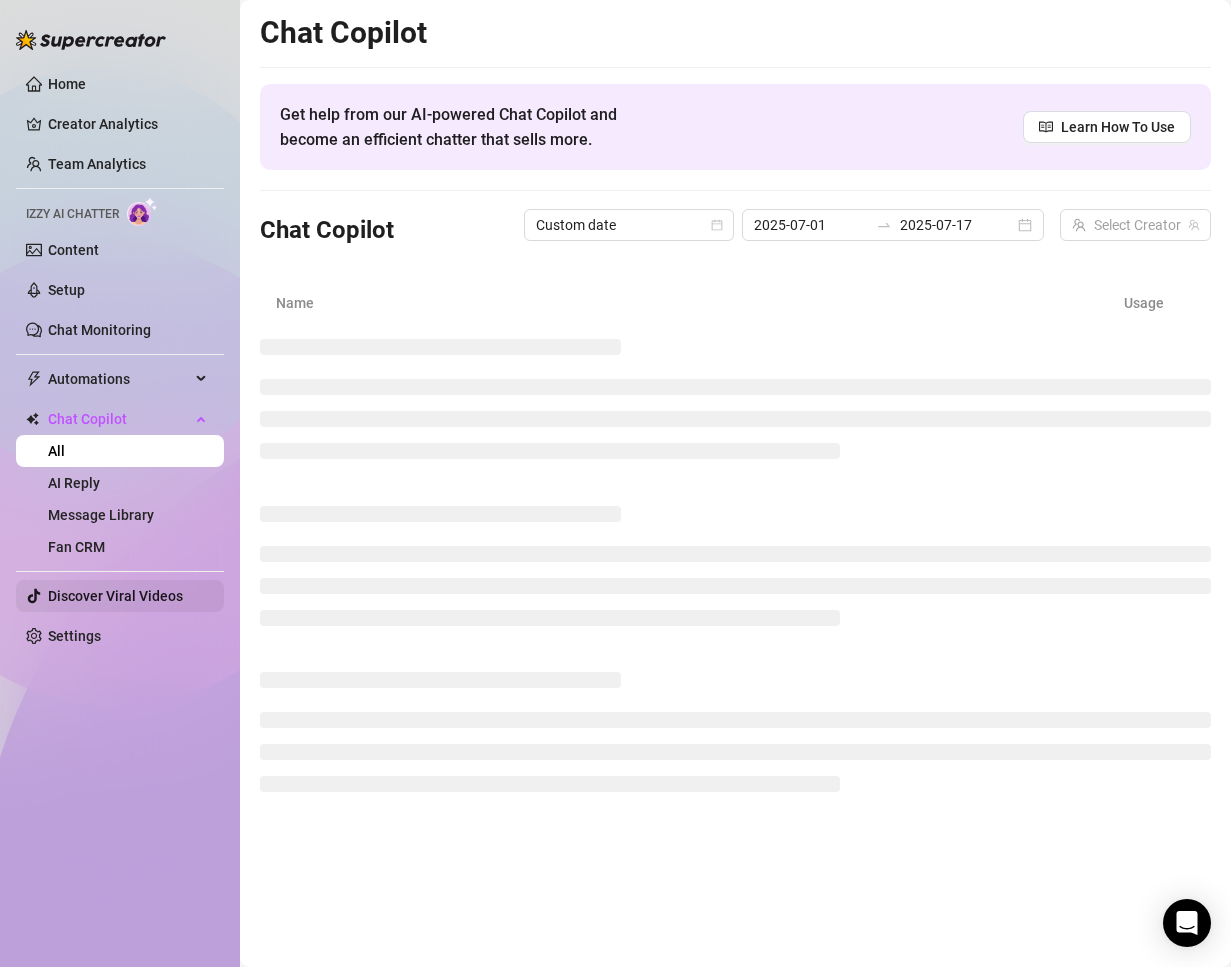 scroll, scrollTop: 0, scrollLeft: 0, axis: both 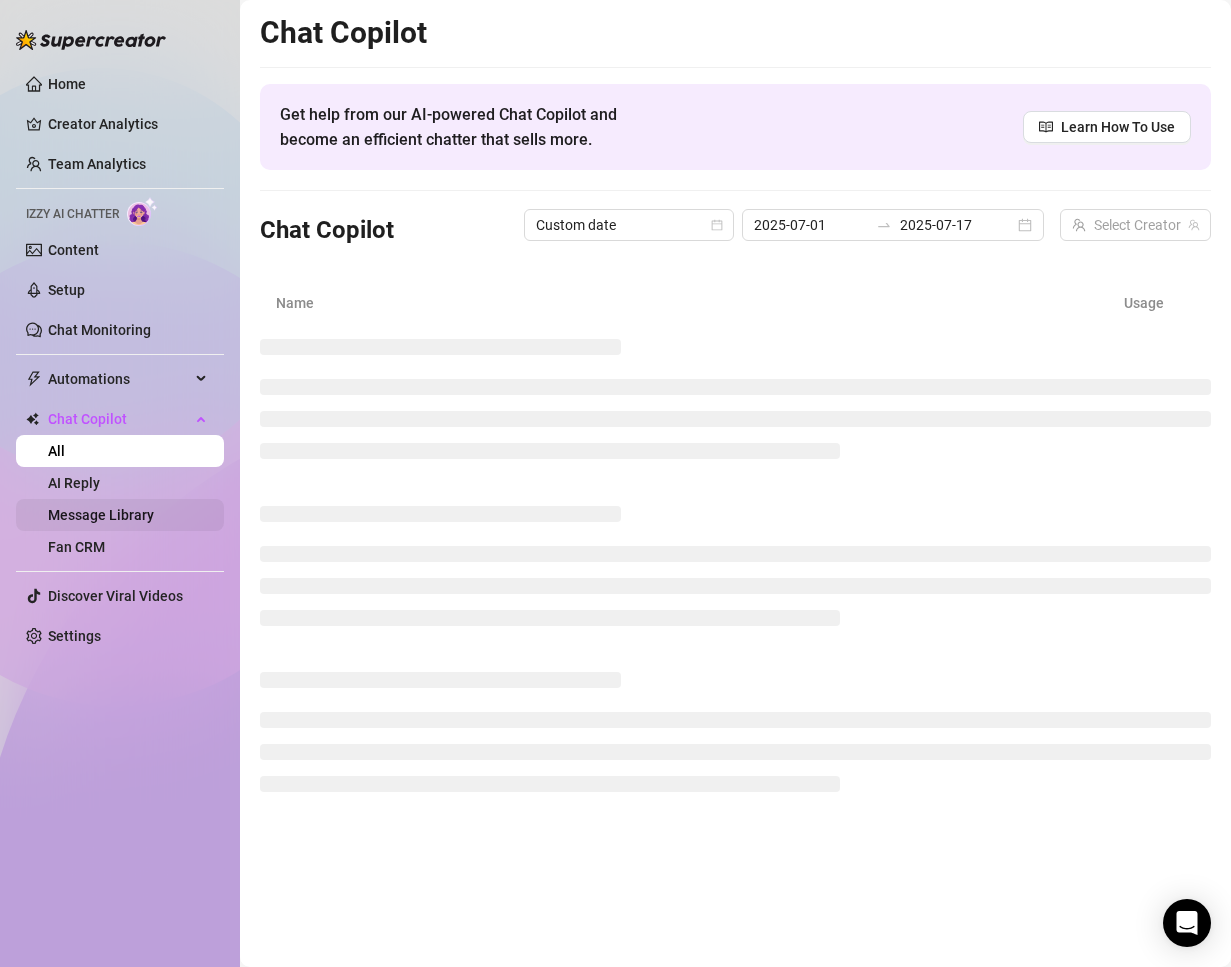 click on "Message Library" at bounding box center (101, 515) 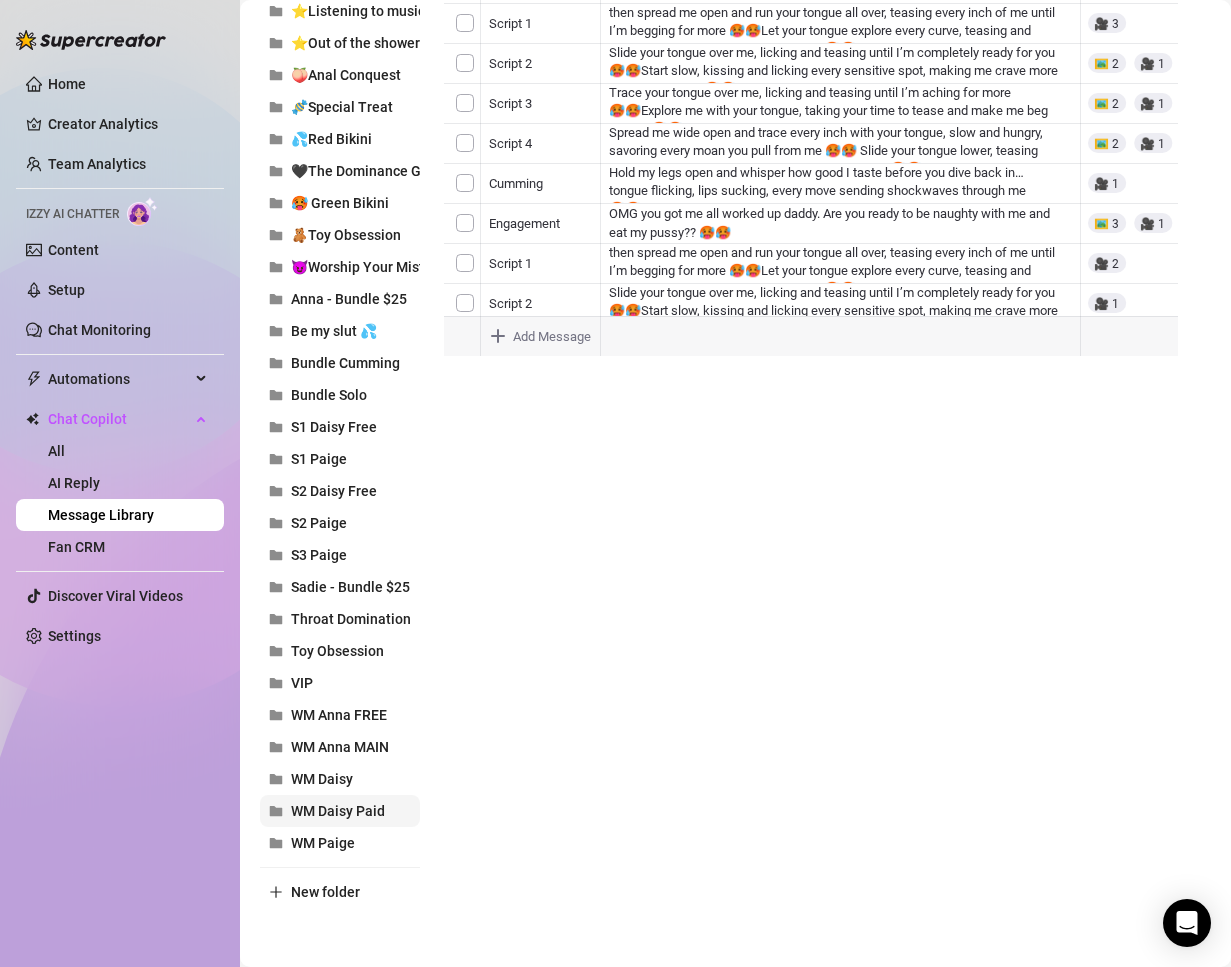 scroll, scrollTop: 428, scrollLeft: 0, axis: vertical 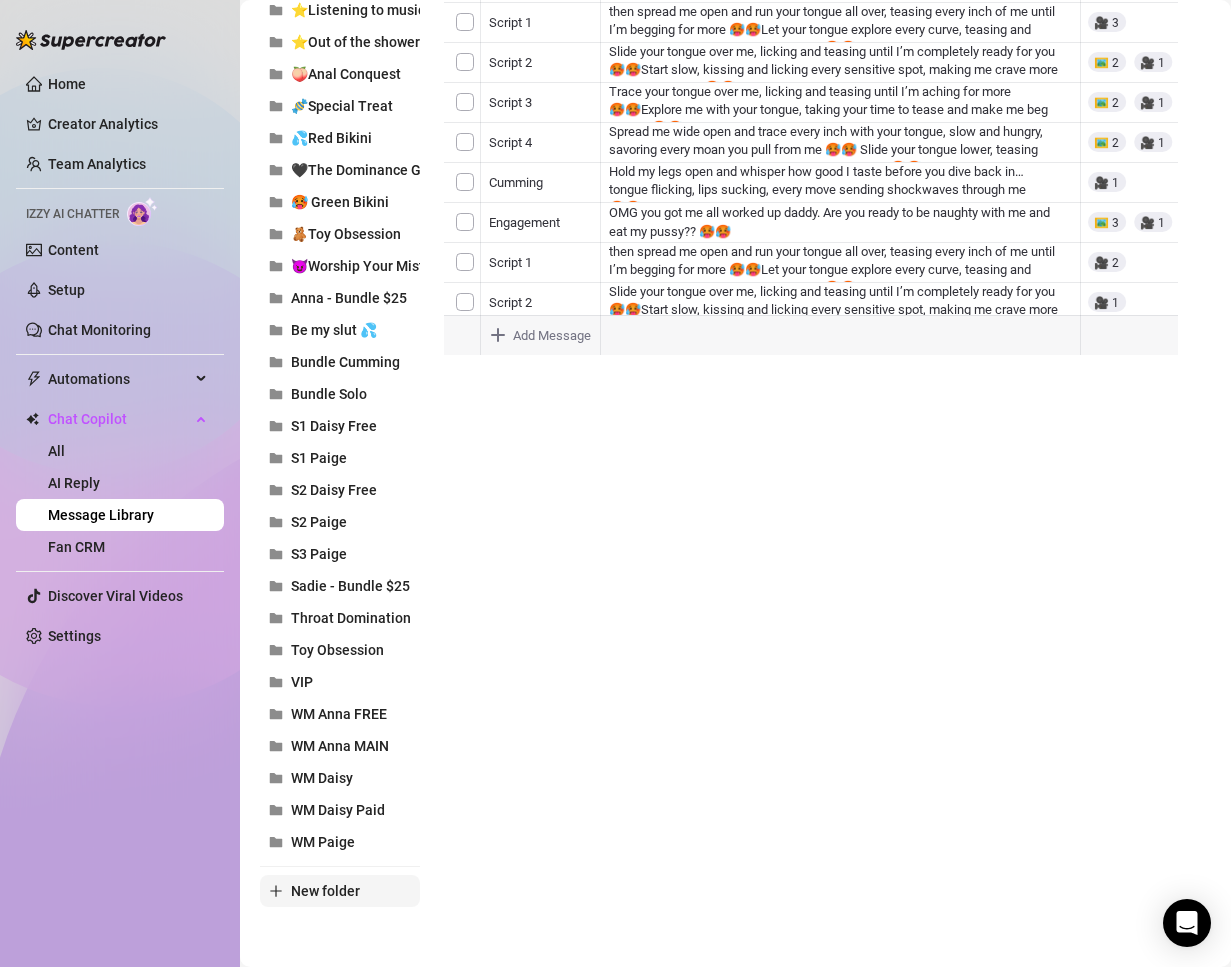 click on "New folder" at bounding box center [325, 891] 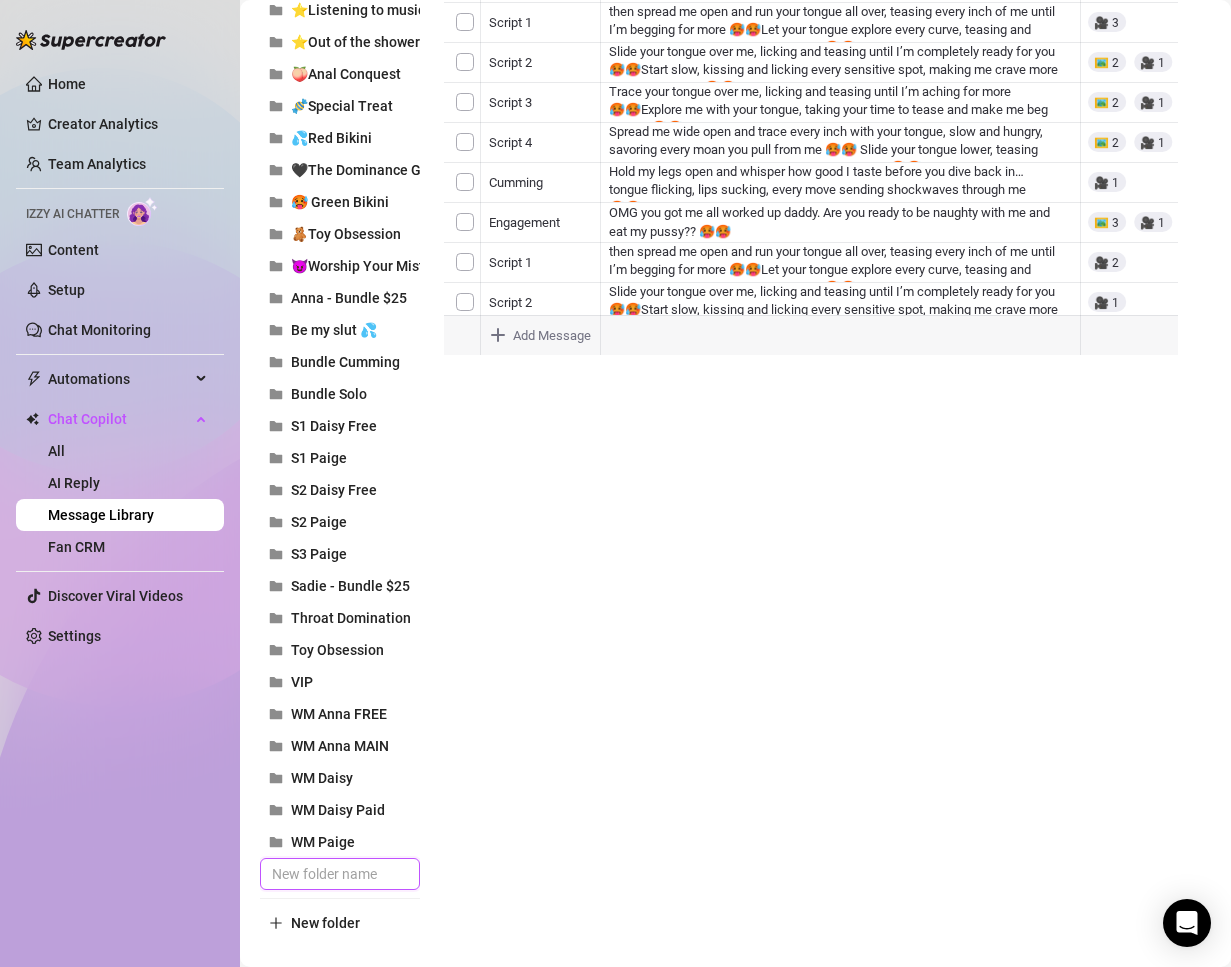 click at bounding box center (340, 874) 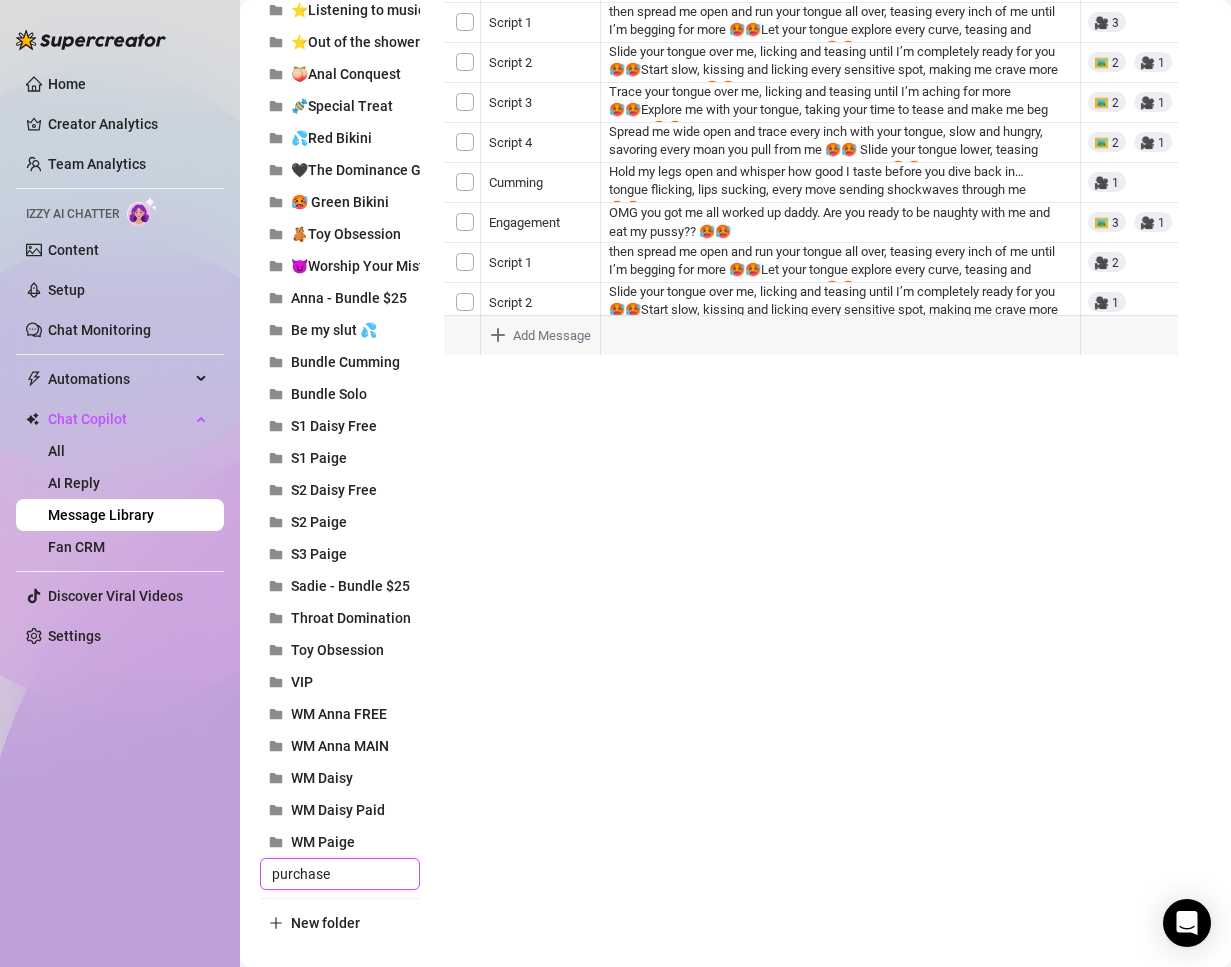type on "purchase" 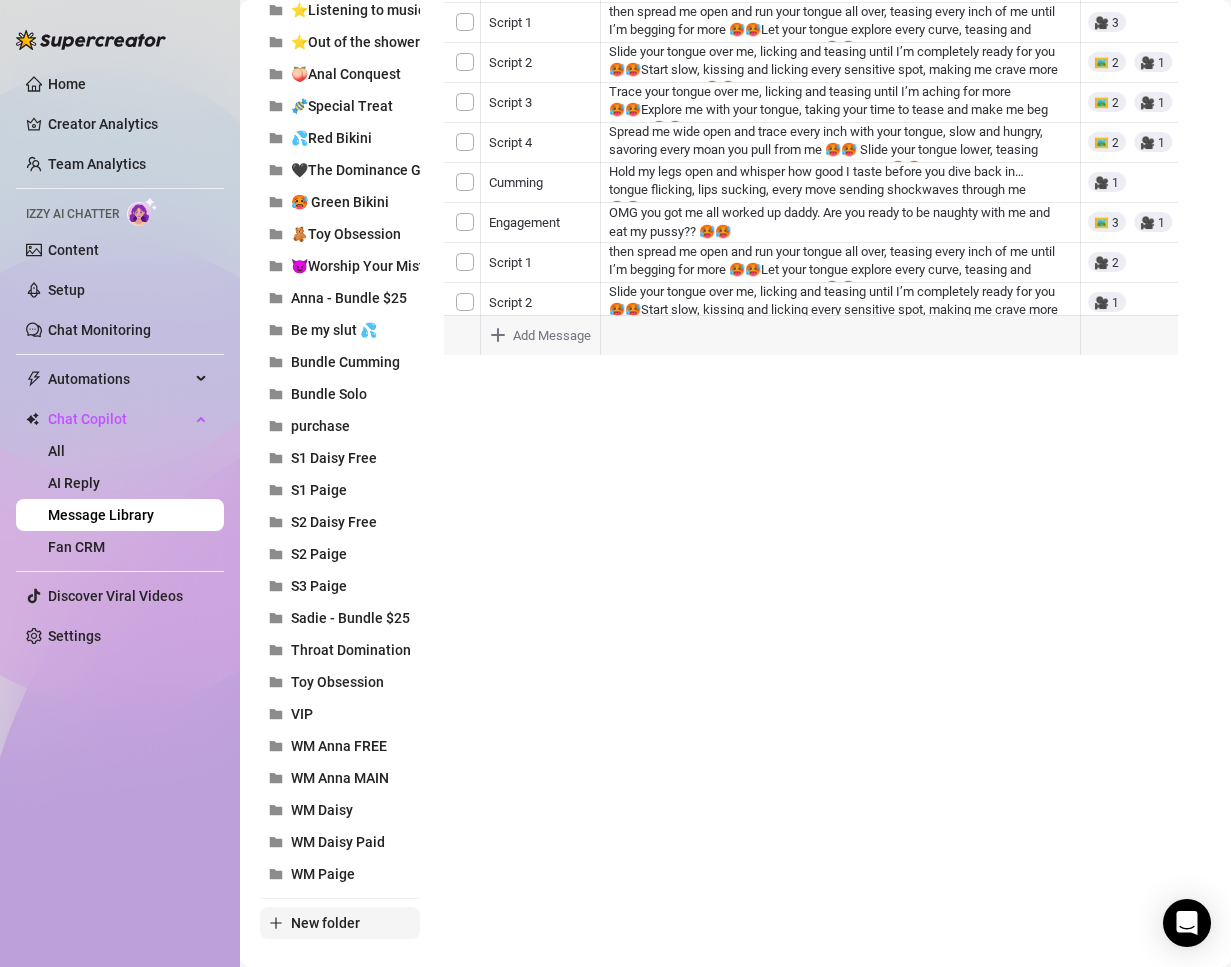 click on "New folder" at bounding box center (325, 923) 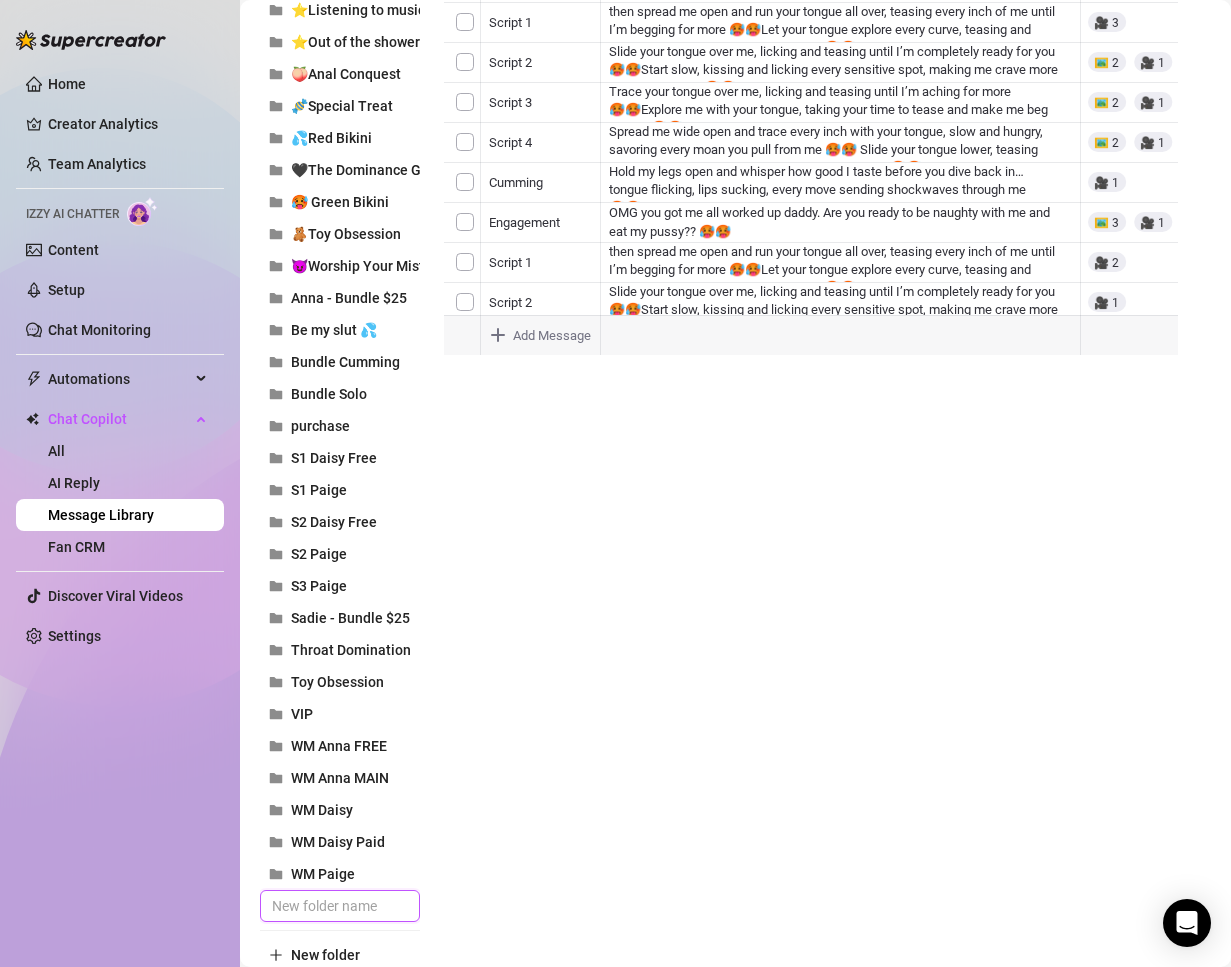 click at bounding box center [340, 906] 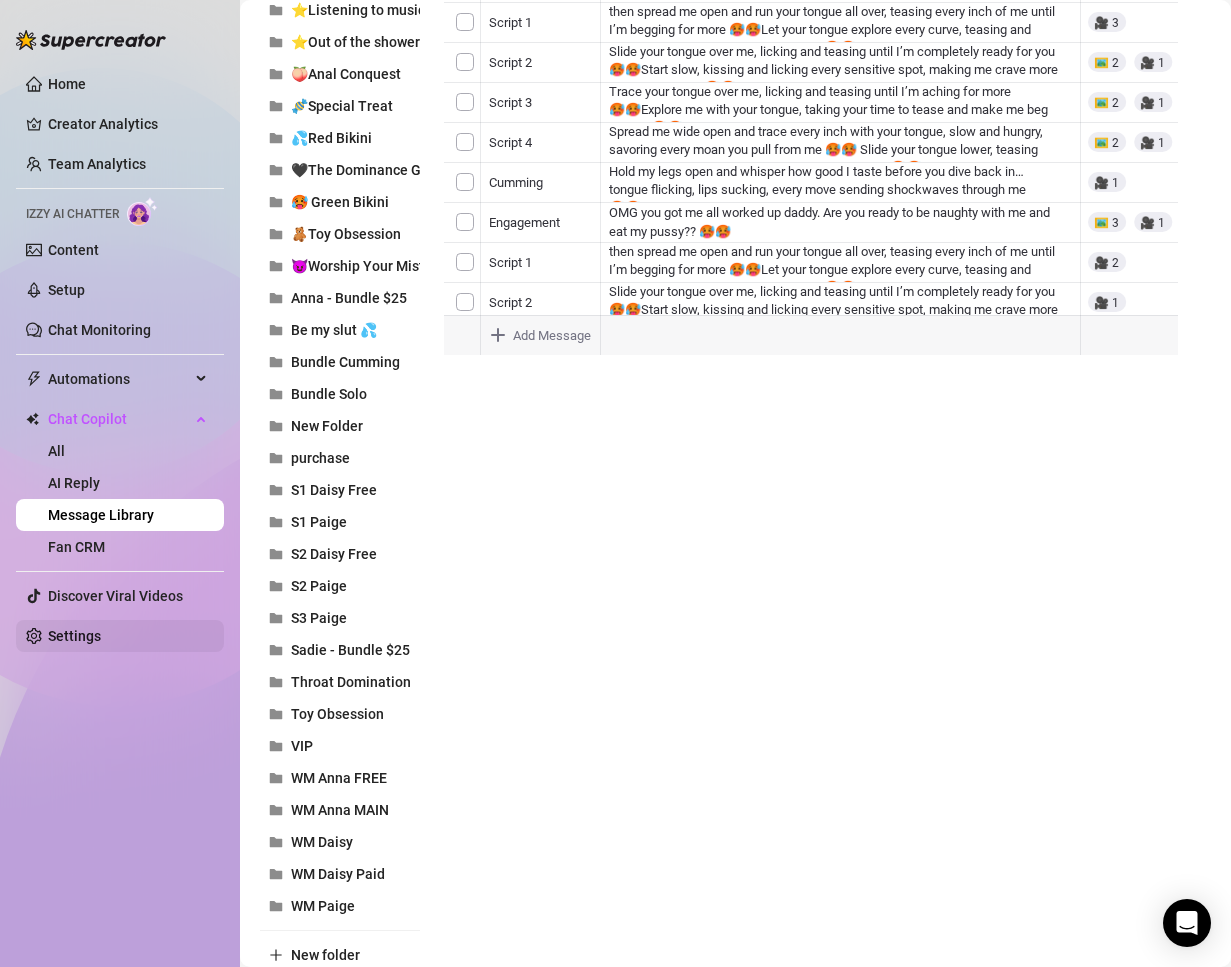 click on "Settings" at bounding box center (74, 636) 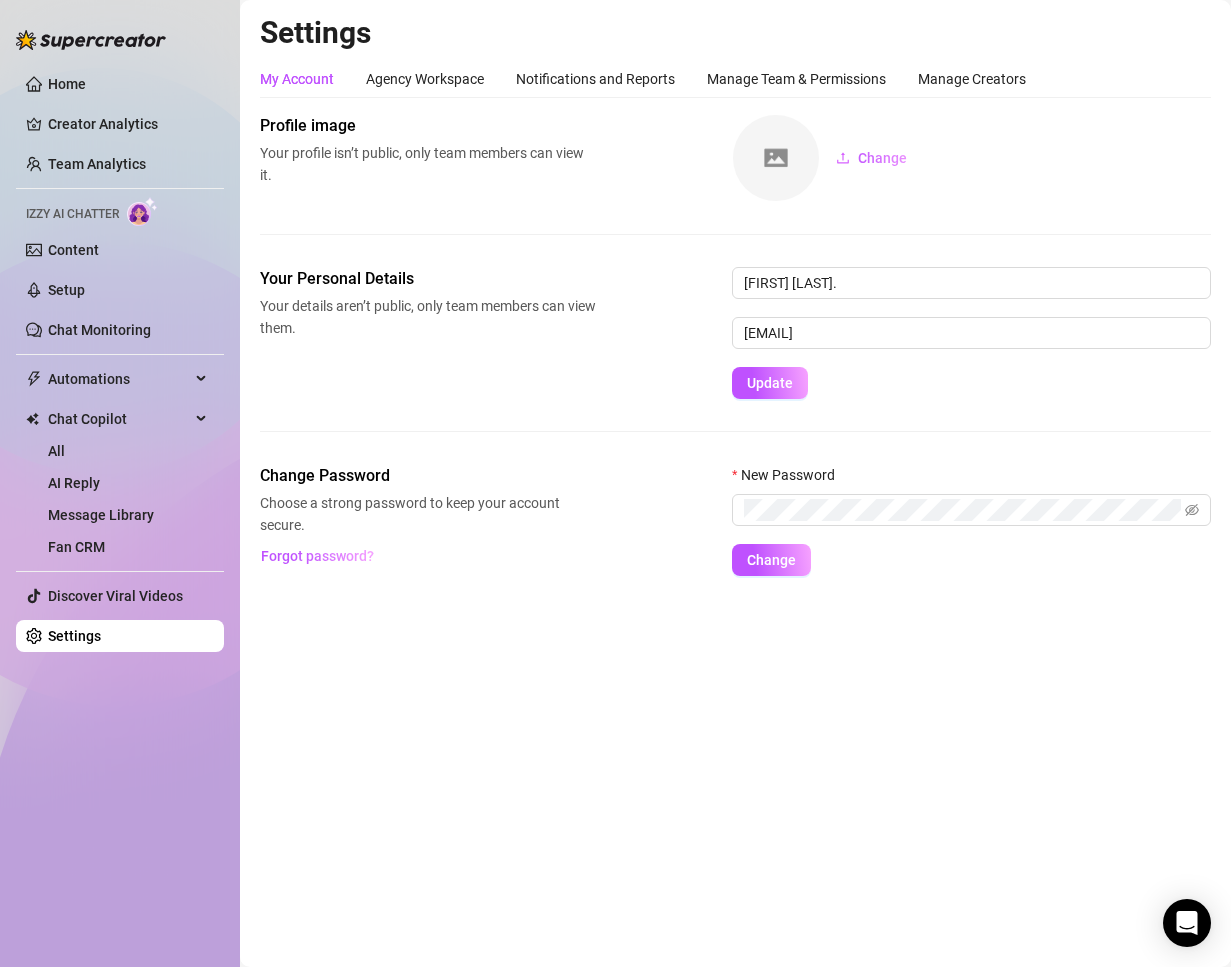scroll, scrollTop: 0, scrollLeft: 0, axis: both 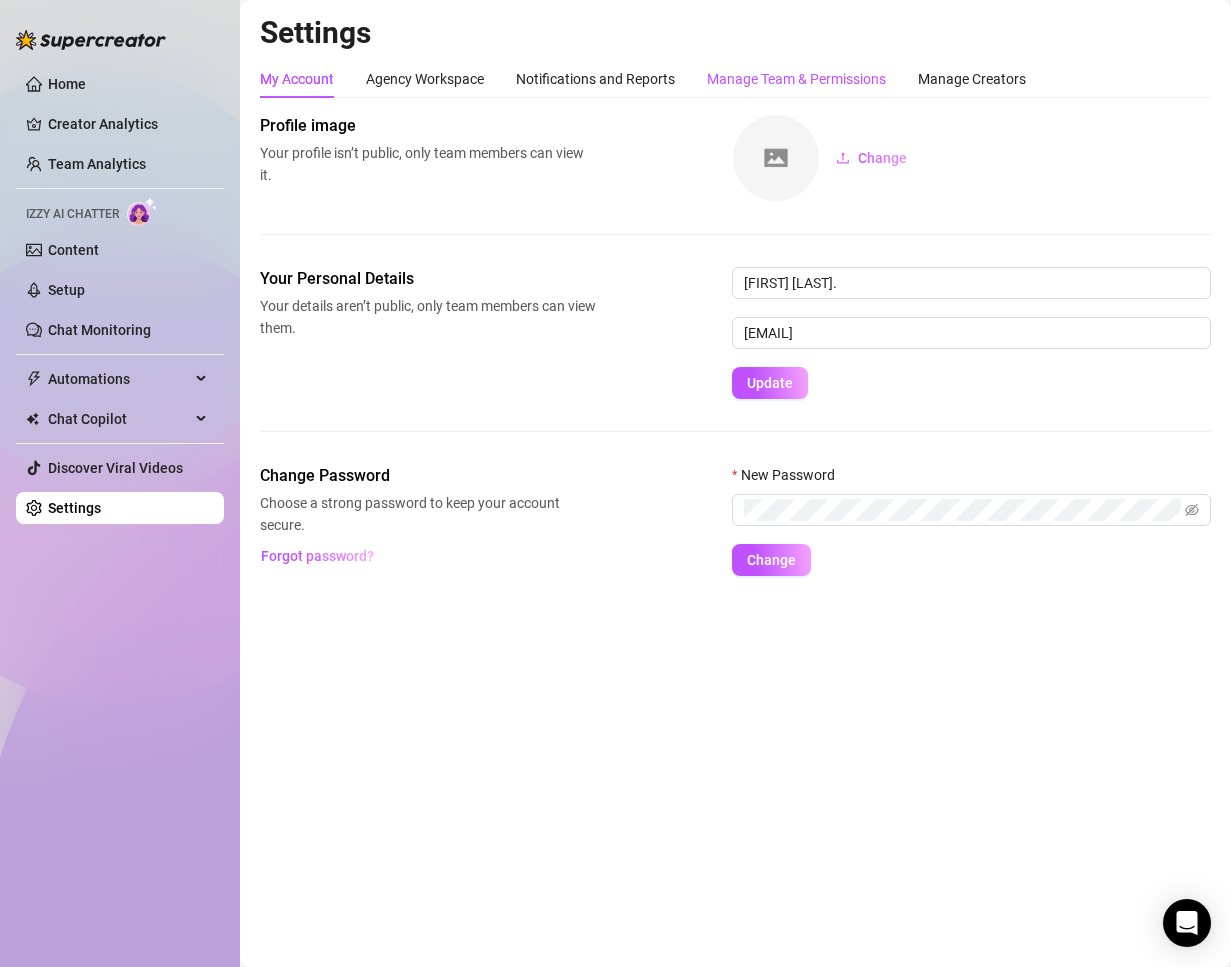 click on "Manage Team & Permissions" at bounding box center (796, 79) 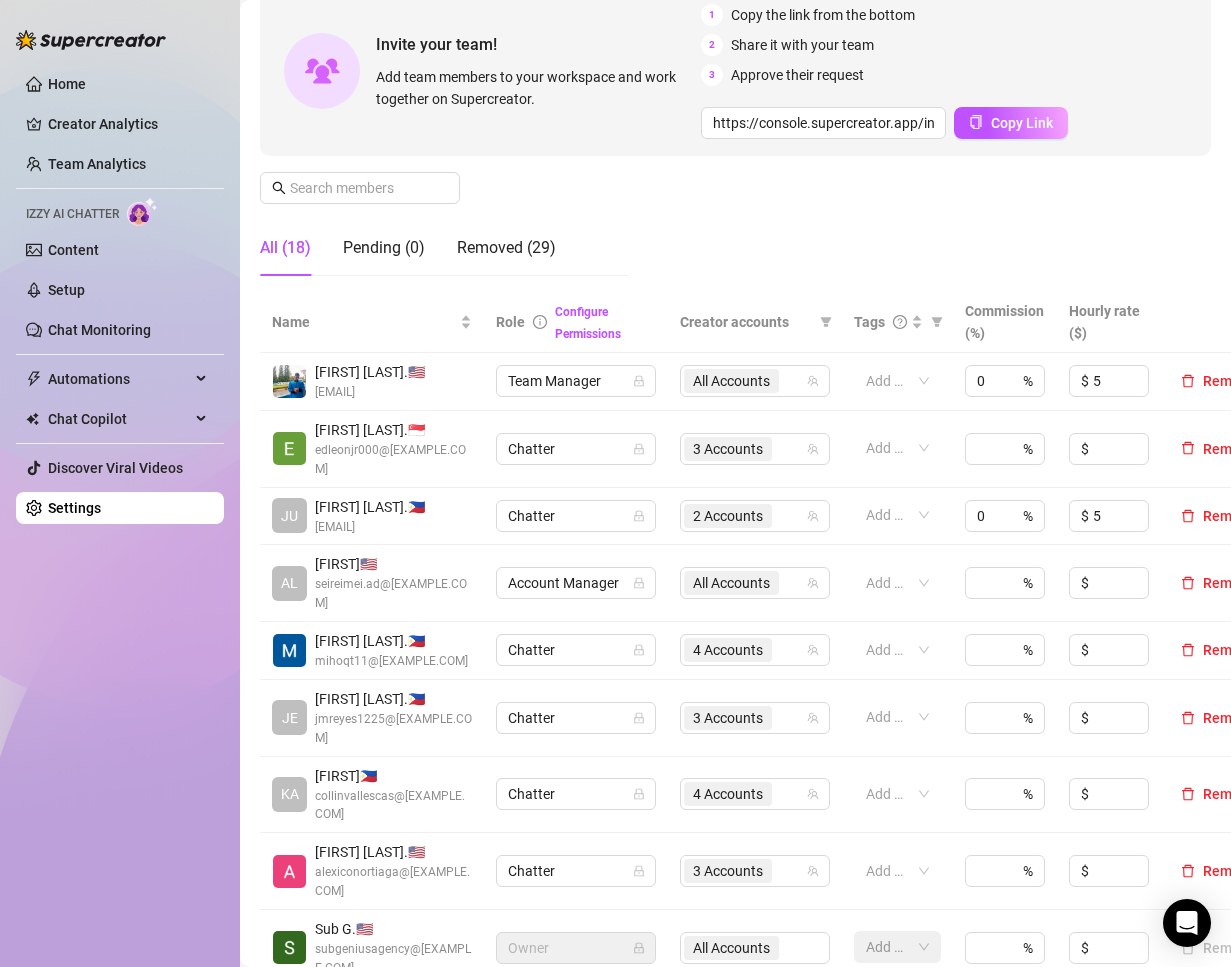 scroll, scrollTop: 200, scrollLeft: 0, axis: vertical 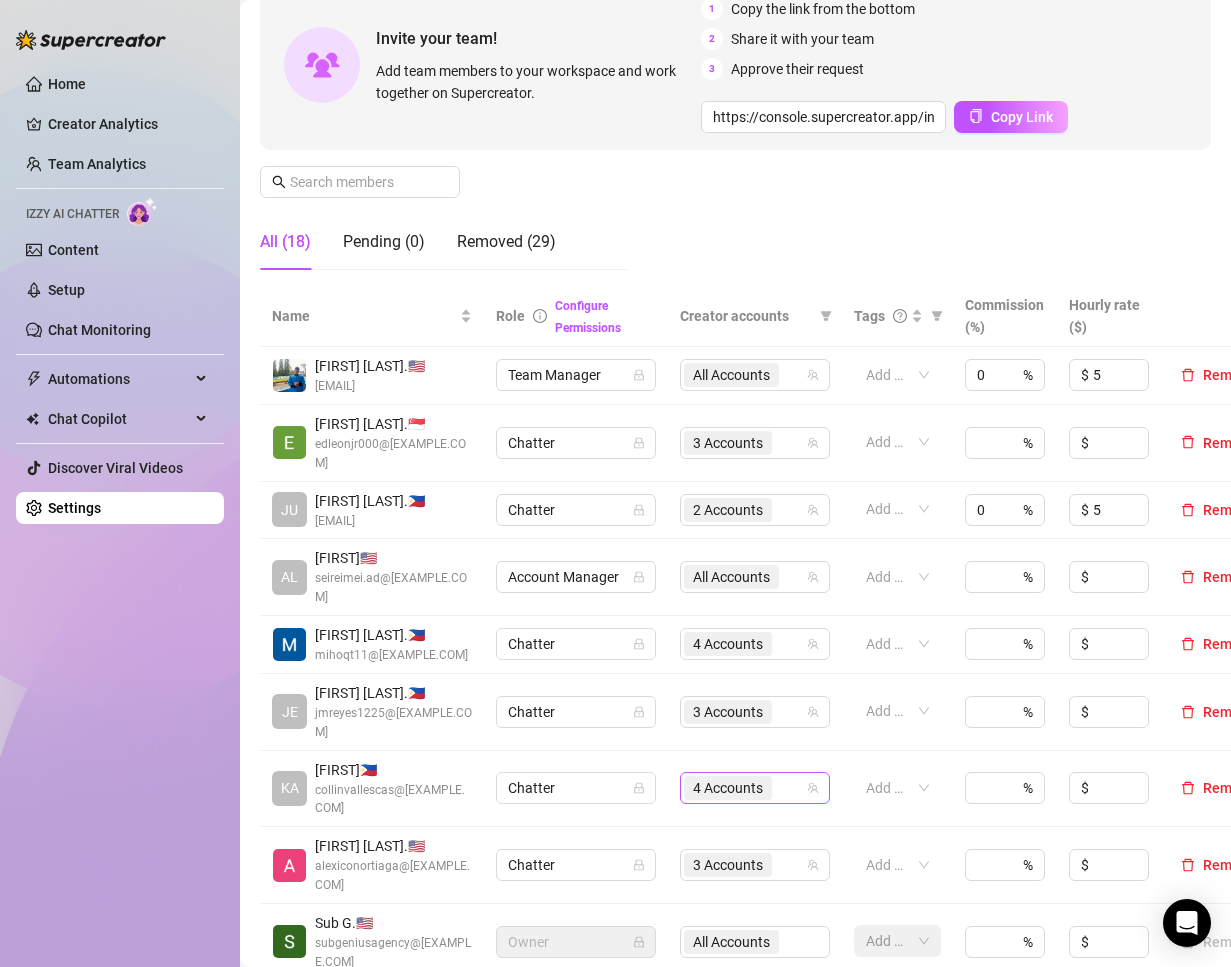 click on "4 Accounts" at bounding box center (744, 788) 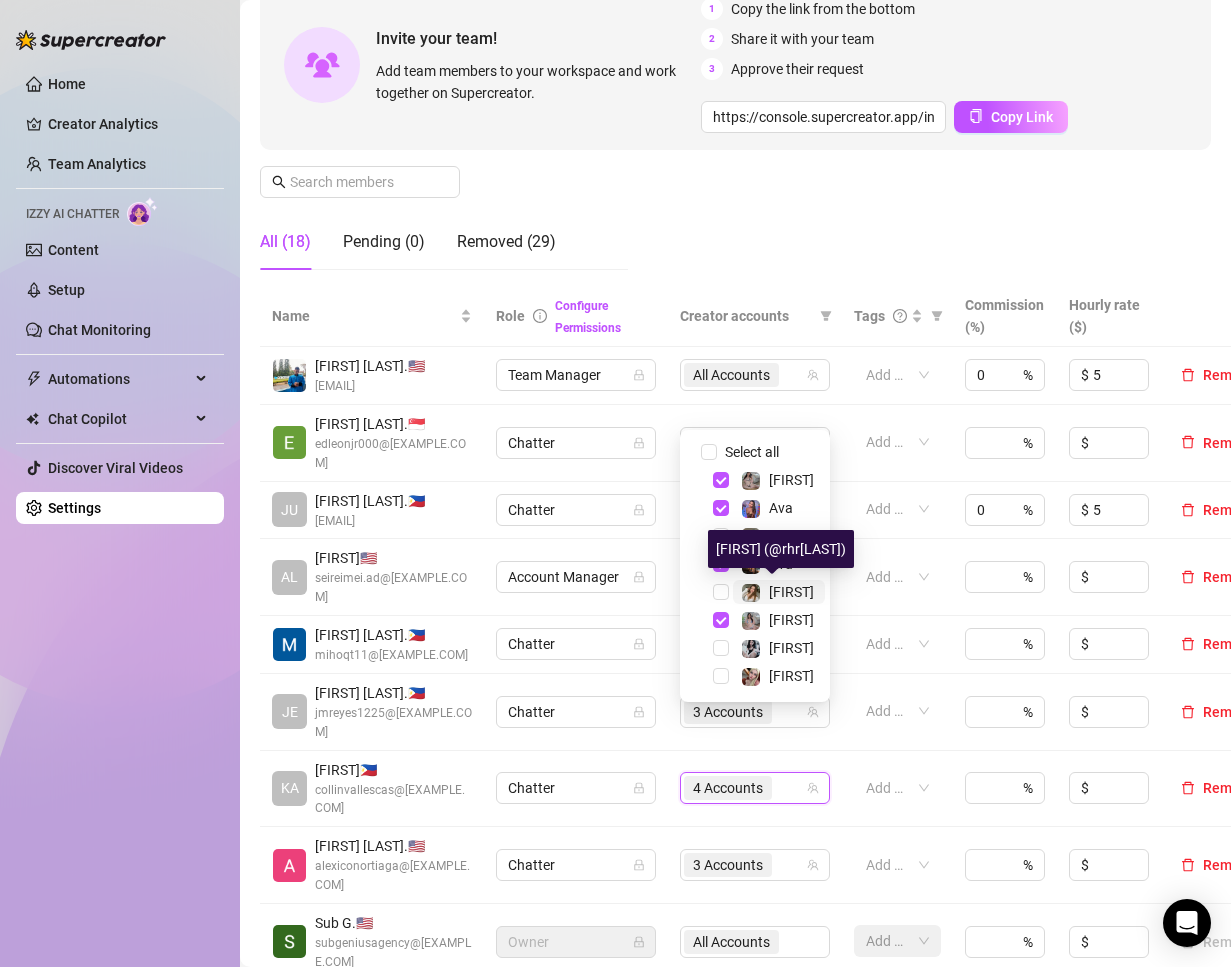 click on "[FIRST]" at bounding box center [791, 592] 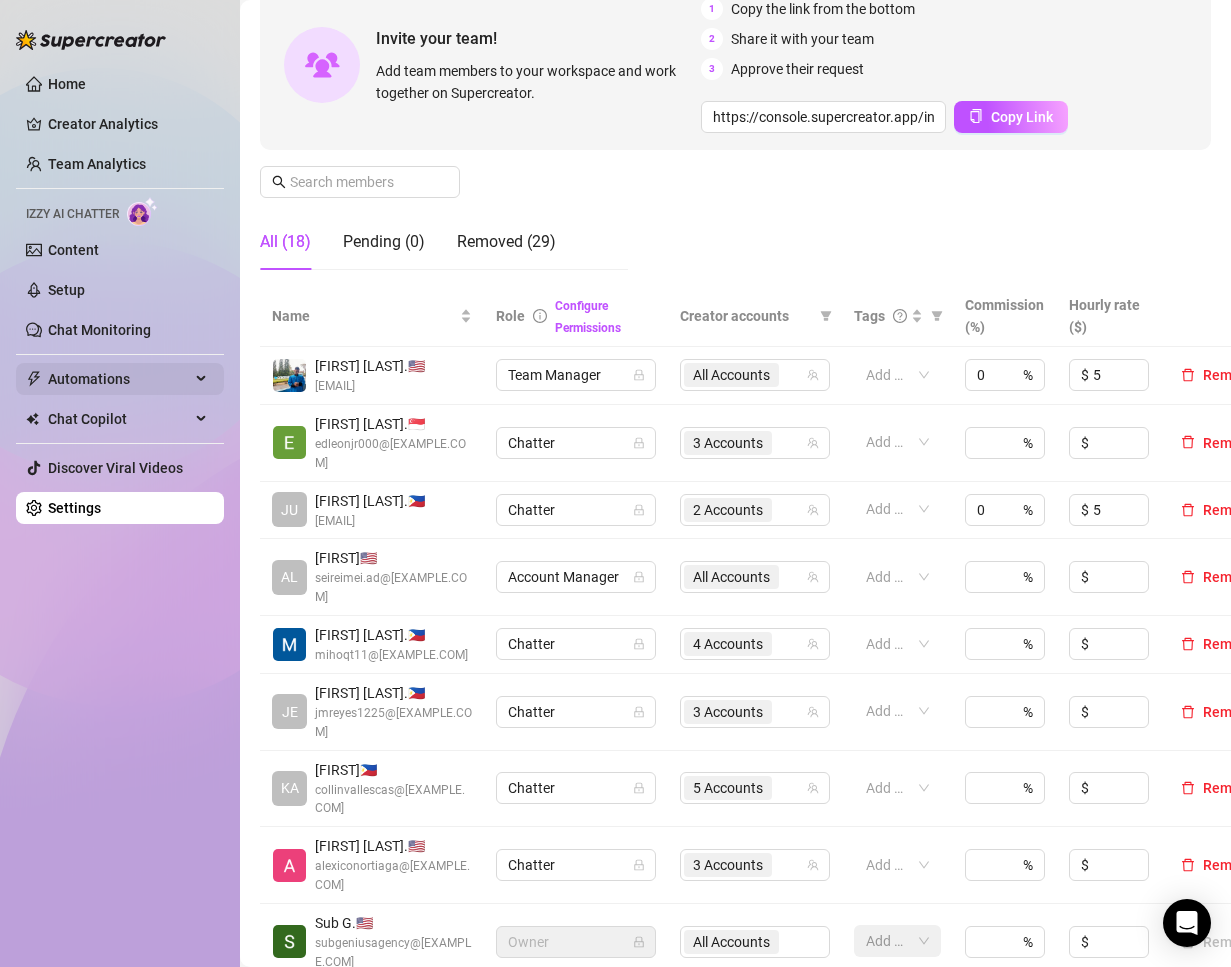 click on "Automations" at bounding box center (119, 379) 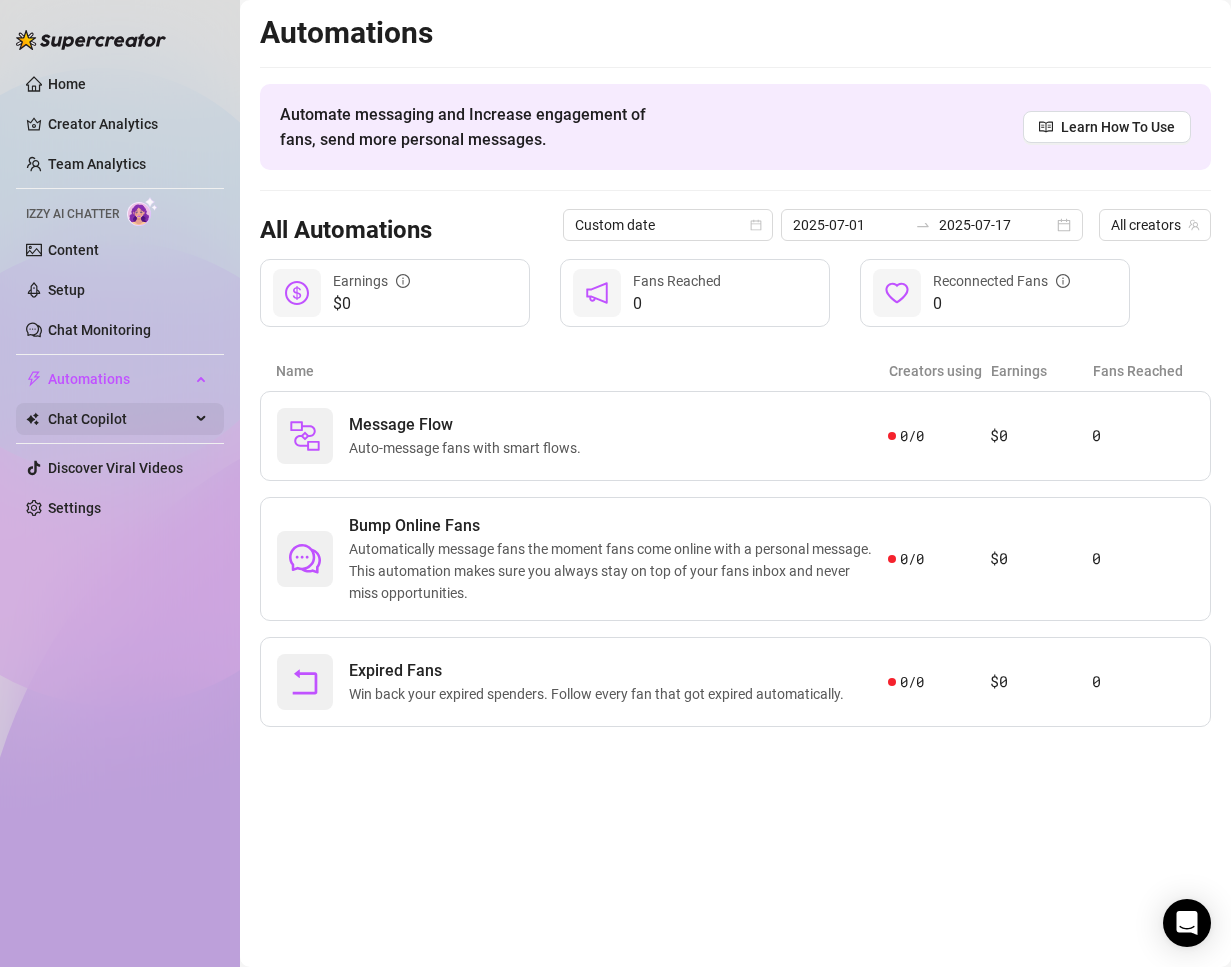 click on "Chat Copilot" at bounding box center [119, 419] 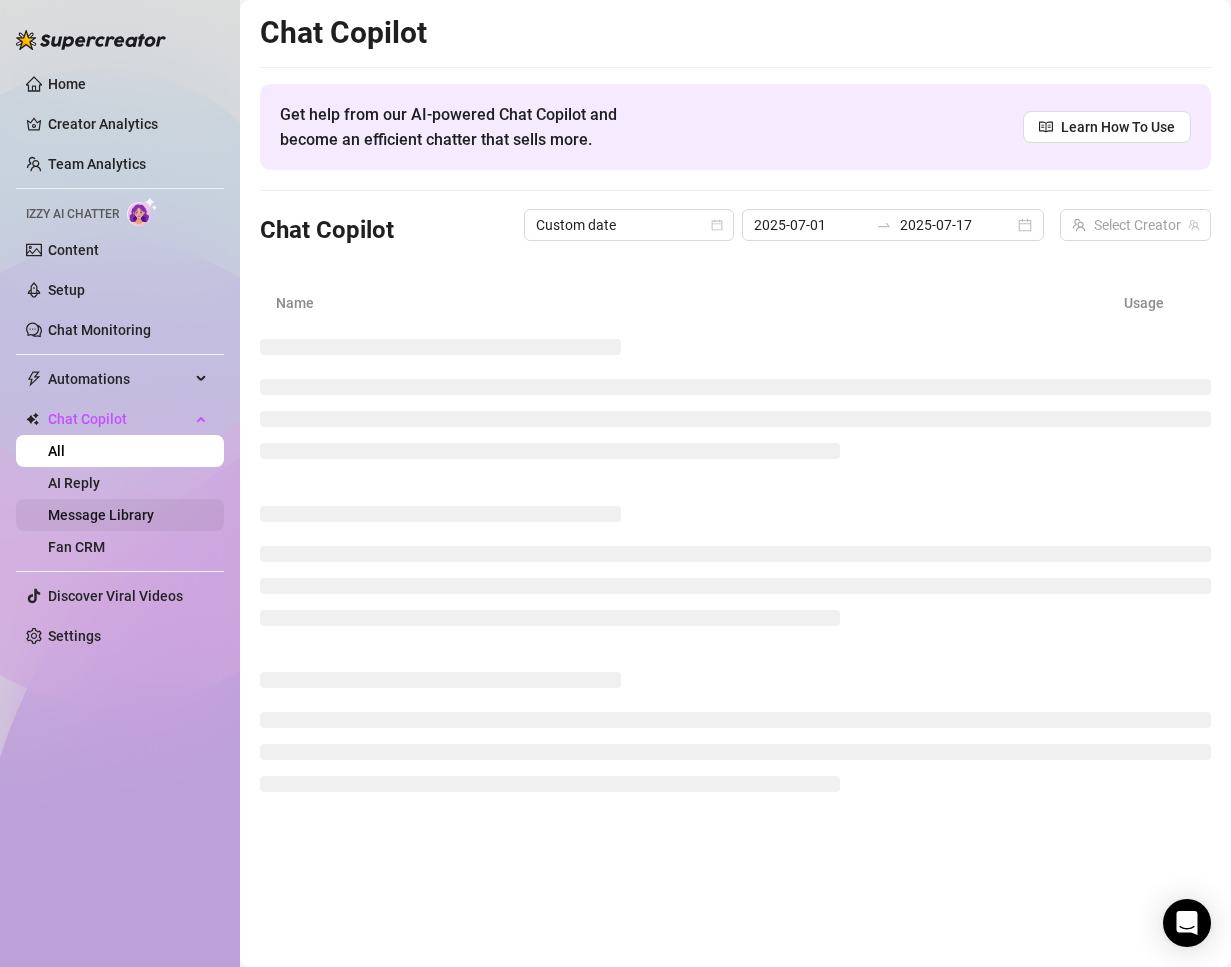 click on "Message Library" at bounding box center (101, 515) 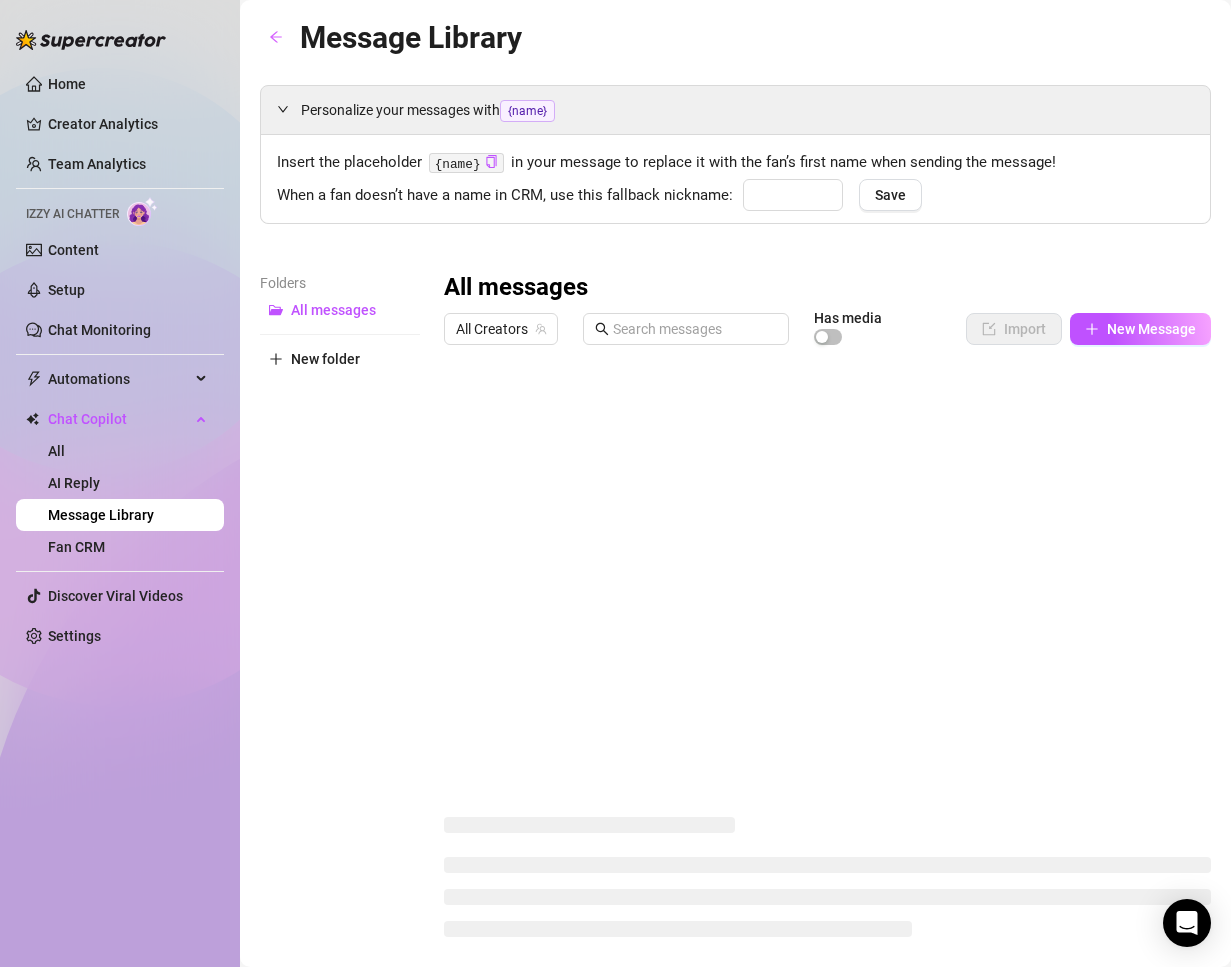 type on "baby" 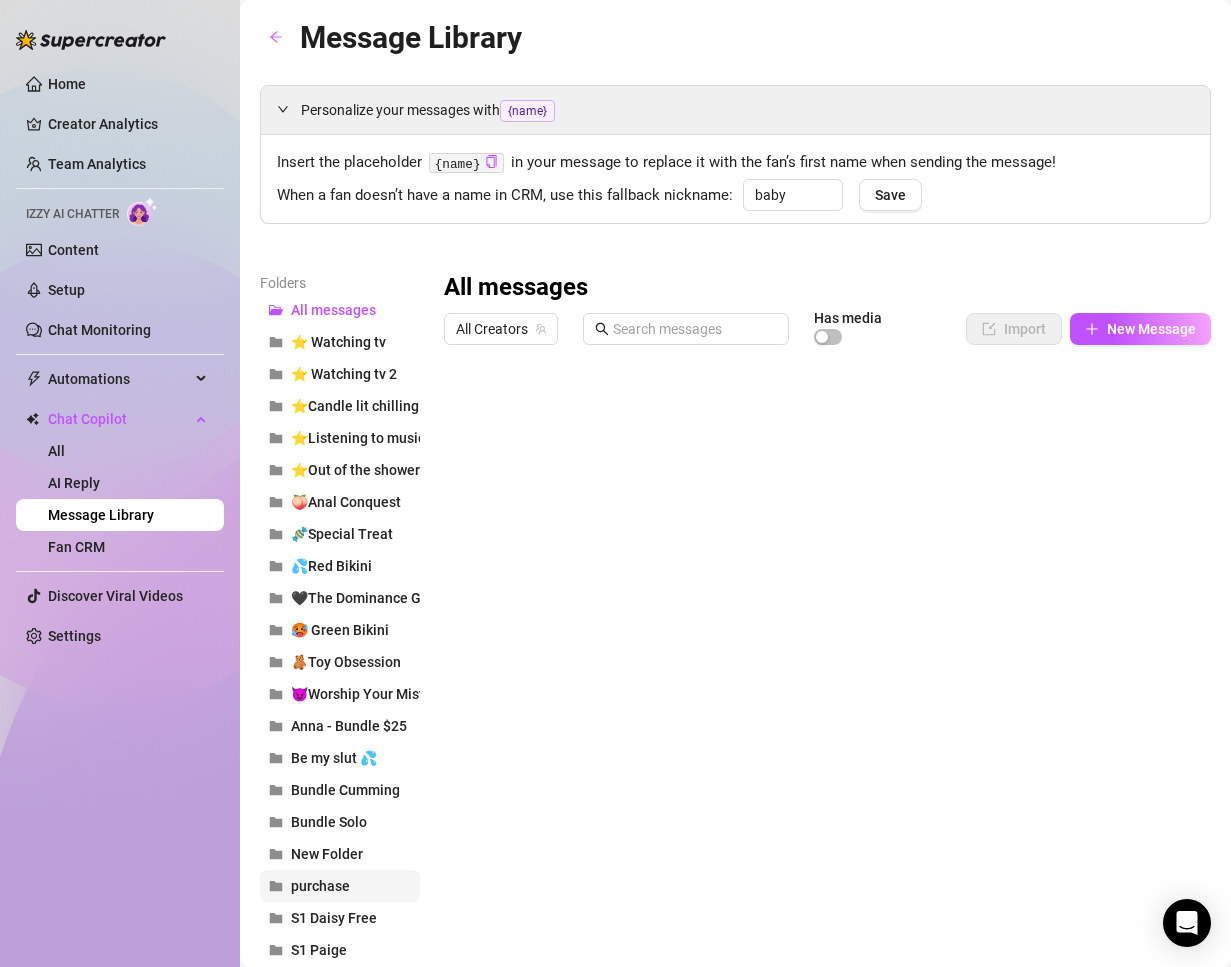 click on "purchase" at bounding box center [340, 886] 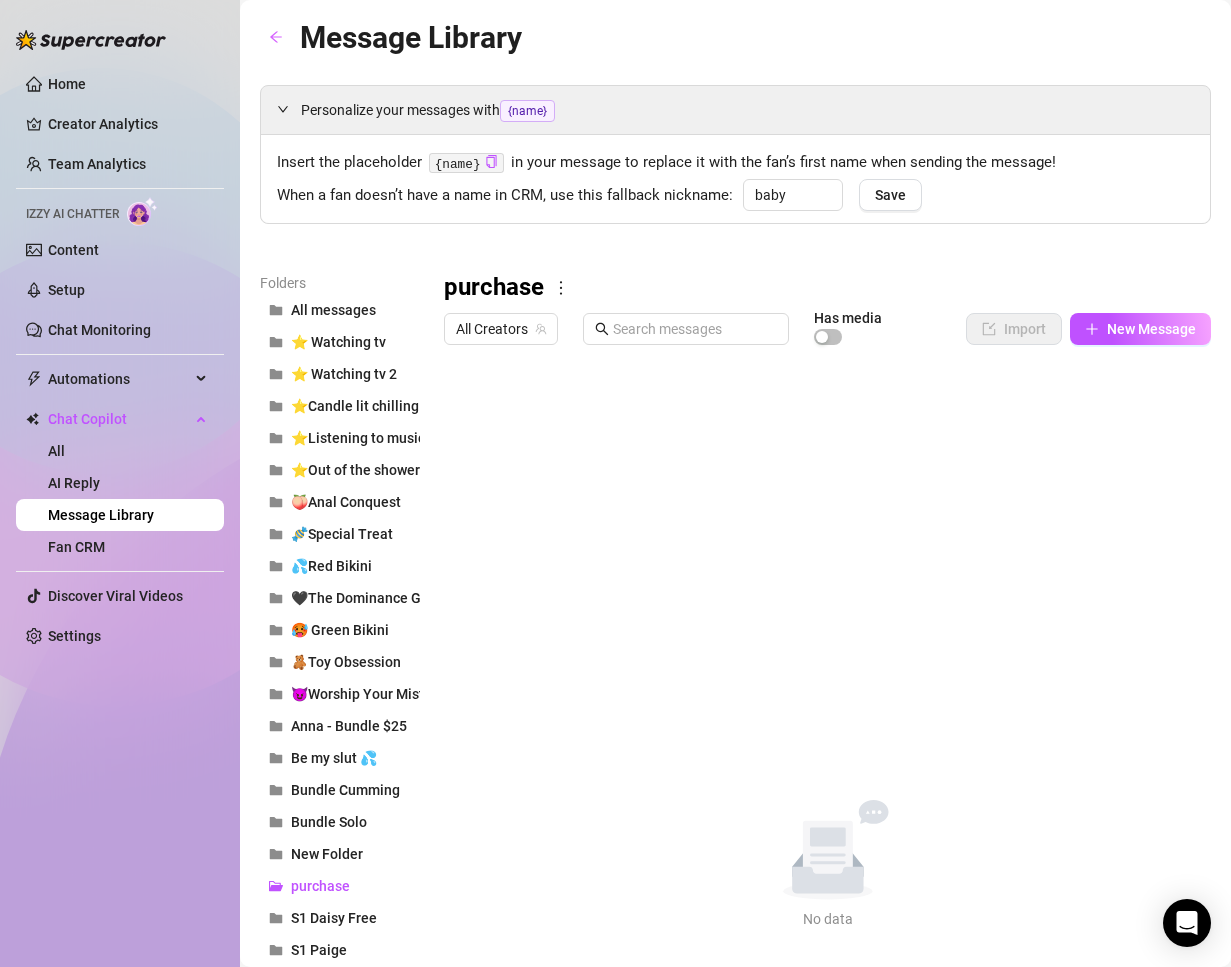 click on "purchase" at bounding box center [827, 288] 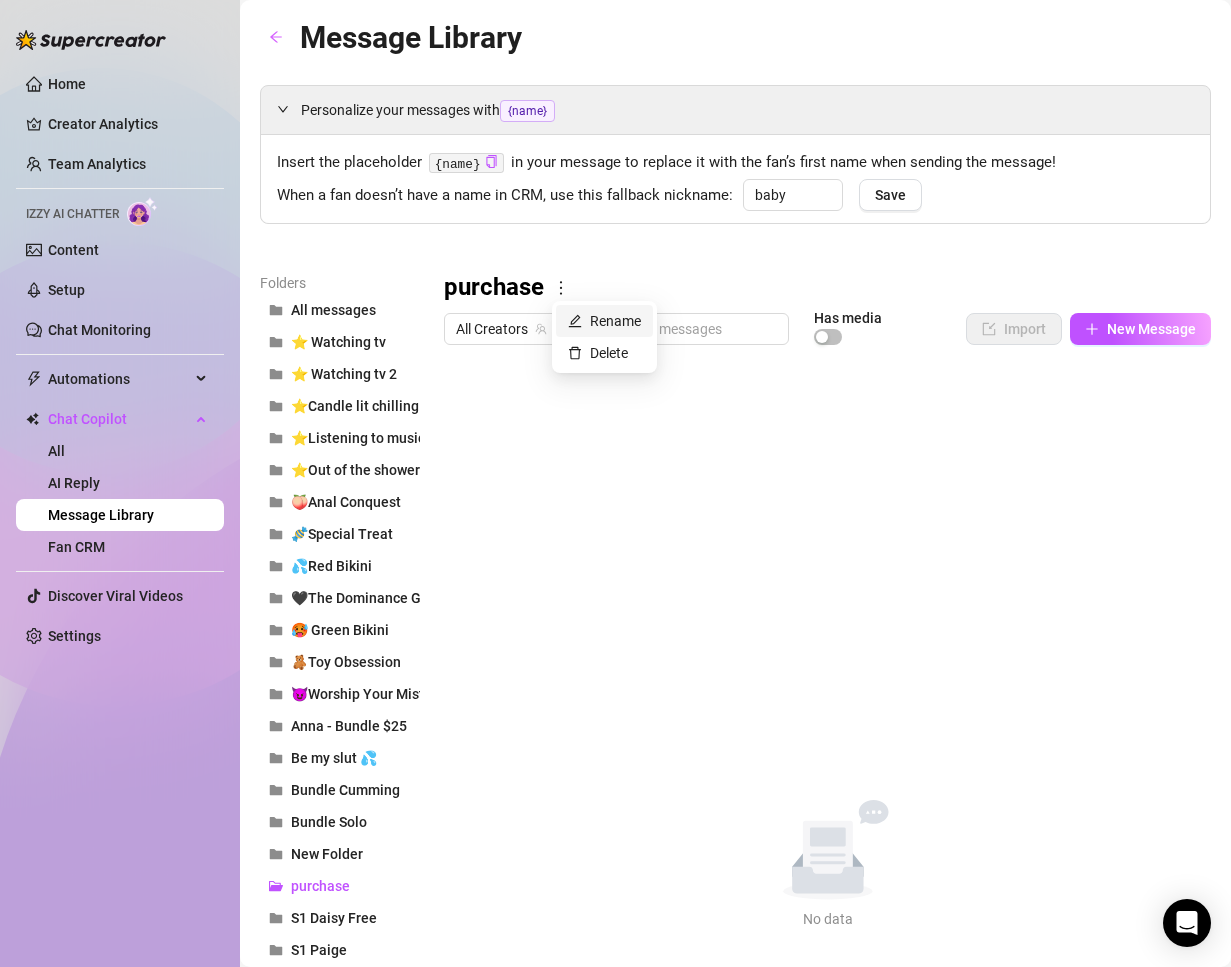 click on "Rename" at bounding box center [604, 321] 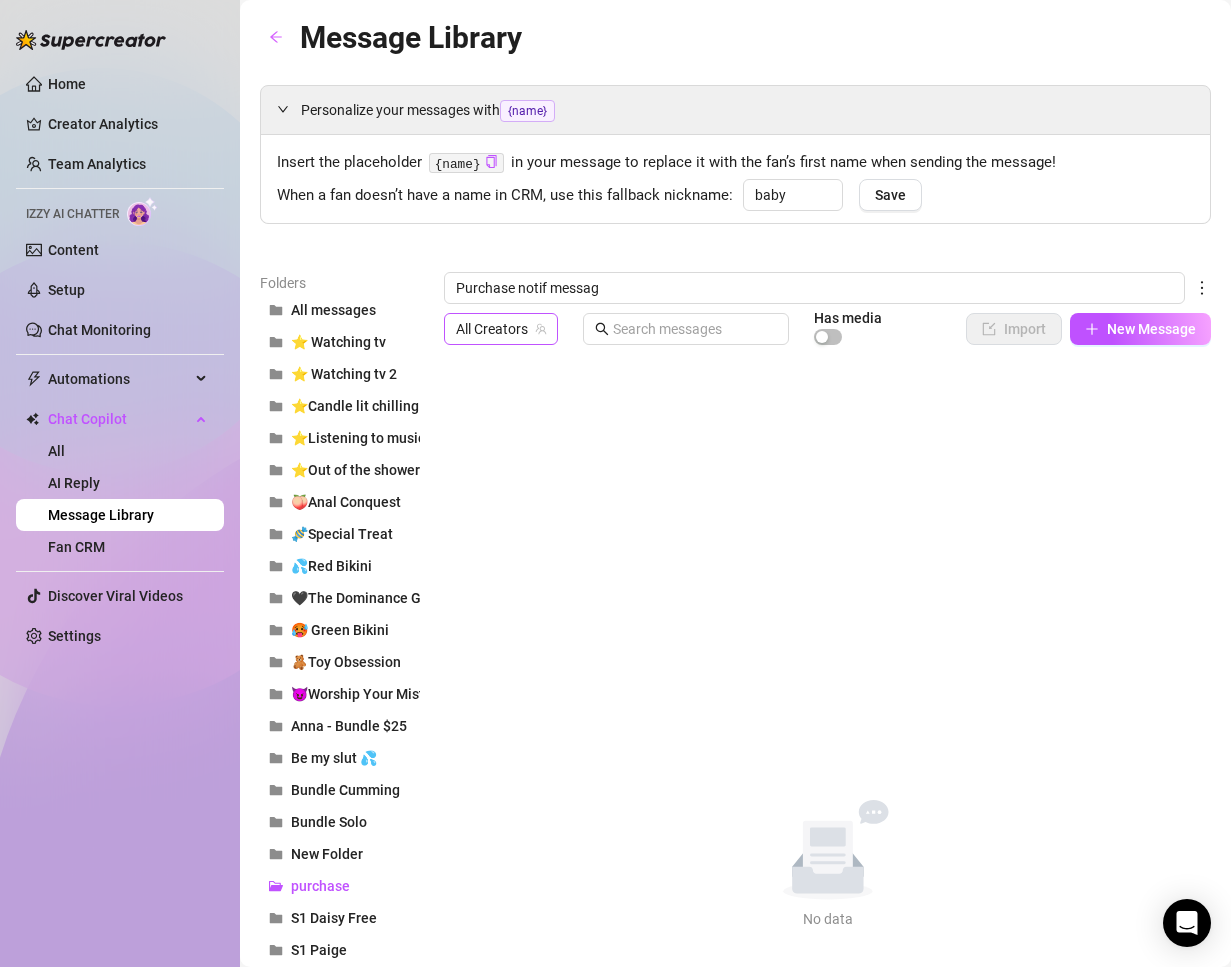 type on "Purchase notif message" 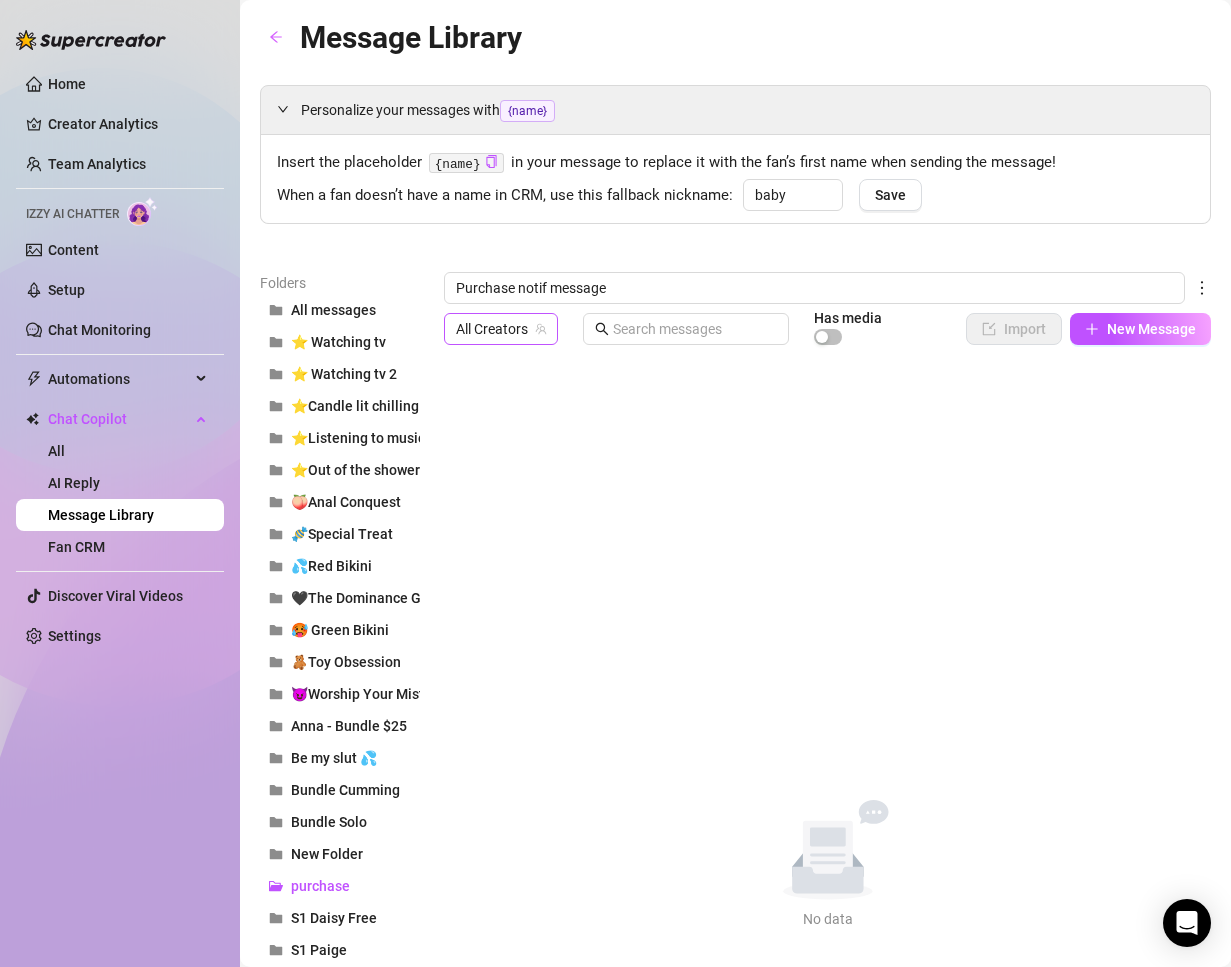 click on "All Creators" at bounding box center [501, 329] 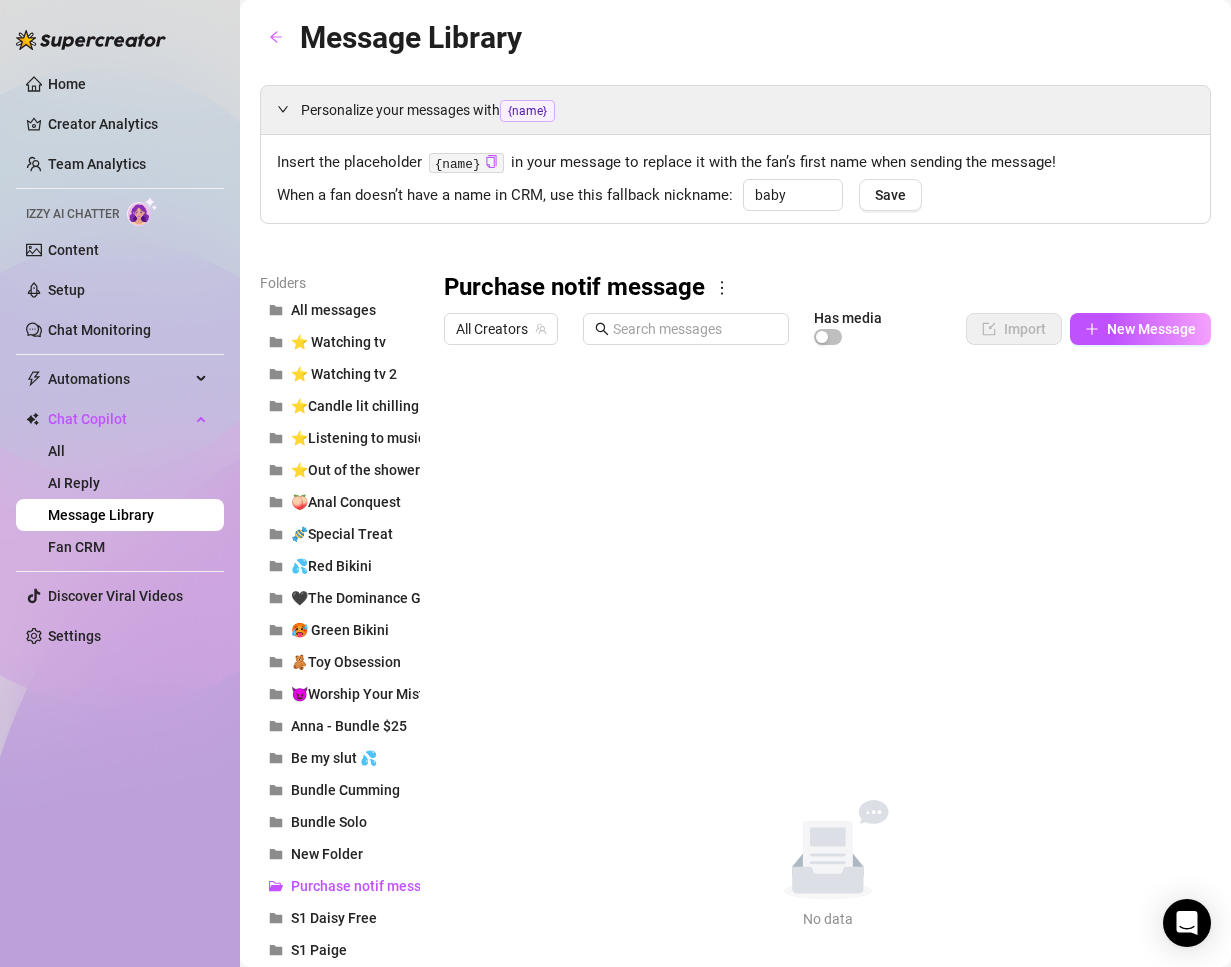 click on "Purchase notif message All Creators Has media Import New Message Title Text Media $ Type to search No data No data" at bounding box center (827, 601) 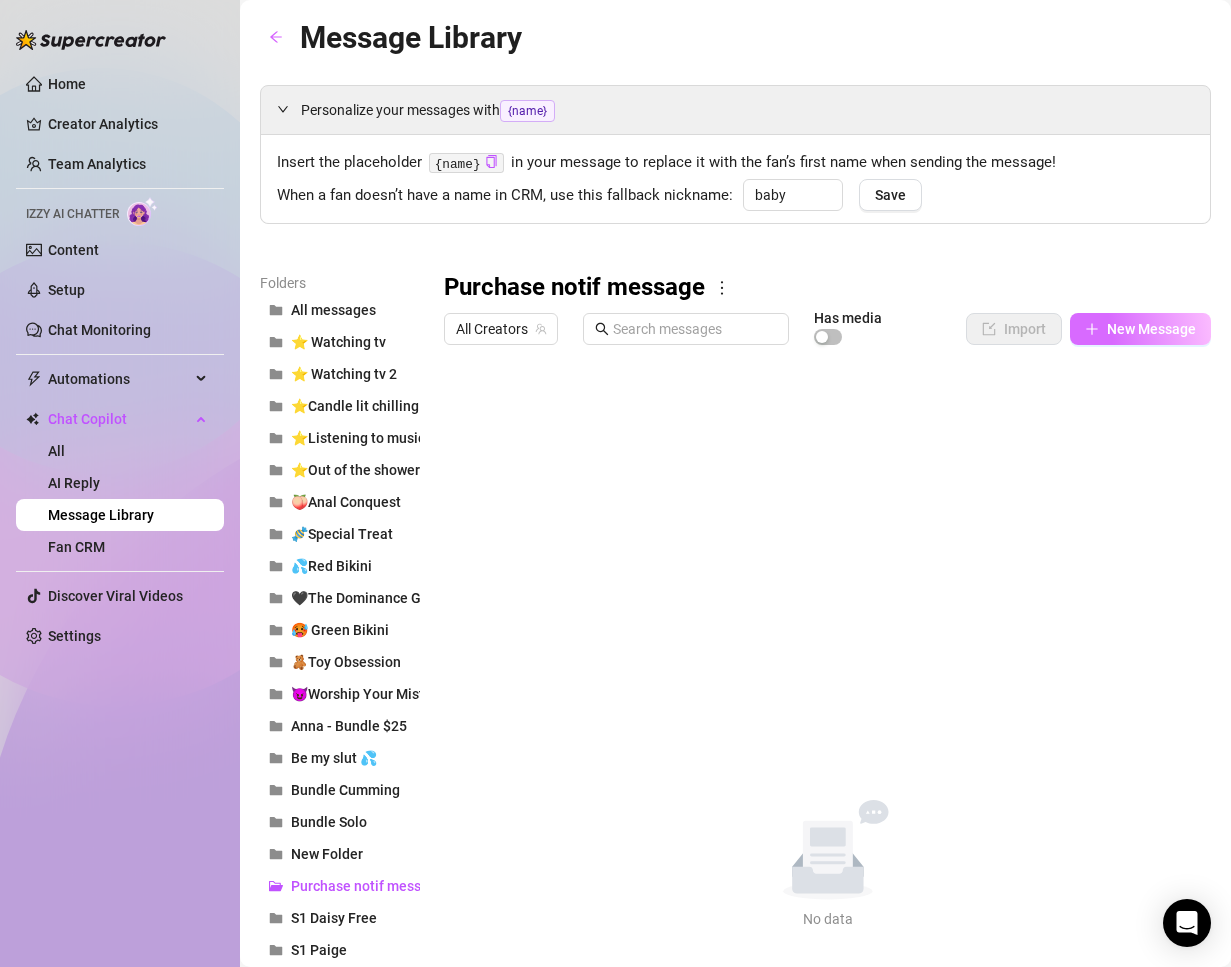 click on "New Message" at bounding box center [1151, 329] 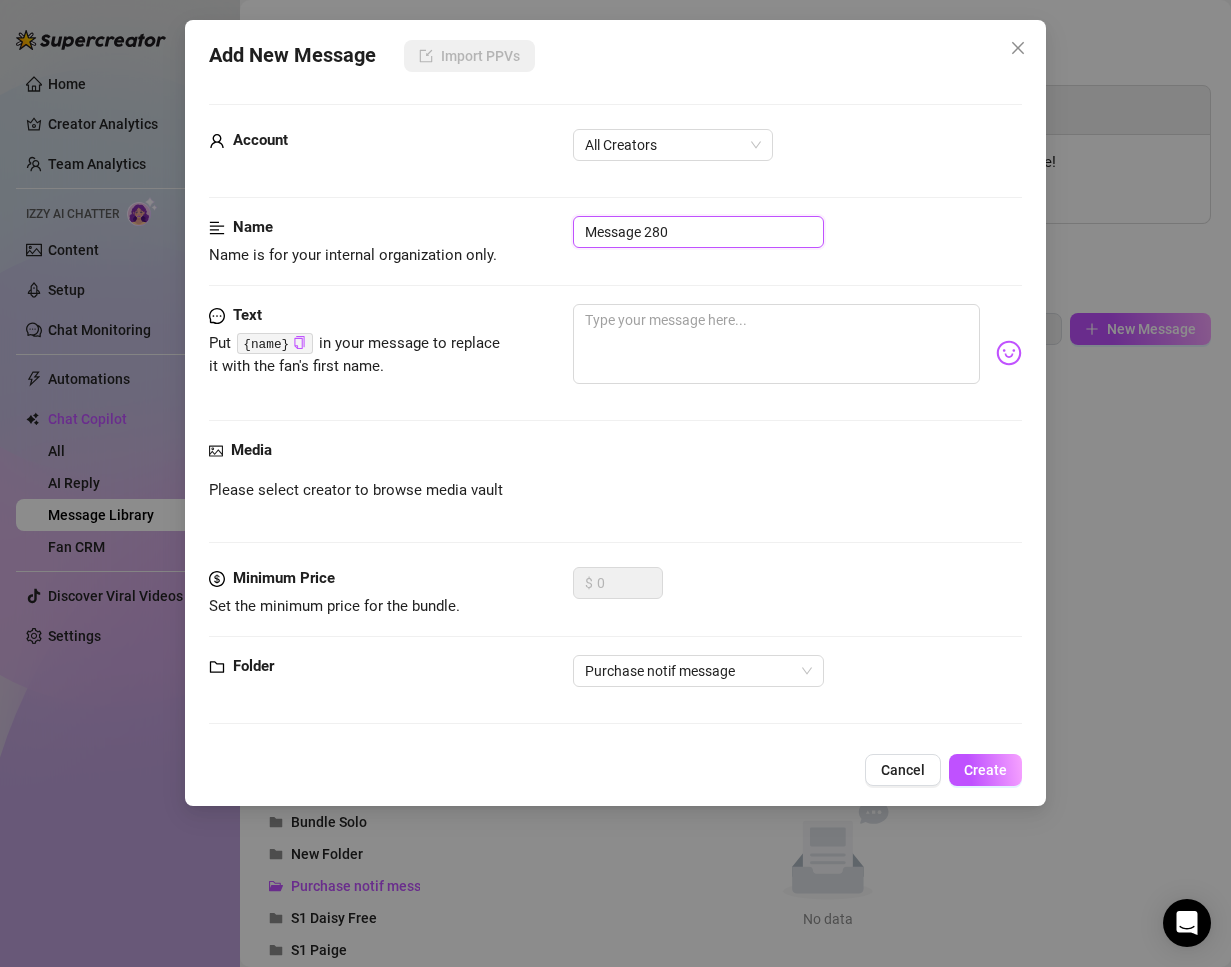 drag, startPoint x: 747, startPoint y: 235, endPoint x: 527, endPoint y: 225, distance: 220.22716 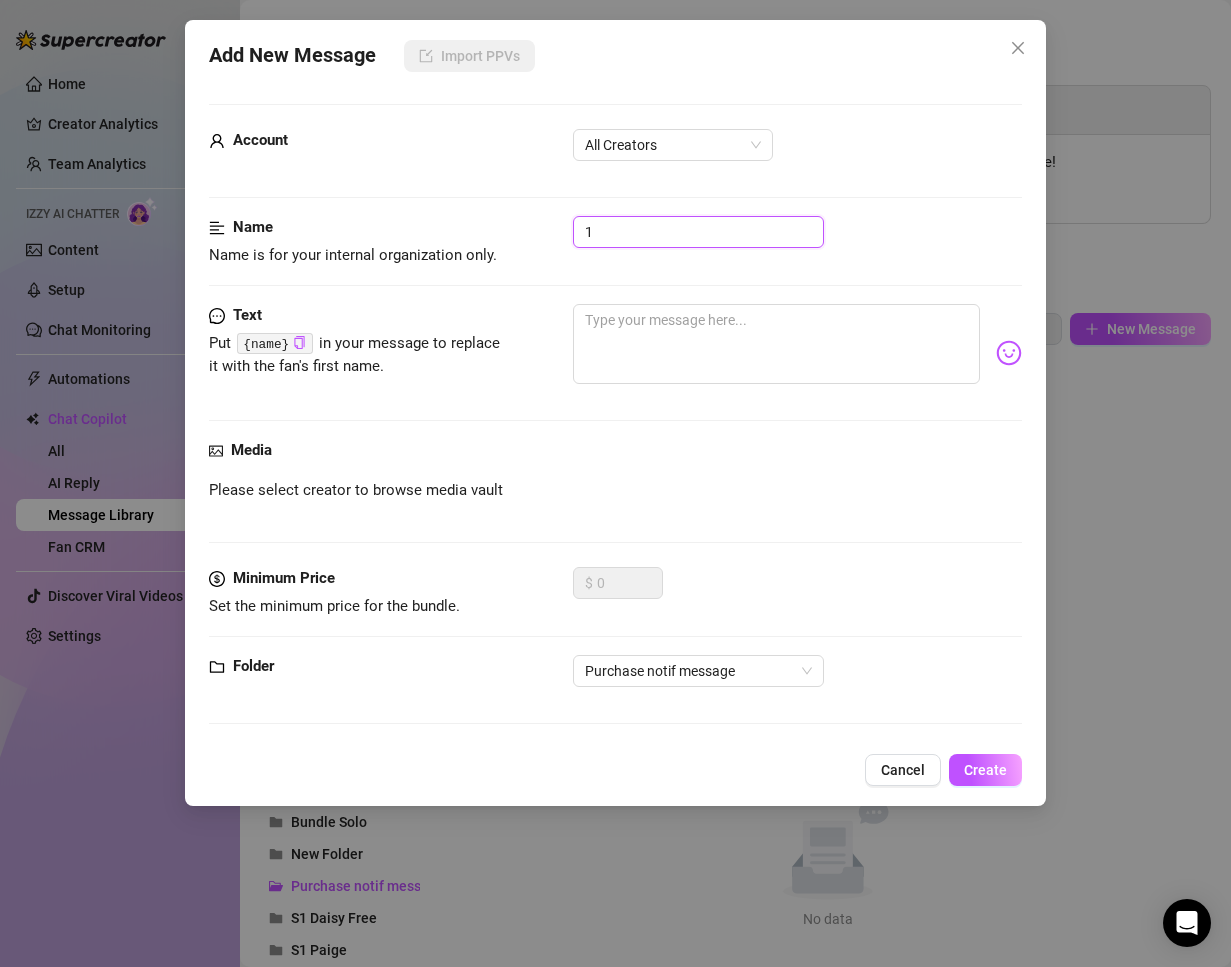 type on "1" 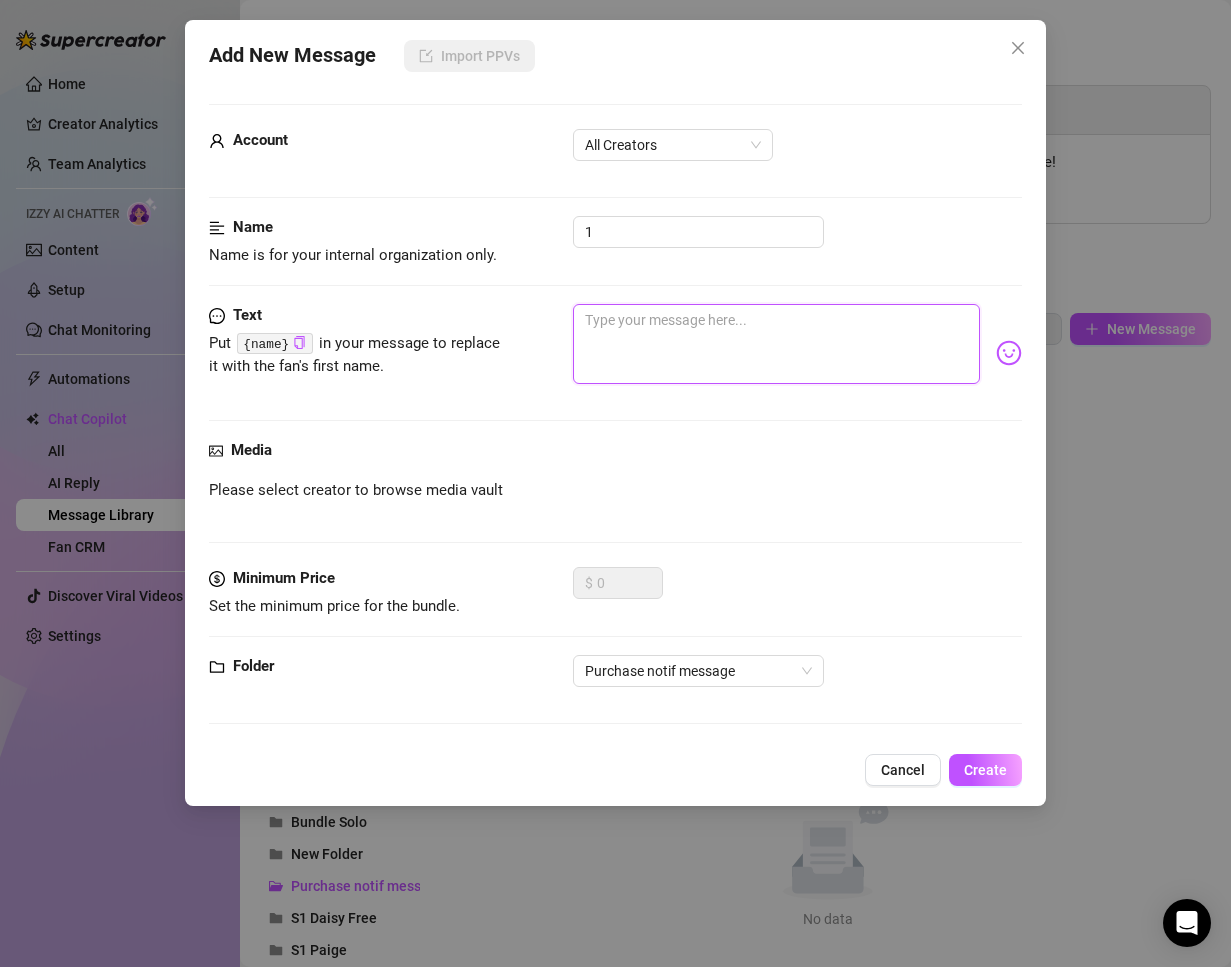 click at bounding box center (777, 344) 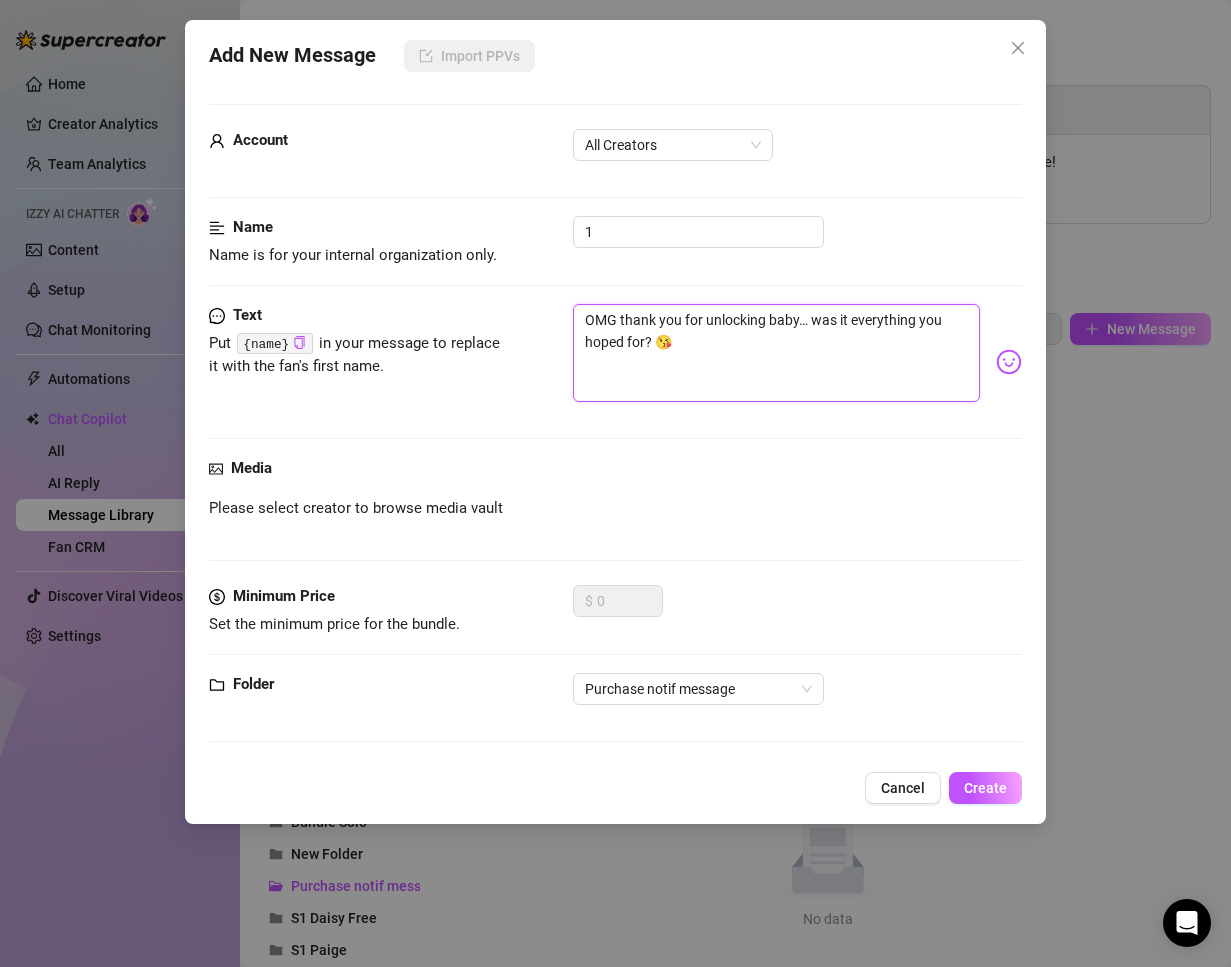 scroll, scrollTop: 0, scrollLeft: 0, axis: both 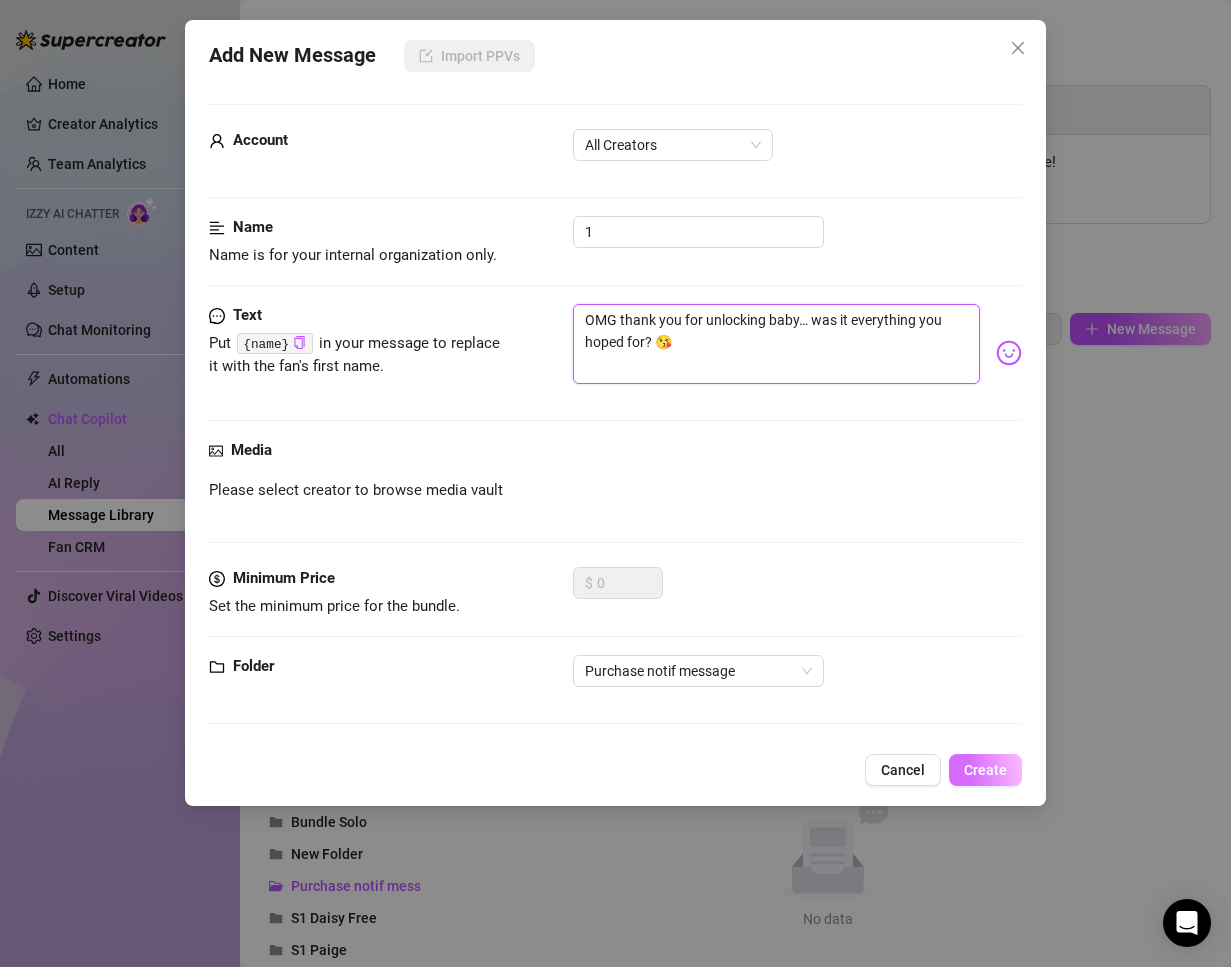 type on "OMG thank you for unlocking baby… was it everything you hoped for? 😘" 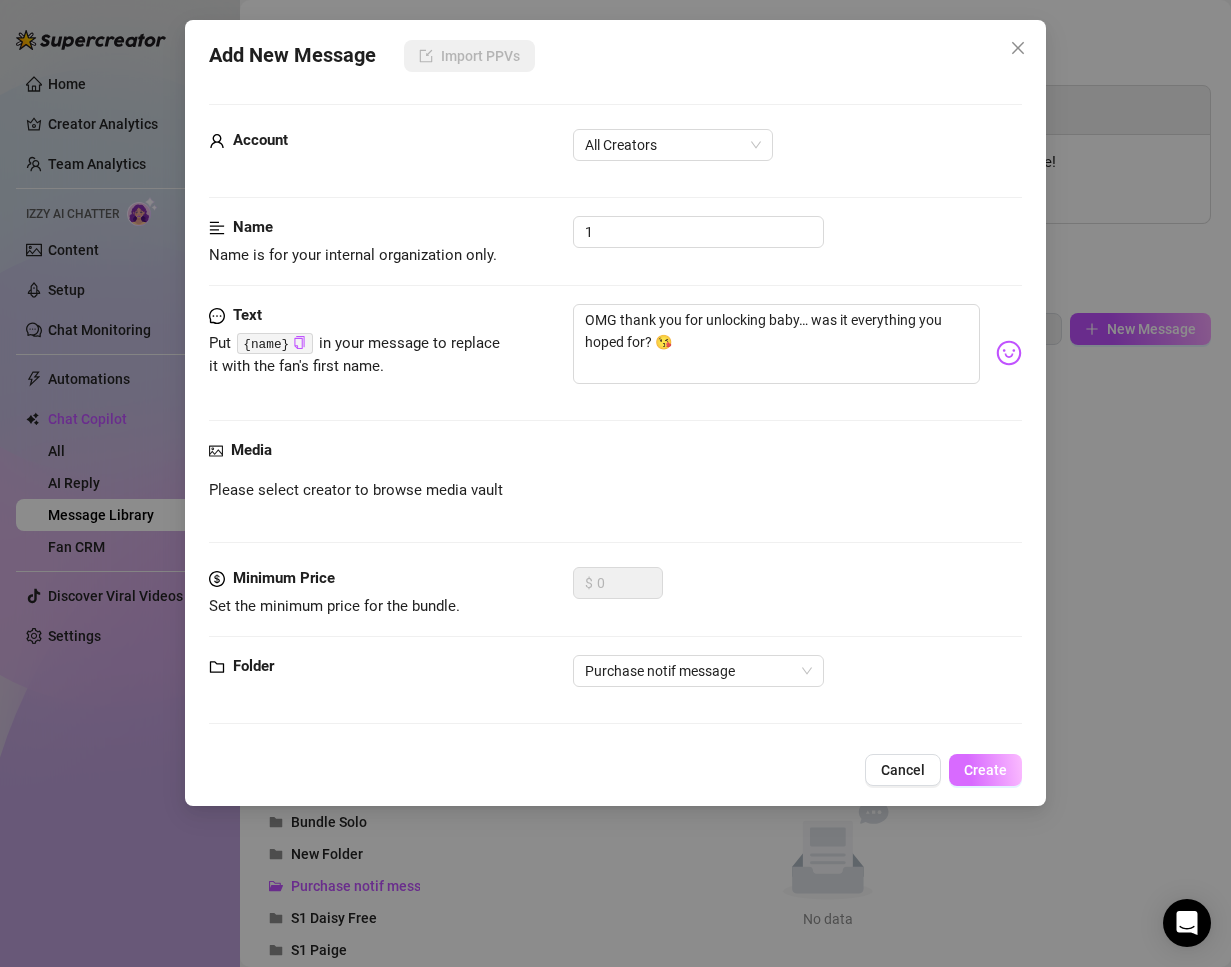 click on "Create" at bounding box center [985, 770] 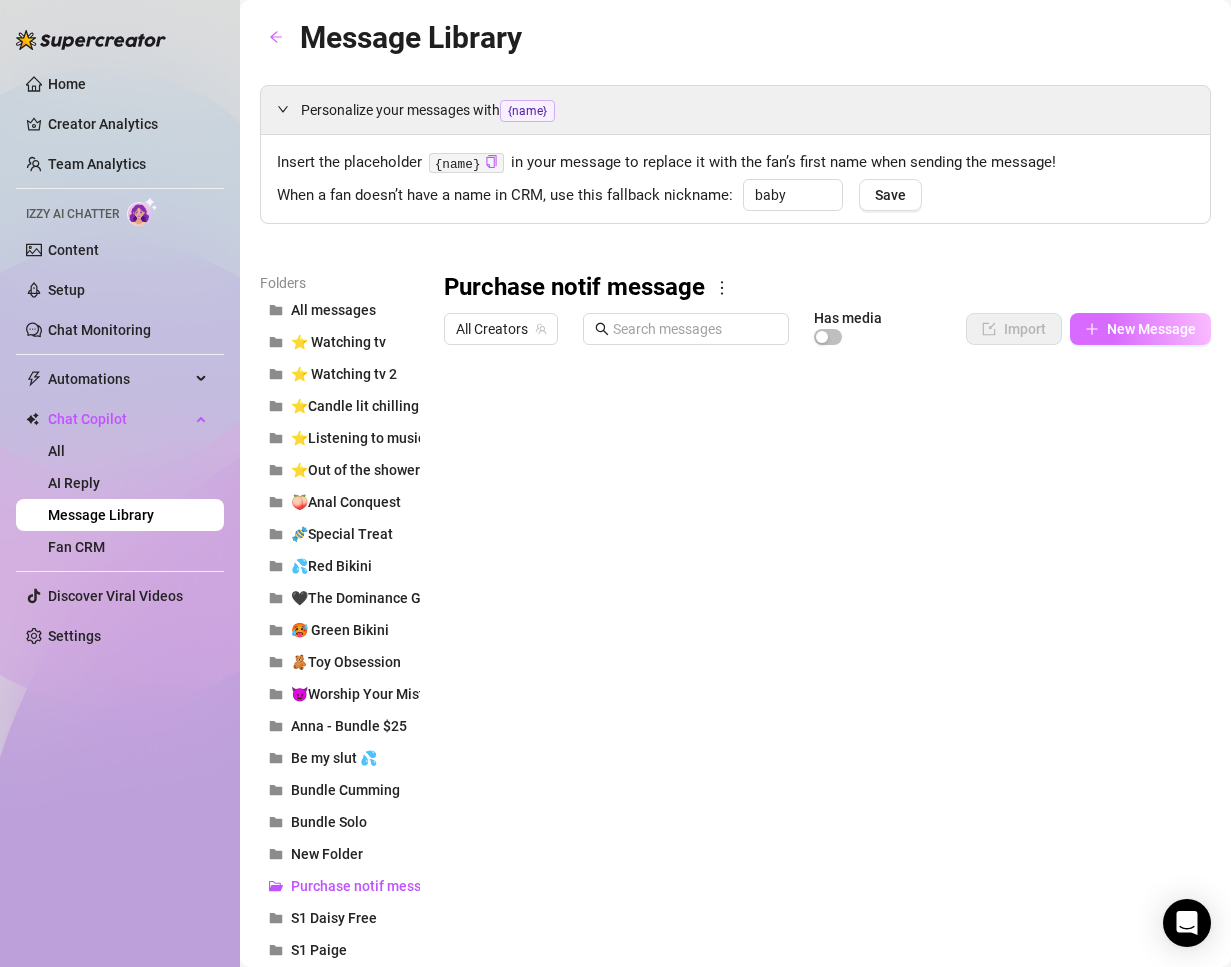click on "New Message" at bounding box center [1151, 329] 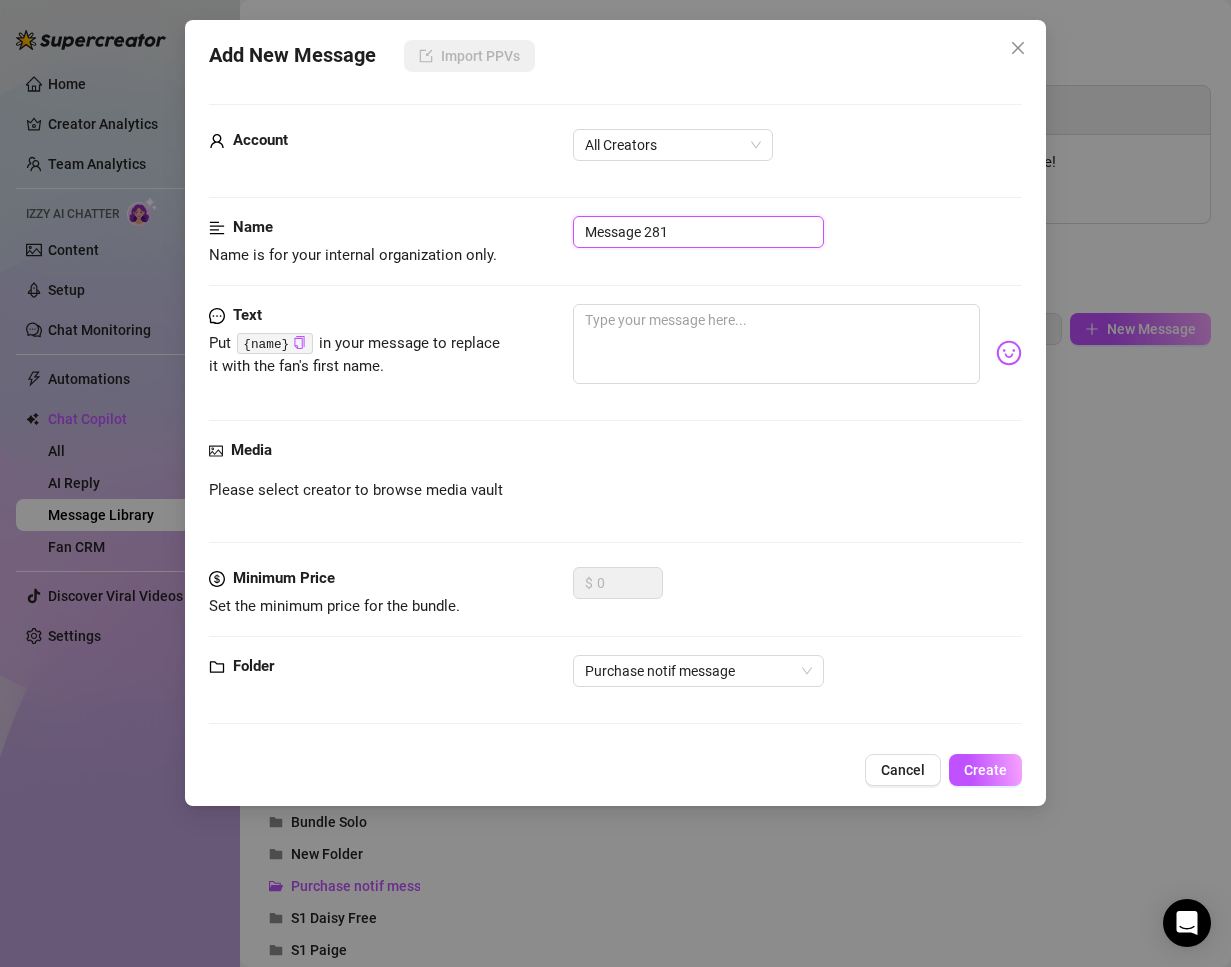 drag, startPoint x: 684, startPoint y: 238, endPoint x: 395, endPoint y: 185, distance: 293.81967 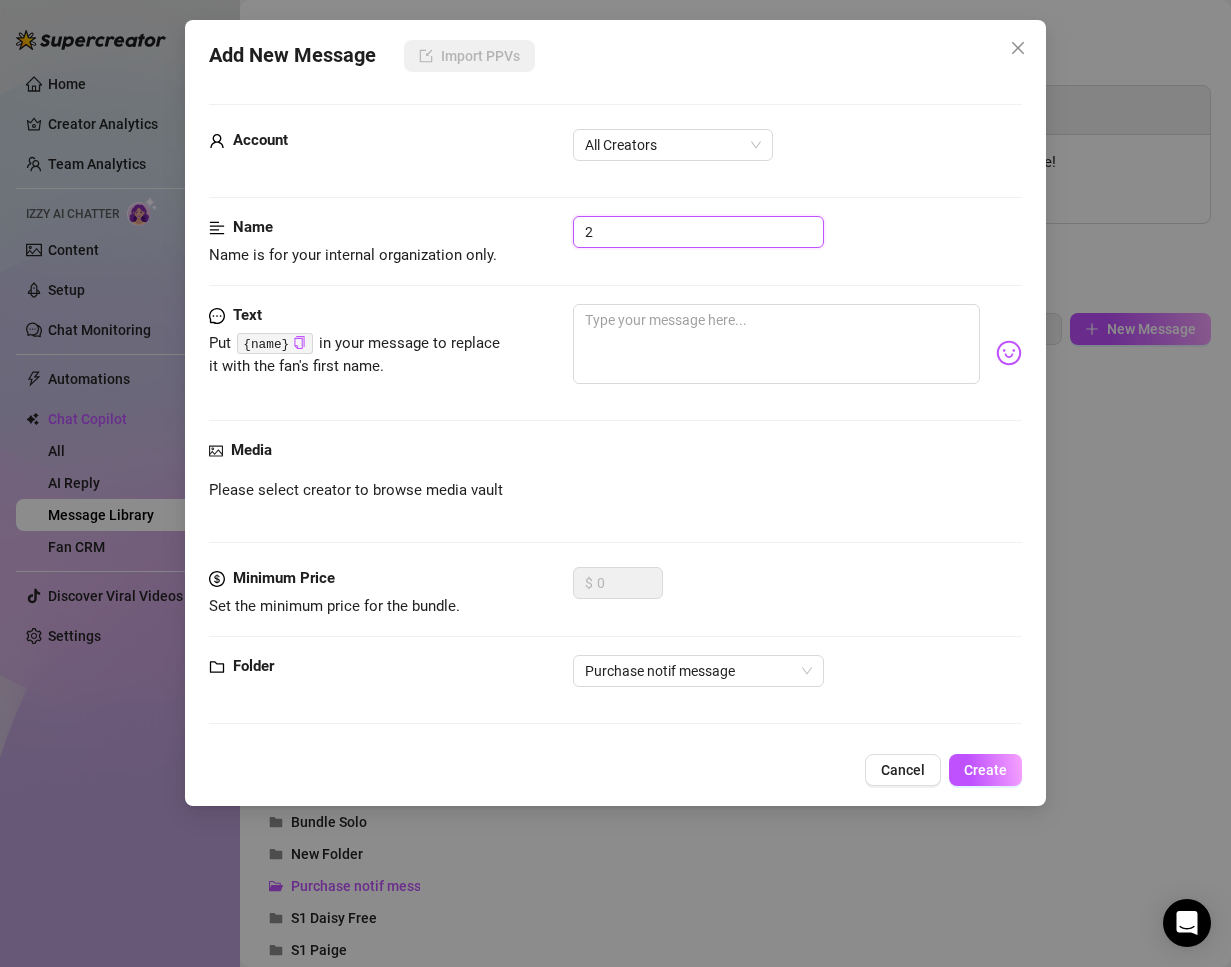 type on "2" 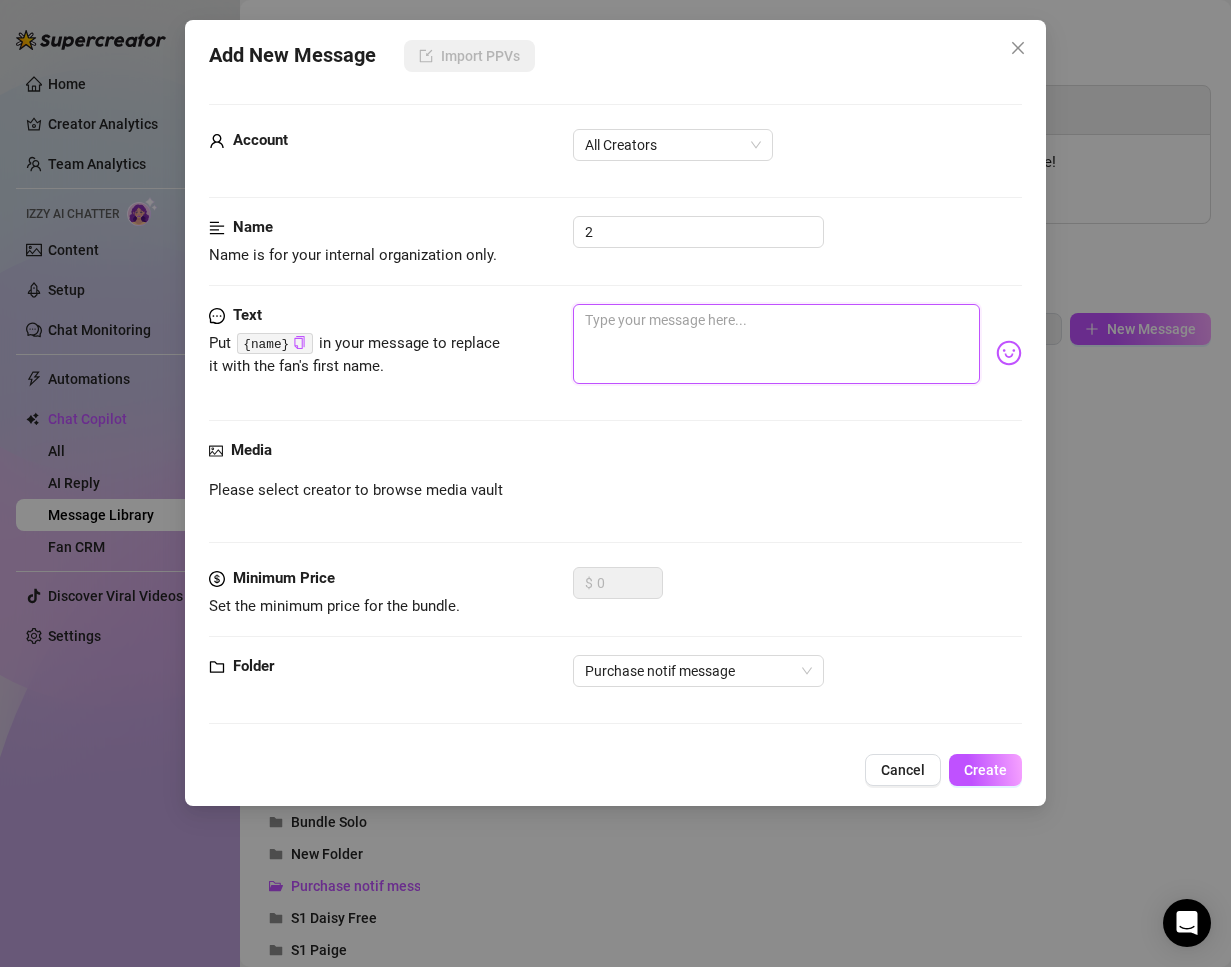 click at bounding box center (777, 344) 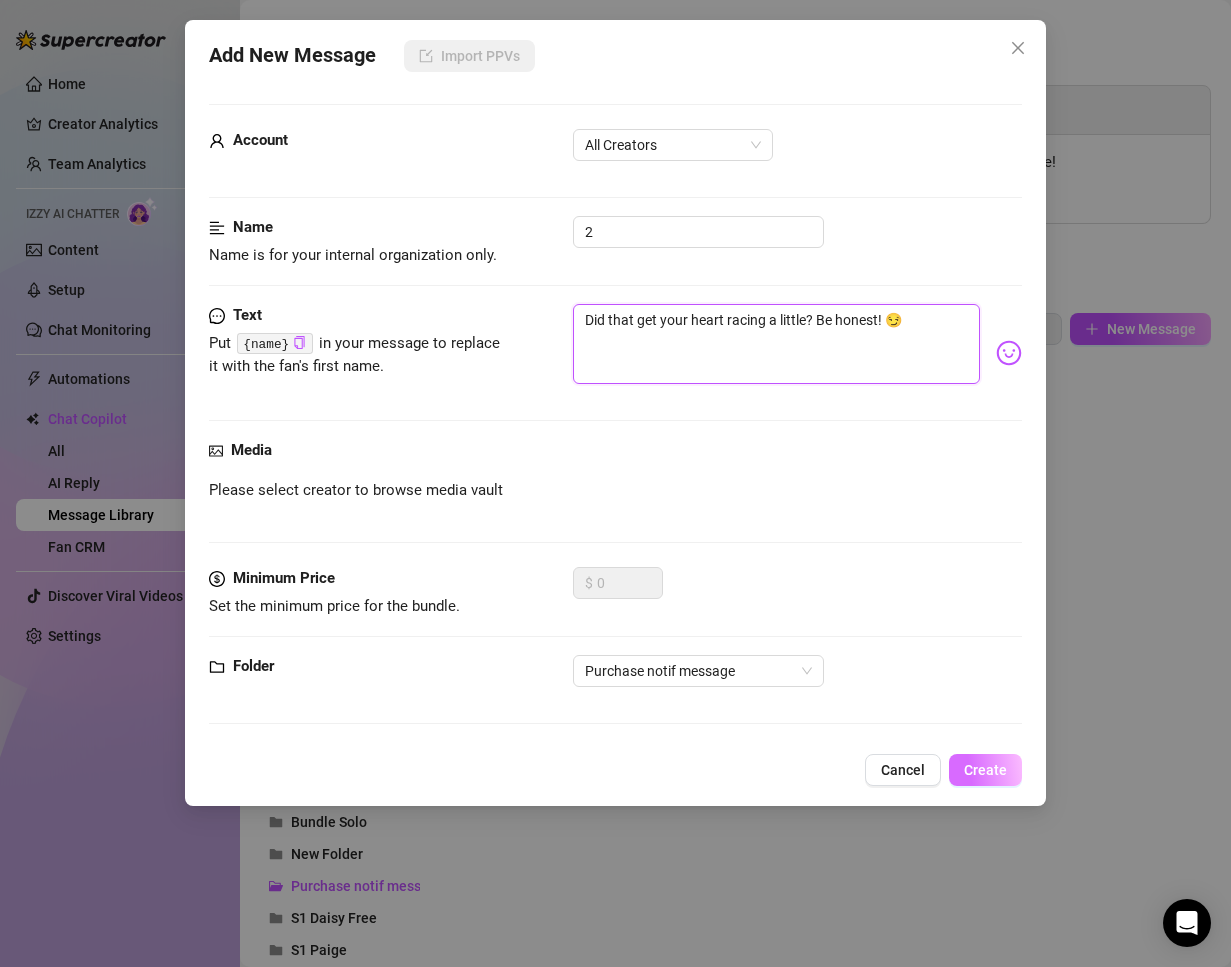 type on "Did that get your heart racing a little? Be honest! 😏" 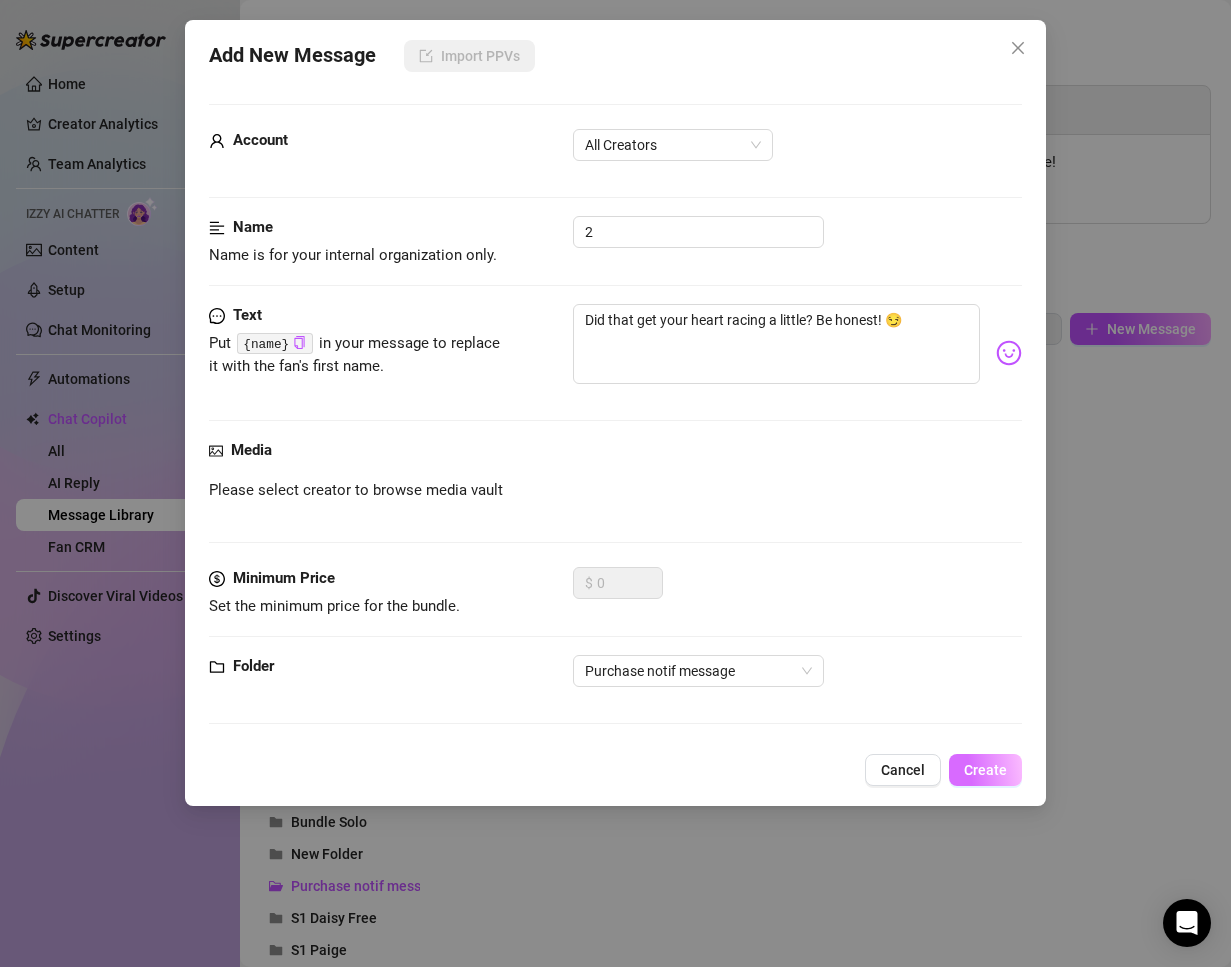 click on "Create" at bounding box center [985, 770] 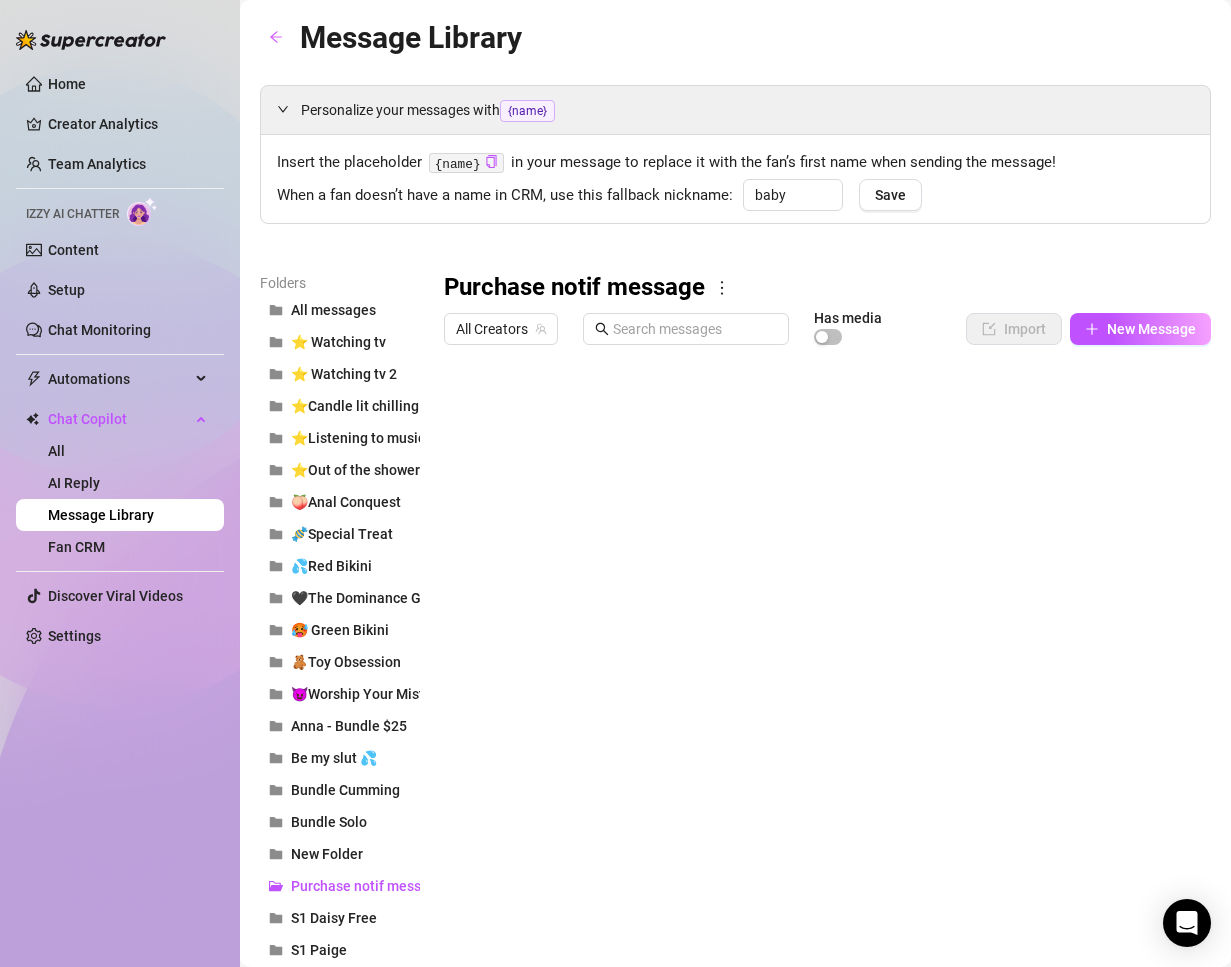 click on "New Message" at bounding box center [1151, 329] 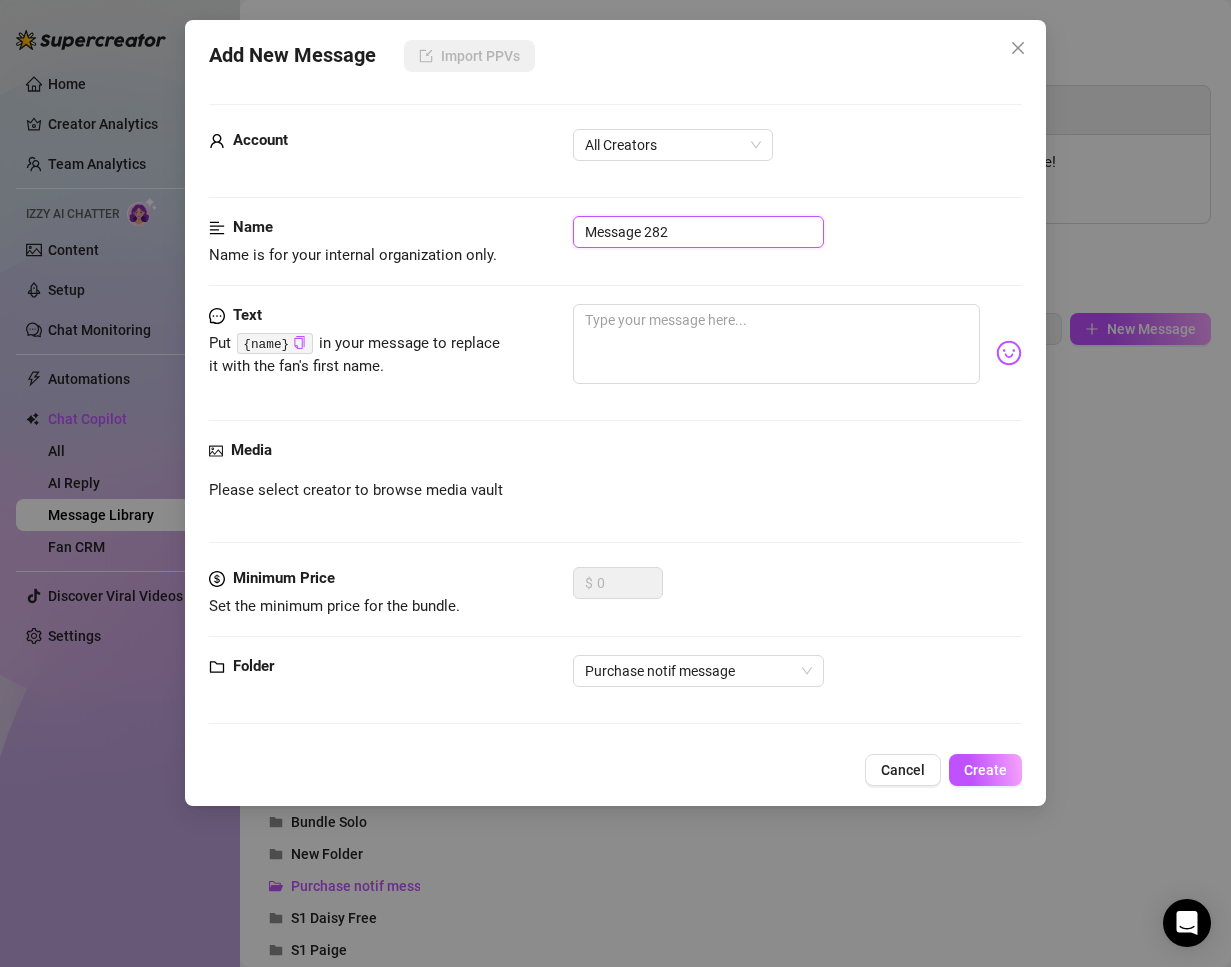 drag, startPoint x: 696, startPoint y: 238, endPoint x: 305, endPoint y: 148, distance: 401.22437 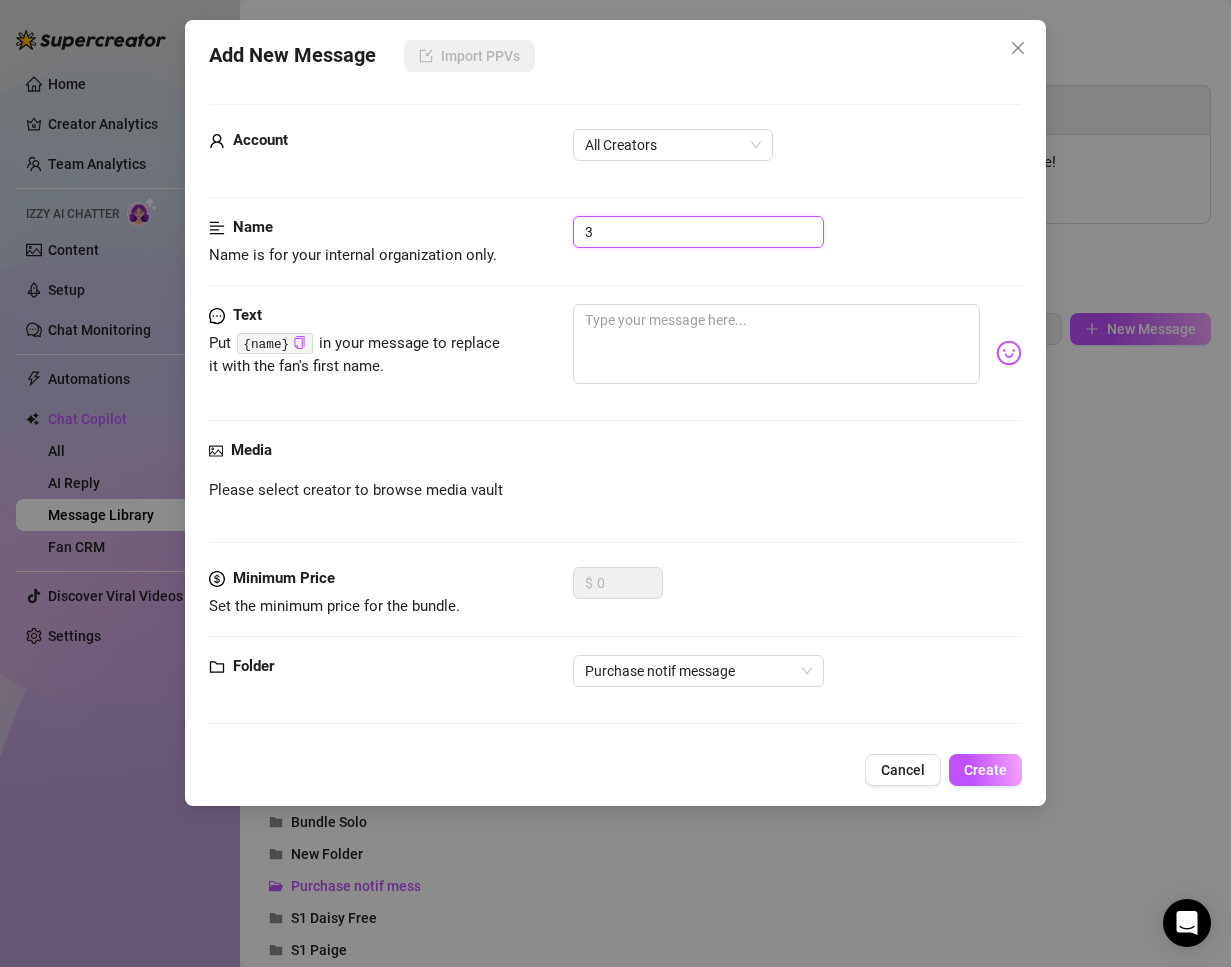 type on "3" 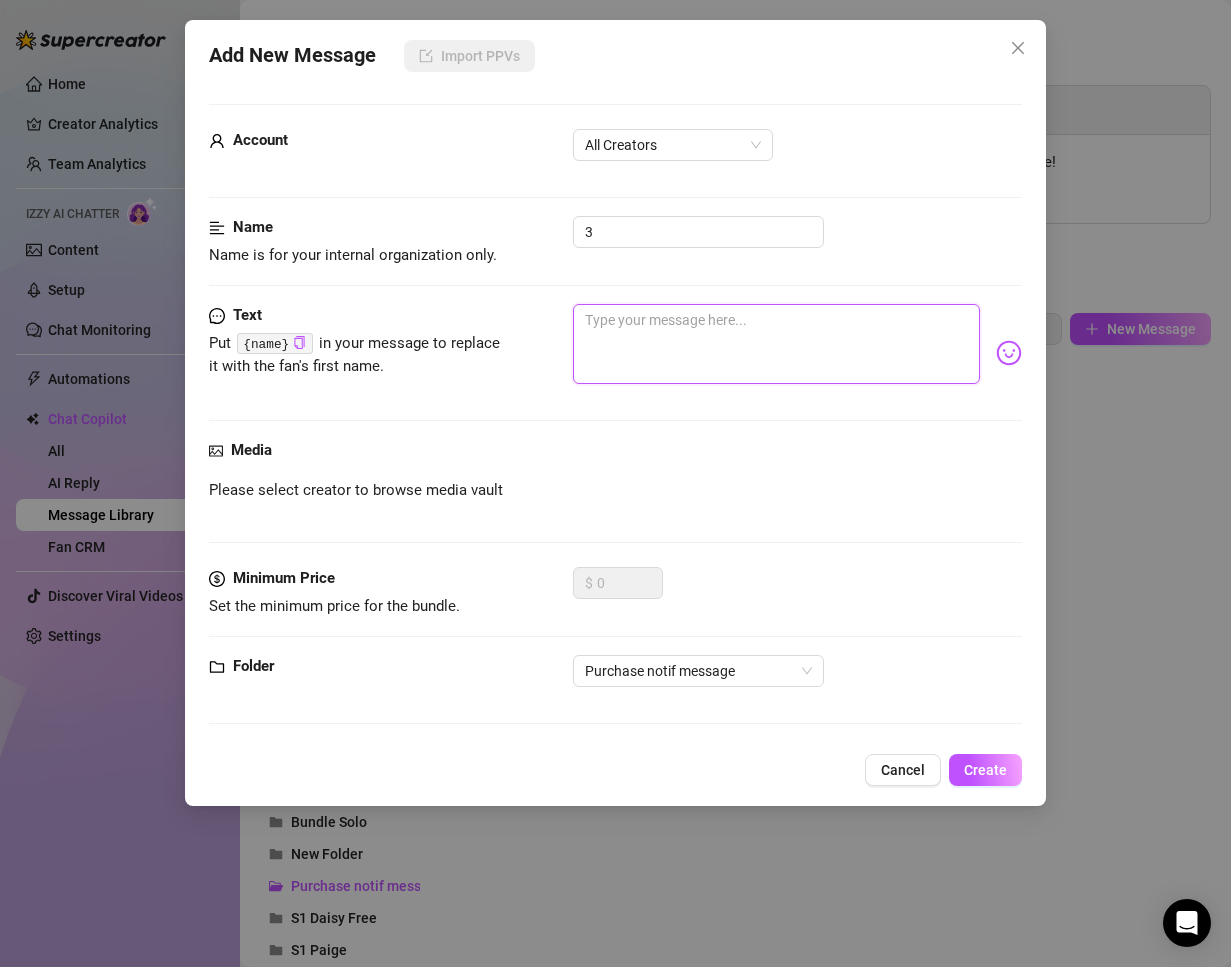 click at bounding box center (777, 344) 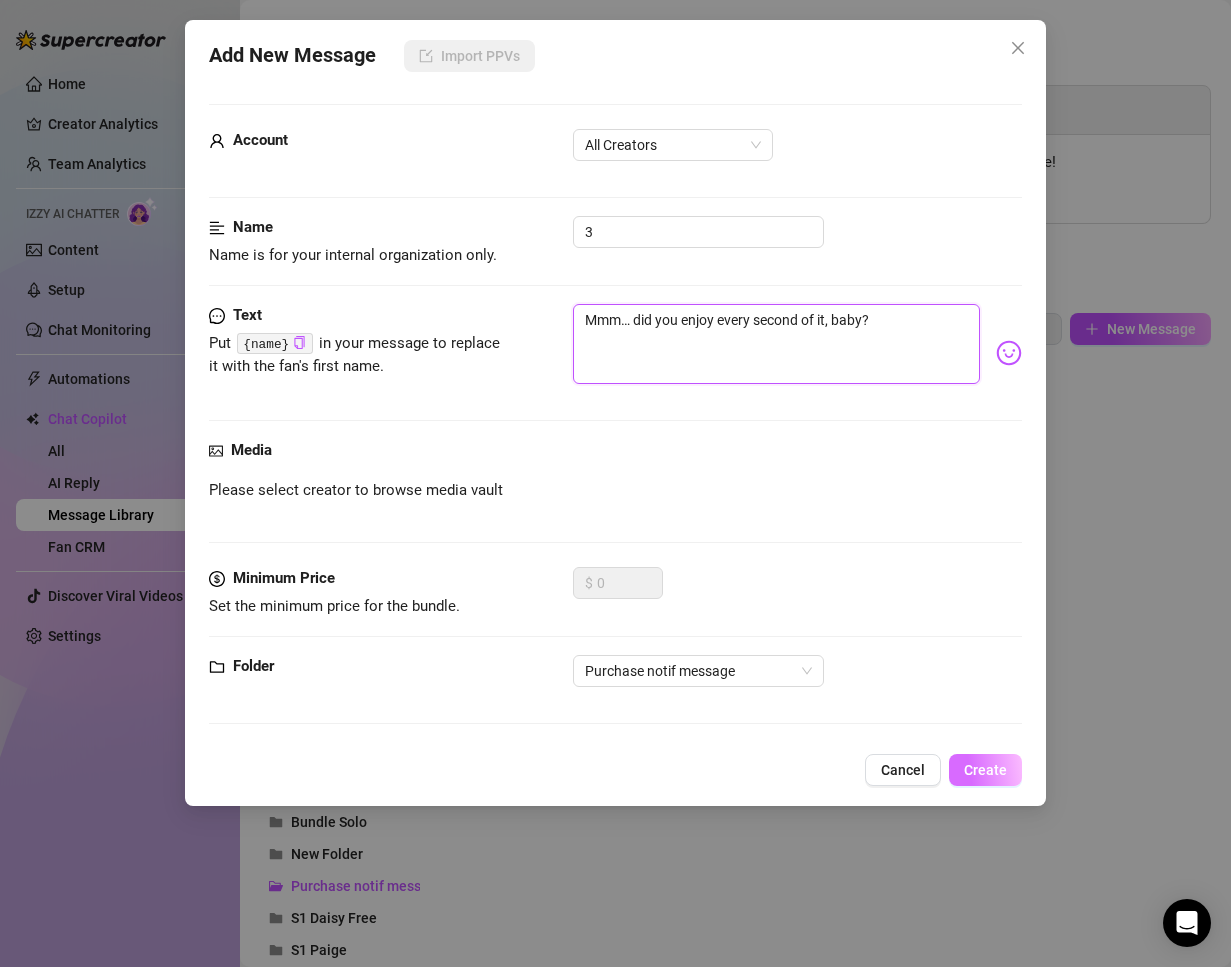 type on "Mmm… did you enjoy every second of it, baby?" 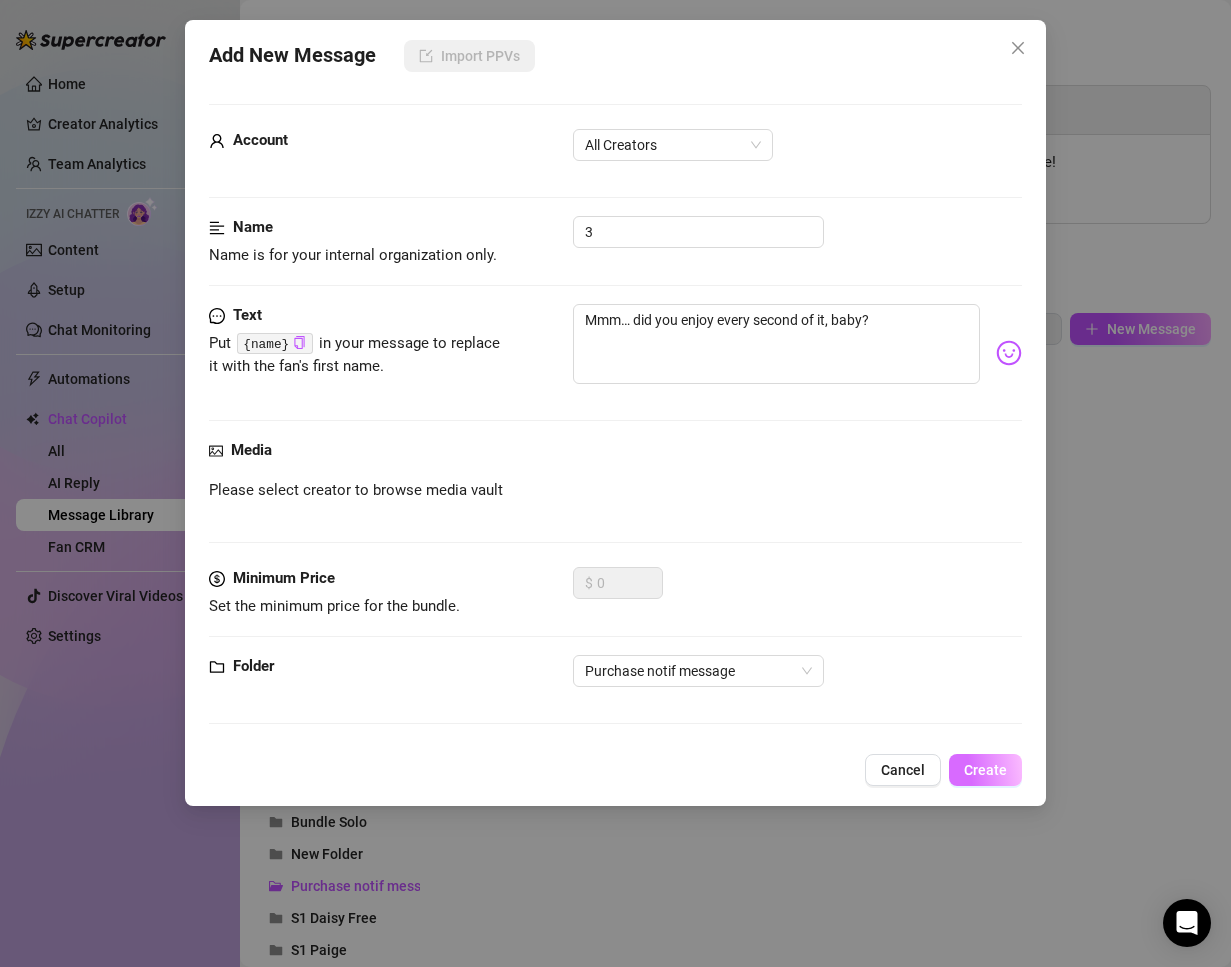 click on "Create" at bounding box center (985, 770) 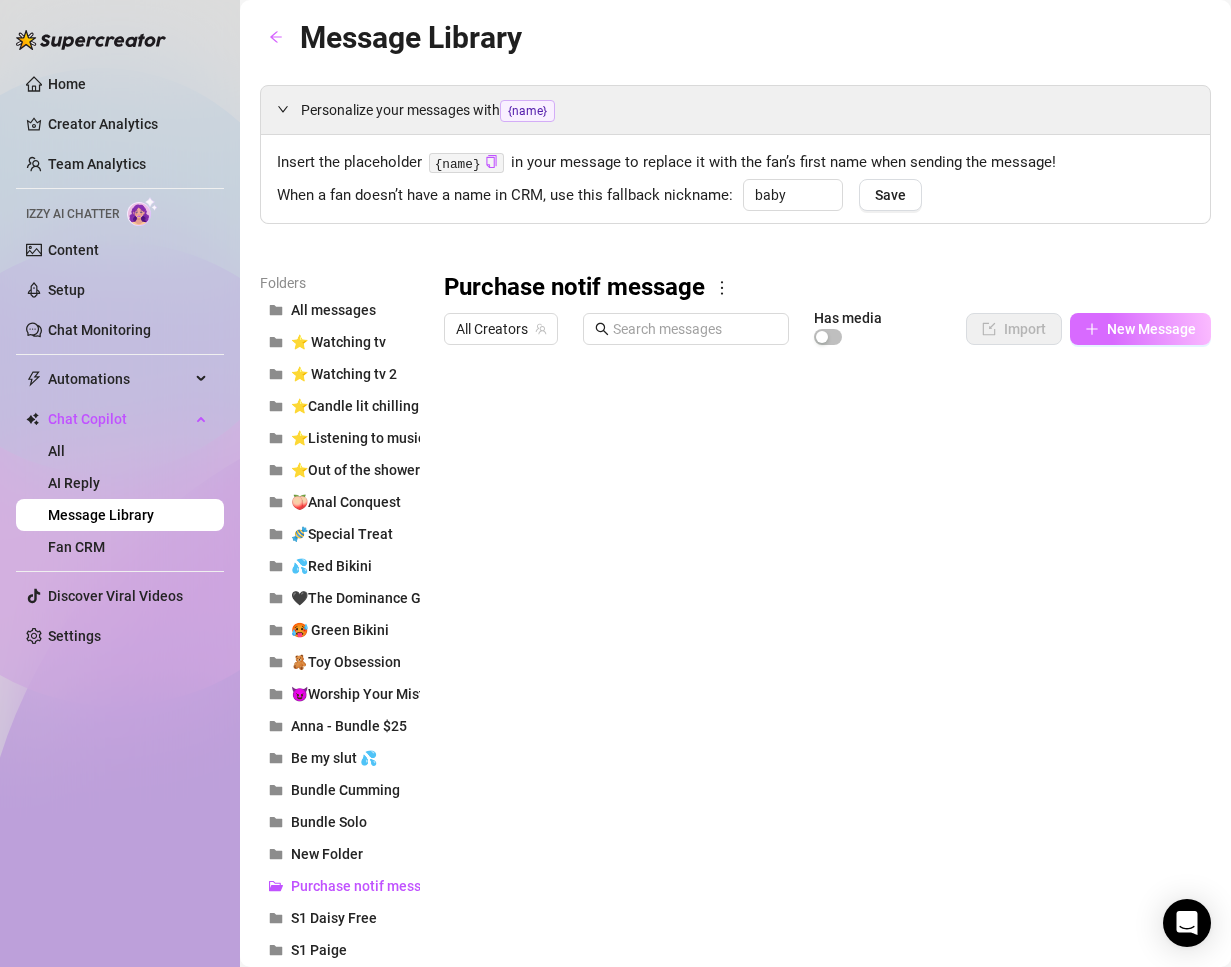 click on "New Message" at bounding box center [1151, 329] 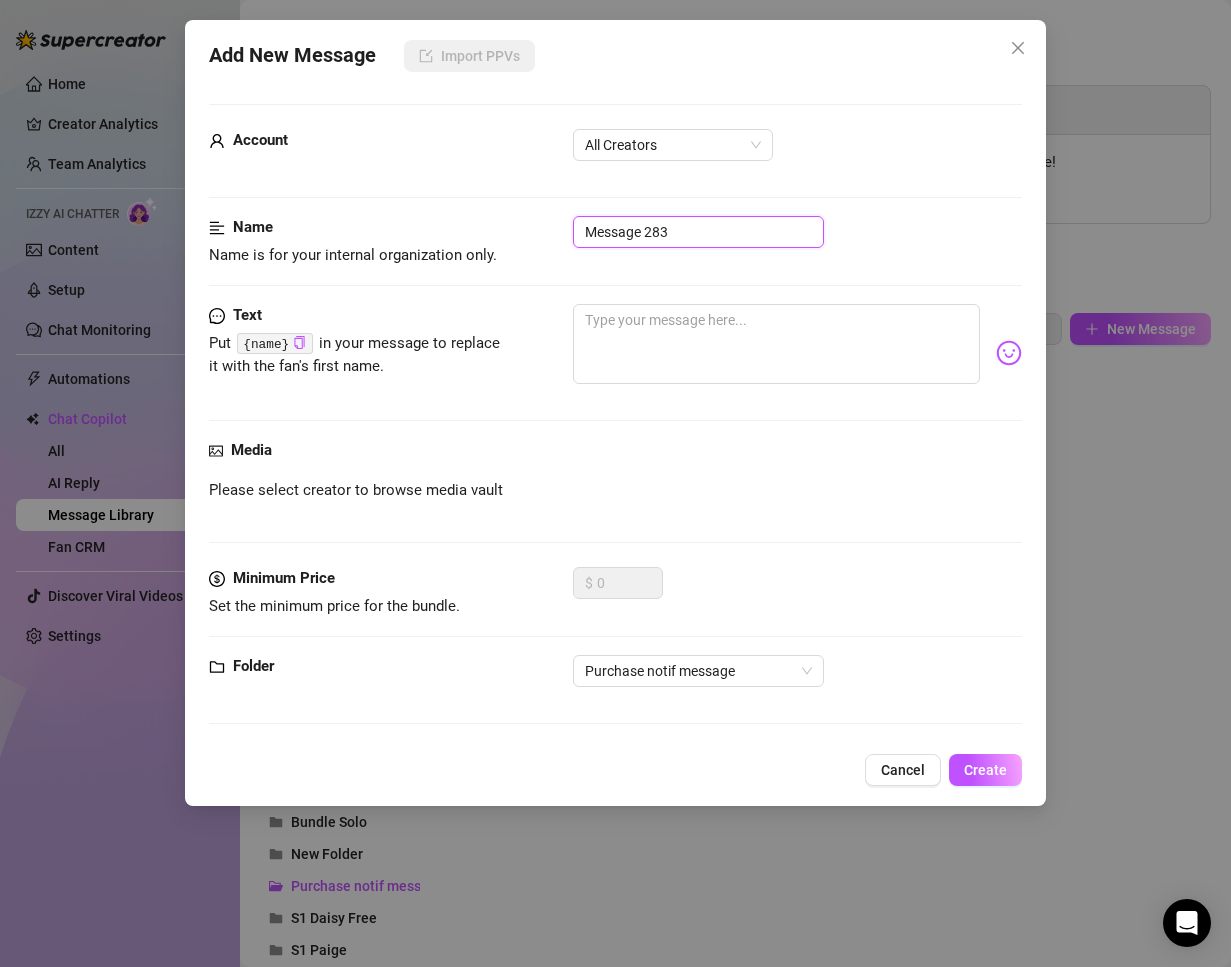 drag, startPoint x: 702, startPoint y: 236, endPoint x: 99, endPoint y: 215, distance: 603.36554 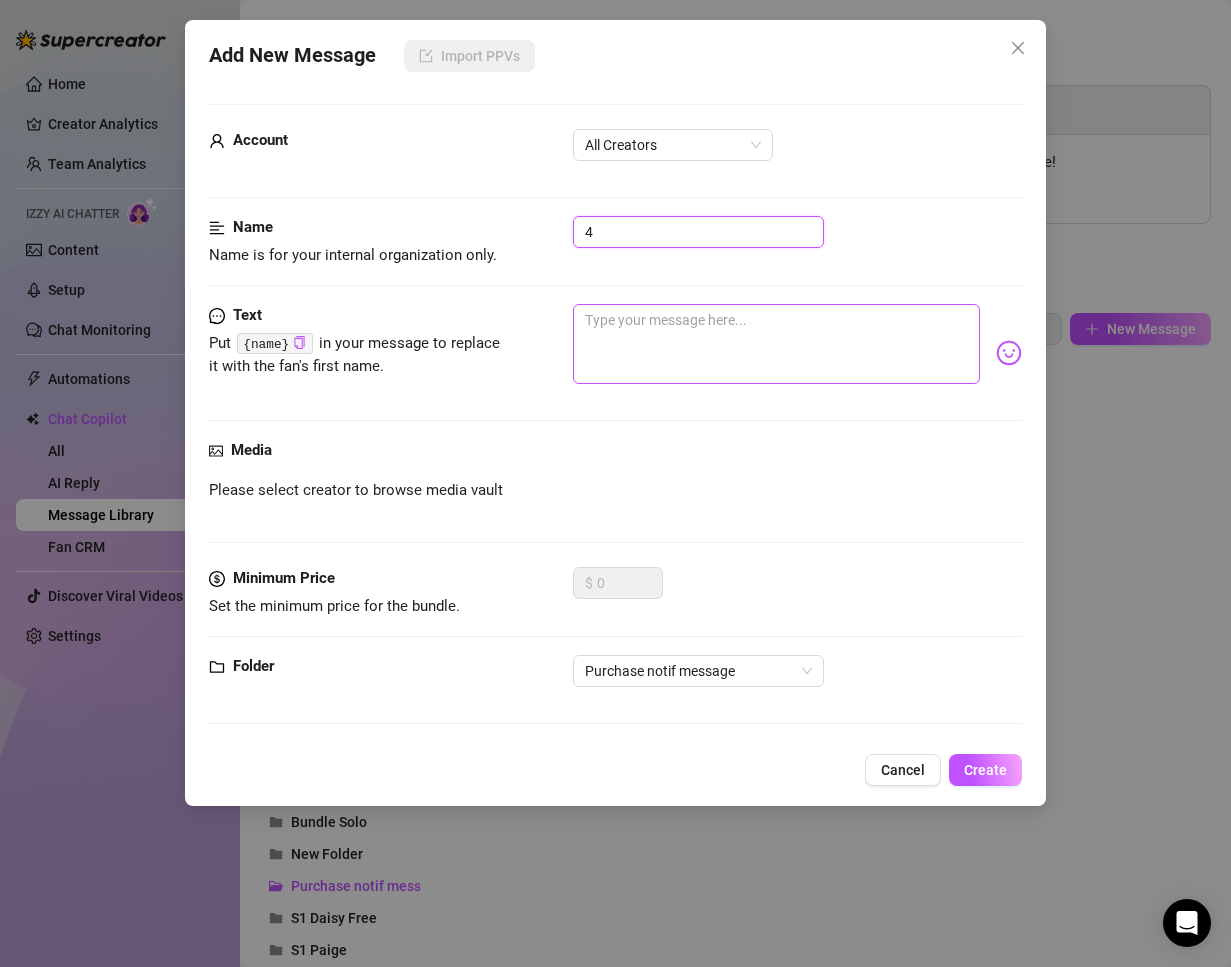 type on "4" 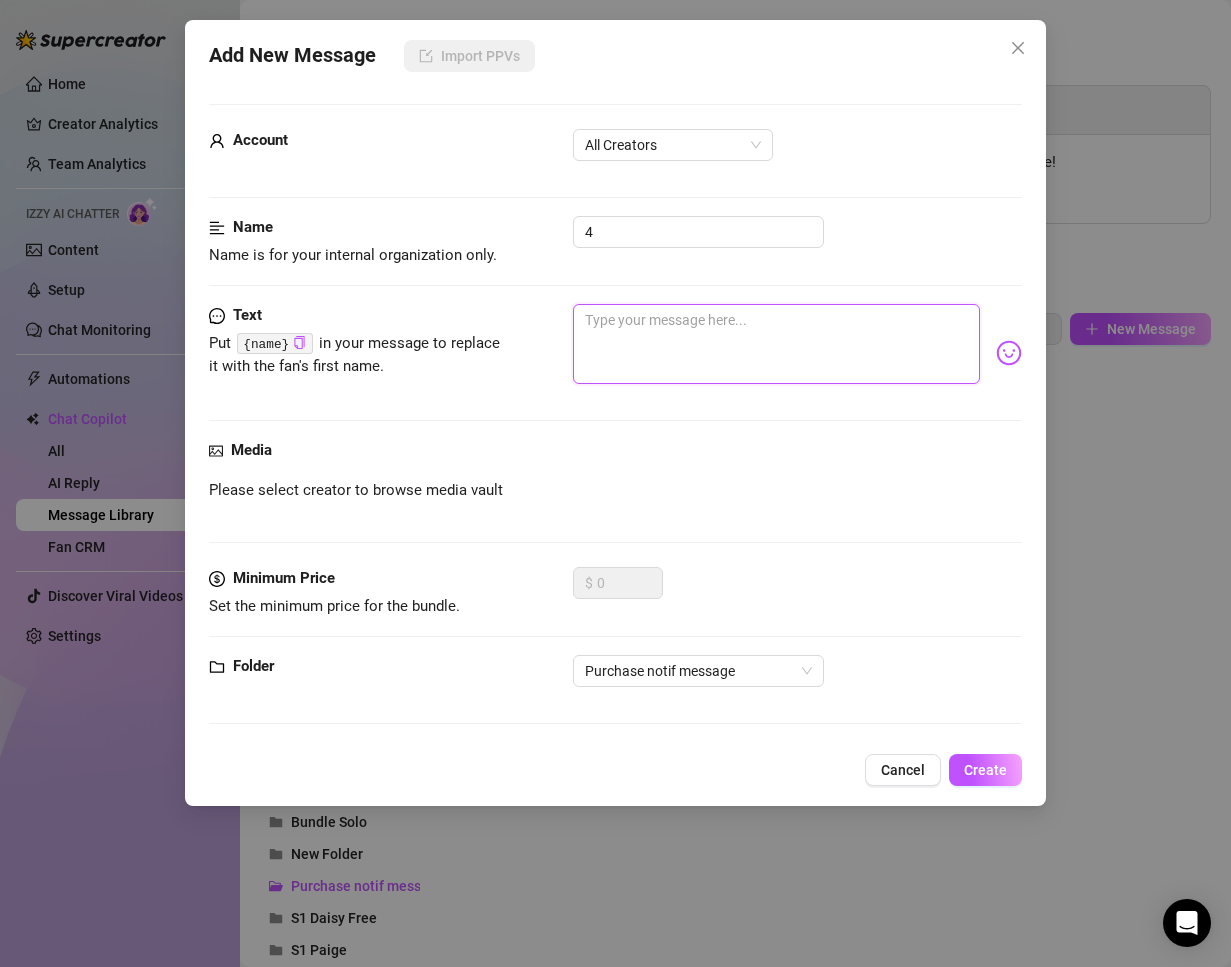 click at bounding box center (777, 344) 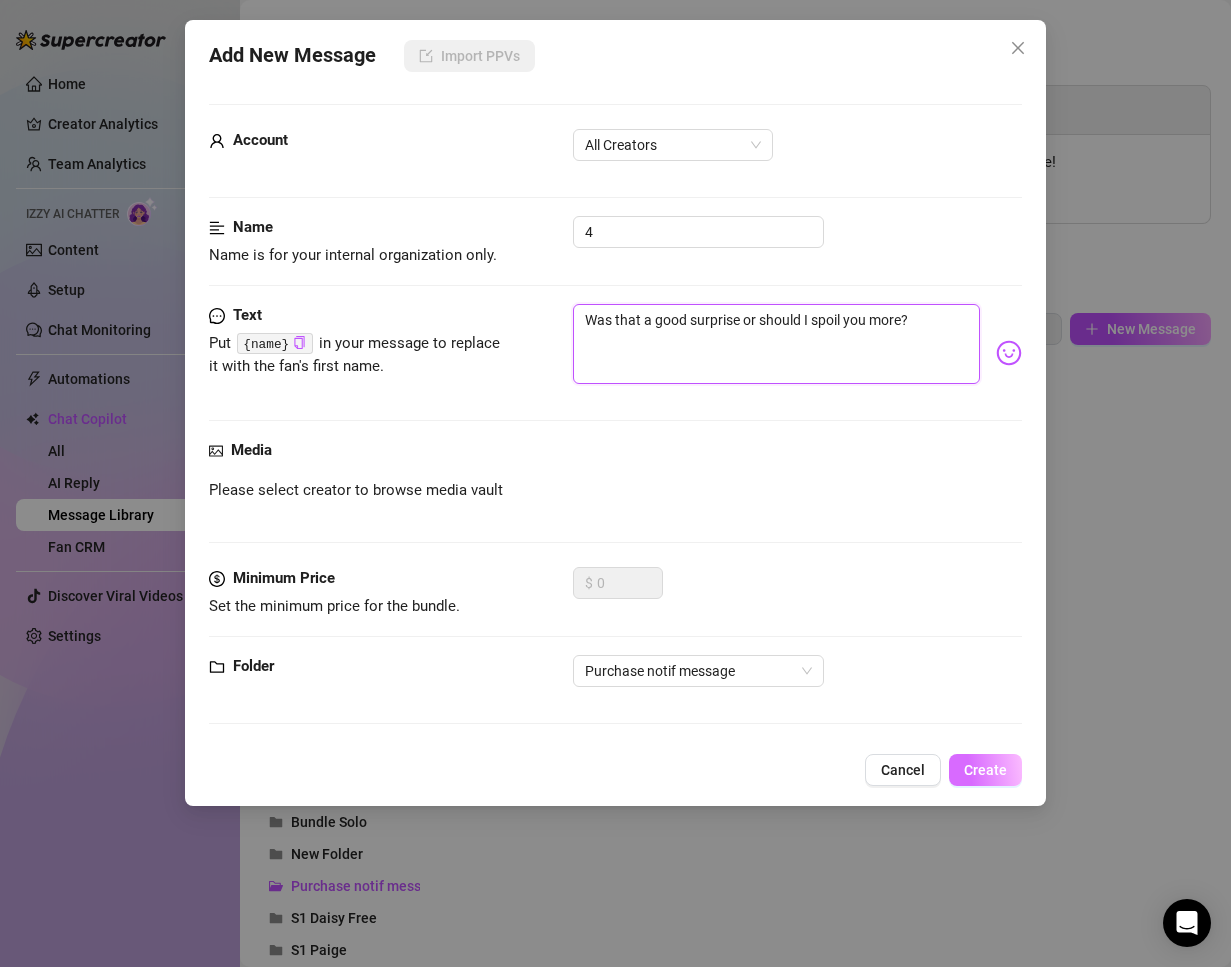 type on "Was that a good surprise or should I spoil you more?" 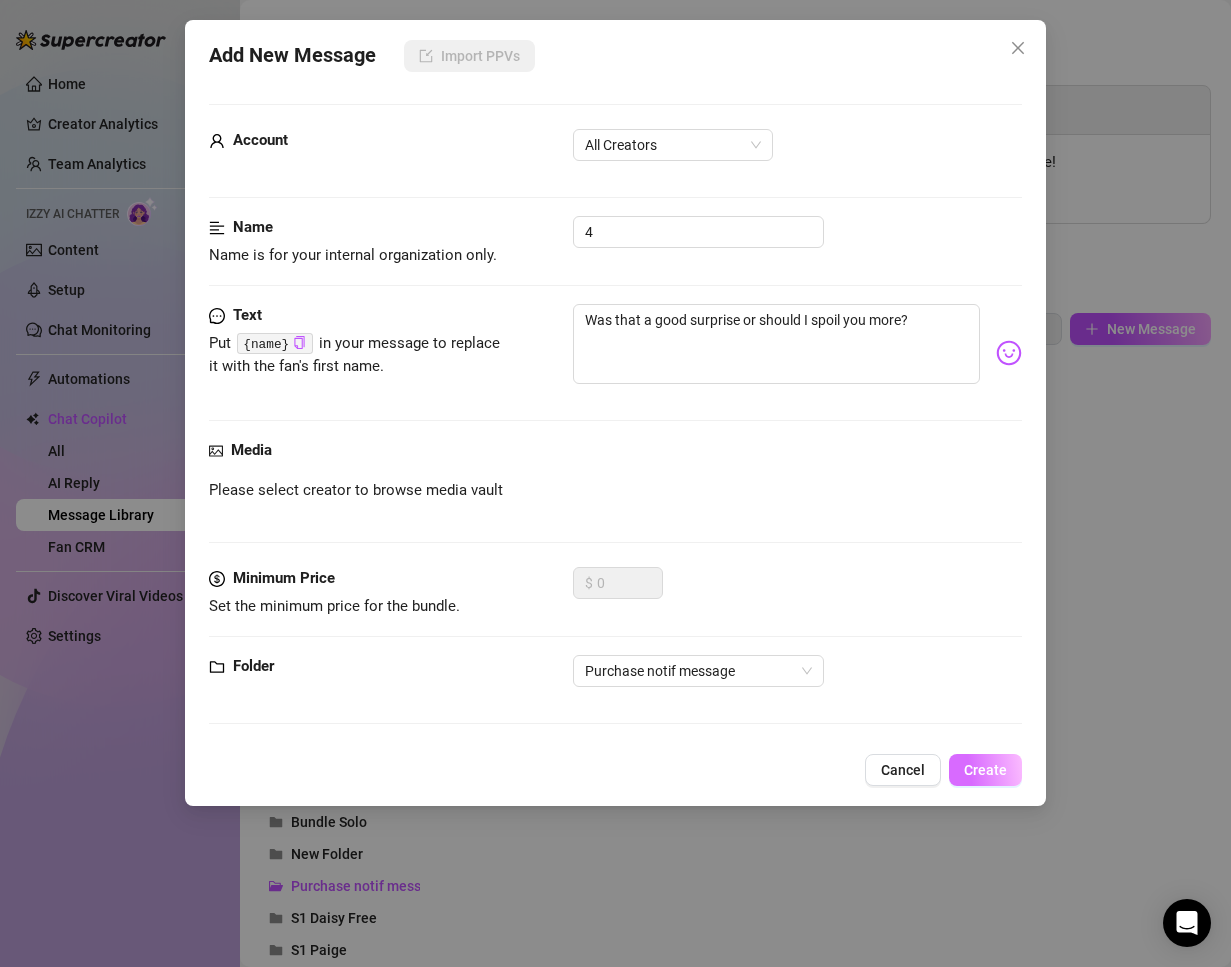 click on "Create" at bounding box center (985, 770) 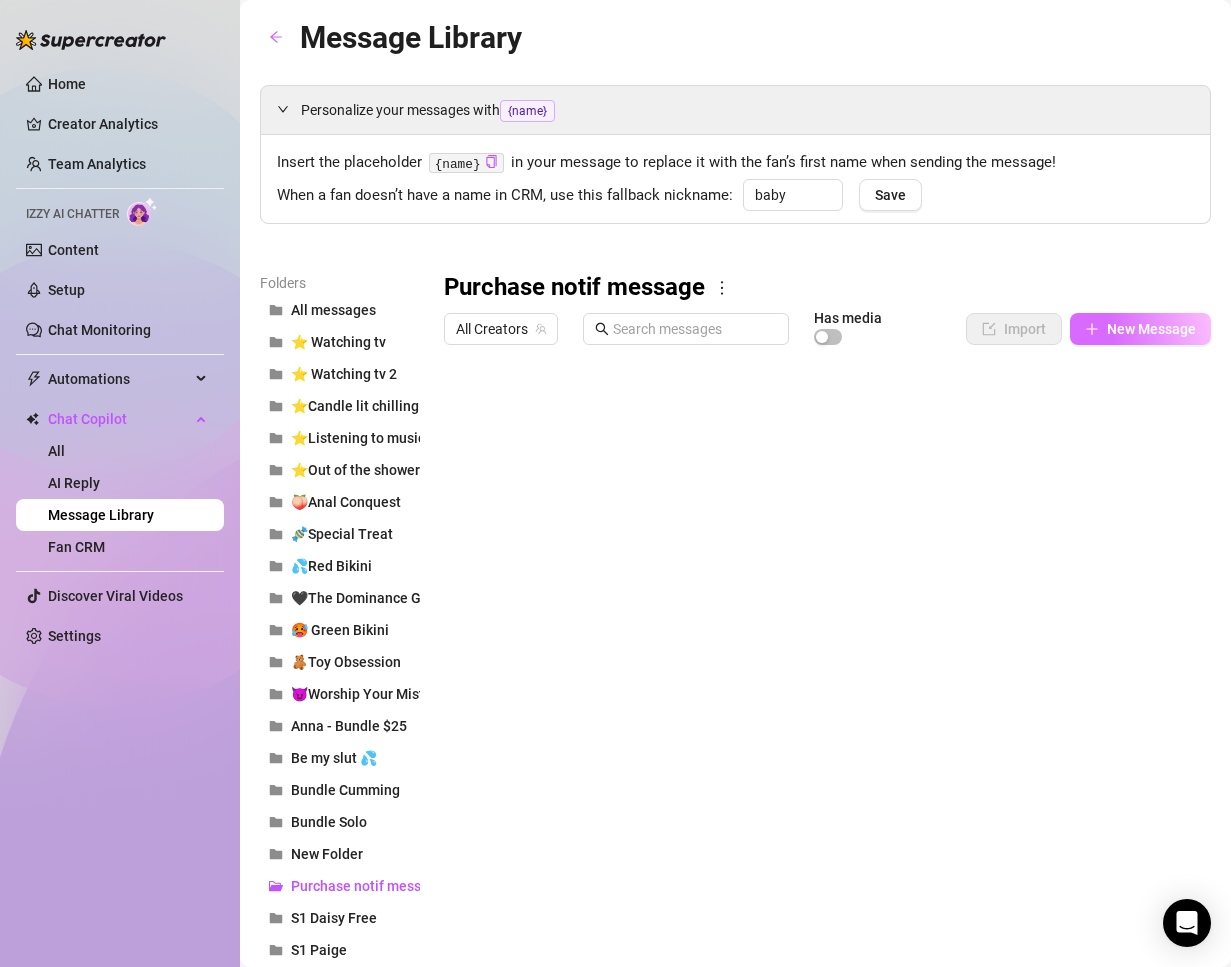 click on "New Message" at bounding box center (1151, 329) 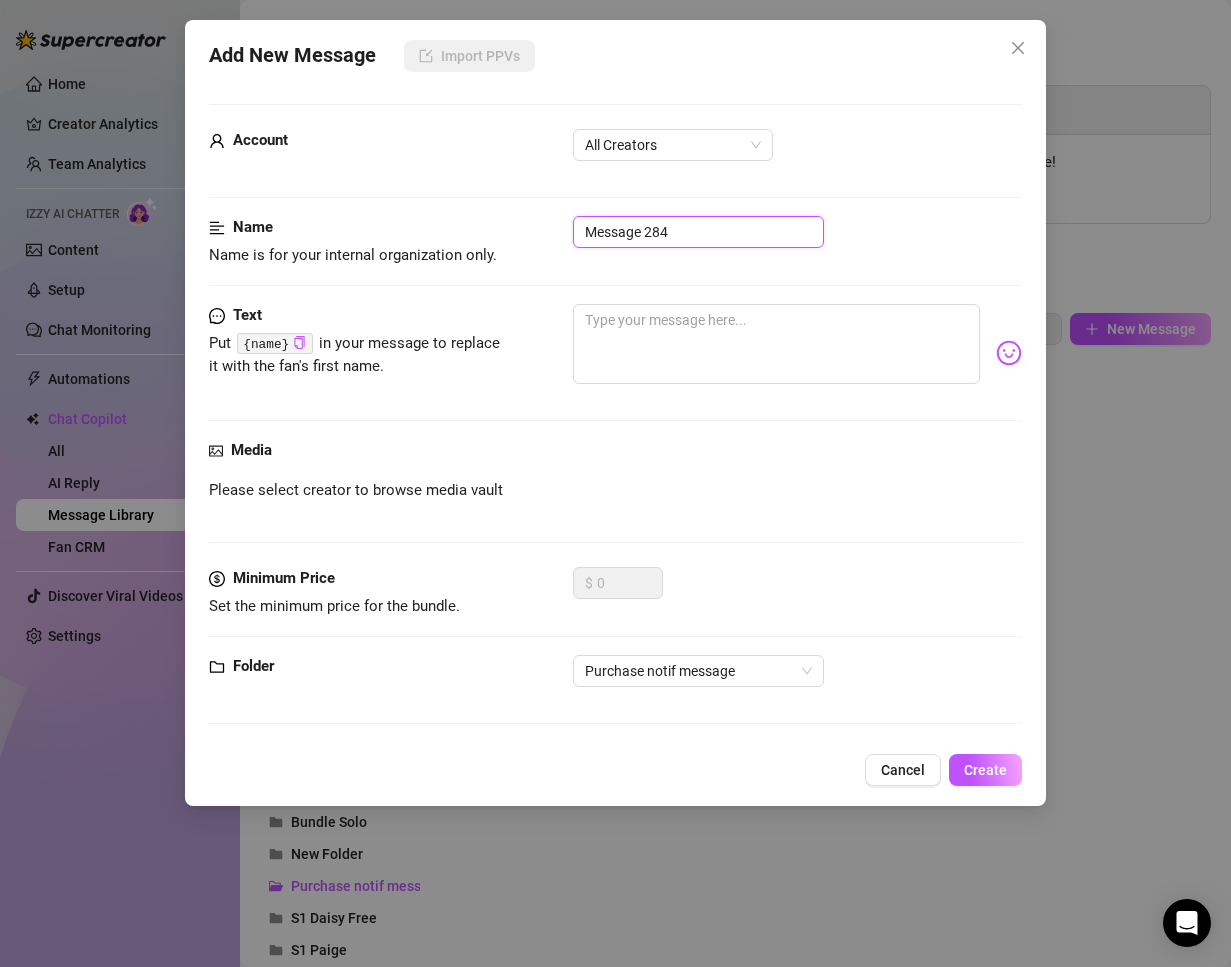 drag, startPoint x: 684, startPoint y: 234, endPoint x: 354, endPoint y: 191, distance: 332.78973 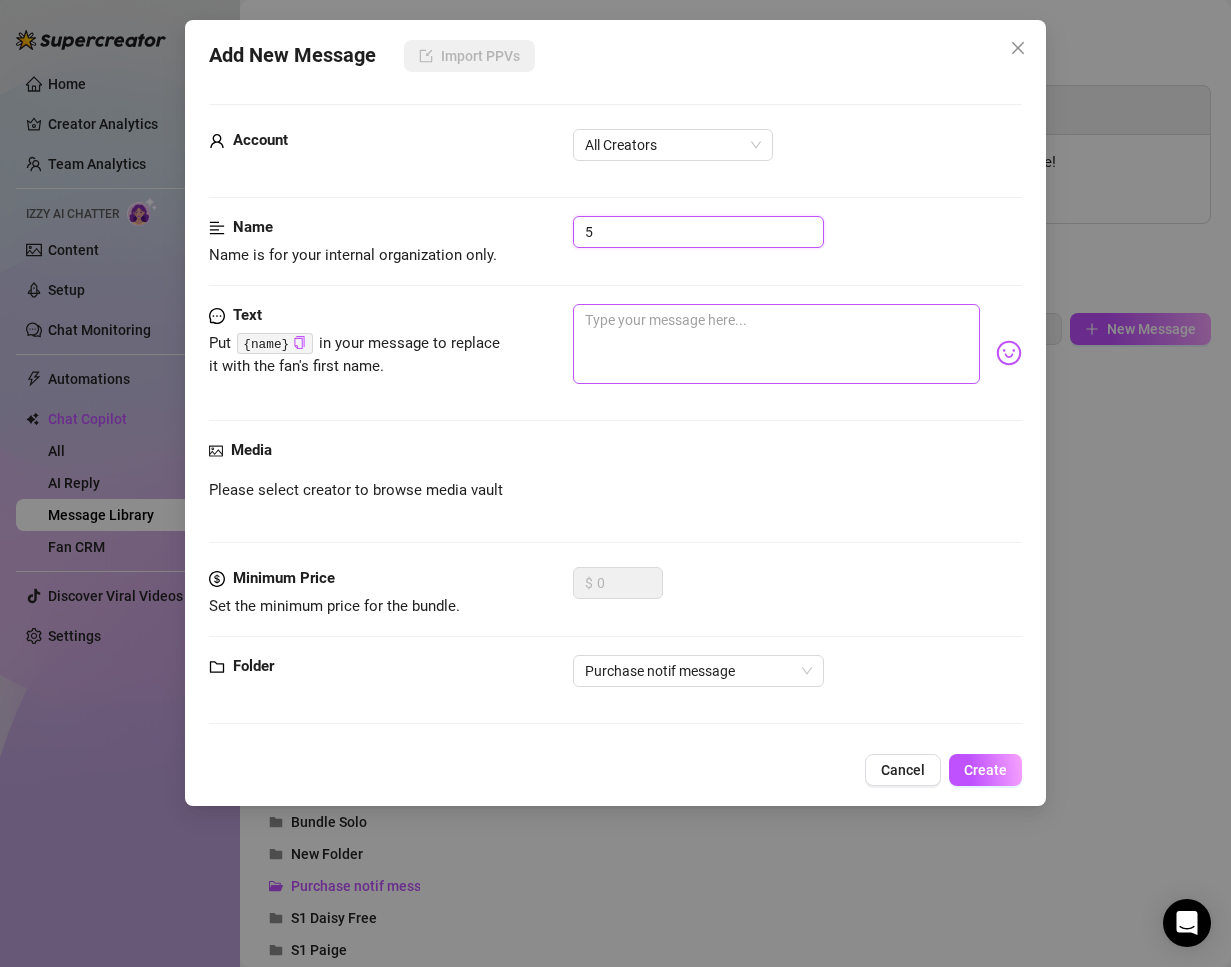 type on "5" 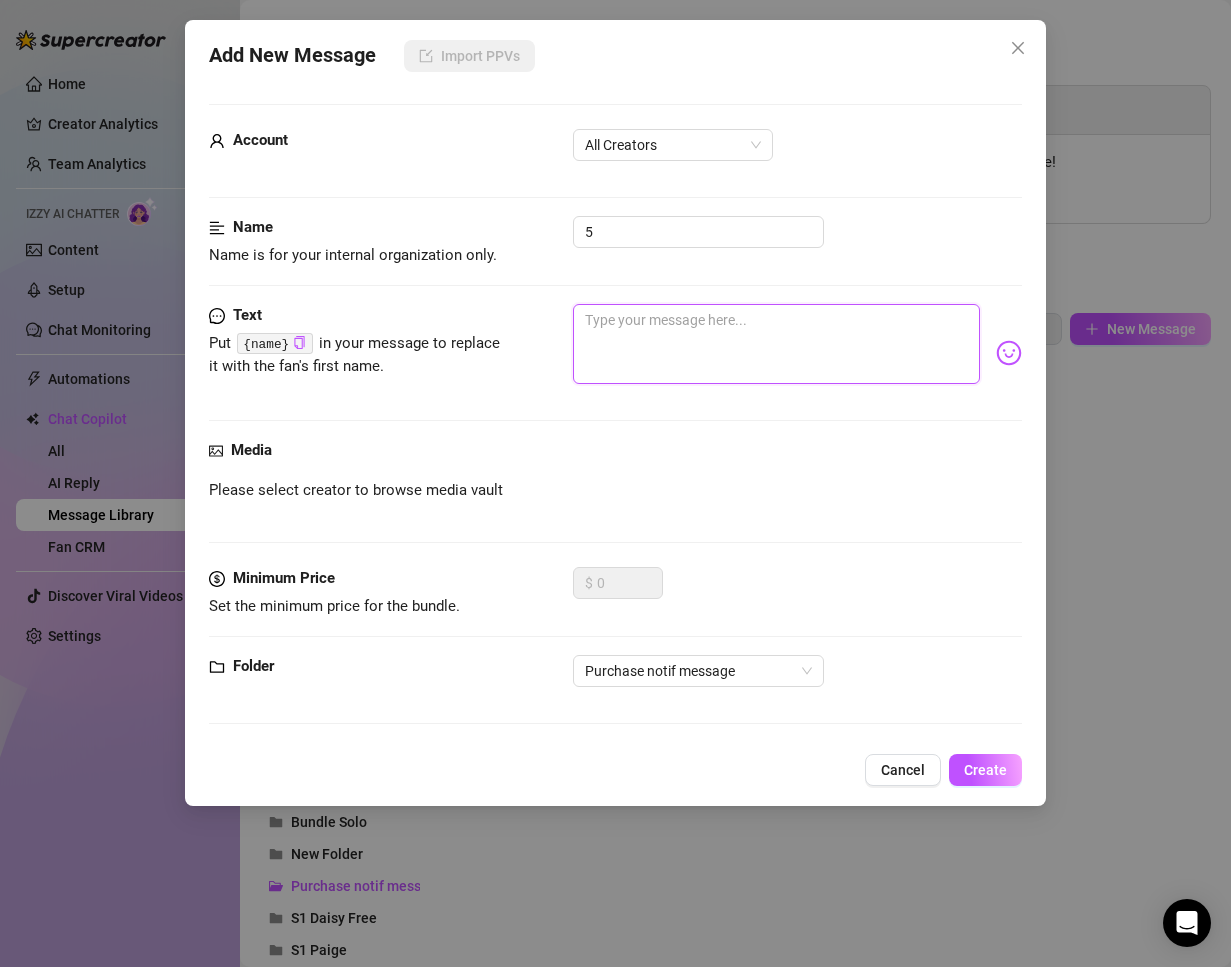 click at bounding box center (777, 344) 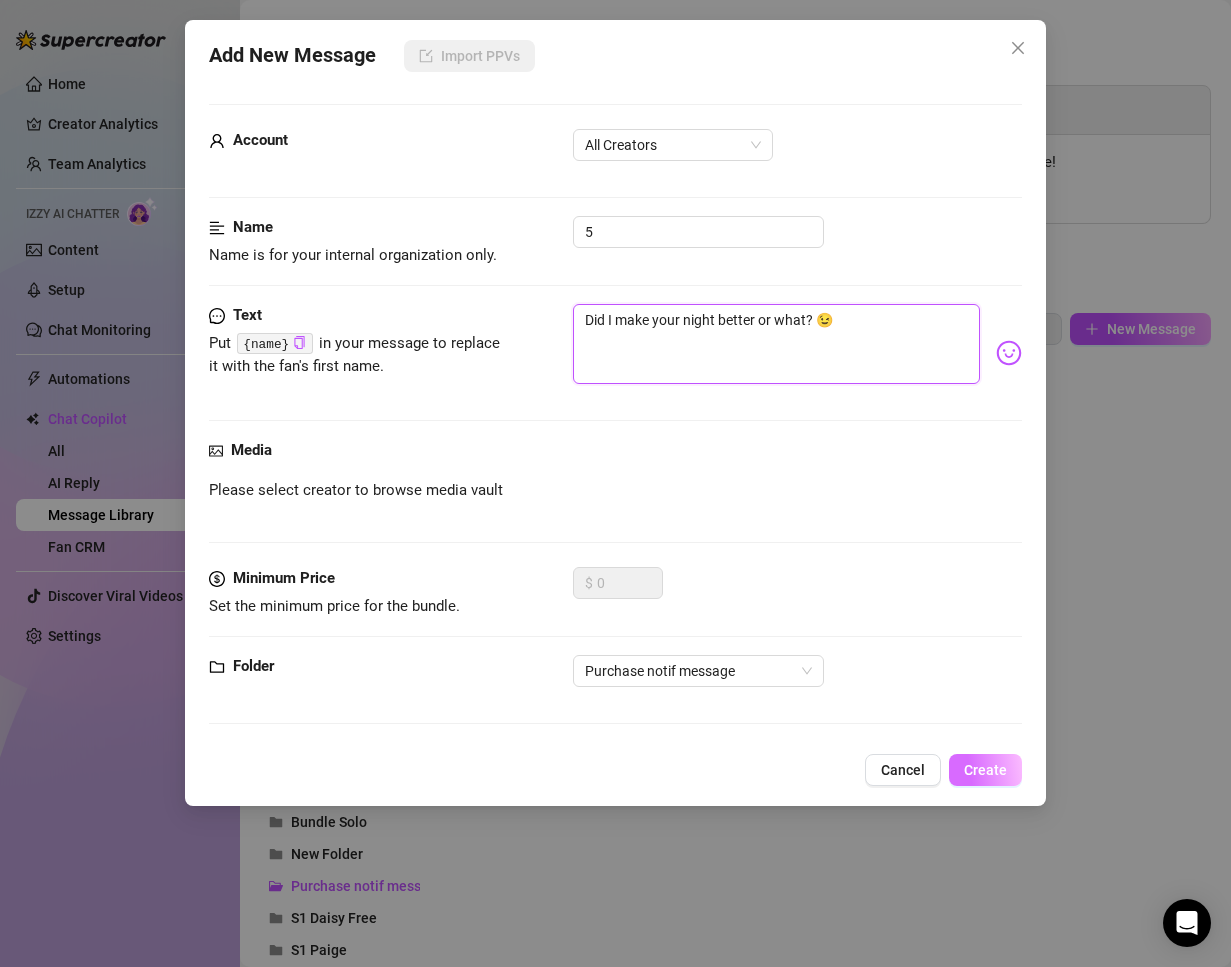 type on "Did I make your night better or what? 😉" 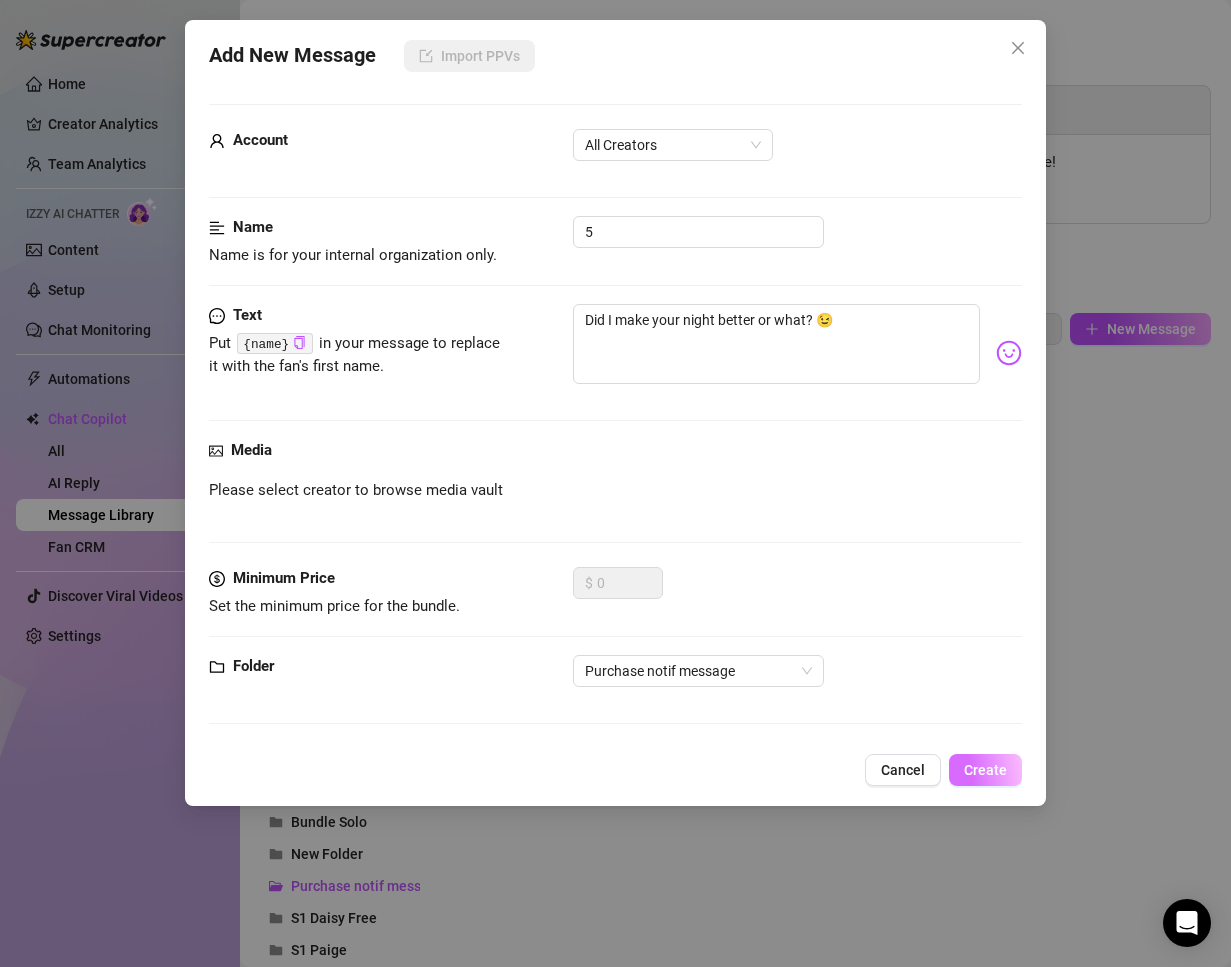 click on "Create" at bounding box center [985, 770] 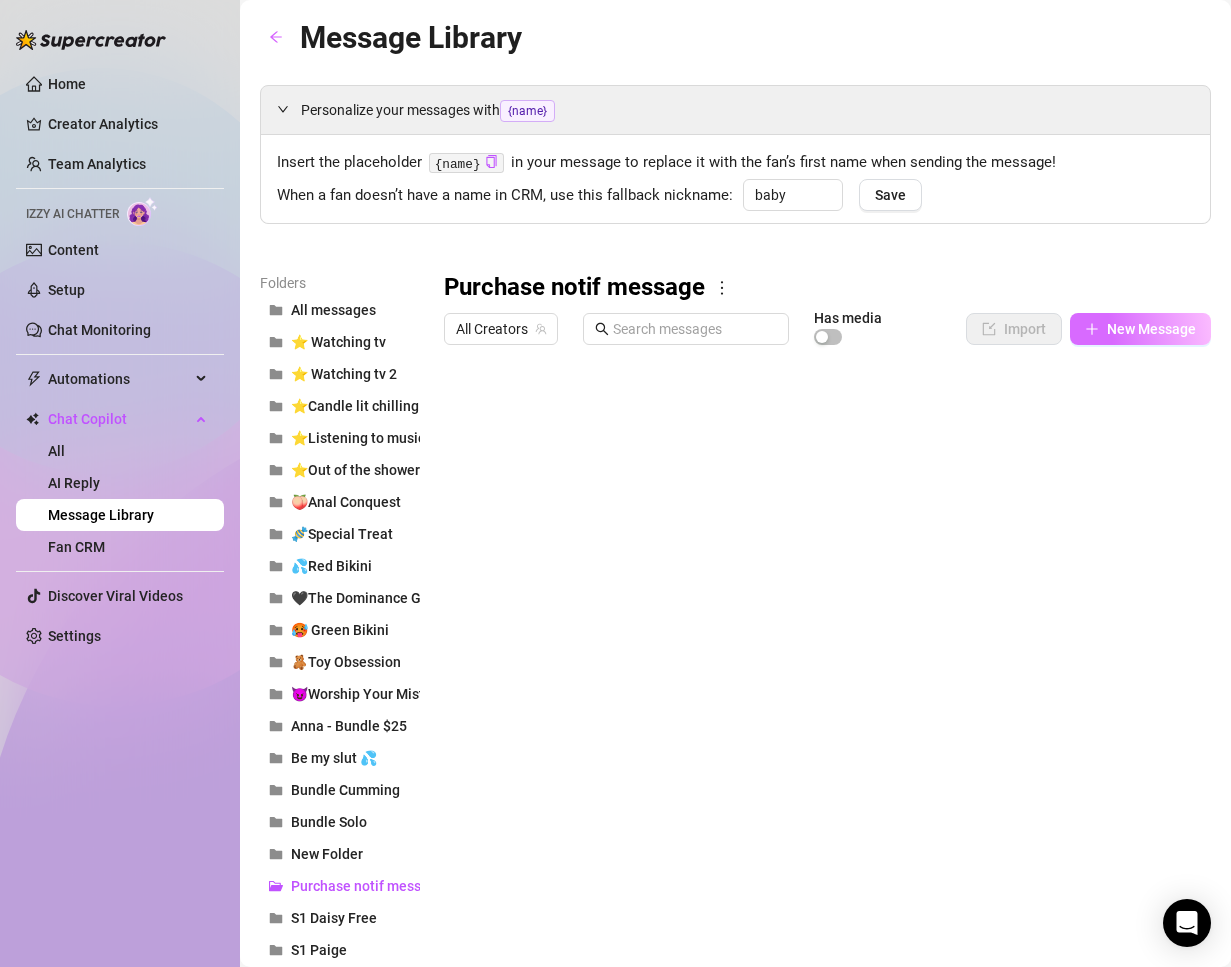 click on "New Message" at bounding box center [1140, 329] 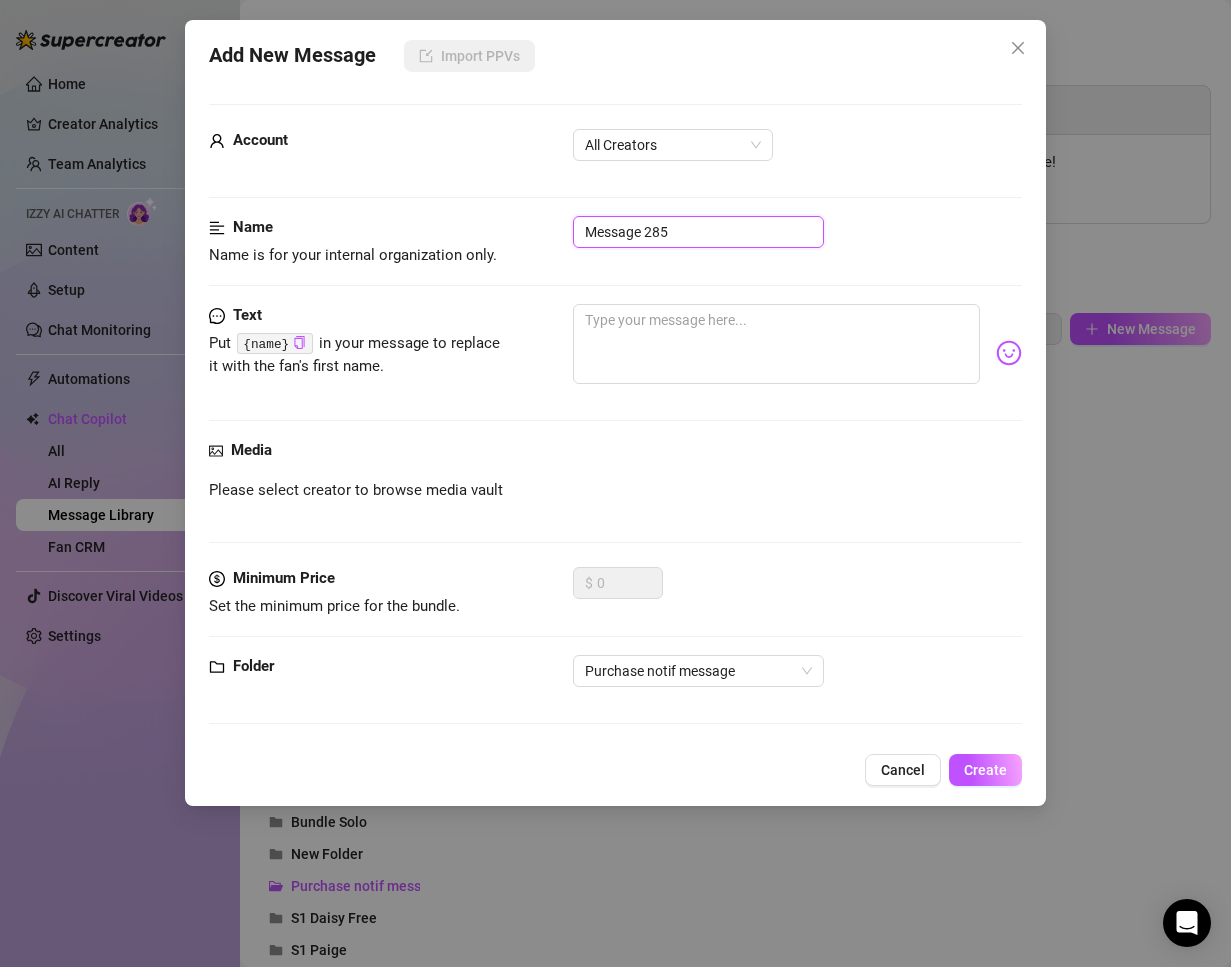 drag, startPoint x: 743, startPoint y: 235, endPoint x: -165, endPoint y: 172, distance: 910.1829 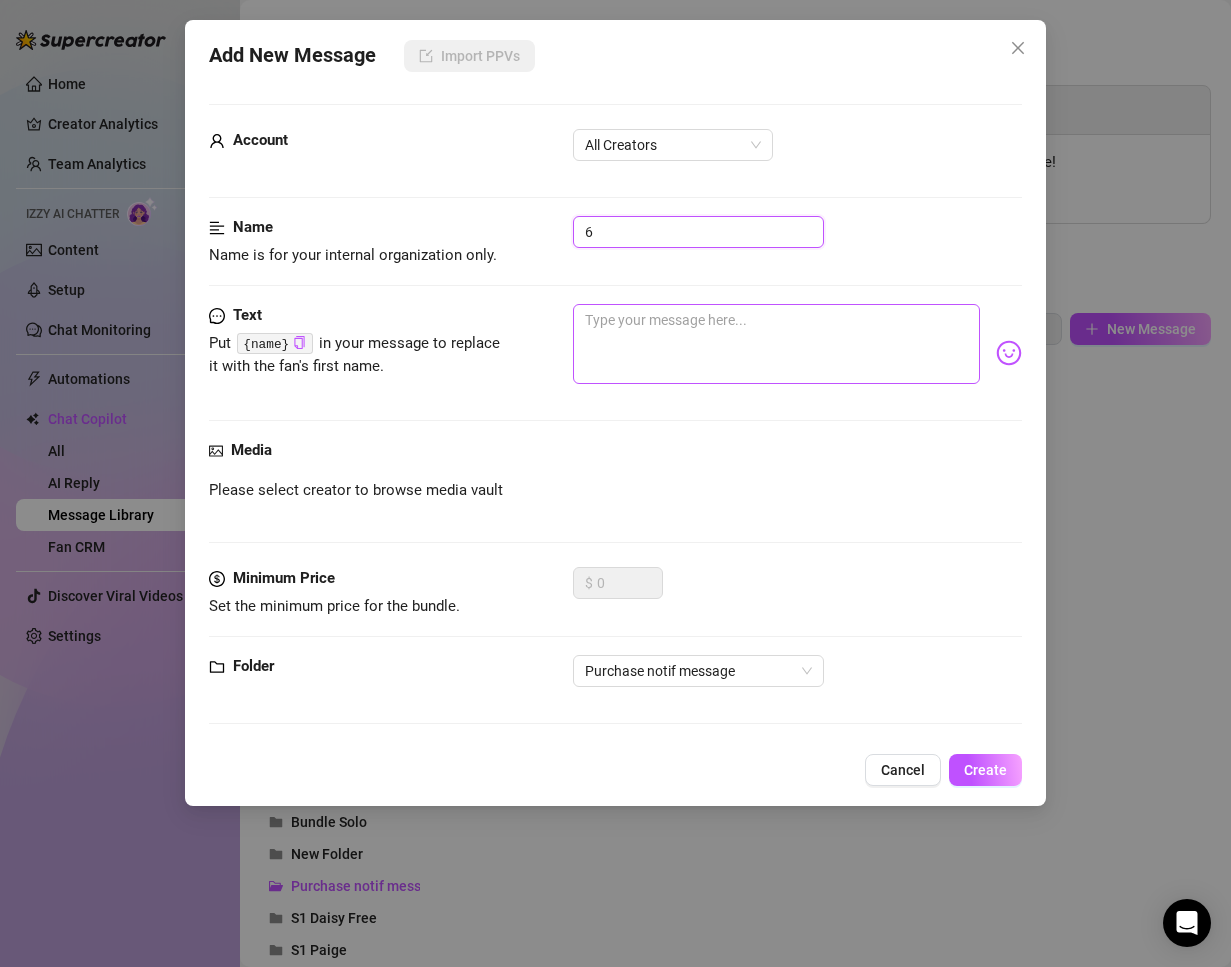 type on "6" 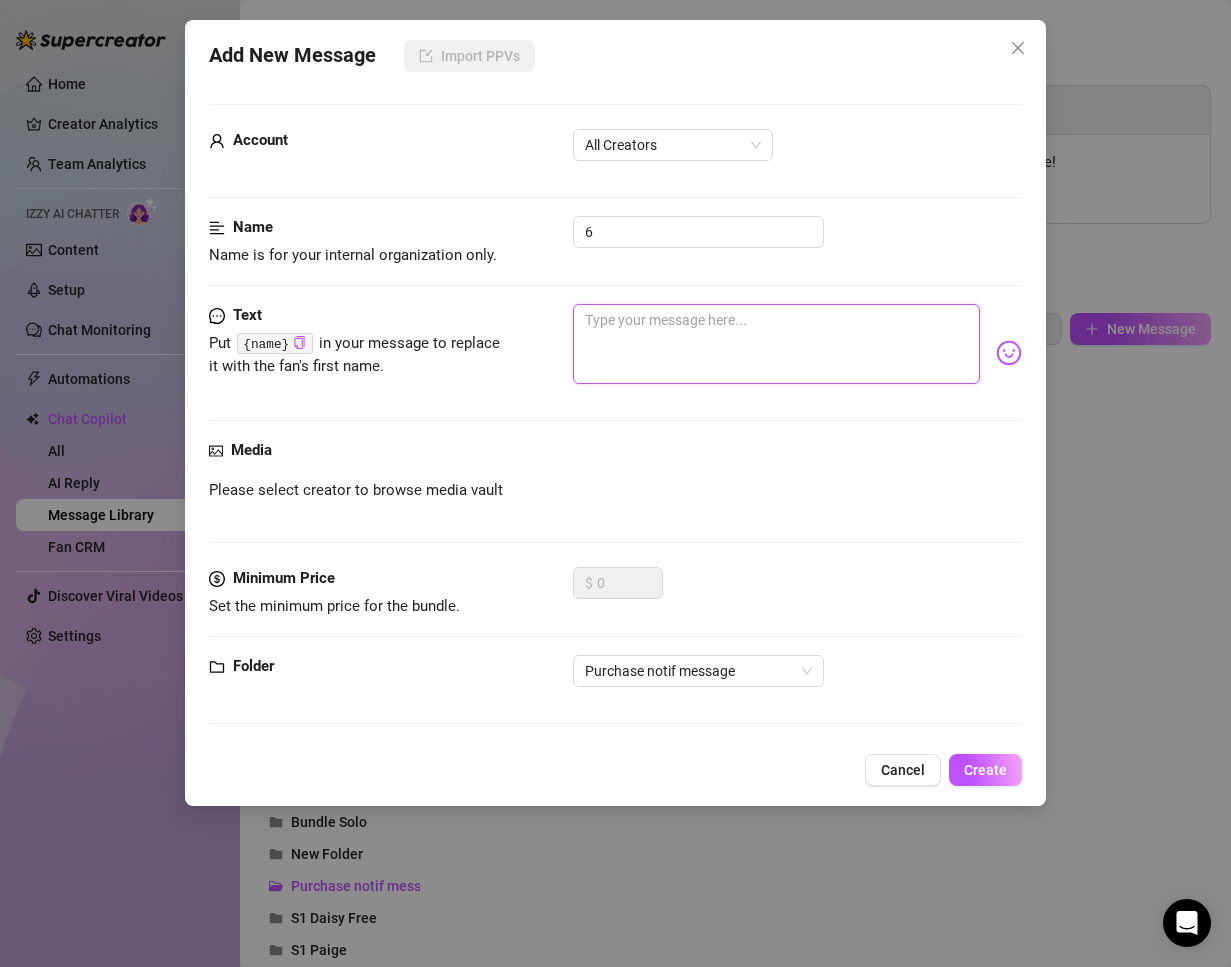 click at bounding box center [777, 344] 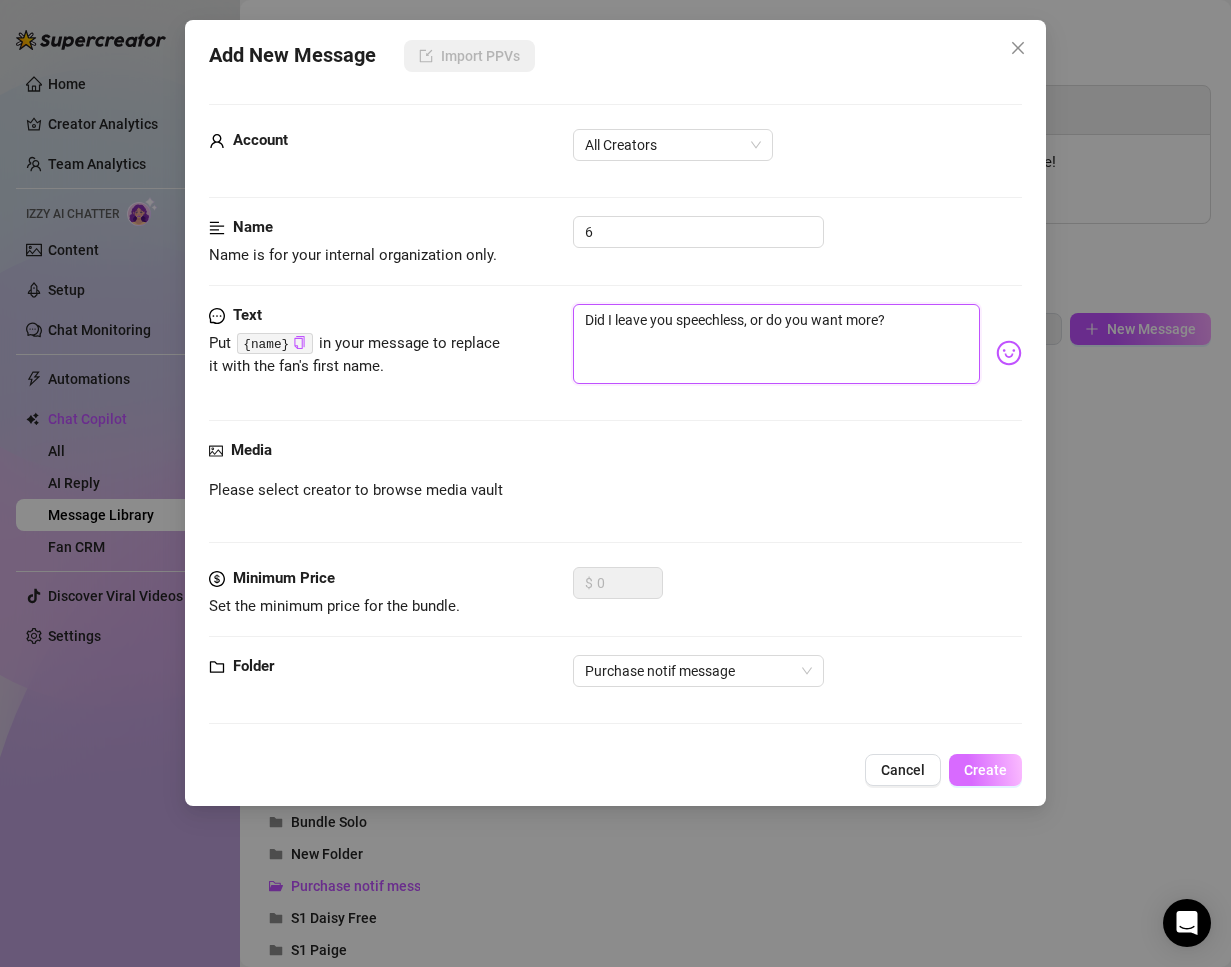 type on "Did I leave you speechless, or do you want more?" 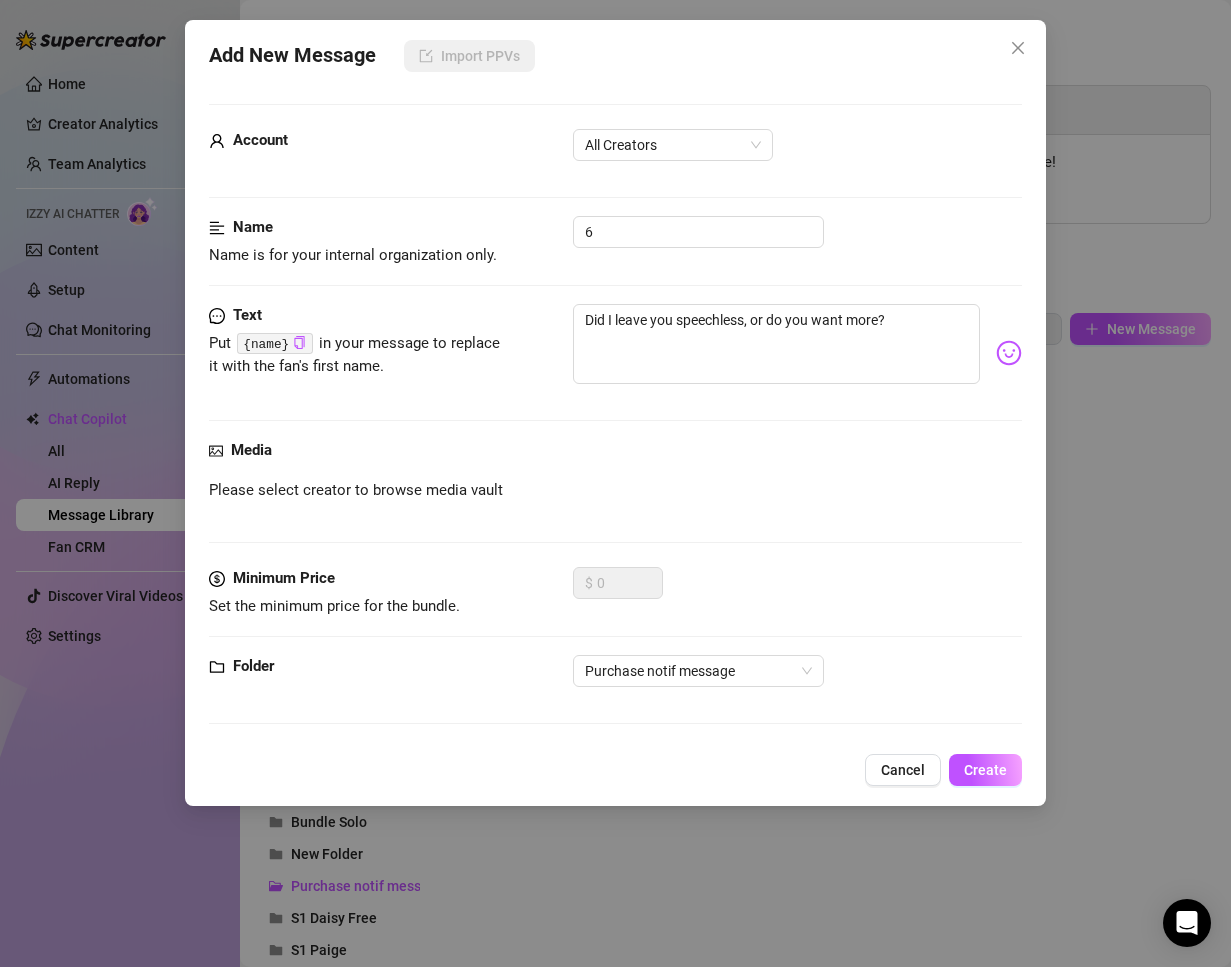 drag, startPoint x: 999, startPoint y: 776, endPoint x: 46, endPoint y: 644, distance: 962.0982 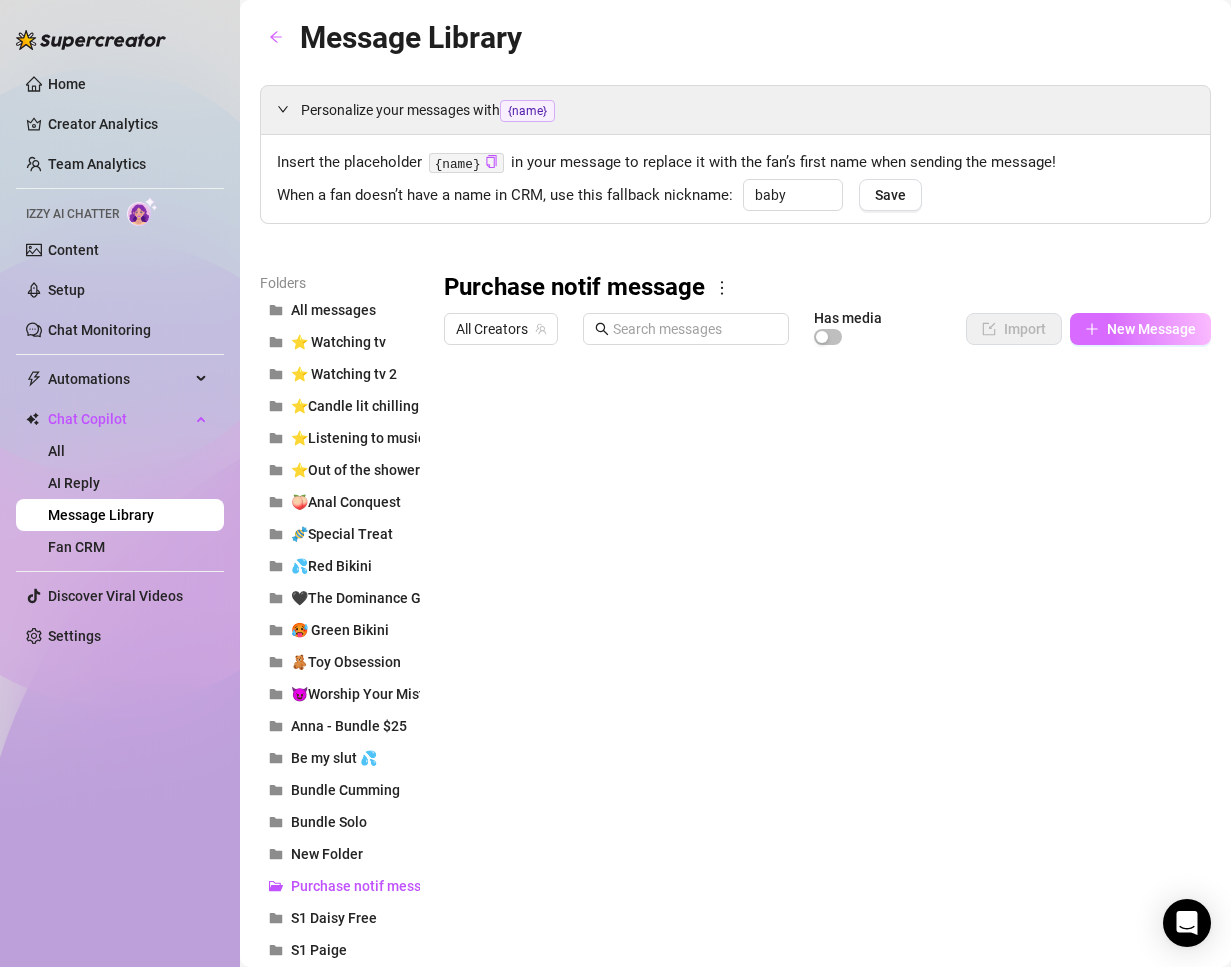 click on "All Creators Has media Import New Message" at bounding box center [827, 333] 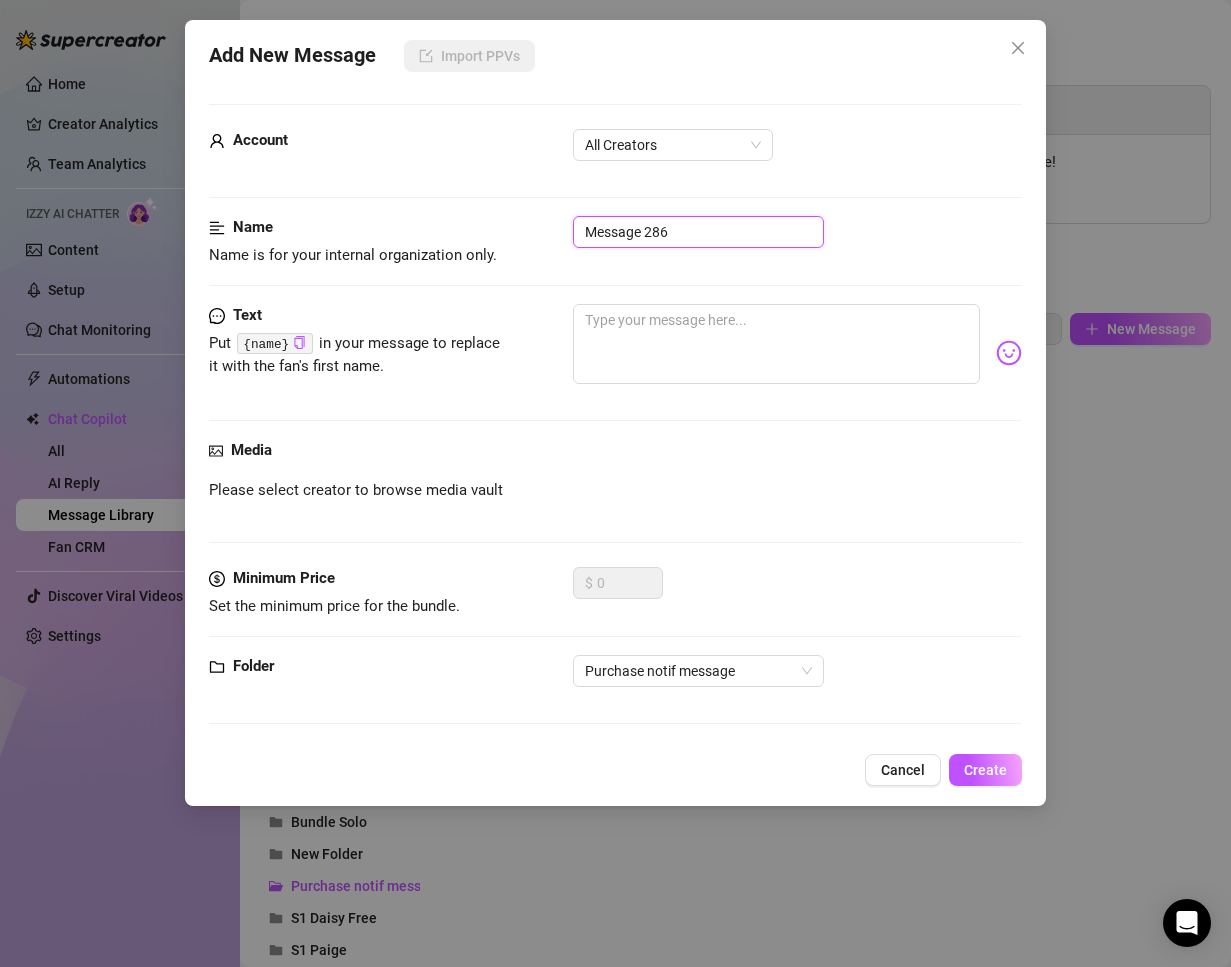 drag, startPoint x: 684, startPoint y: 240, endPoint x: 211, endPoint y: 138, distance: 483.87292 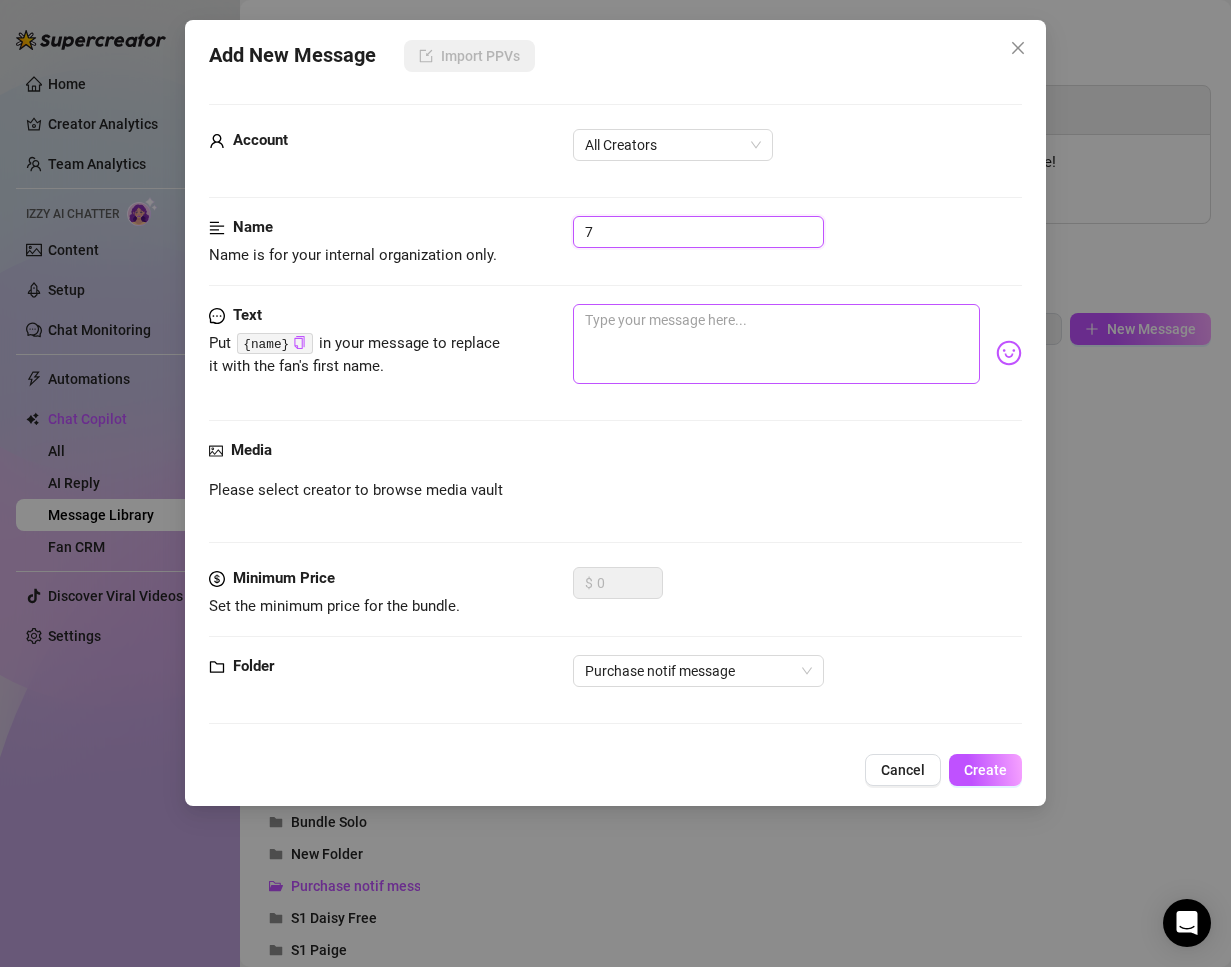 type on "7" 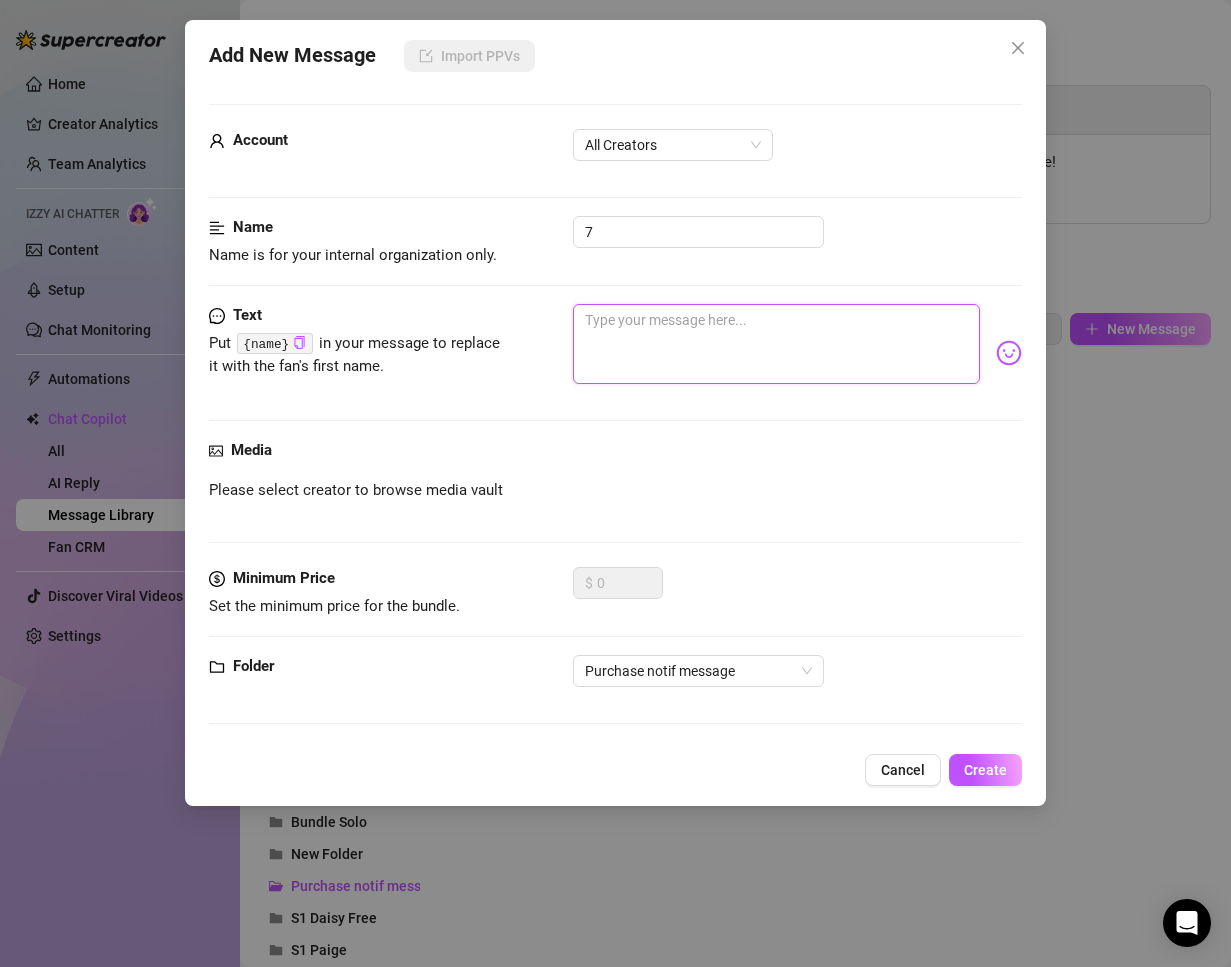 click at bounding box center [777, 344] 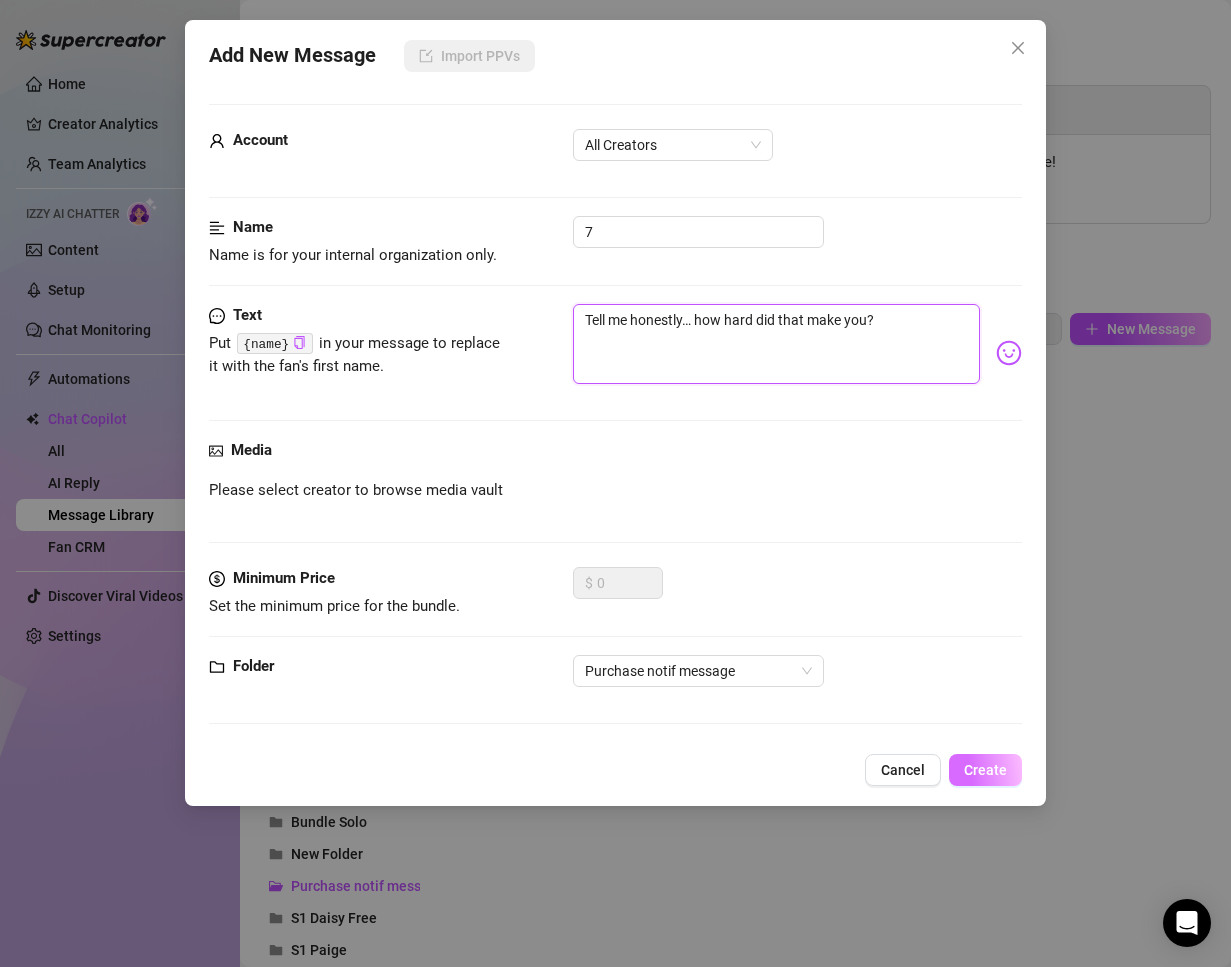 type on "Tell me honestly… how hard did that make you?" 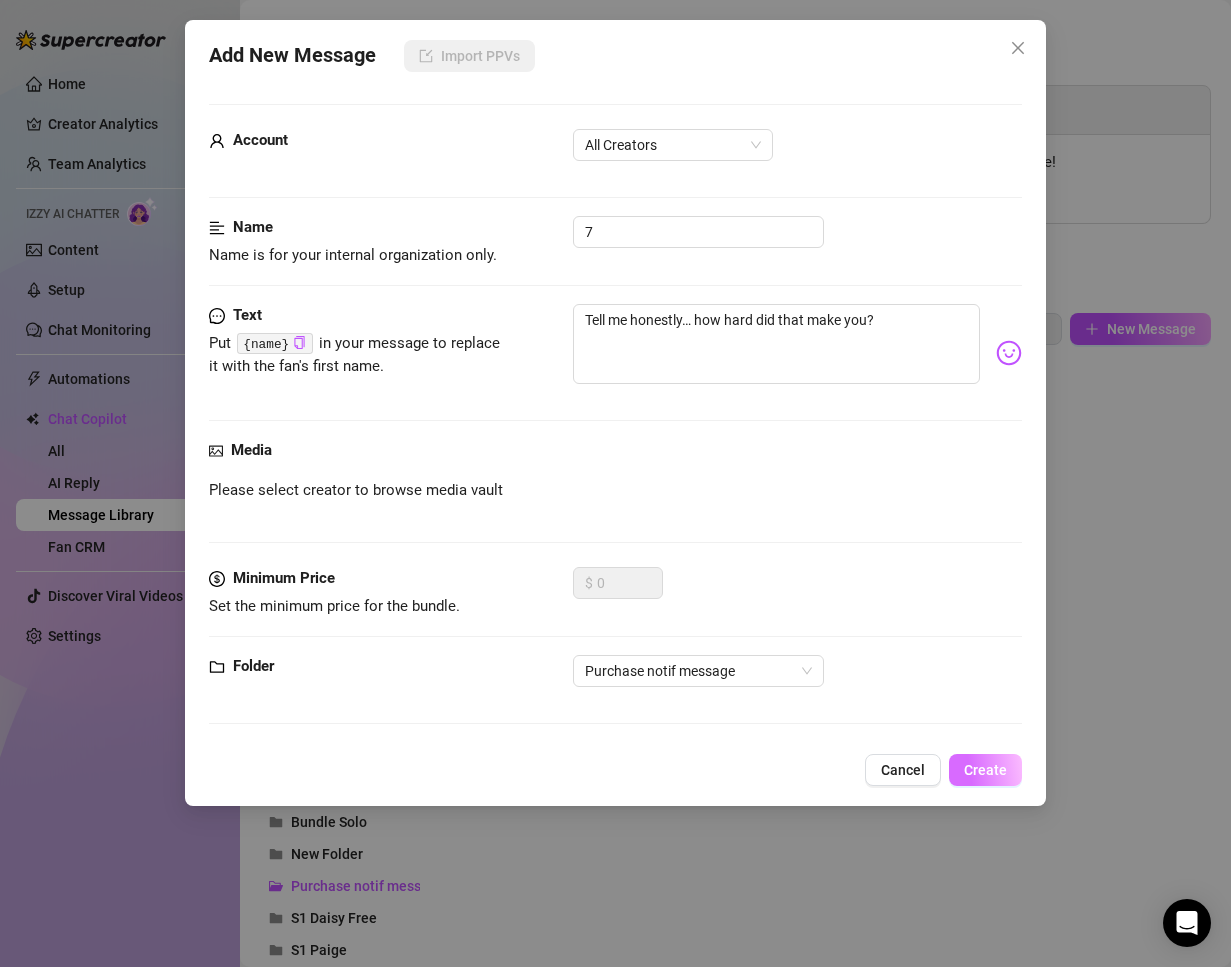 click on "Create" at bounding box center (985, 770) 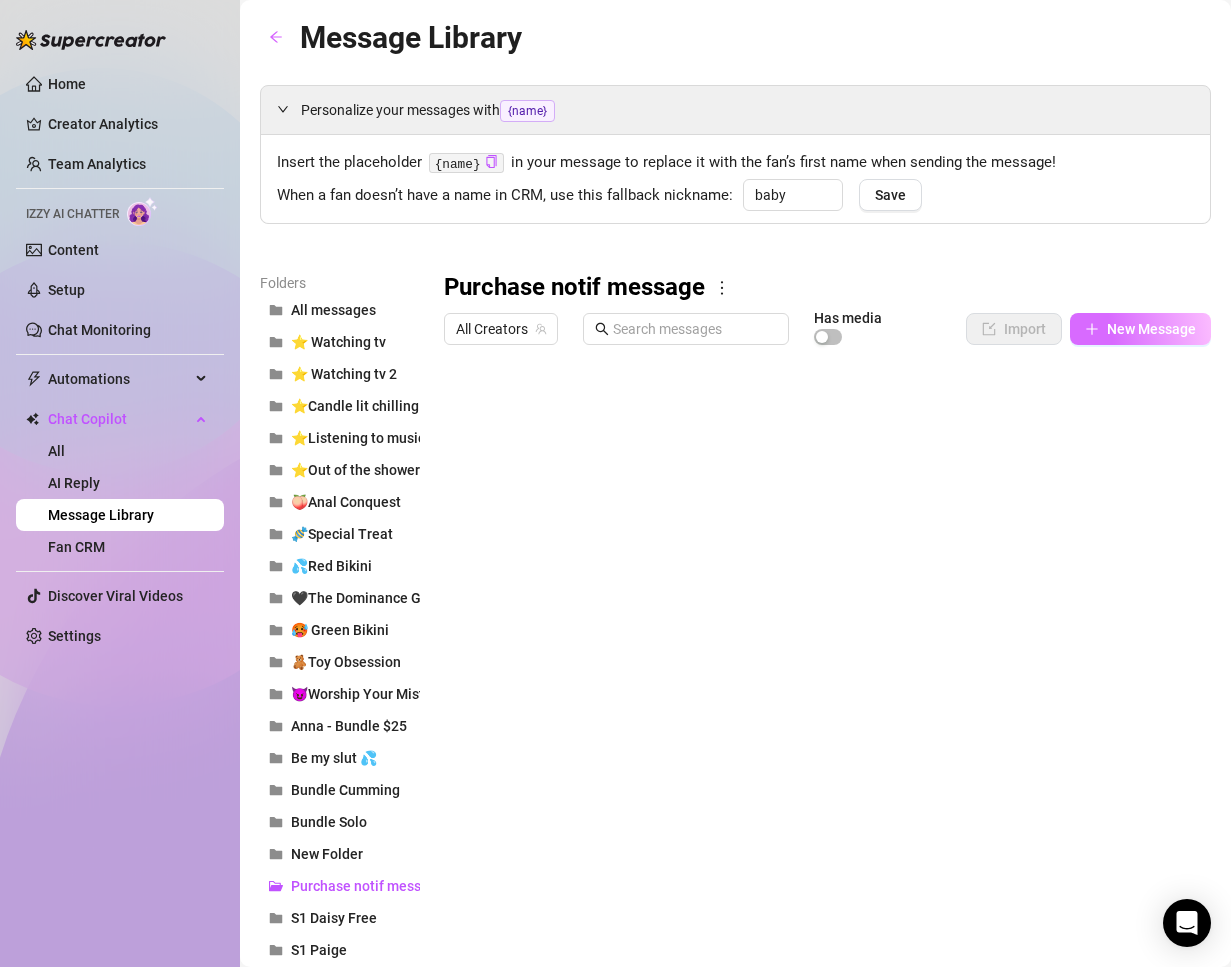 click on "New Message" at bounding box center (1151, 329) 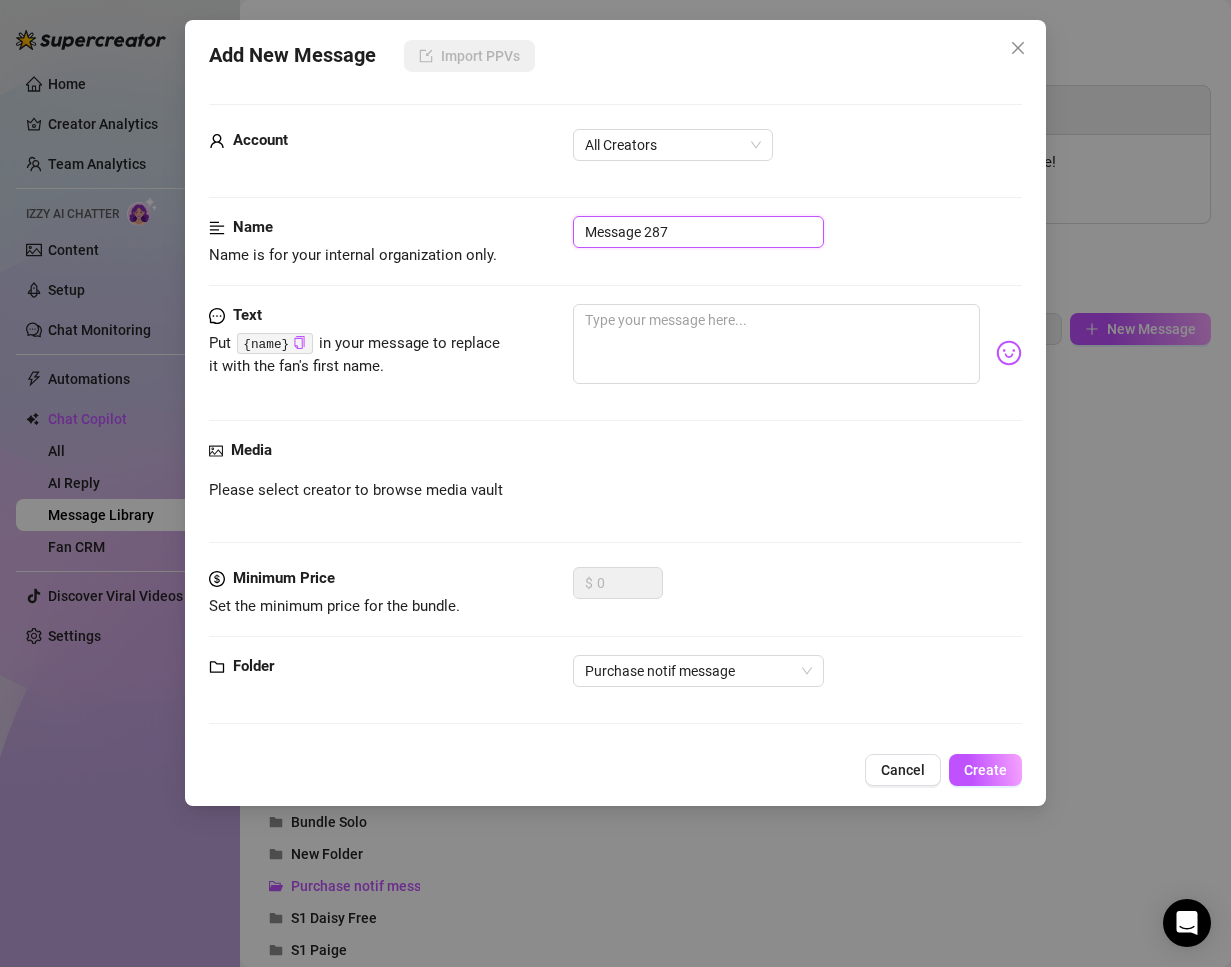 drag, startPoint x: 711, startPoint y: 233, endPoint x: 354, endPoint y: 224, distance: 357.11343 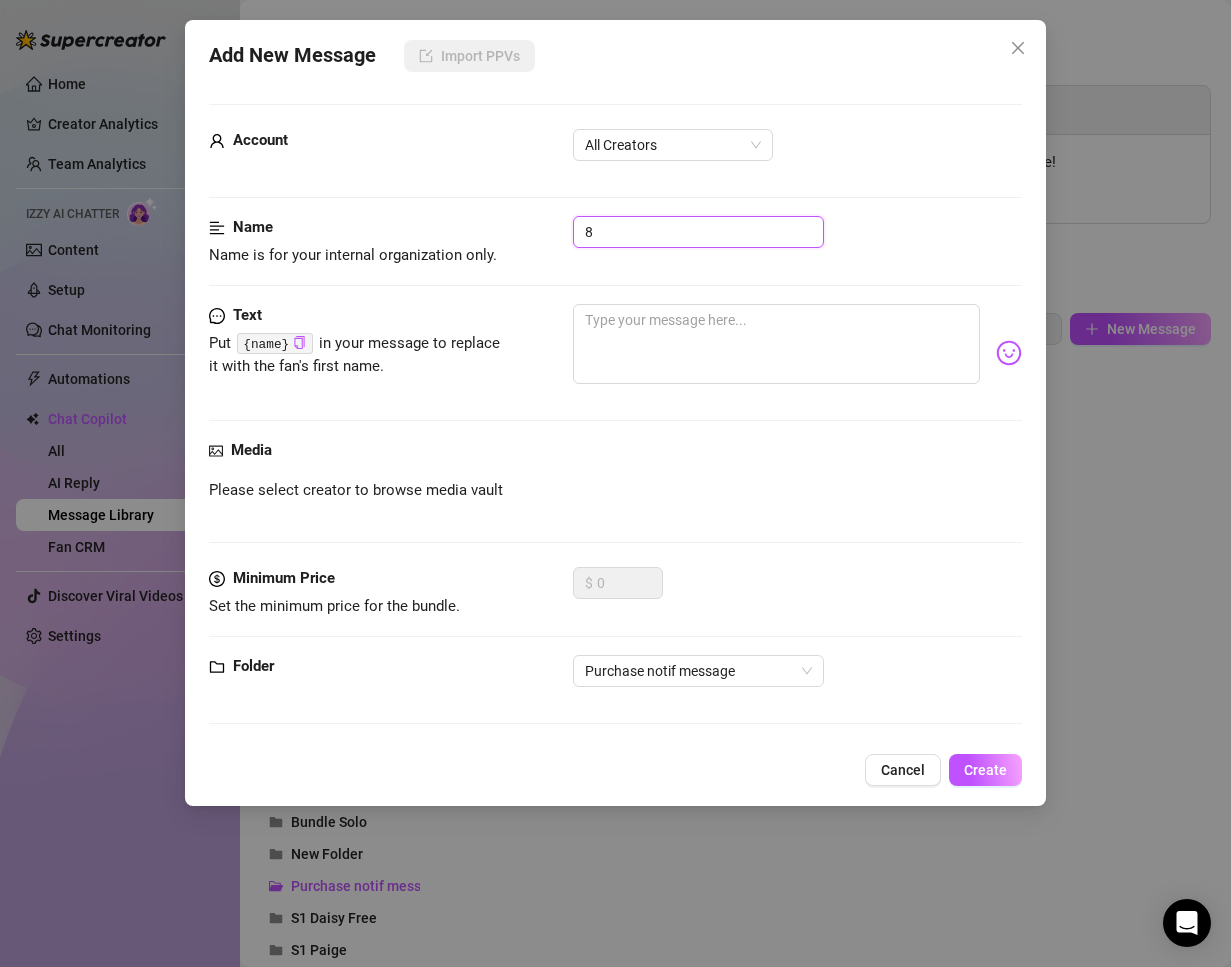 type on "8" 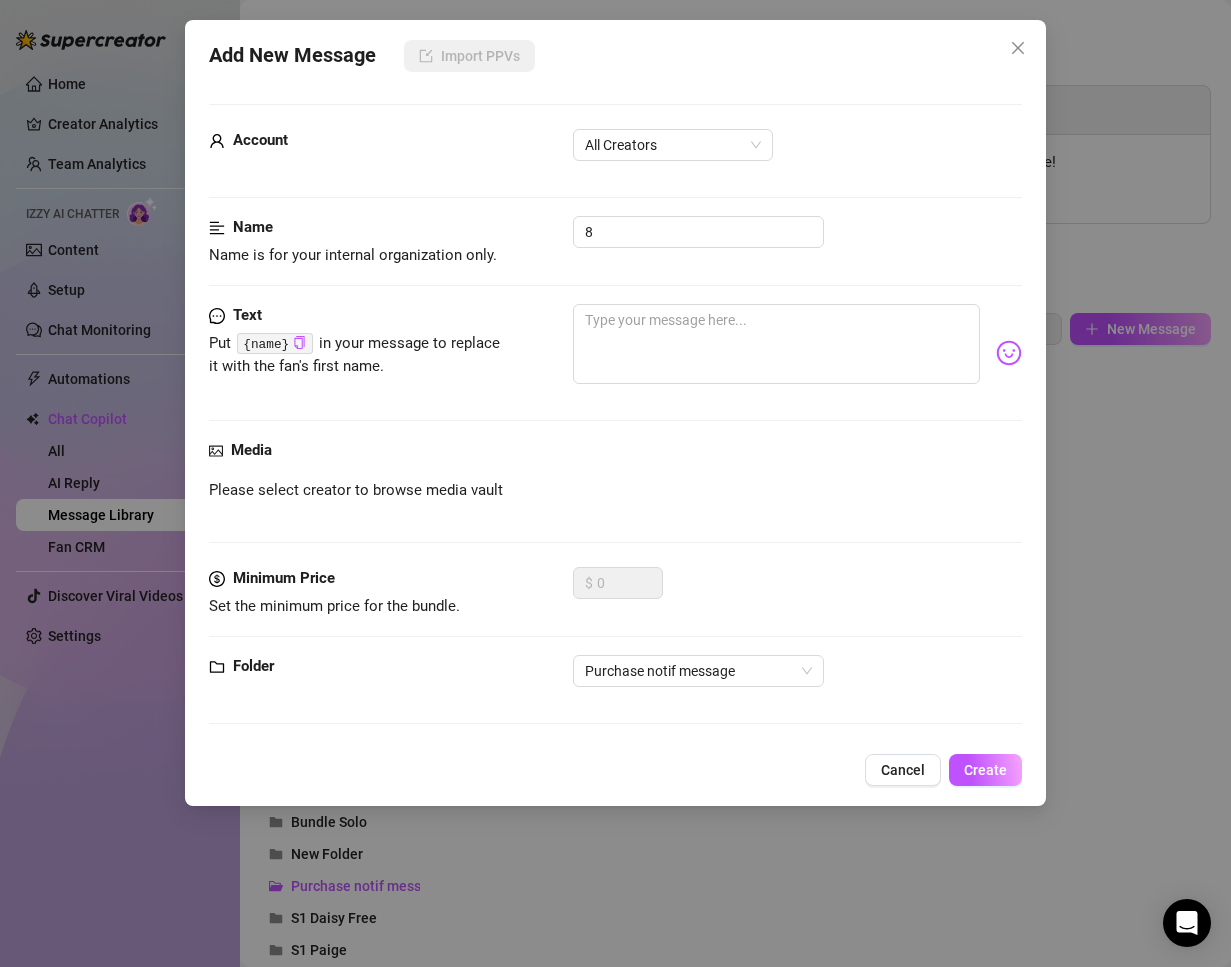 click at bounding box center (798, 353) 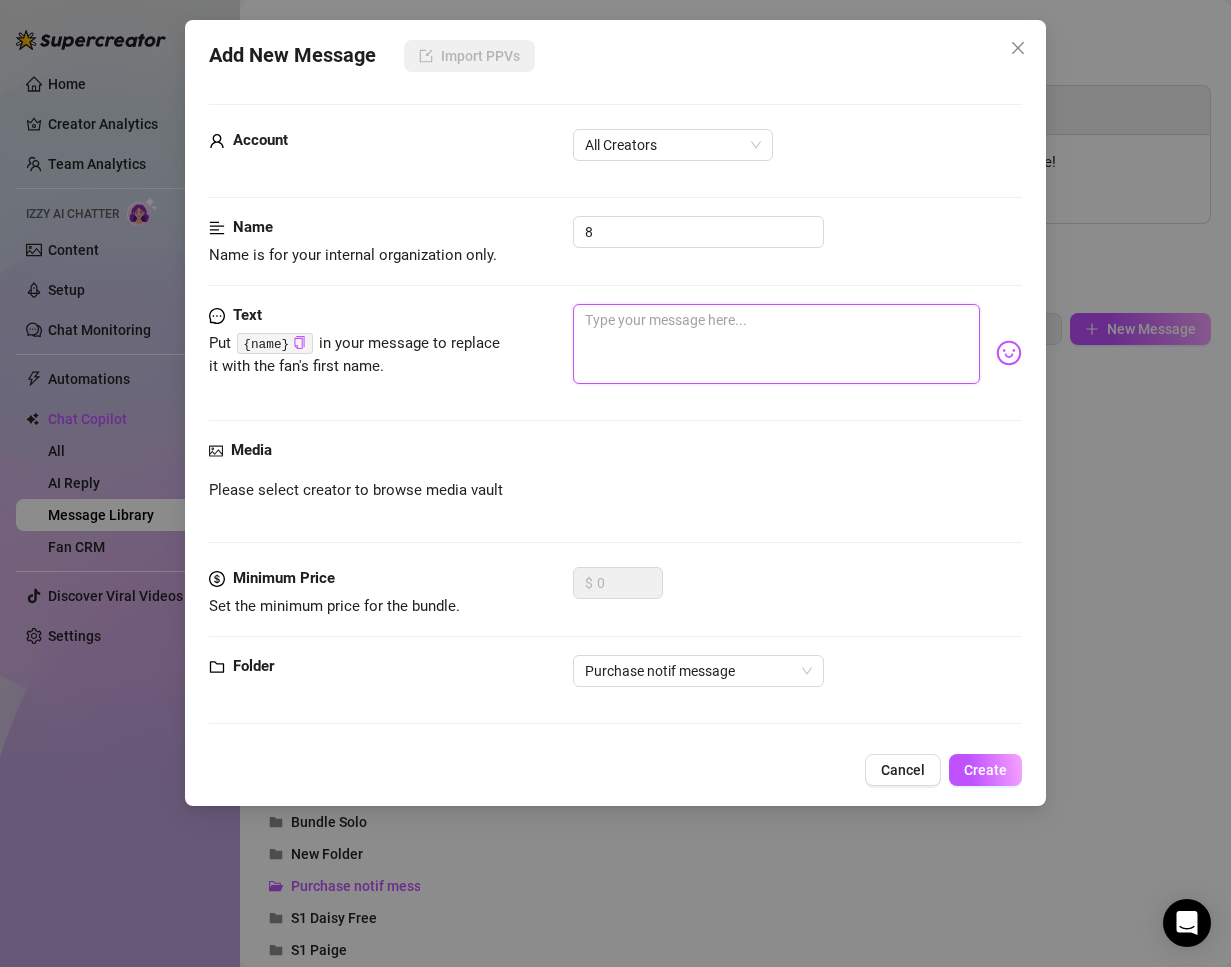 click at bounding box center [777, 344] 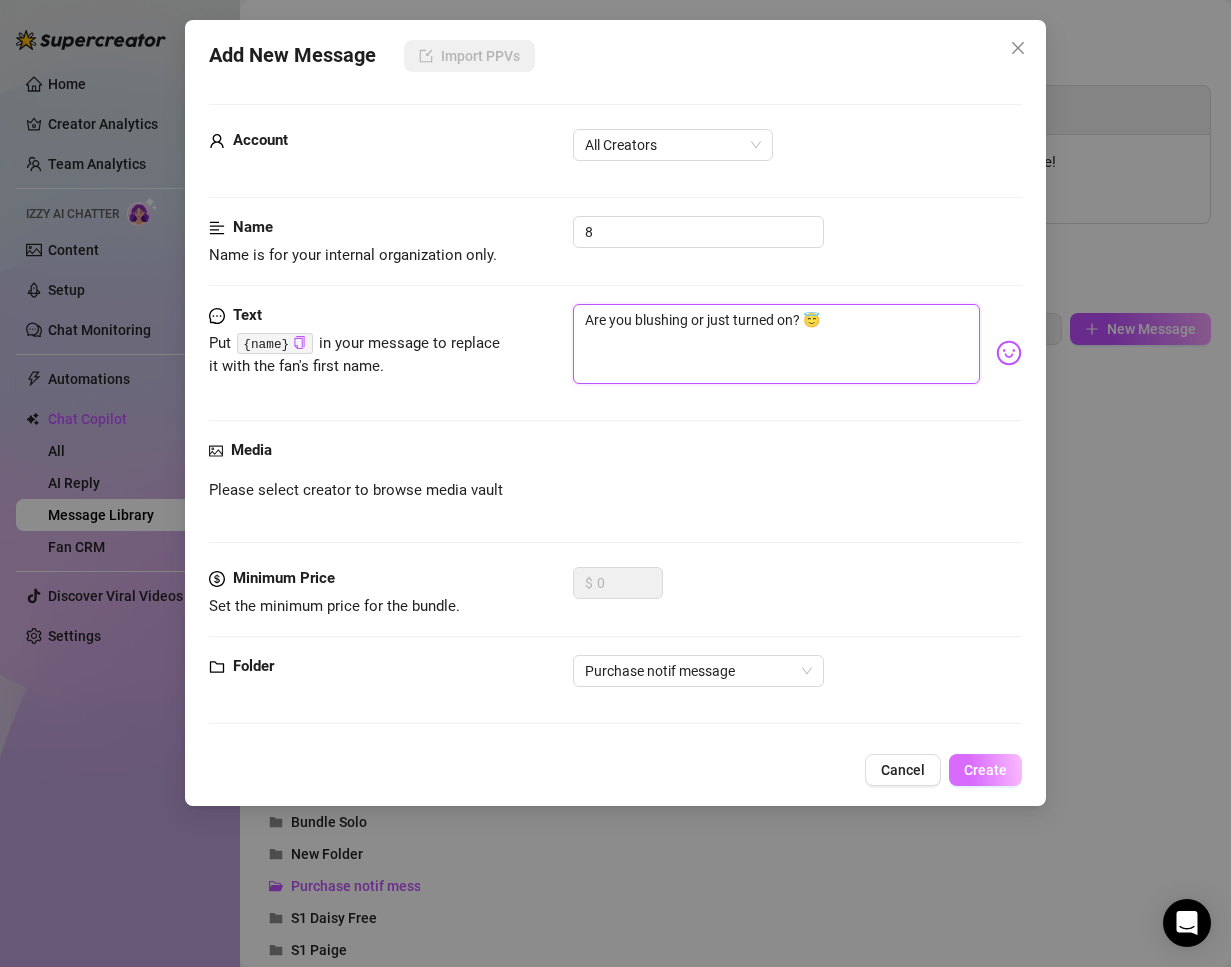 type on "Are you blushing or just turned on? 😇" 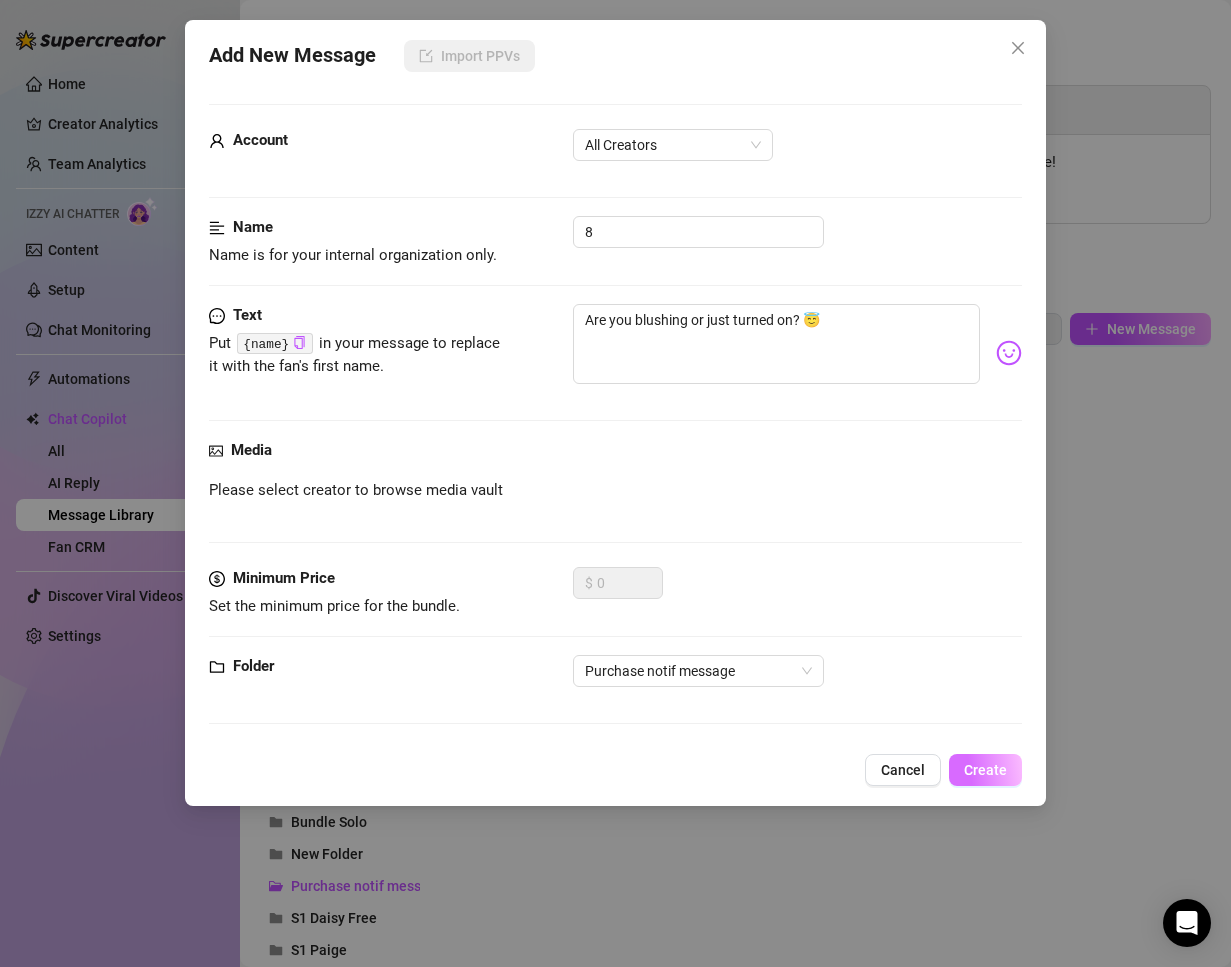 click on "Create" at bounding box center (985, 770) 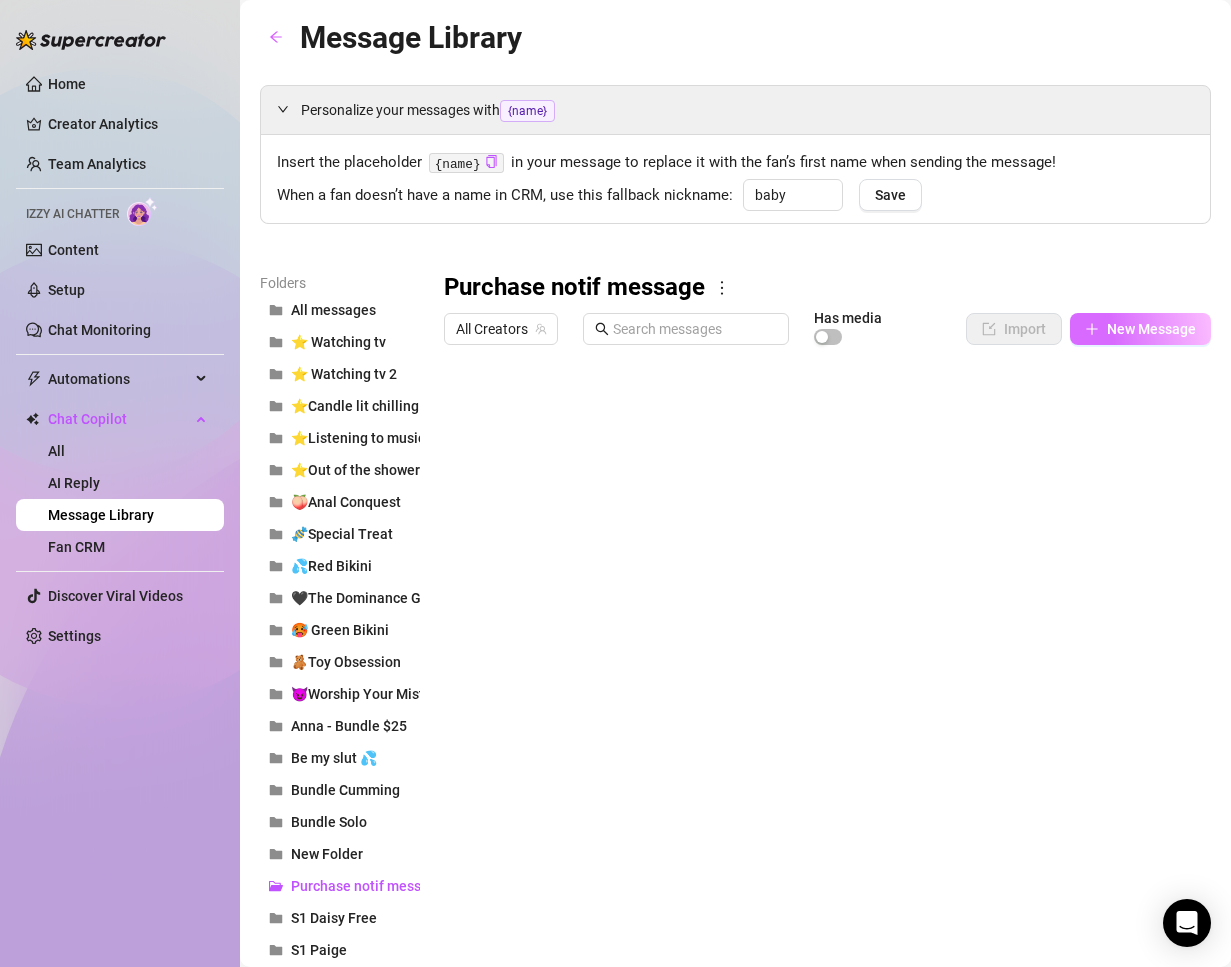 click on "New Message" at bounding box center (1151, 329) 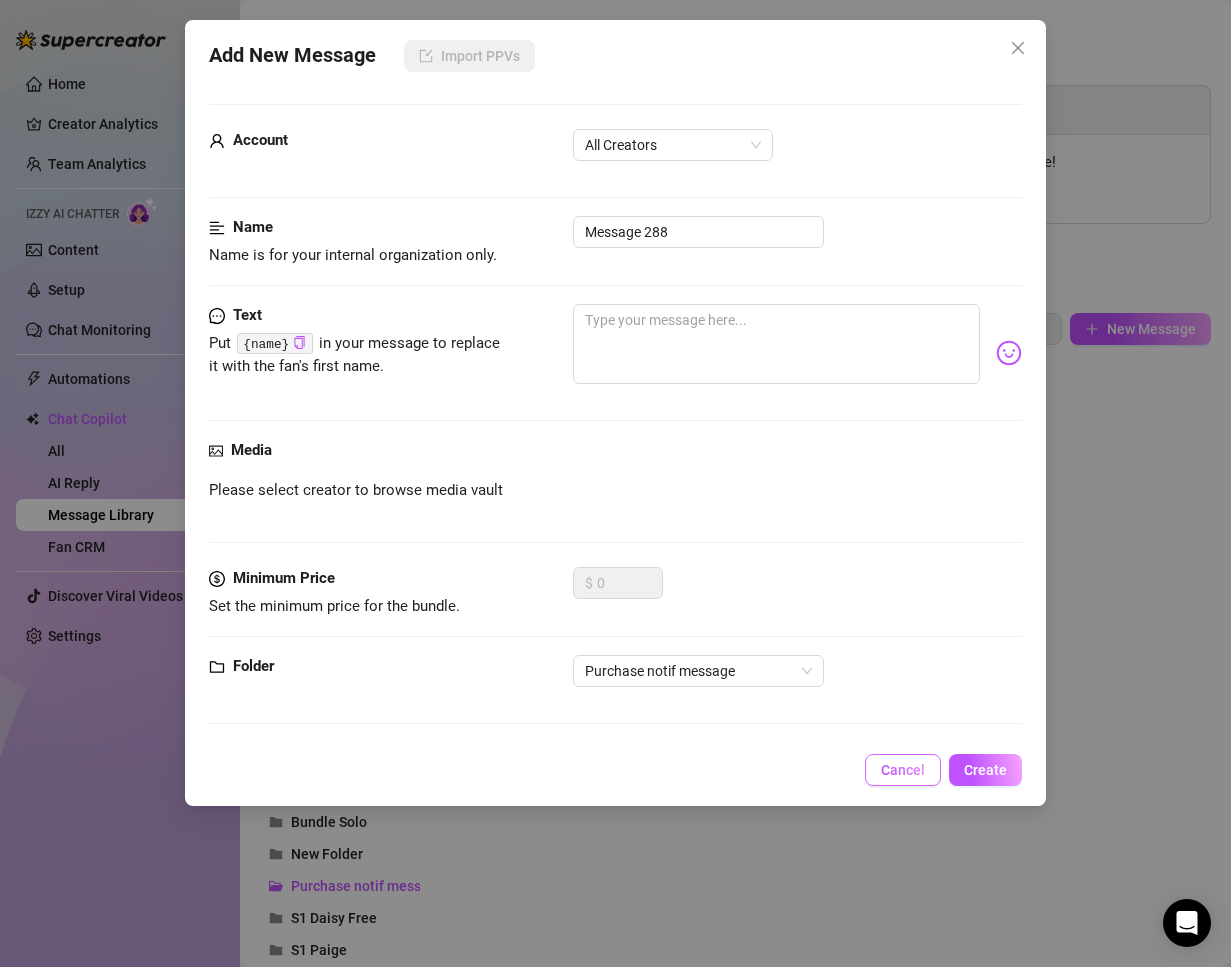 click on "Cancel" at bounding box center (903, 770) 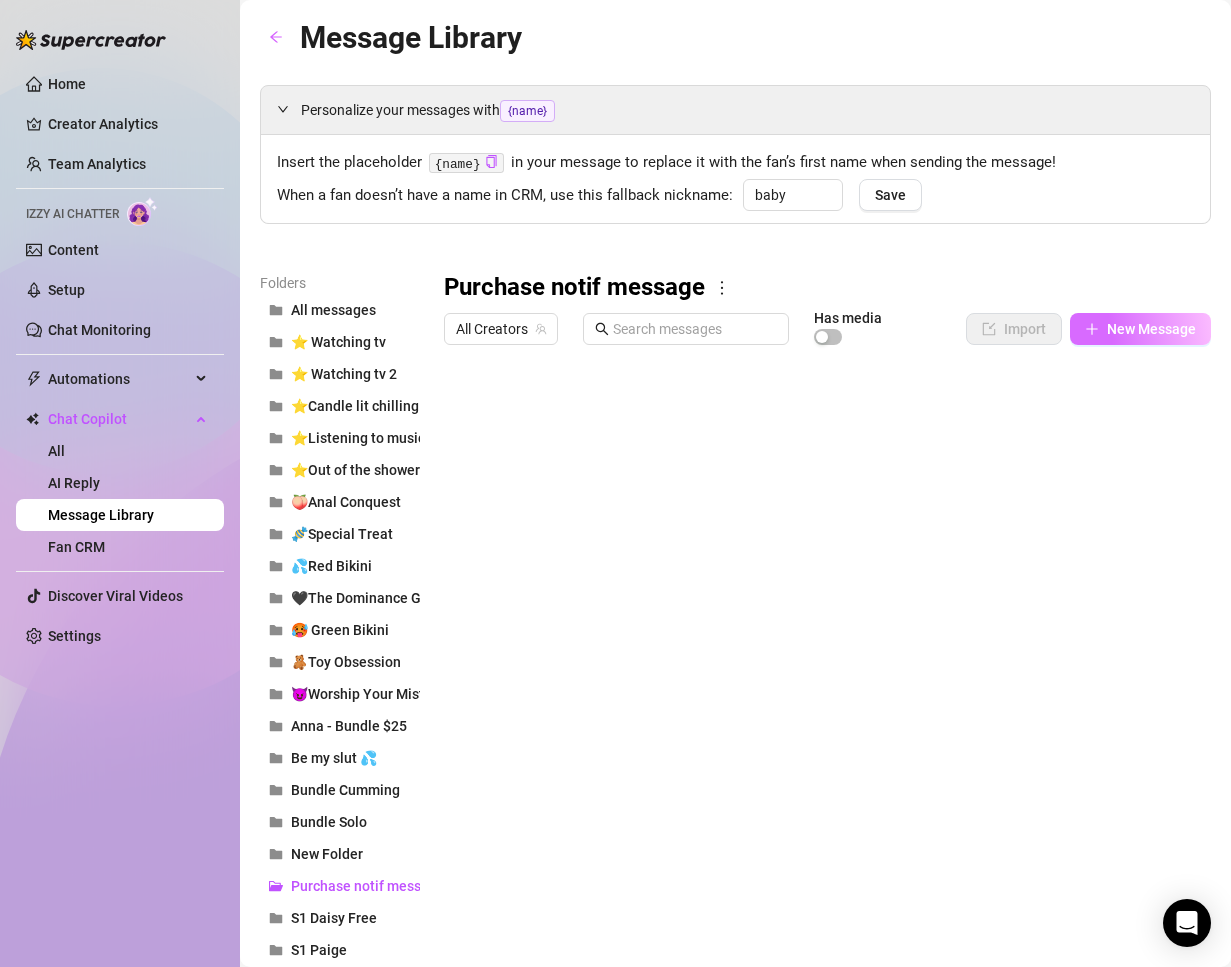 click on "New Message" at bounding box center (1151, 329) 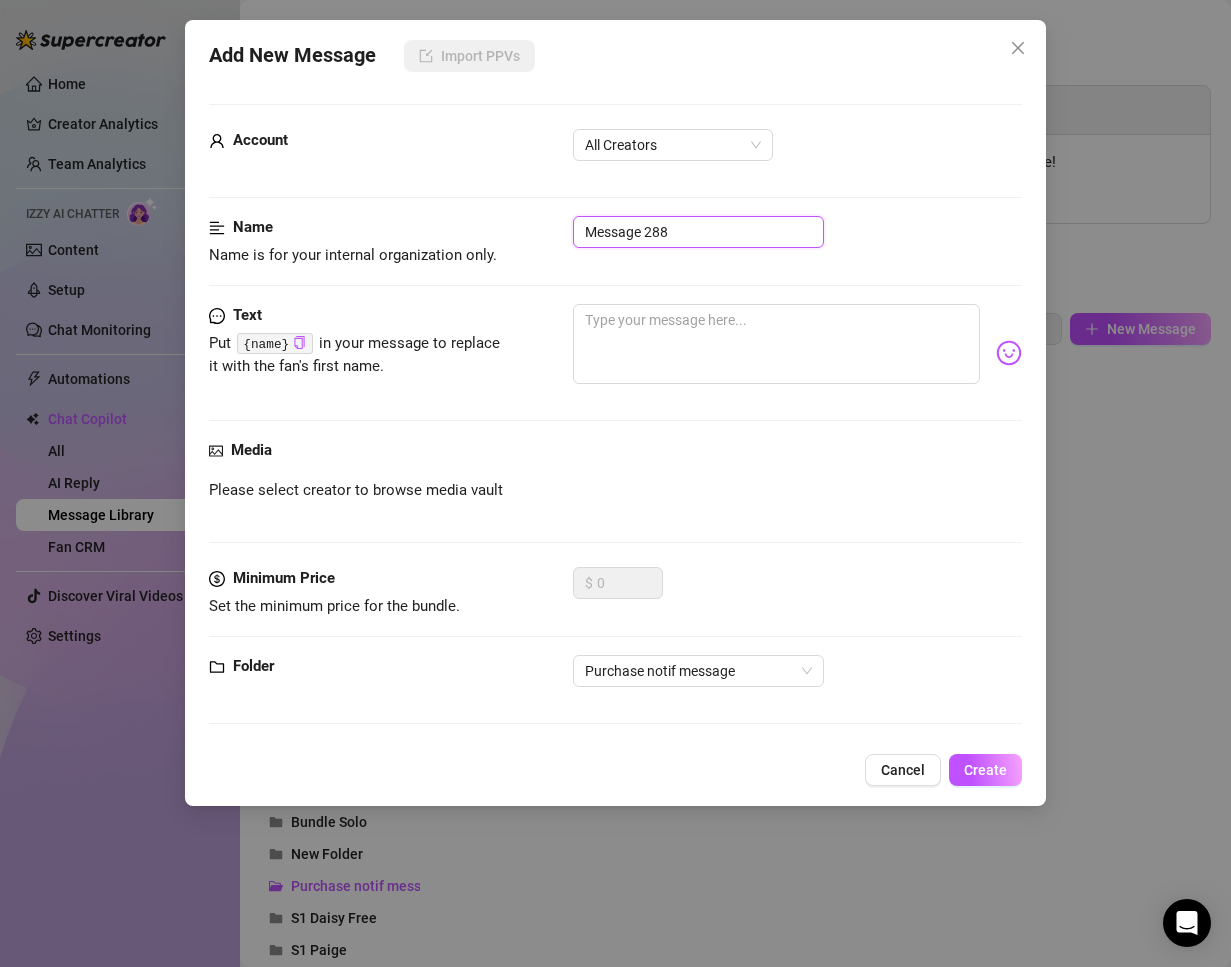 drag, startPoint x: 720, startPoint y: 234, endPoint x: -142, endPoint y: 165, distance: 864.7572 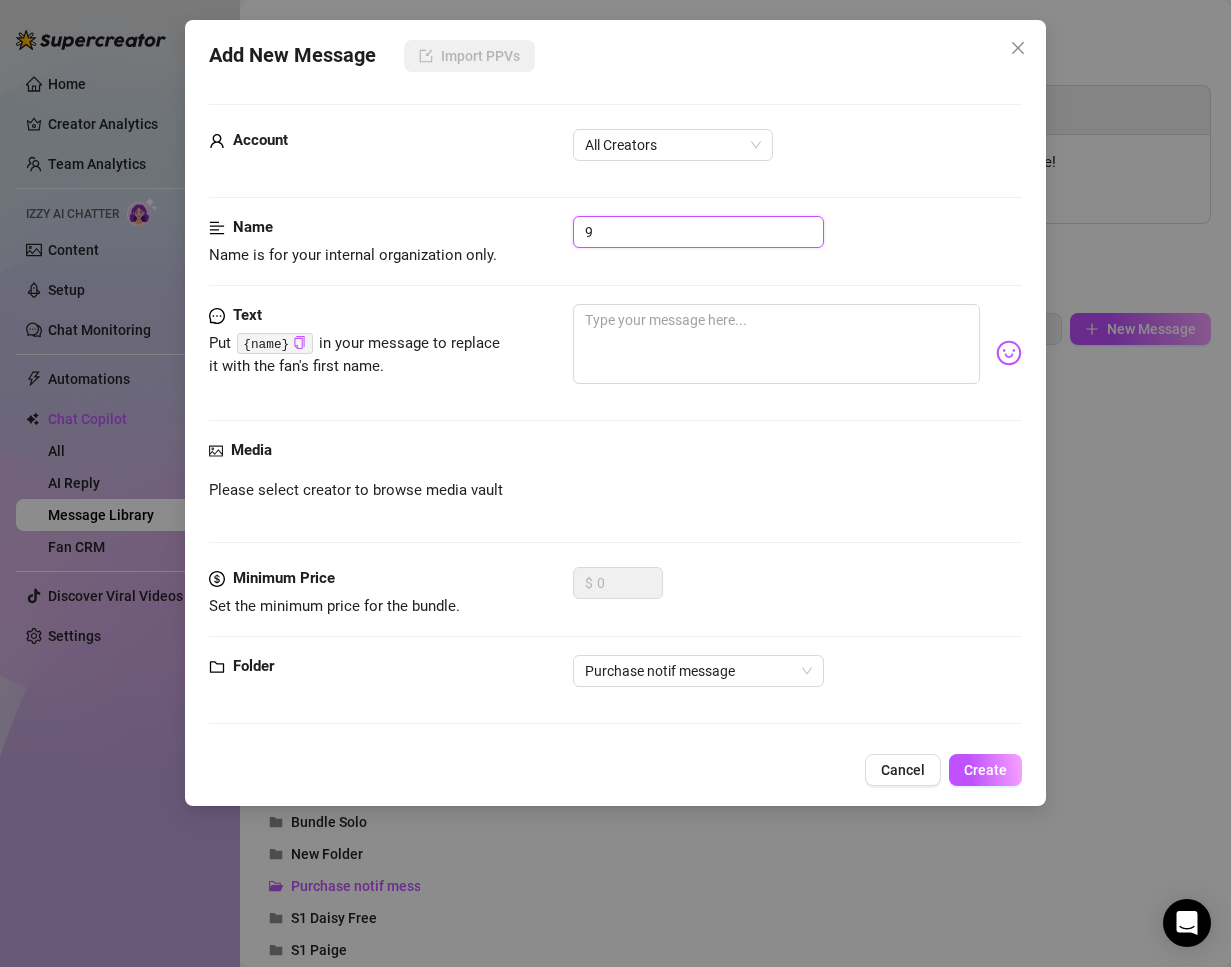 type on "9" 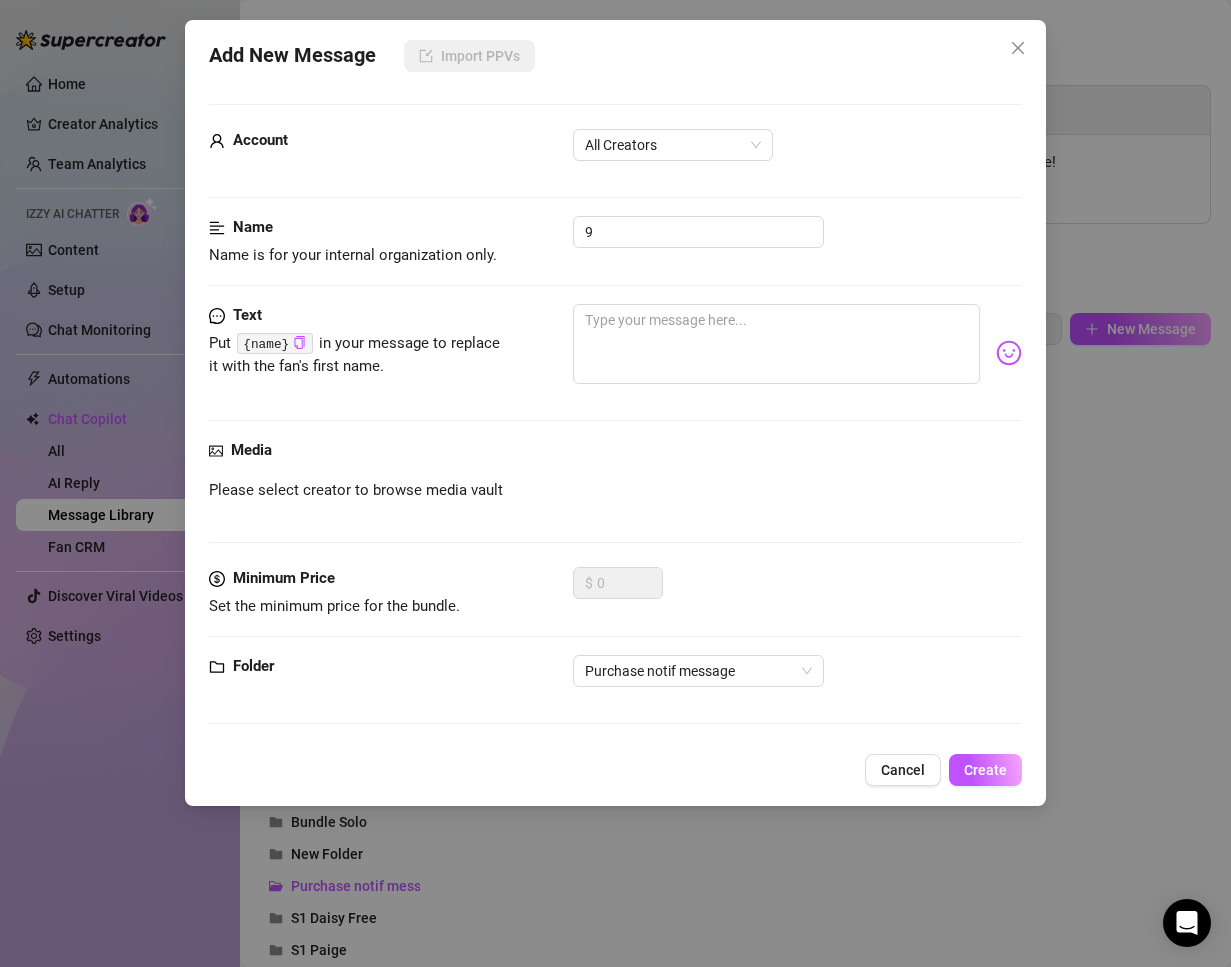 click on "Text Put   {name}   in your message to replace it with the fan's first name." at bounding box center [616, 353] 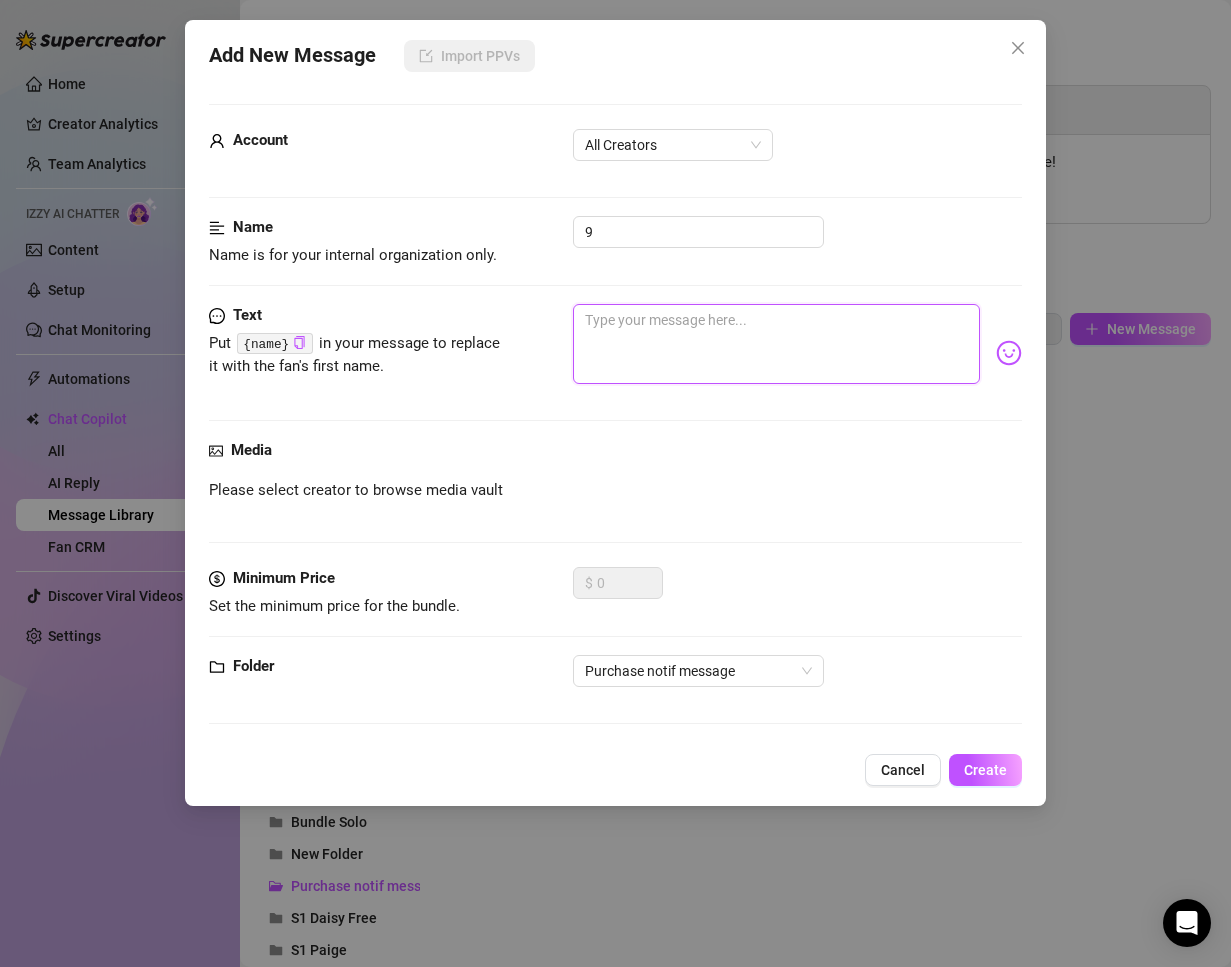 click at bounding box center (777, 344) 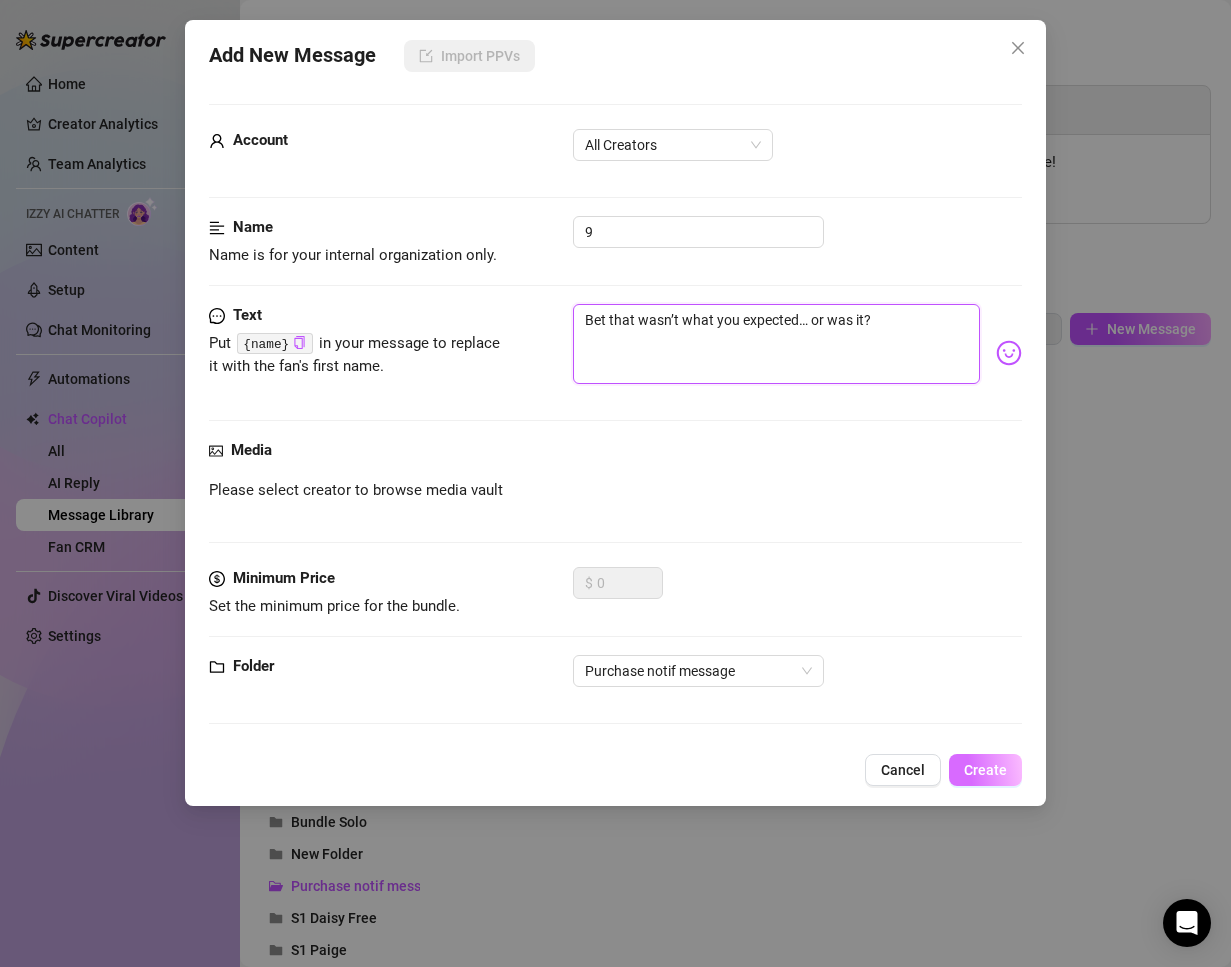 type on "Bet that wasn’t what you expected… or was it?" 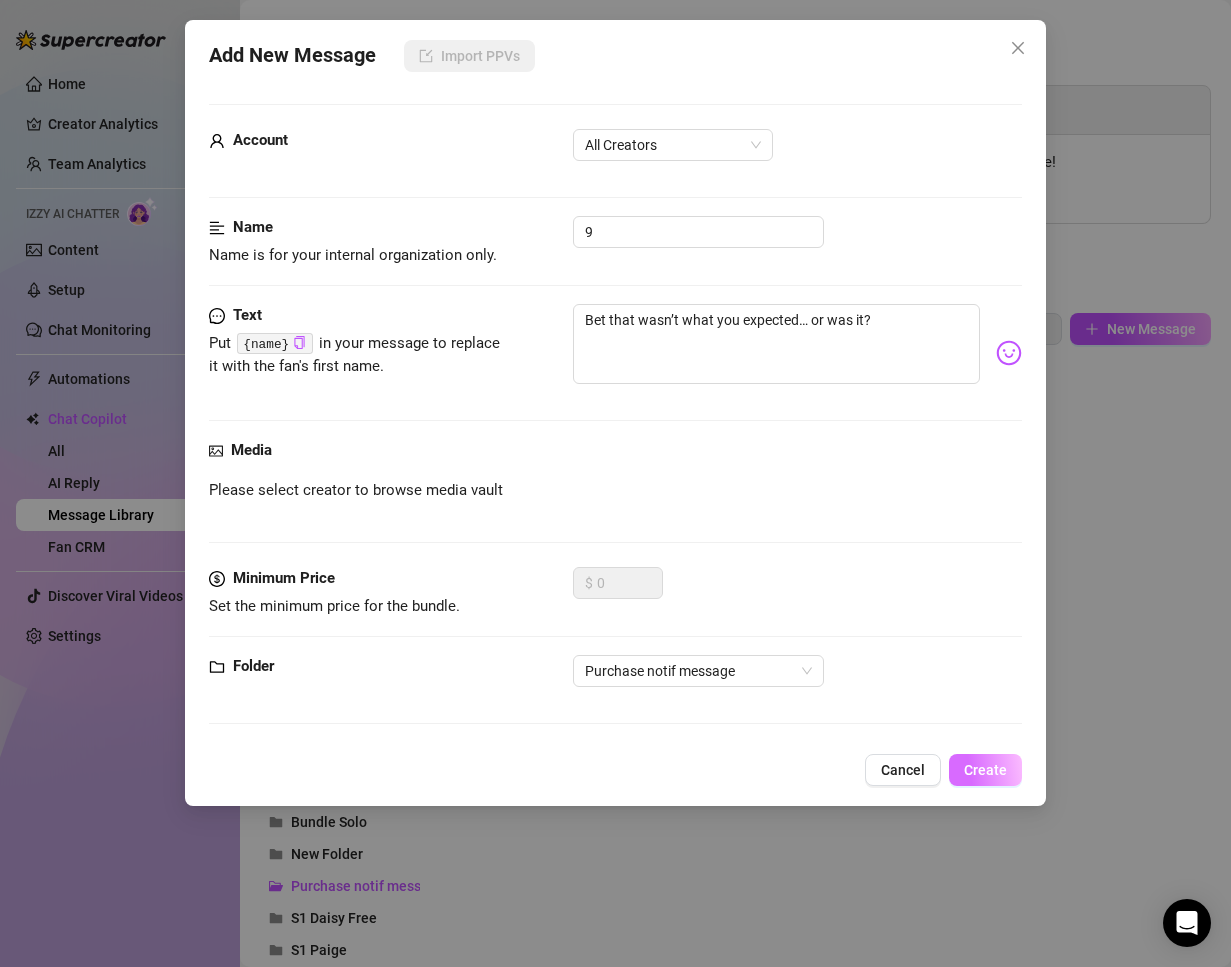 click on "Create" at bounding box center (985, 770) 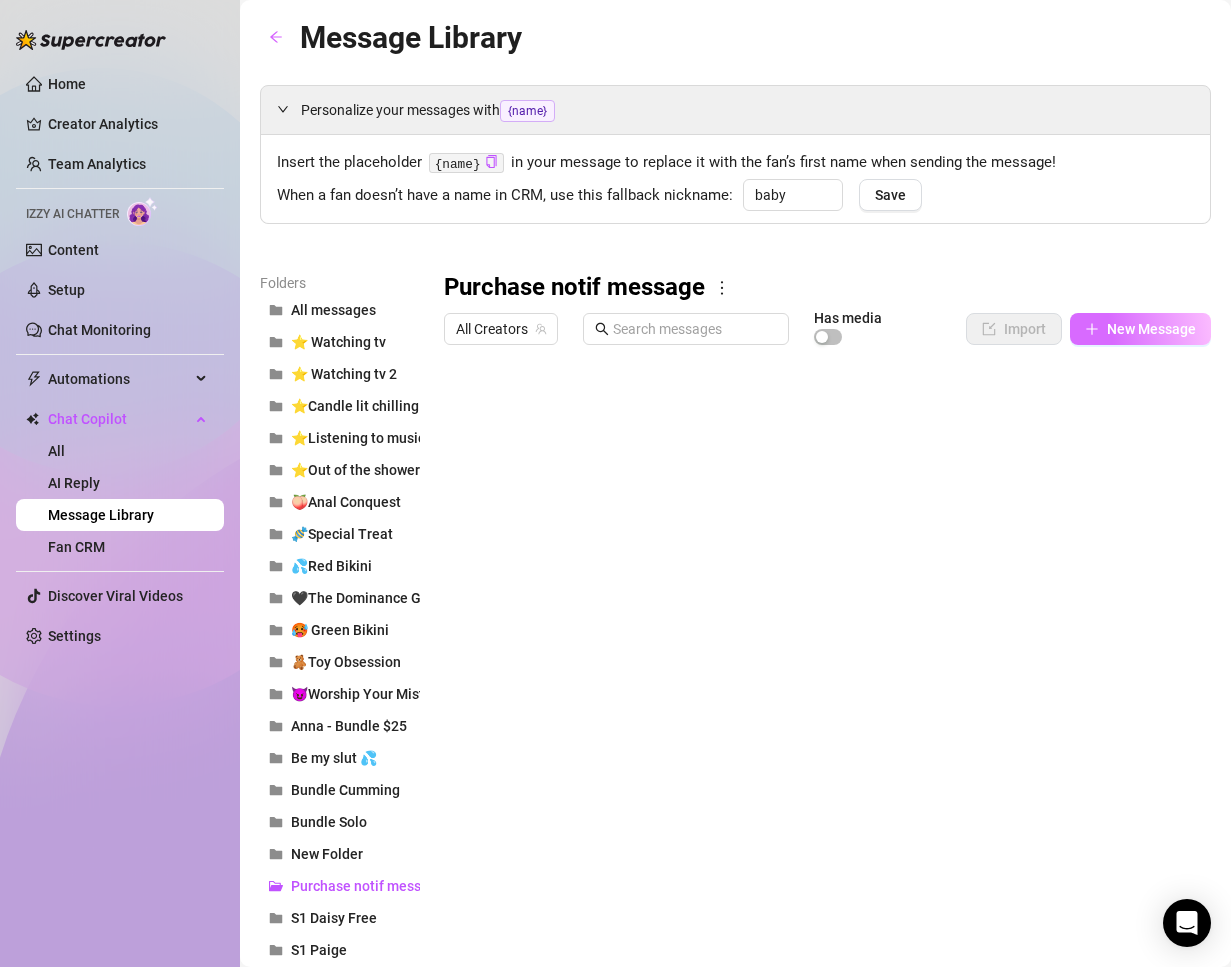 click on "New Message" at bounding box center [1140, 329] 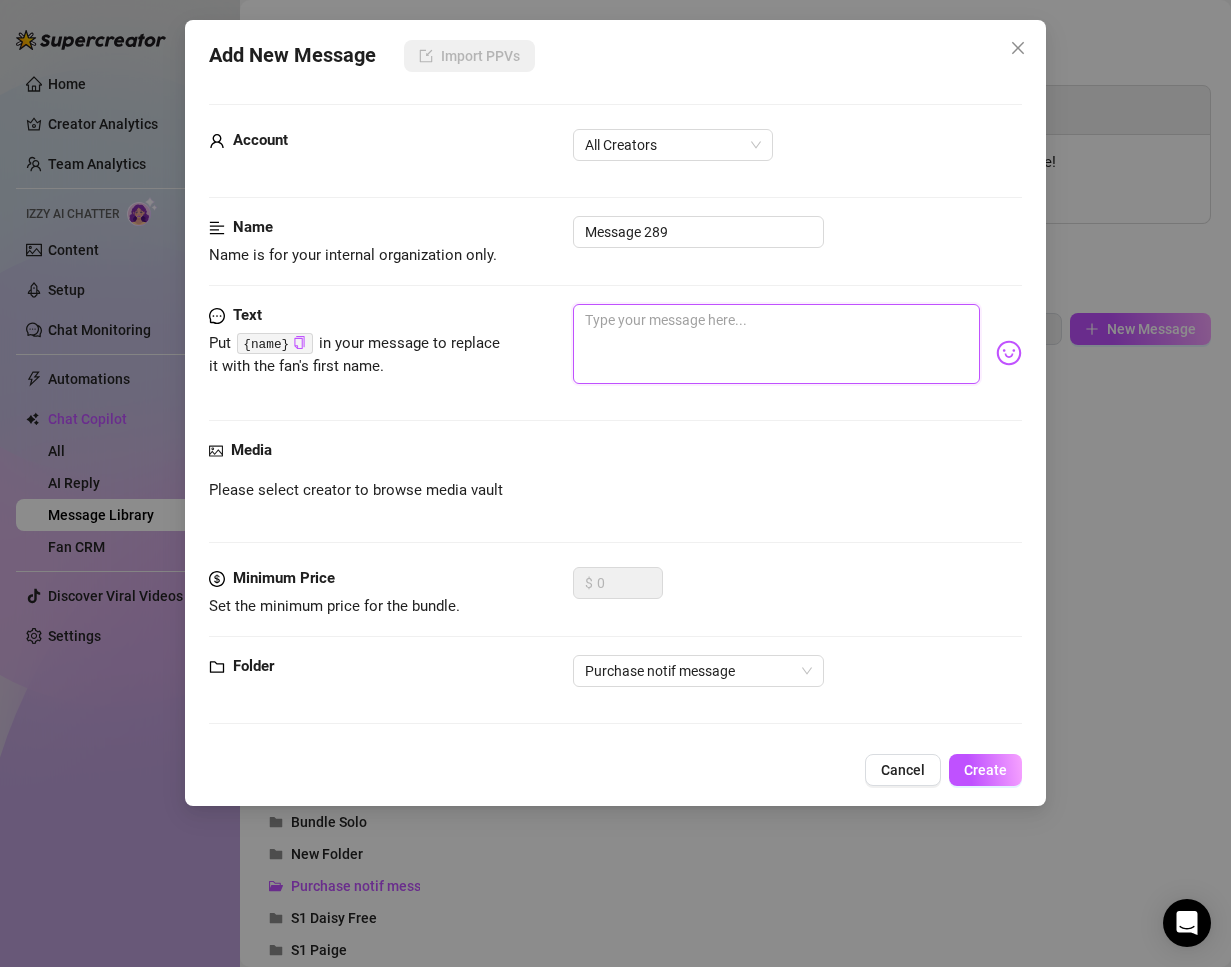 click at bounding box center [777, 344] 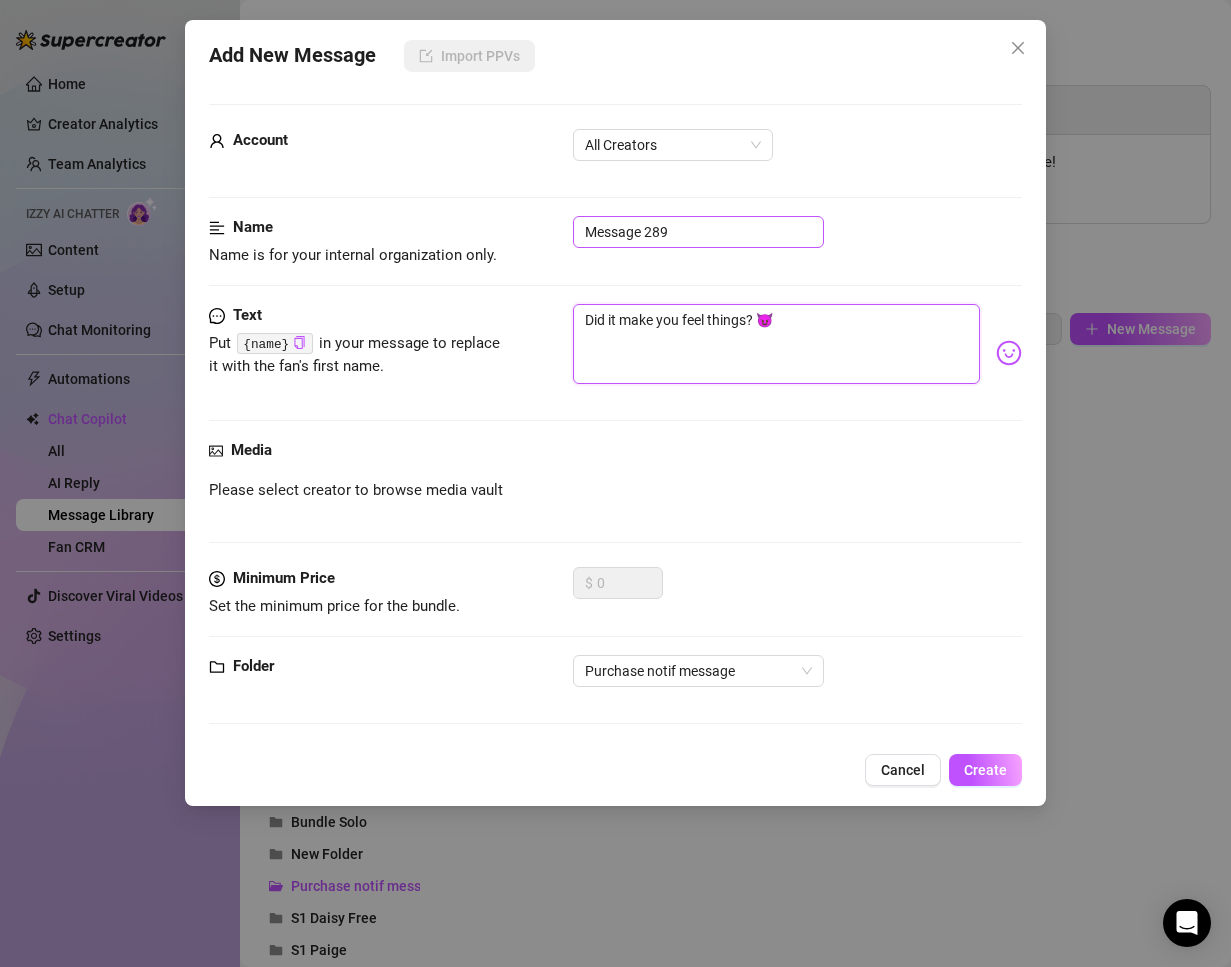 type on "Did it make you feel things? 😈" 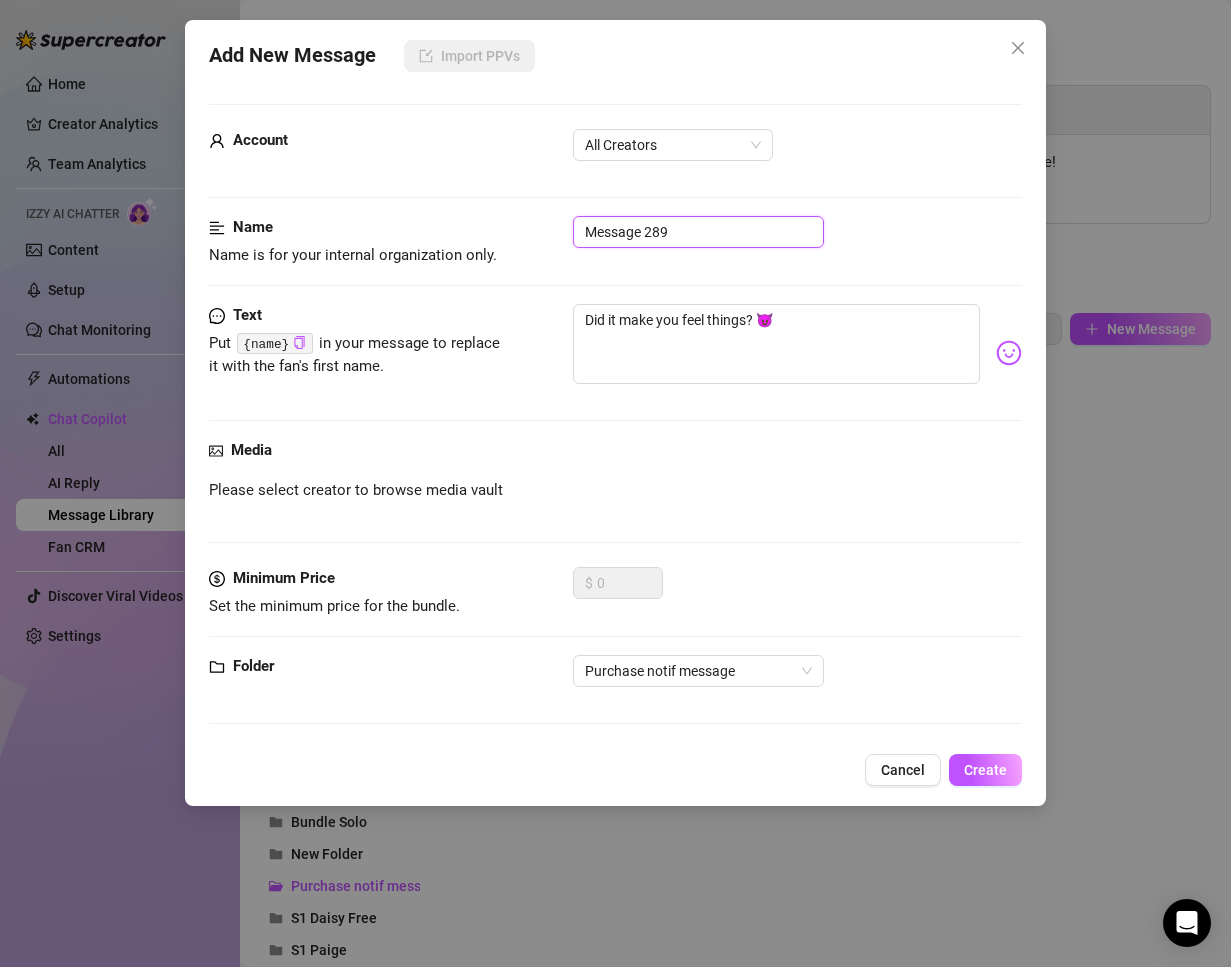drag, startPoint x: 675, startPoint y: 234, endPoint x: 332, endPoint y: 155, distance: 351.9801 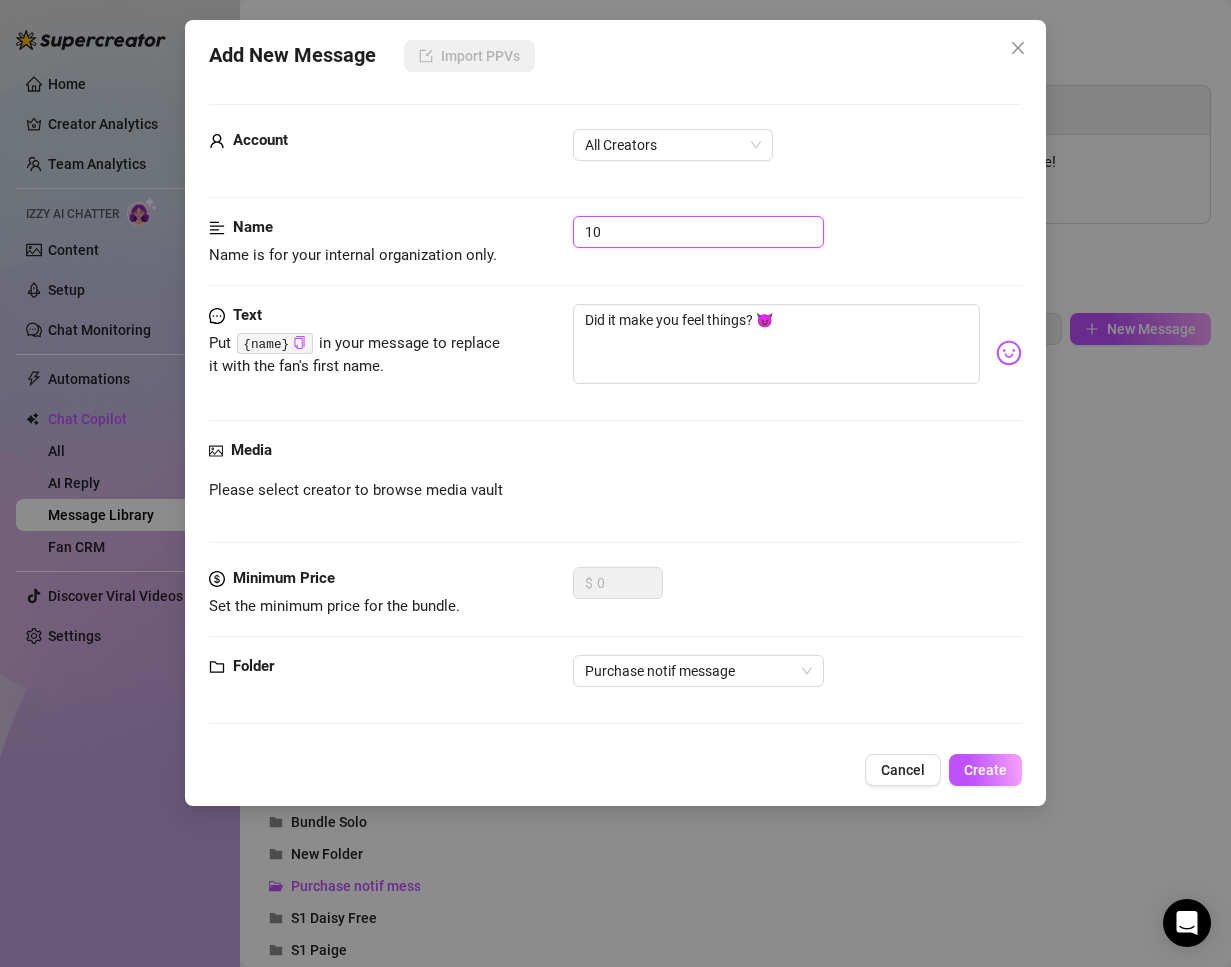 type on "10" 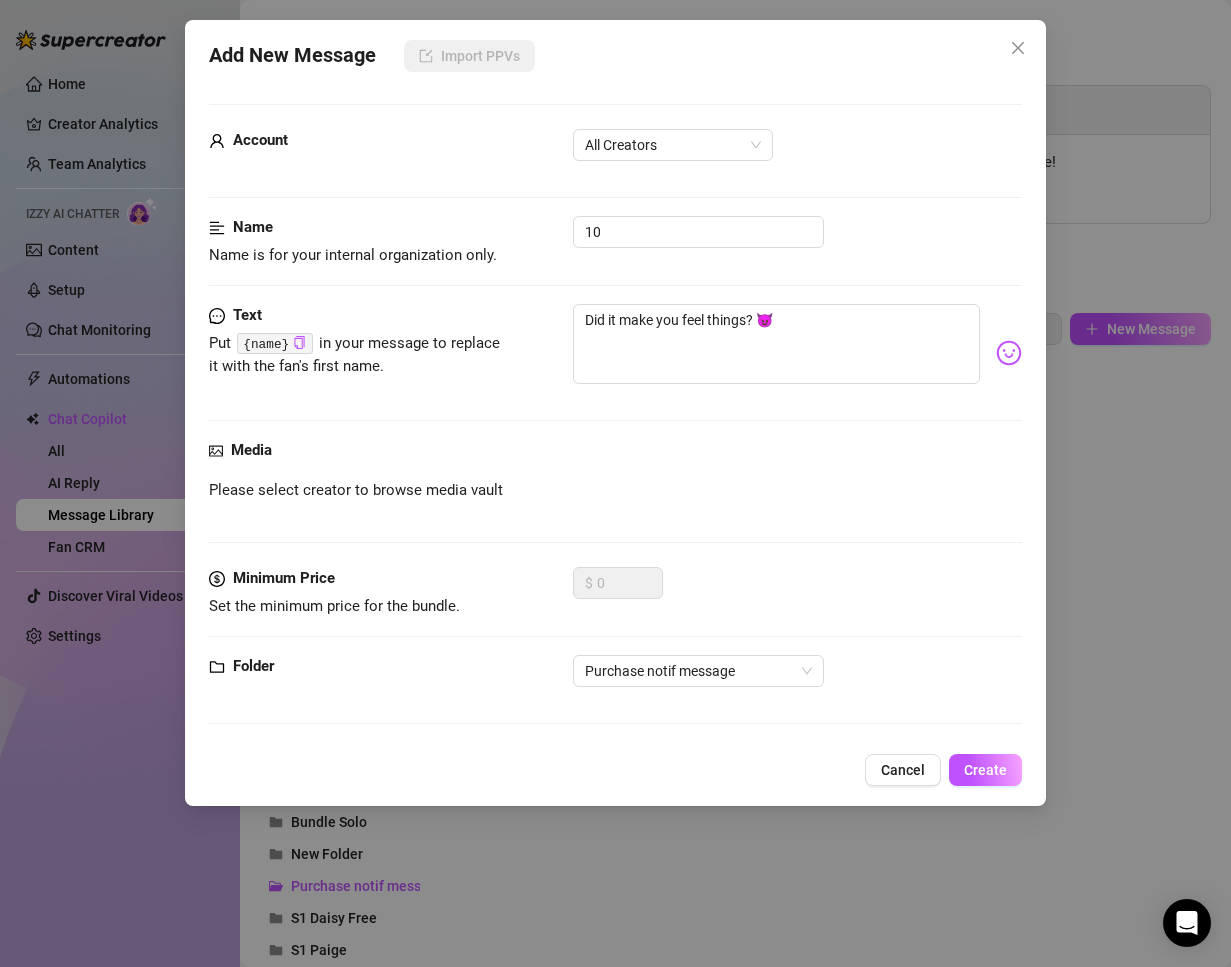 click on "Add New Message Import PPVs Account All Creators Name Name is for your internal organization only. 10 Text Put   {name}   in your message to replace it with the fan's first name. Did it make you feel things? 😈 Media Please select creator to browse media vault Minimum Price Set the minimum price for the bundle. $ 0 Folder Purchase notif message Cancel Create" at bounding box center (616, 413) 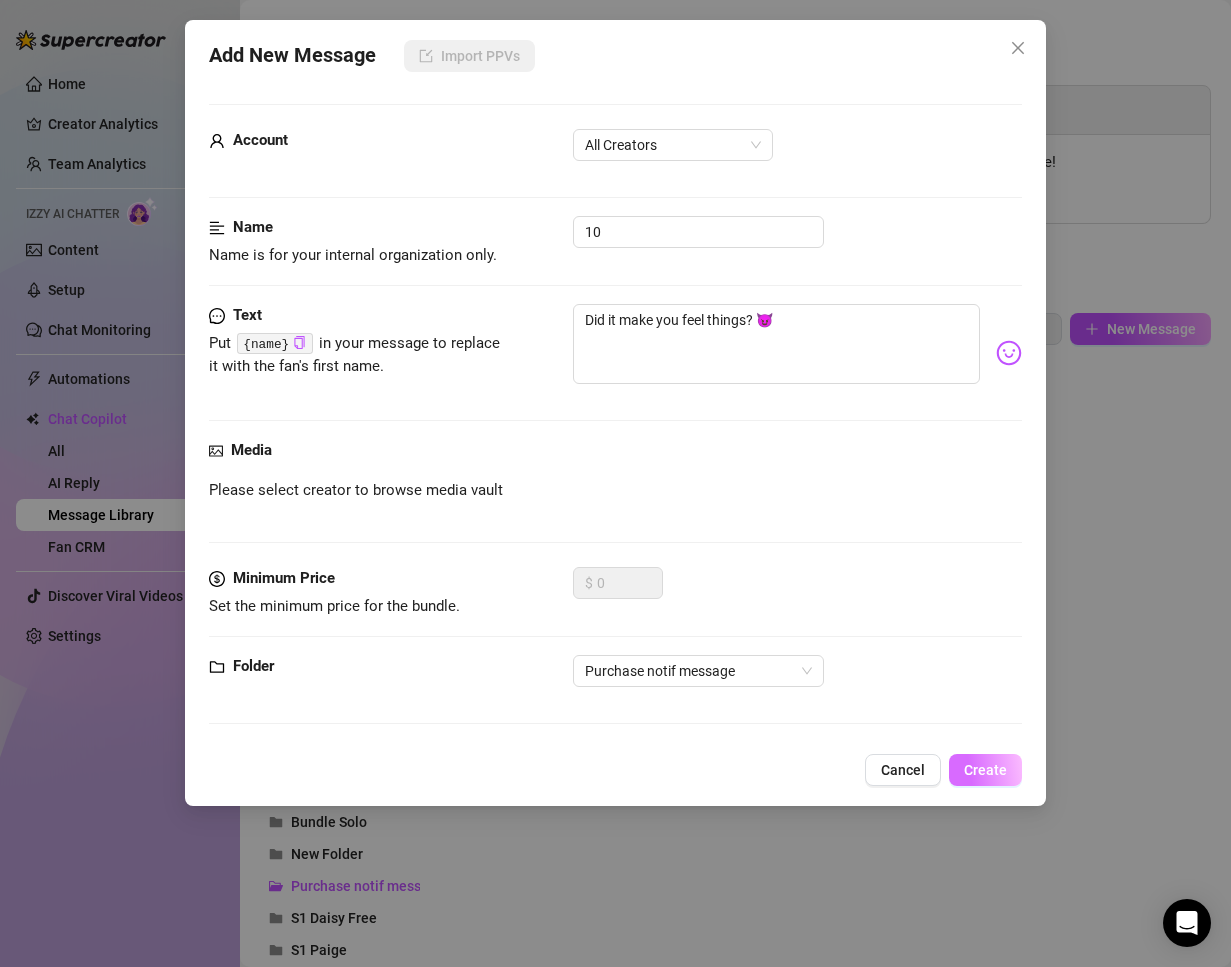 click on "Create" at bounding box center (985, 770) 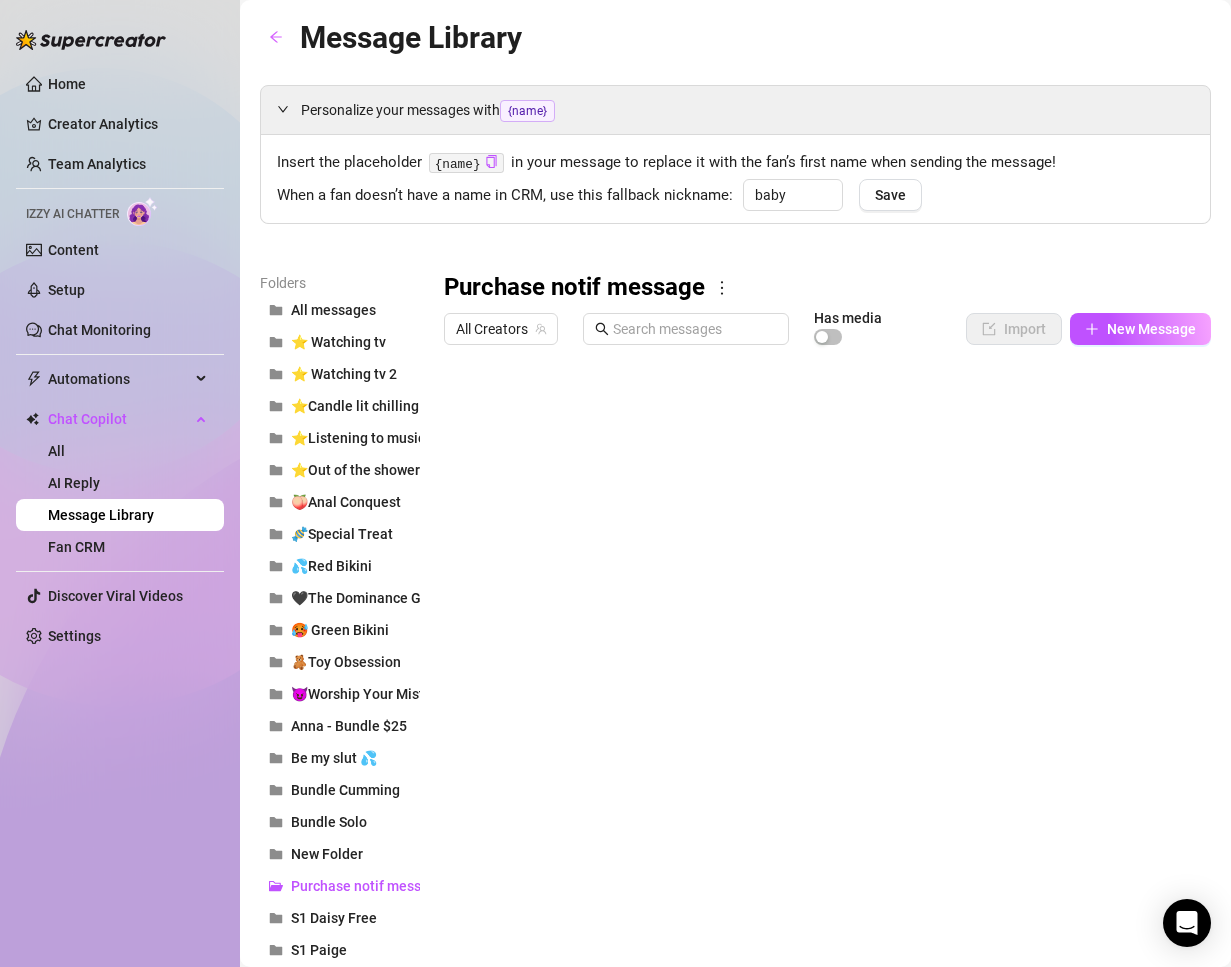scroll, scrollTop: 0, scrollLeft: 0, axis: both 